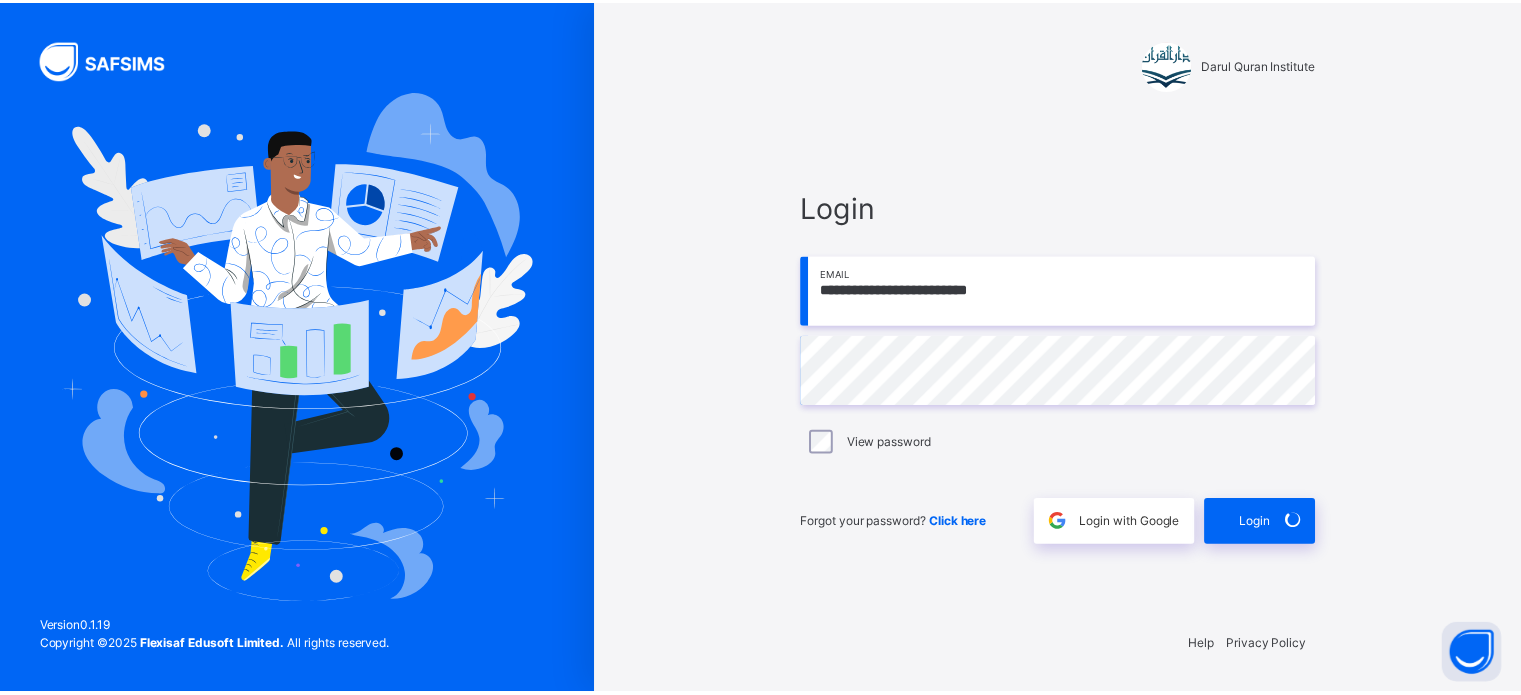 scroll, scrollTop: 0, scrollLeft: 0, axis: both 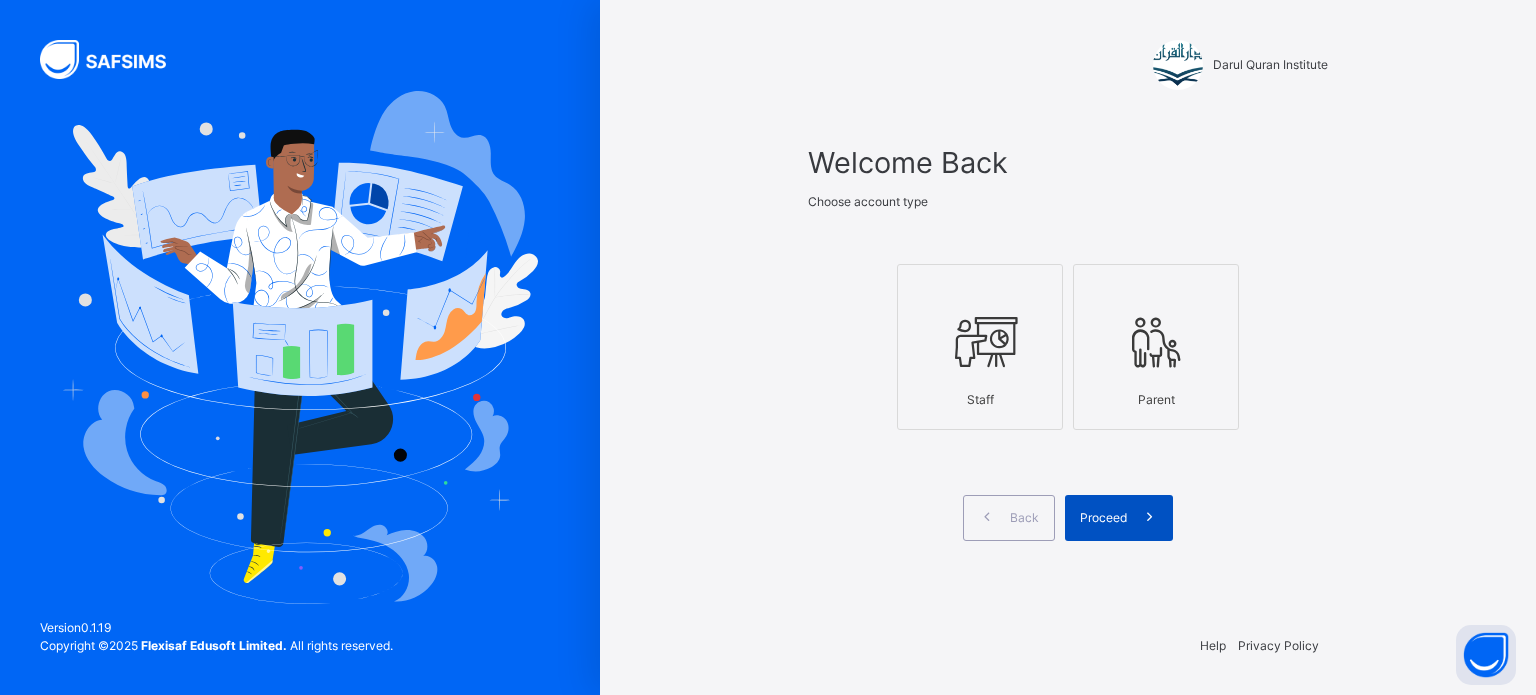 click on "Proceed" at bounding box center (1103, 518) 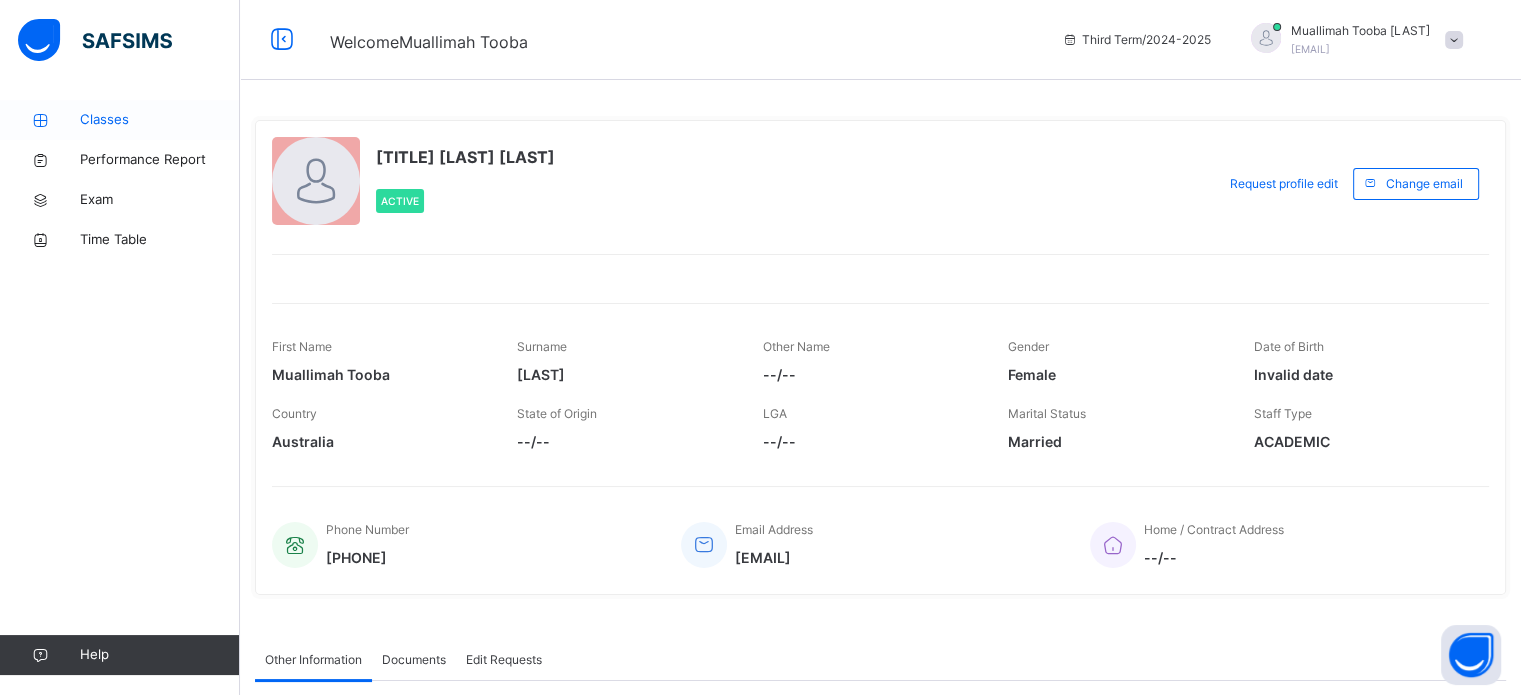 click on "Classes" at bounding box center (160, 120) 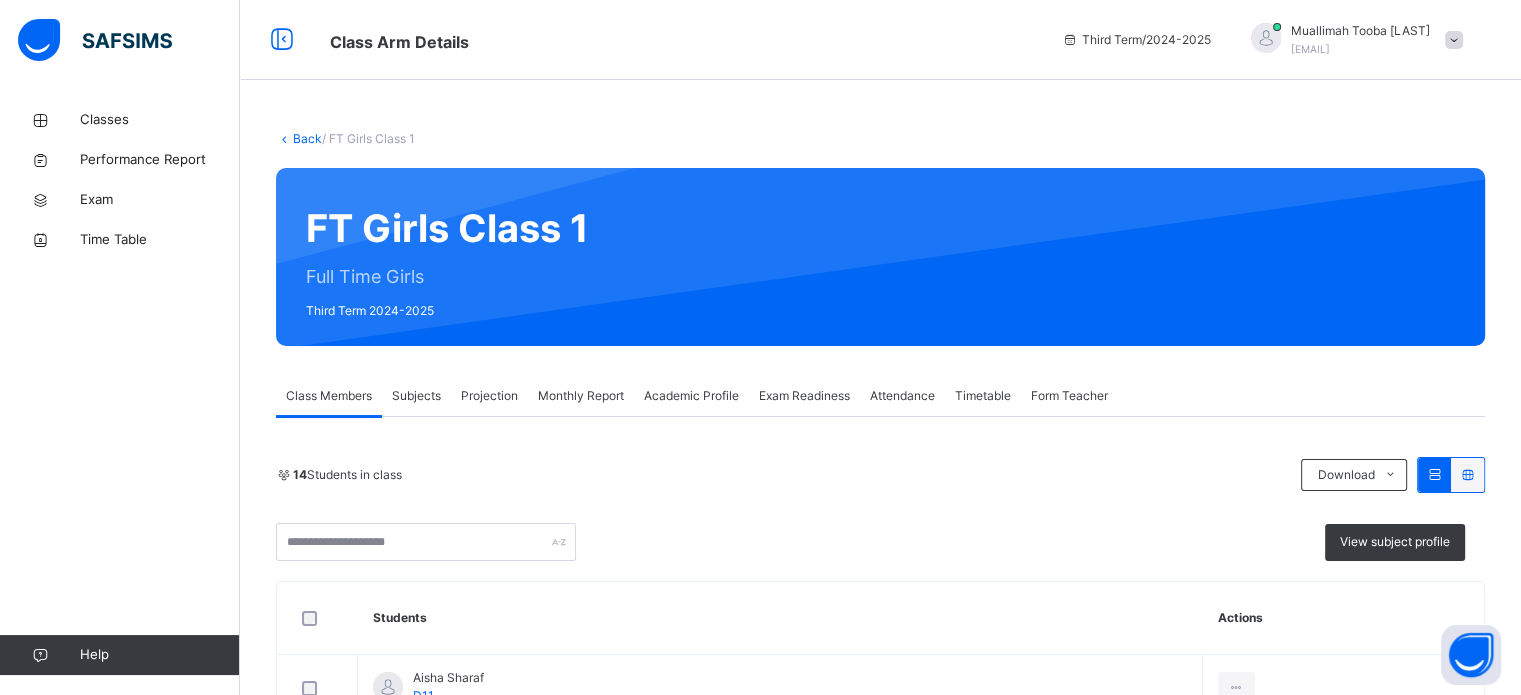 click on "Projection" at bounding box center (489, 396) 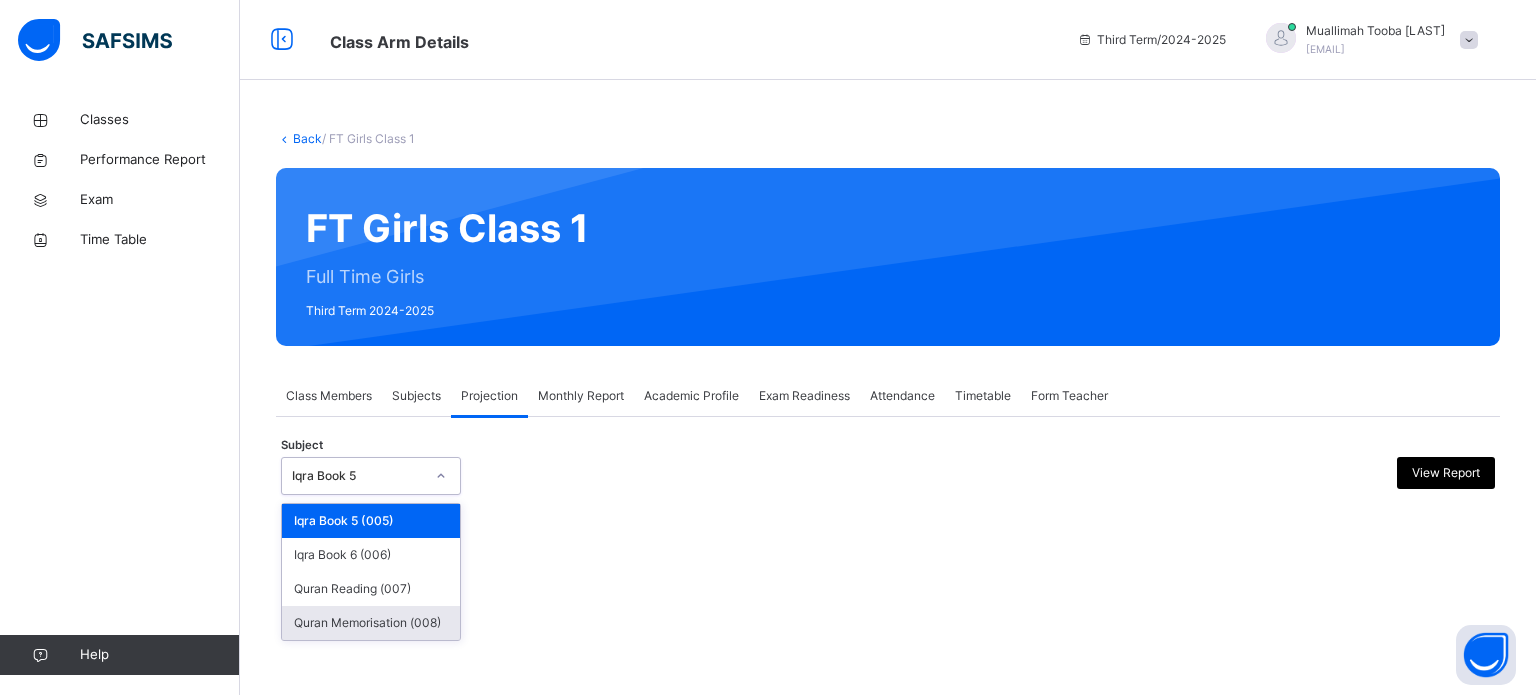 click on "Quran Memorisation (008)" at bounding box center (371, 623) 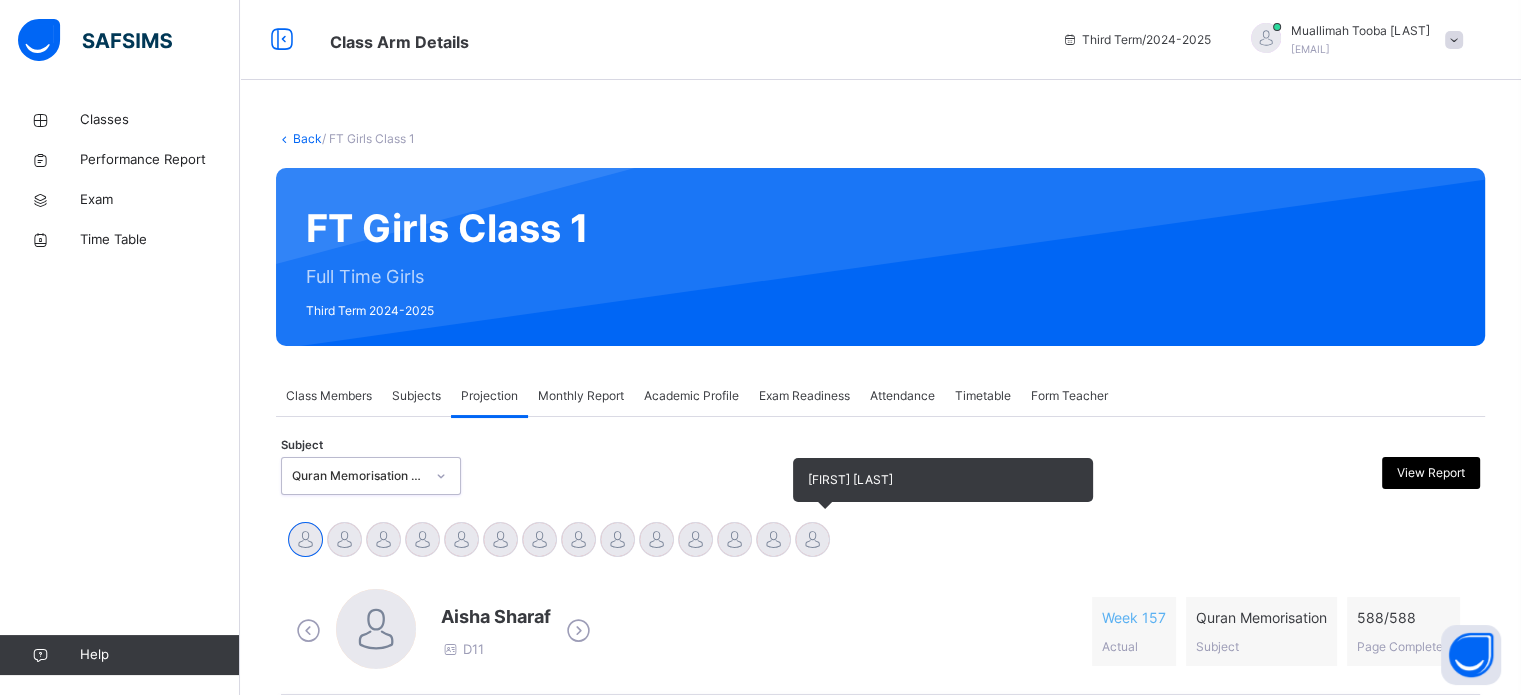 click at bounding box center [812, 539] 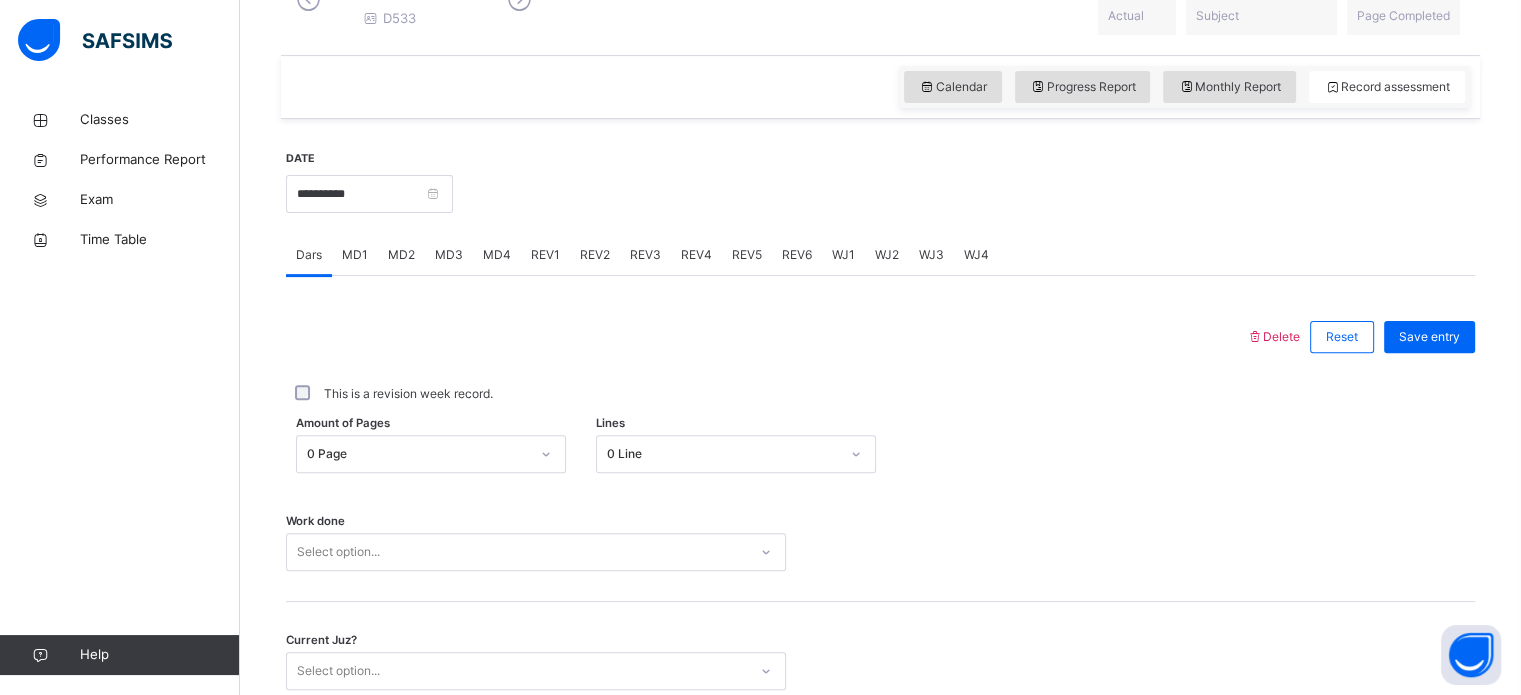 scroll, scrollTop: 632, scrollLeft: 0, axis: vertical 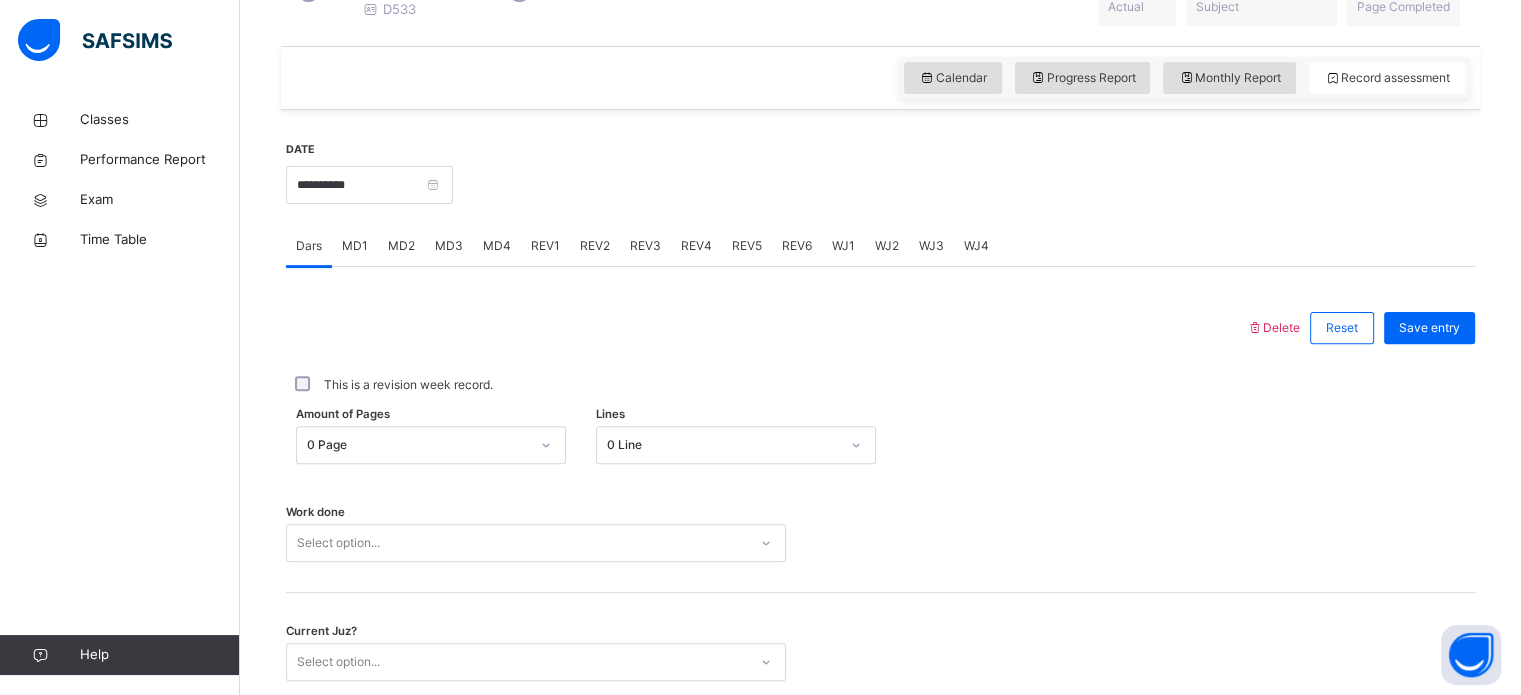 click on "REV1" at bounding box center [545, 246] 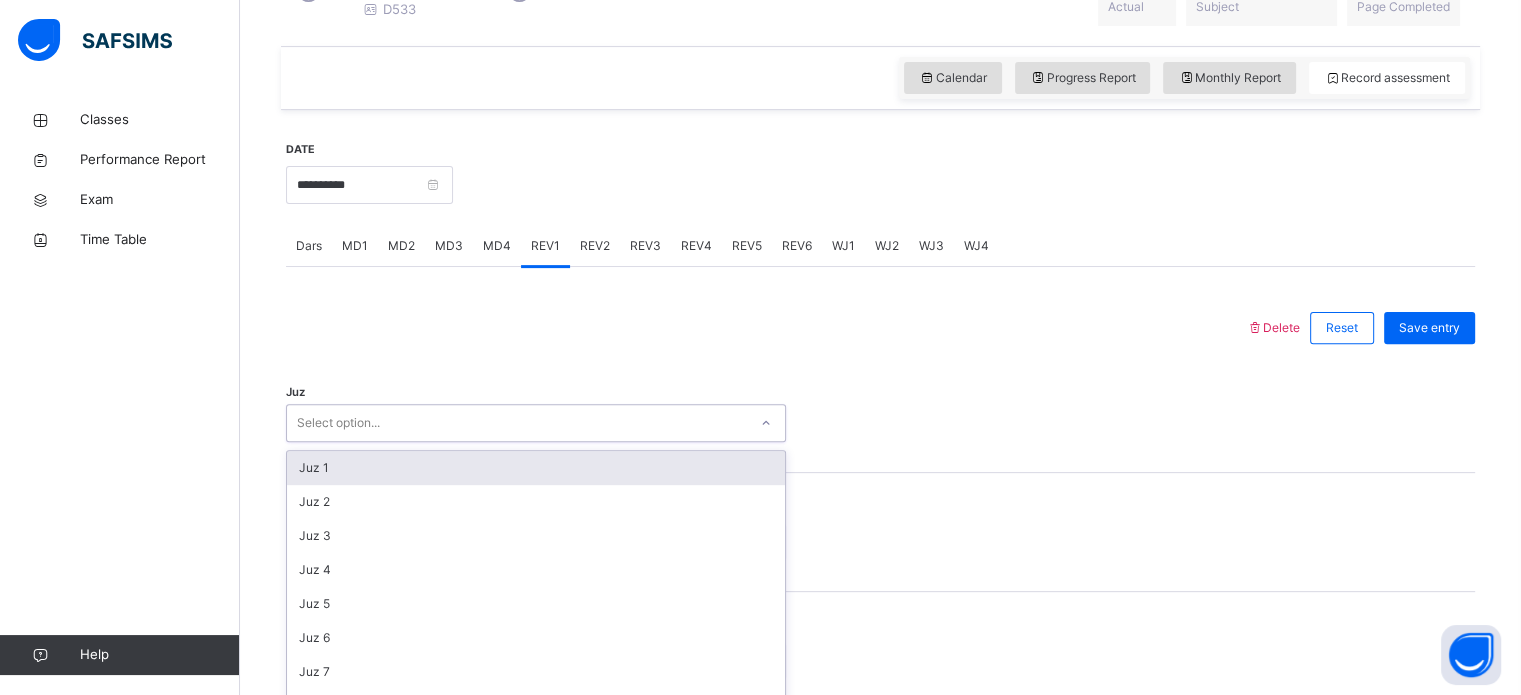 scroll, scrollTop: 712, scrollLeft: 0, axis: vertical 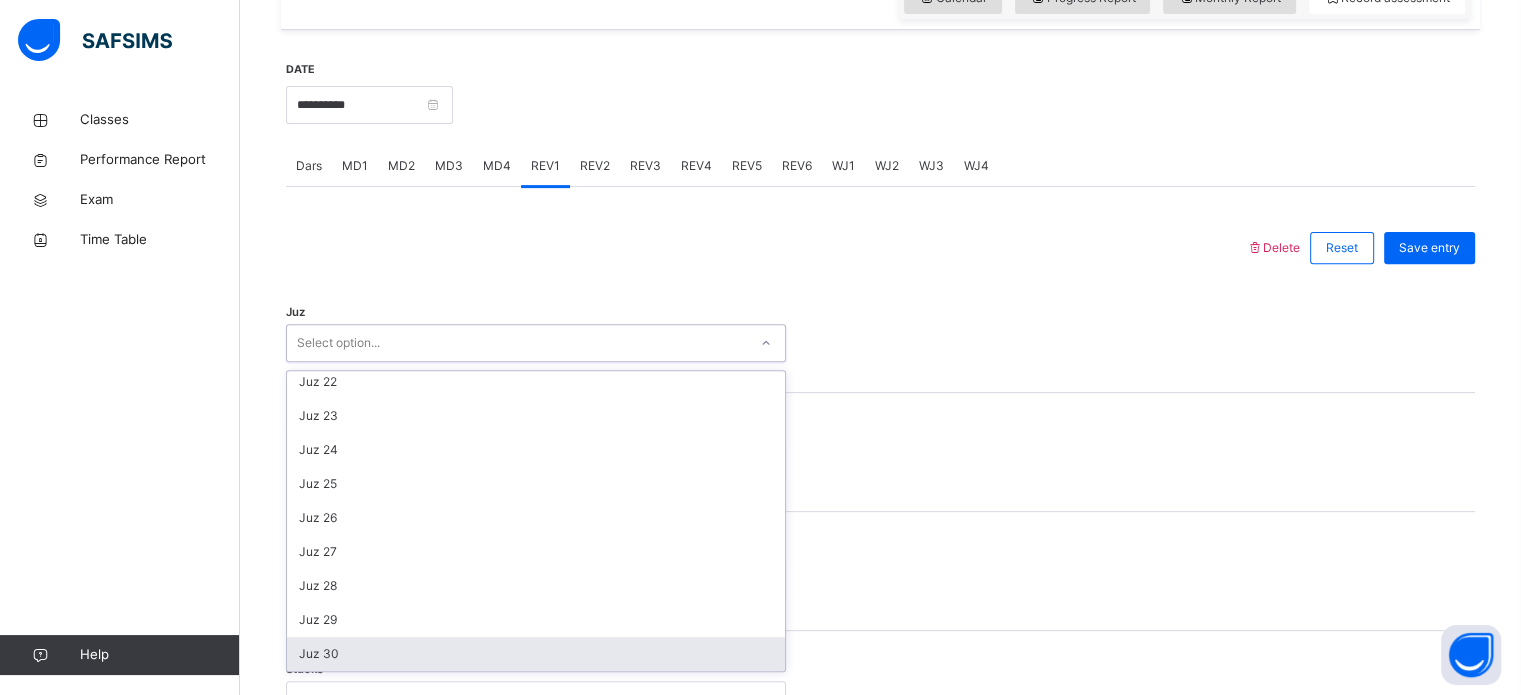 click on "Juz 30" at bounding box center [536, 654] 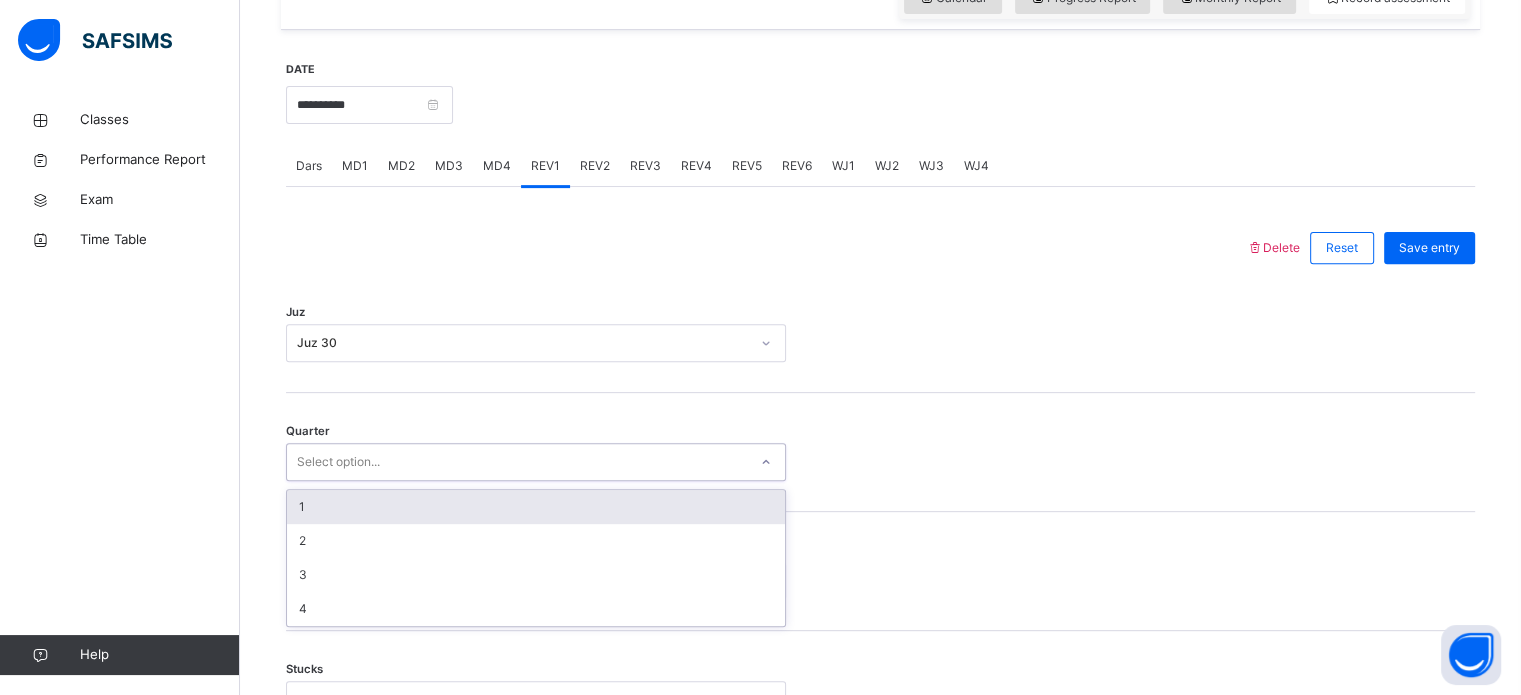 click on "1" at bounding box center [536, 507] 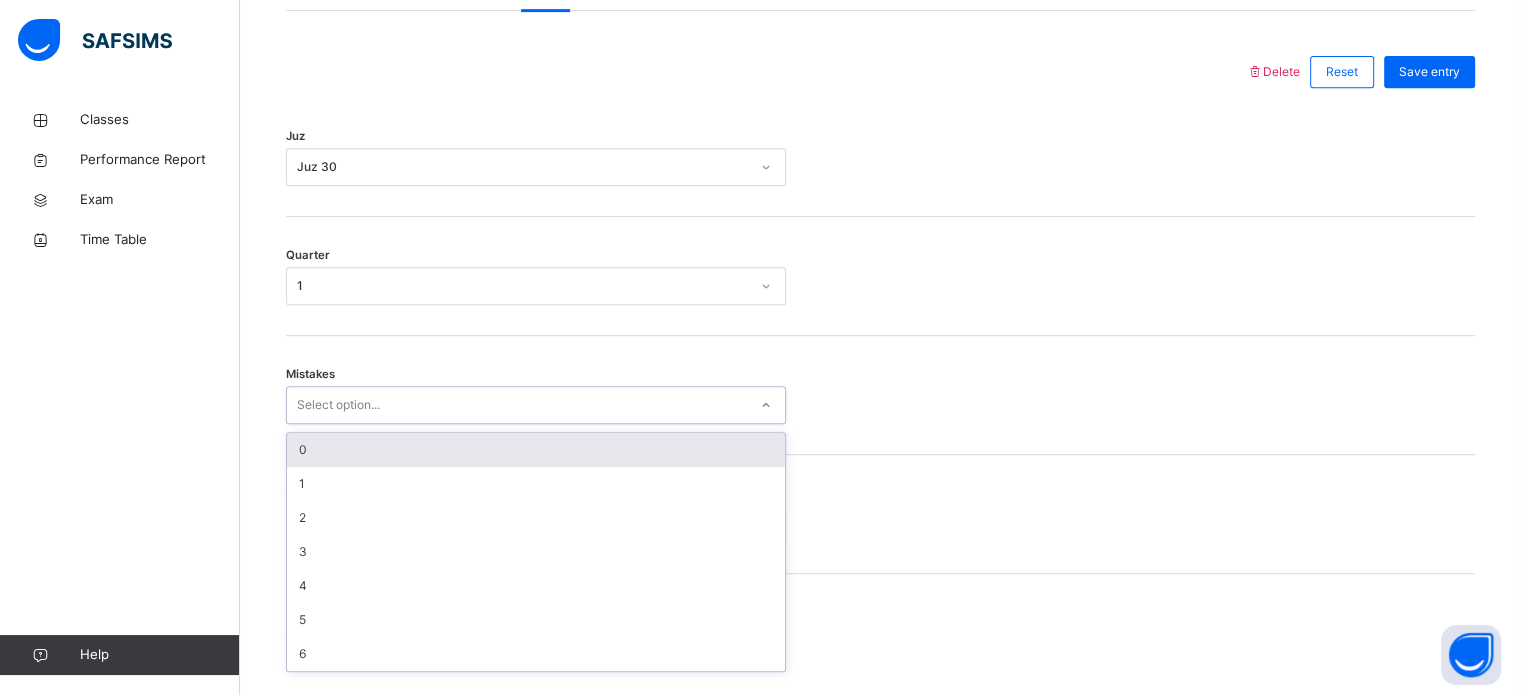 click on "0" at bounding box center [536, 450] 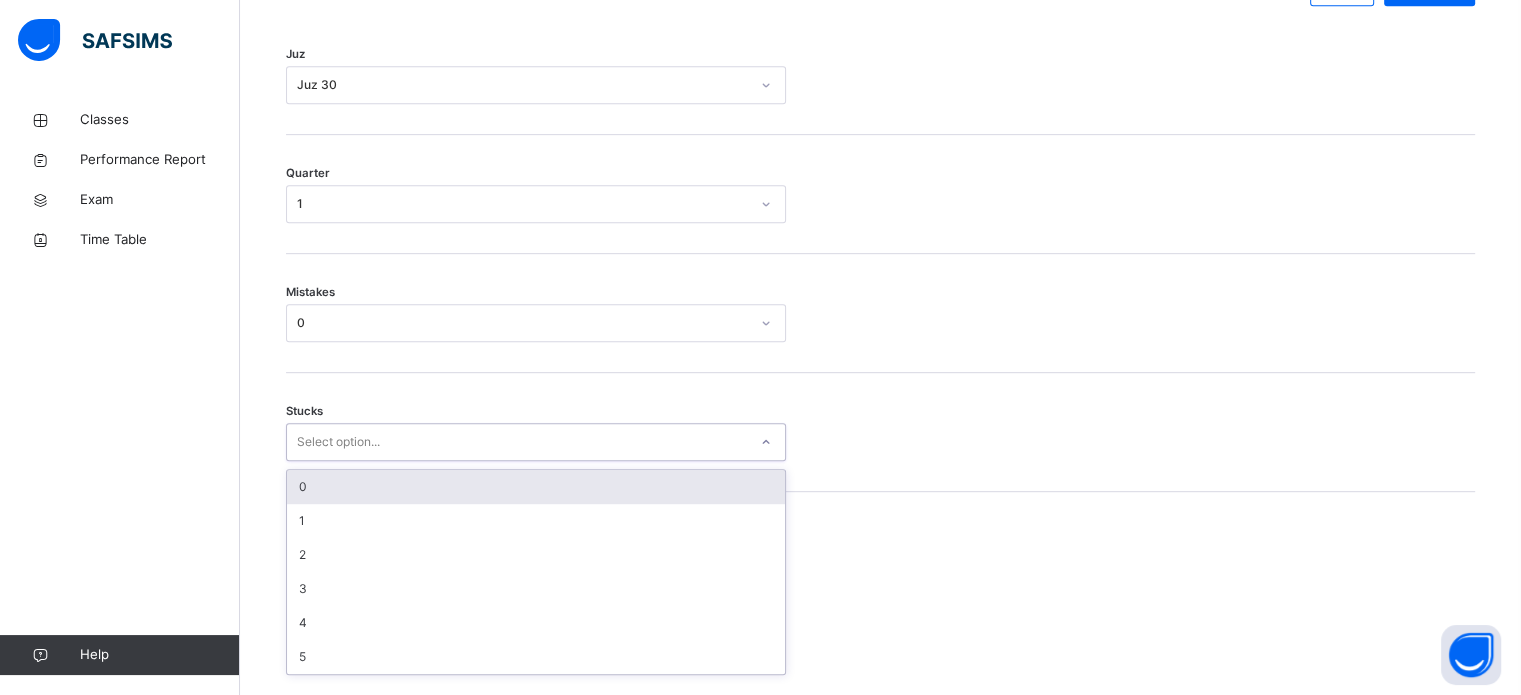 scroll, scrollTop: 972, scrollLeft: 0, axis: vertical 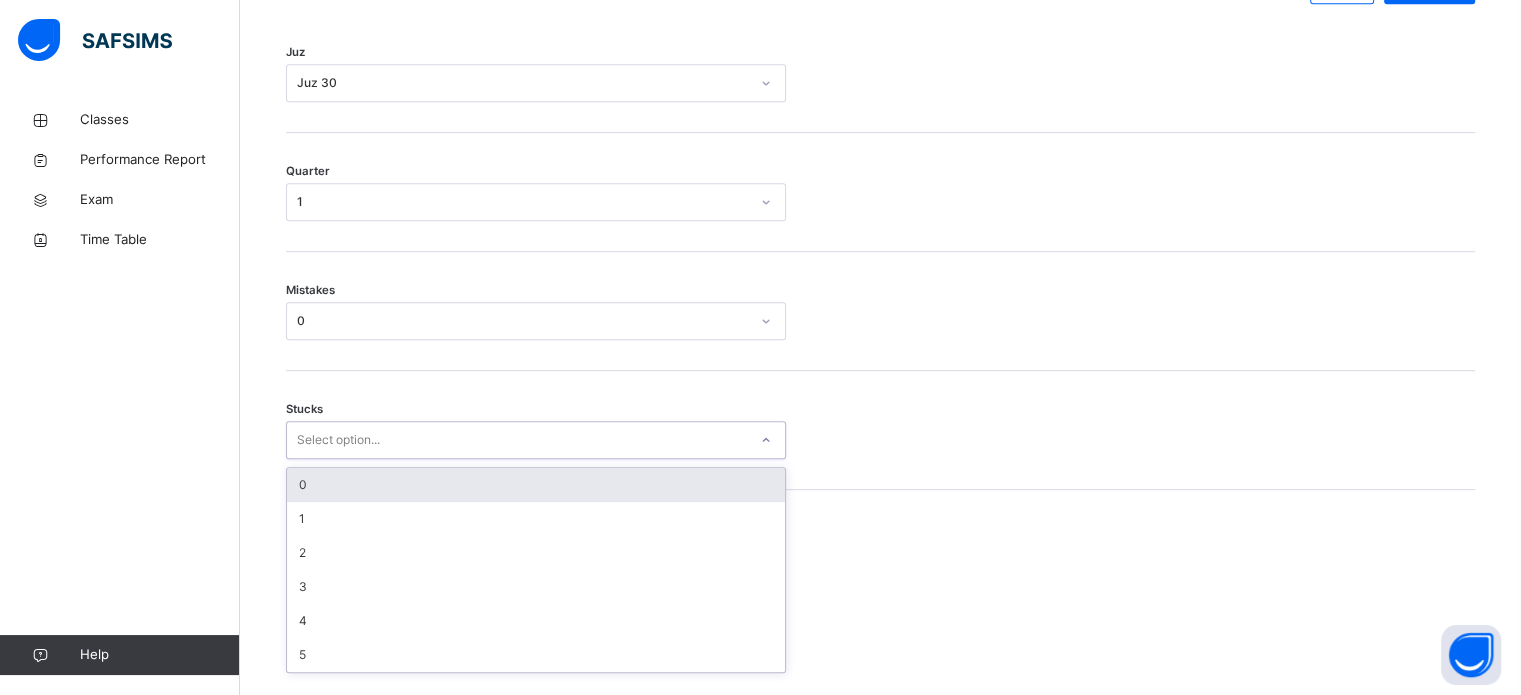 click on "0" at bounding box center (536, 485) 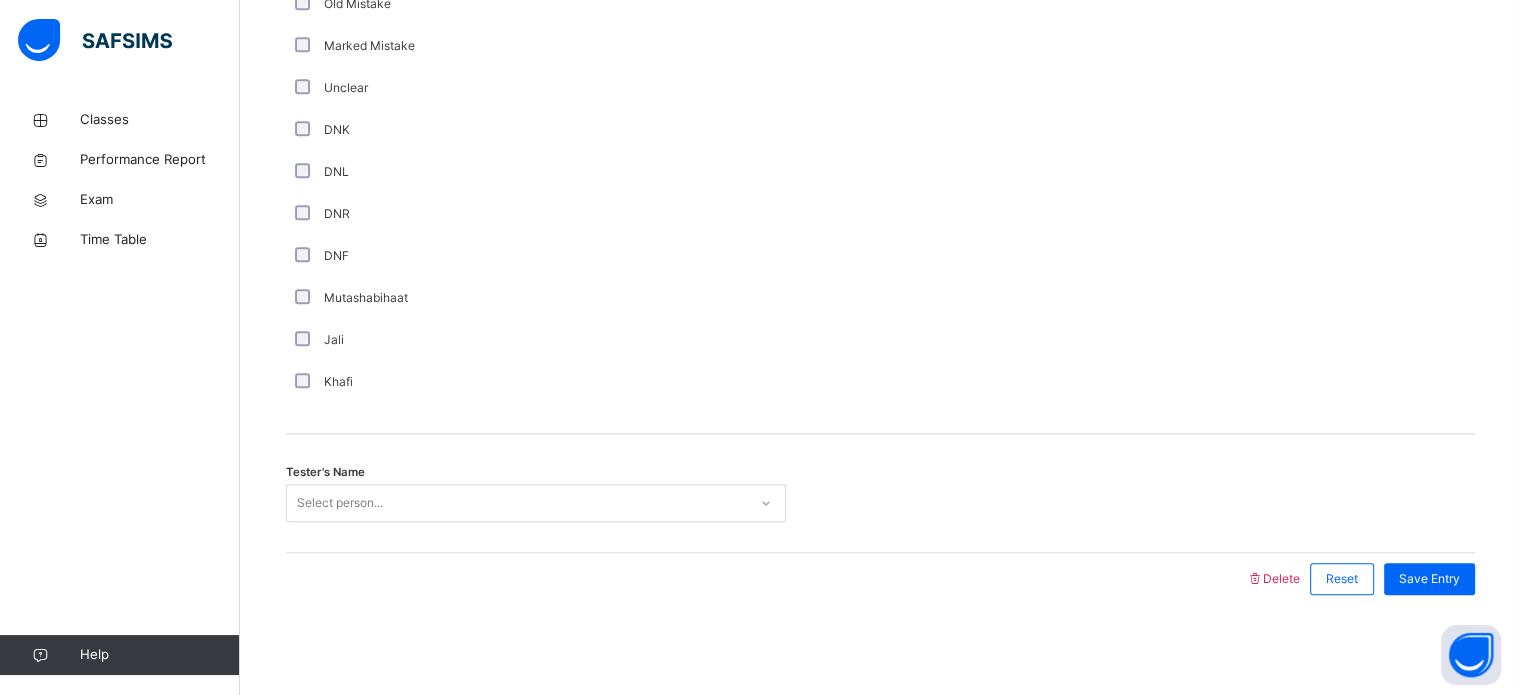 scroll, scrollTop: 1687, scrollLeft: 0, axis: vertical 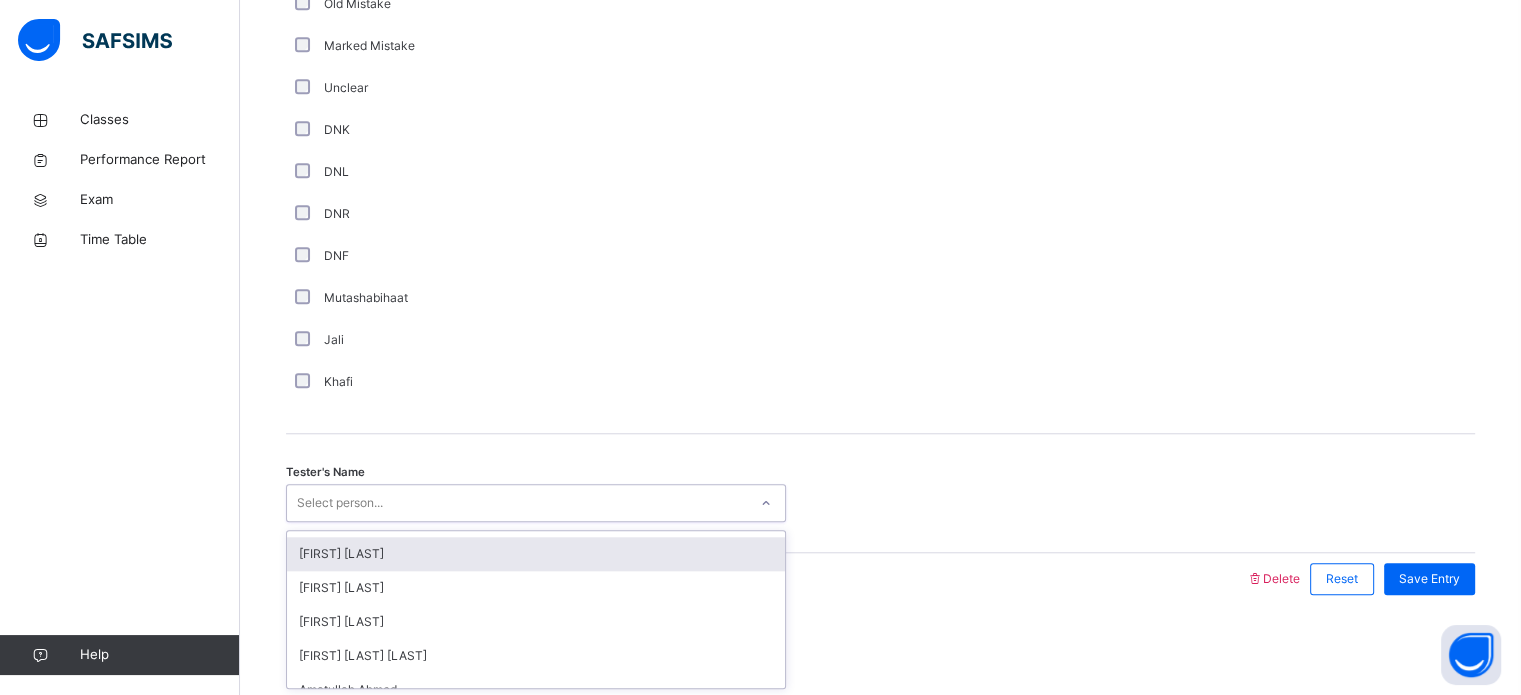 click on "[FIRST]  [LAST]" at bounding box center (536, 554) 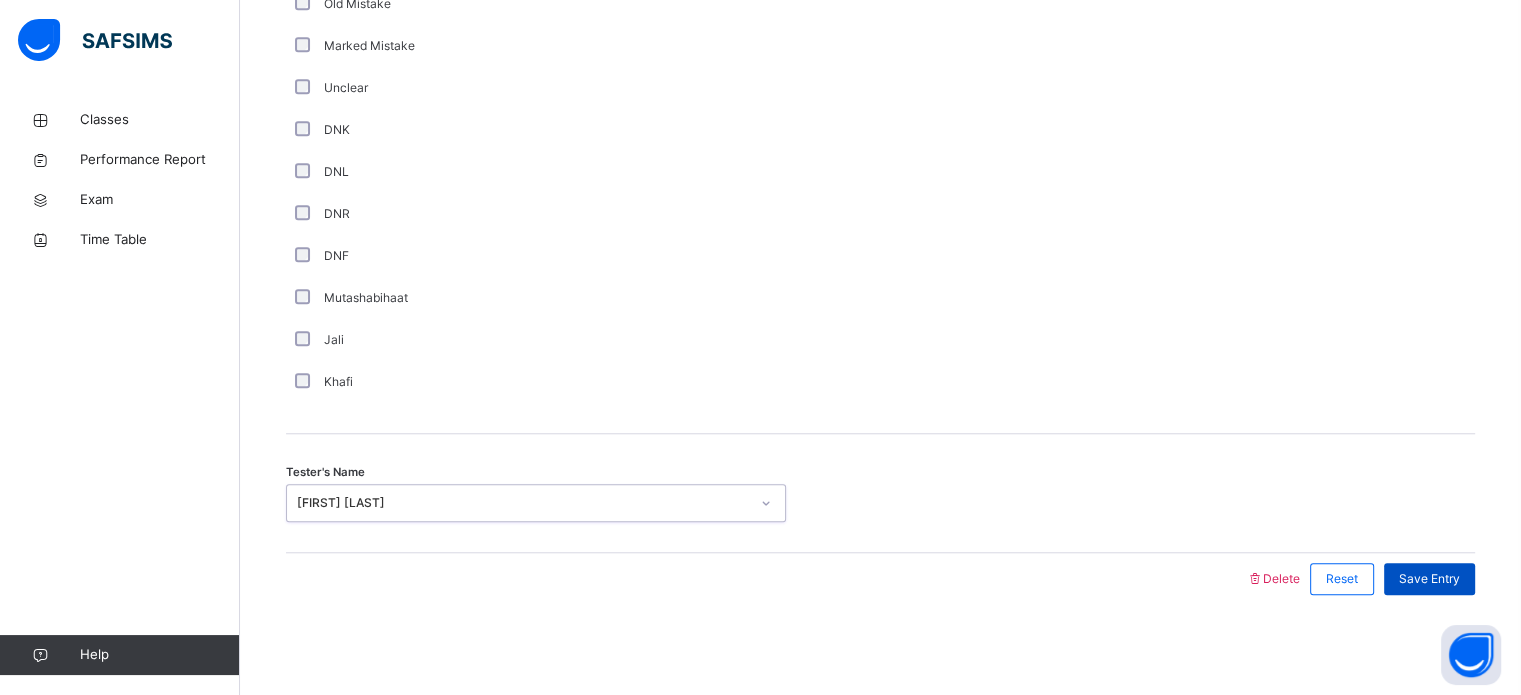 click on "Save Entry" at bounding box center (1429, 579) 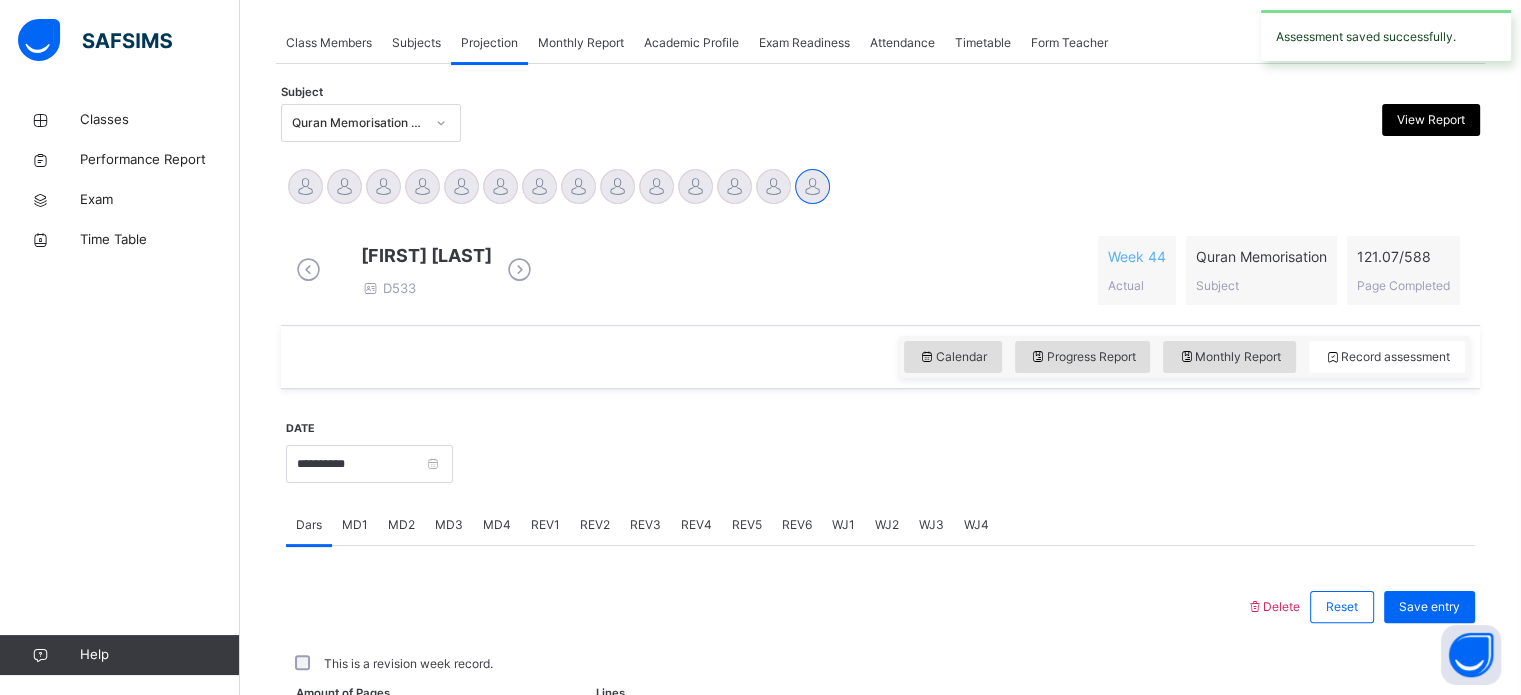 scroll, scrollTop: 806, scrollLeft: 0, axis: vertical 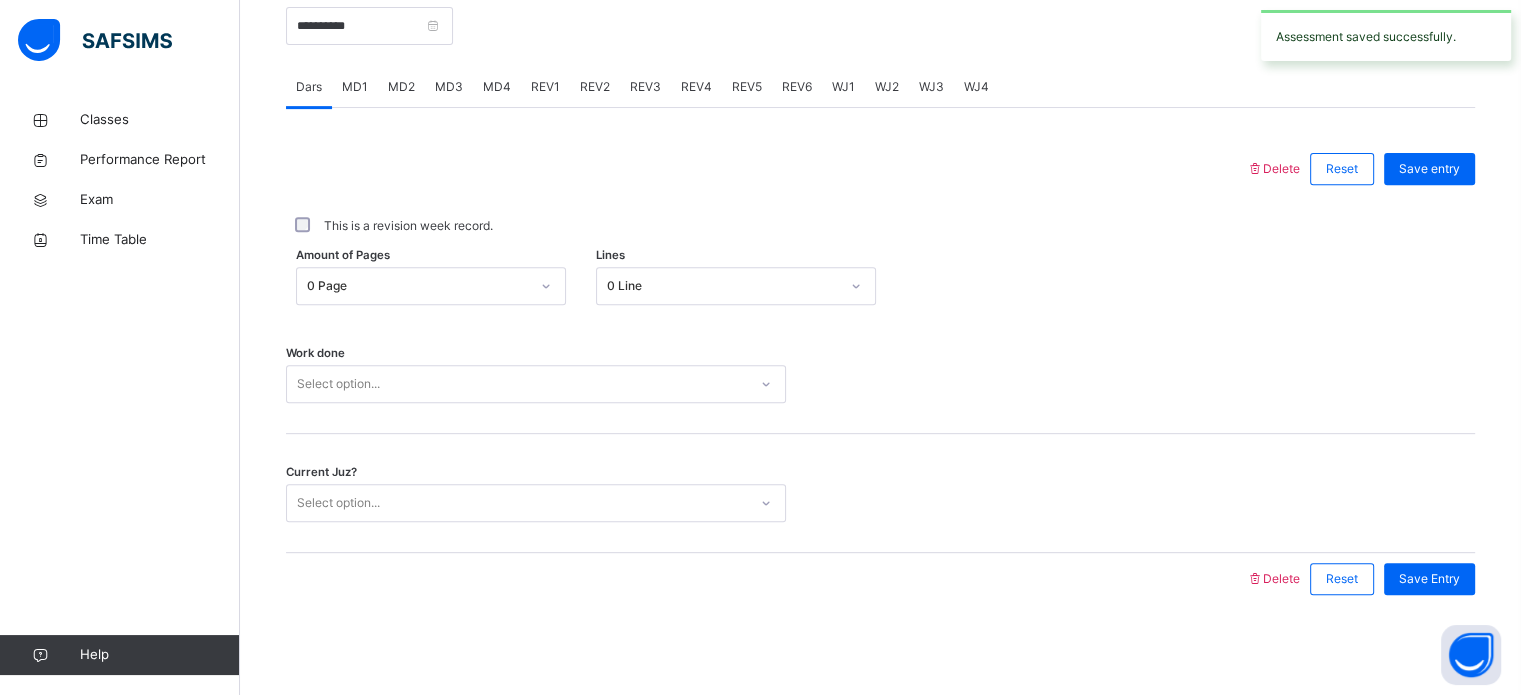 click on "REV2" at bounding box center (595, 87) 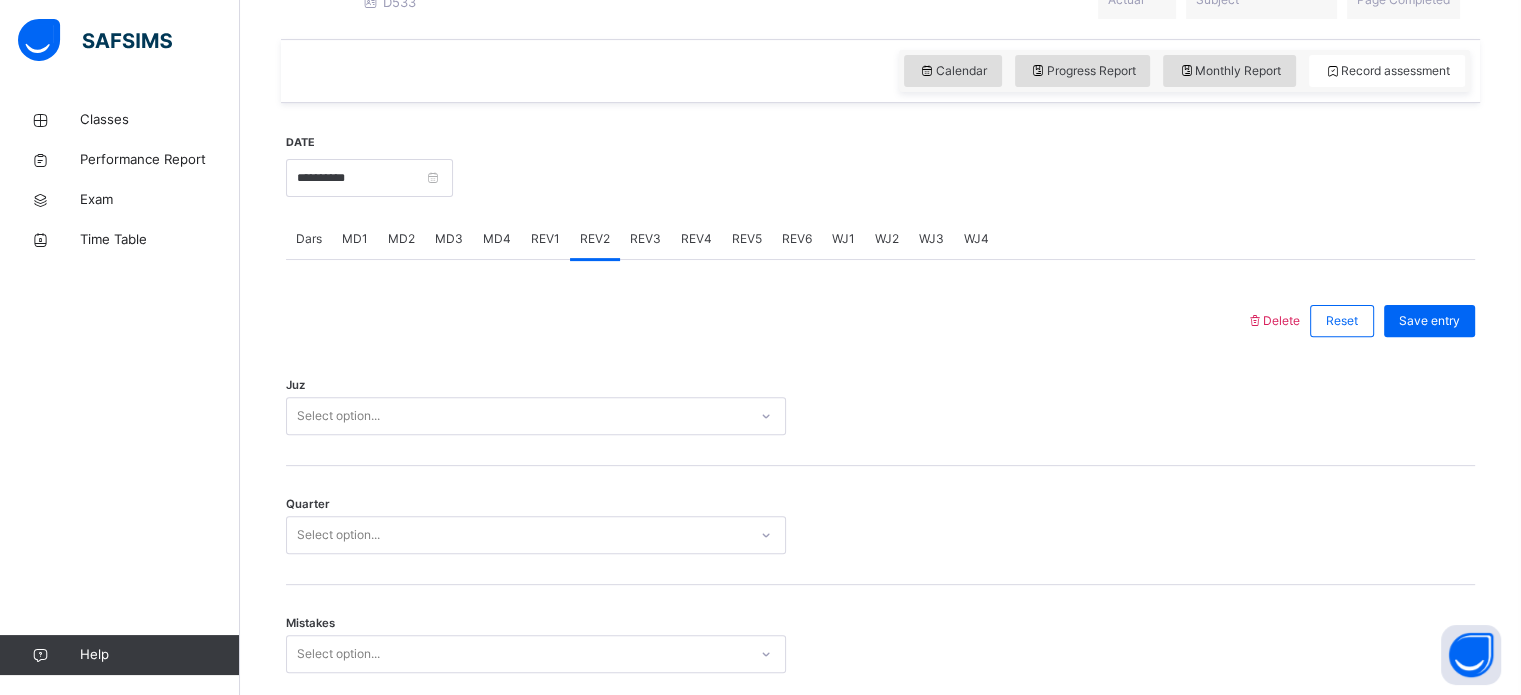scroll, scrollTop: 712, scrollLeft: 0, axis: vertical 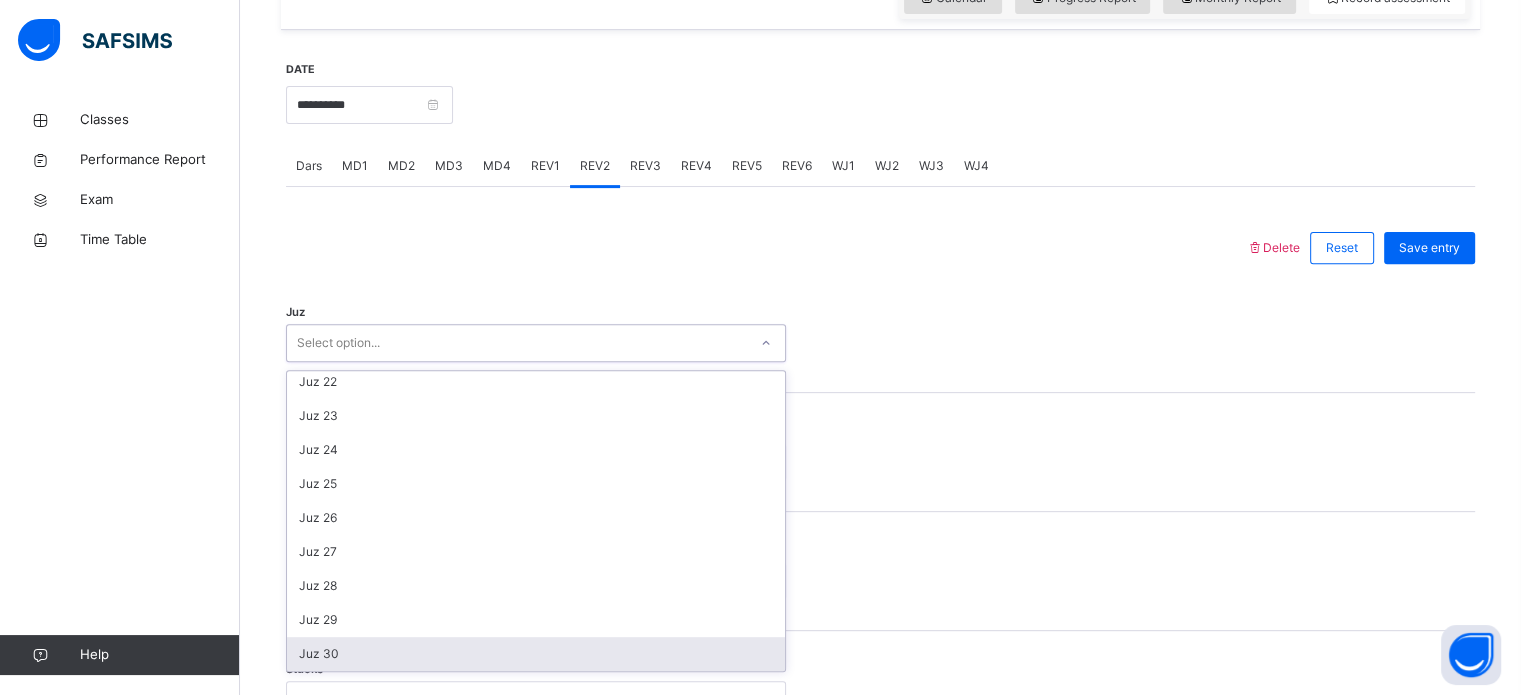 click on "Juz 30" at bounding box center (536, 654) 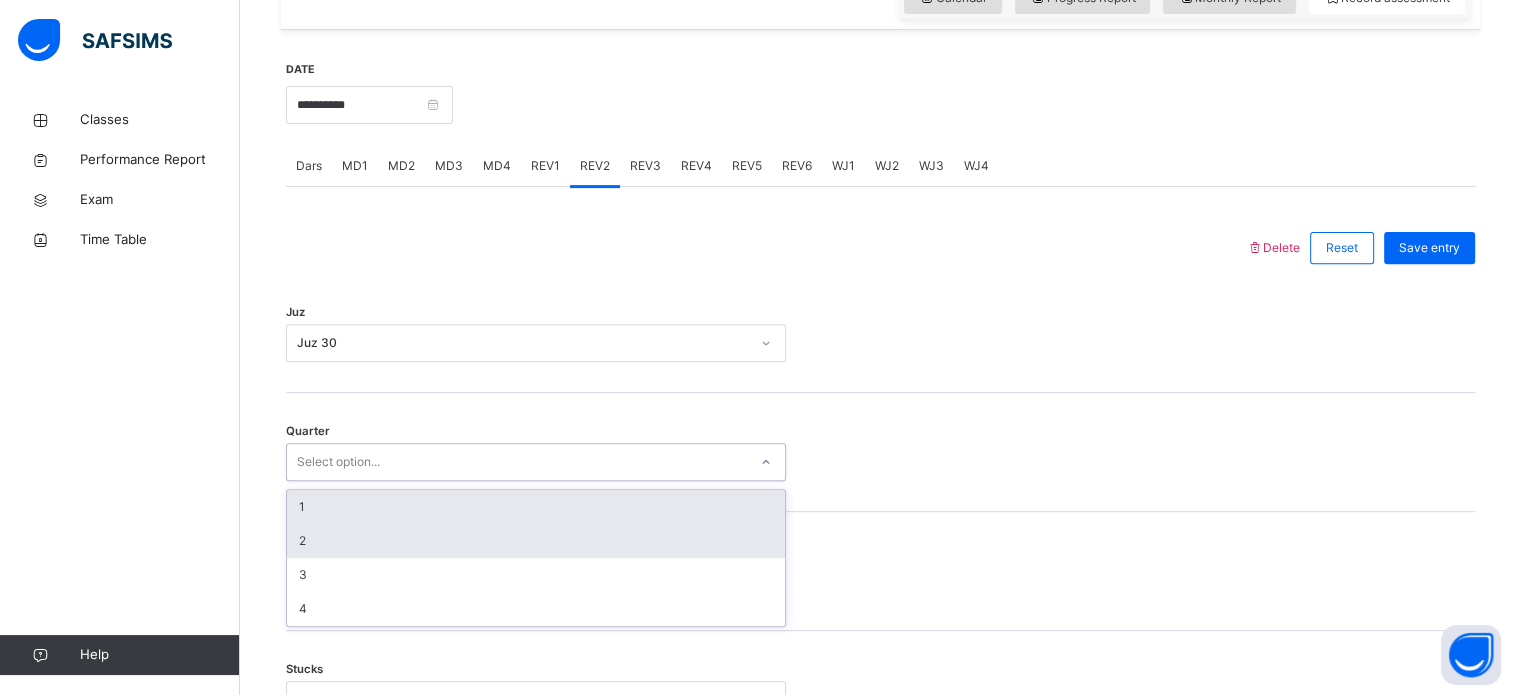 click on "2" at bounding box center (536, 541) 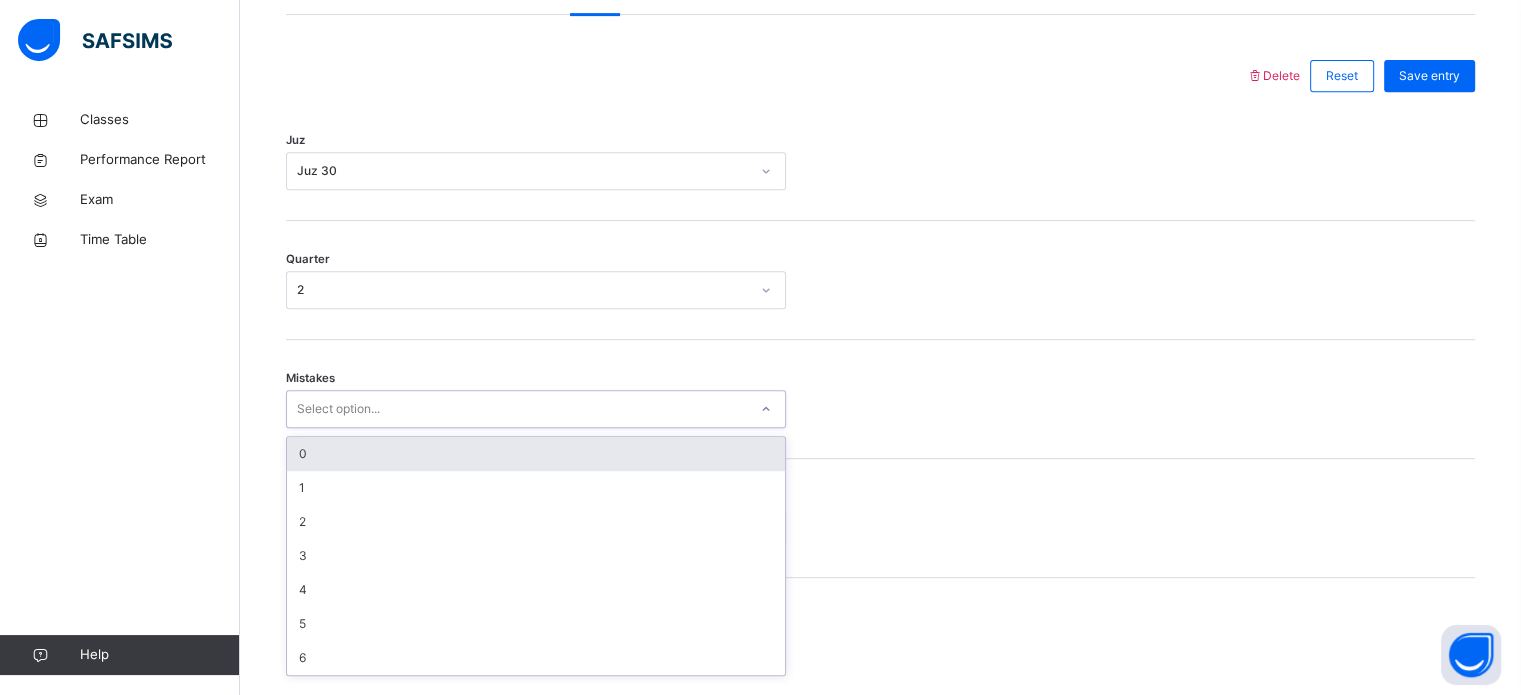 scroll, scrollTop: 888, scrollLeft: 0, axis: vertical 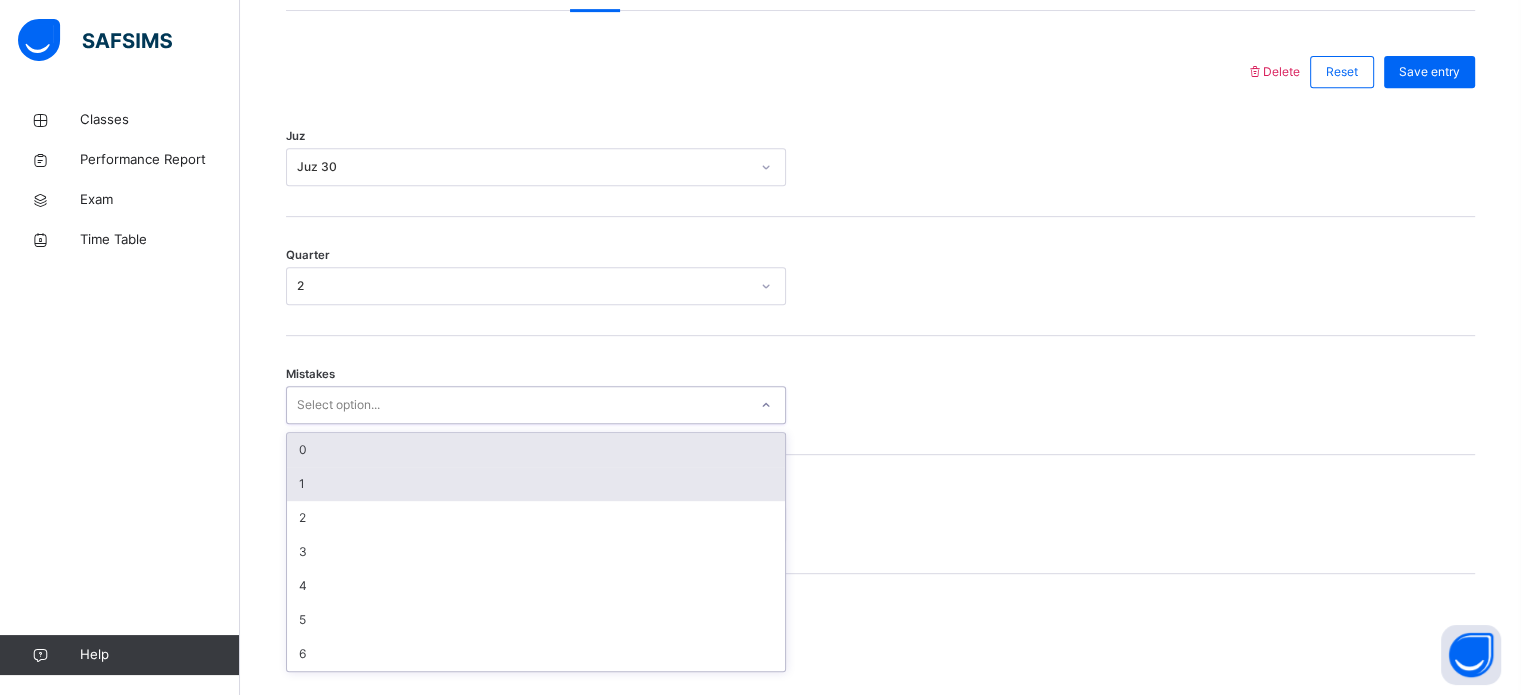 click on "1" at bounding box center [536, 484] 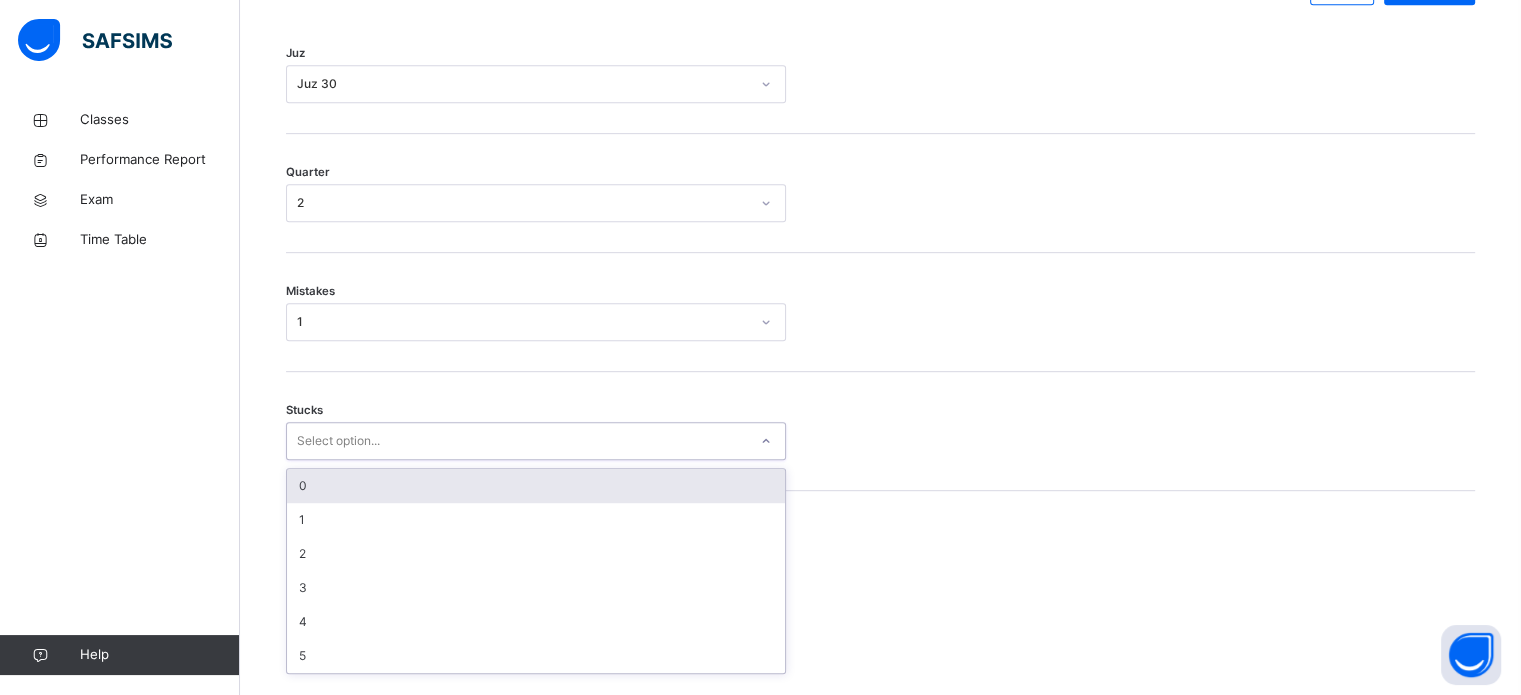 scroll, scrollTop: 972, scrollLeft: 0, axis: vertical 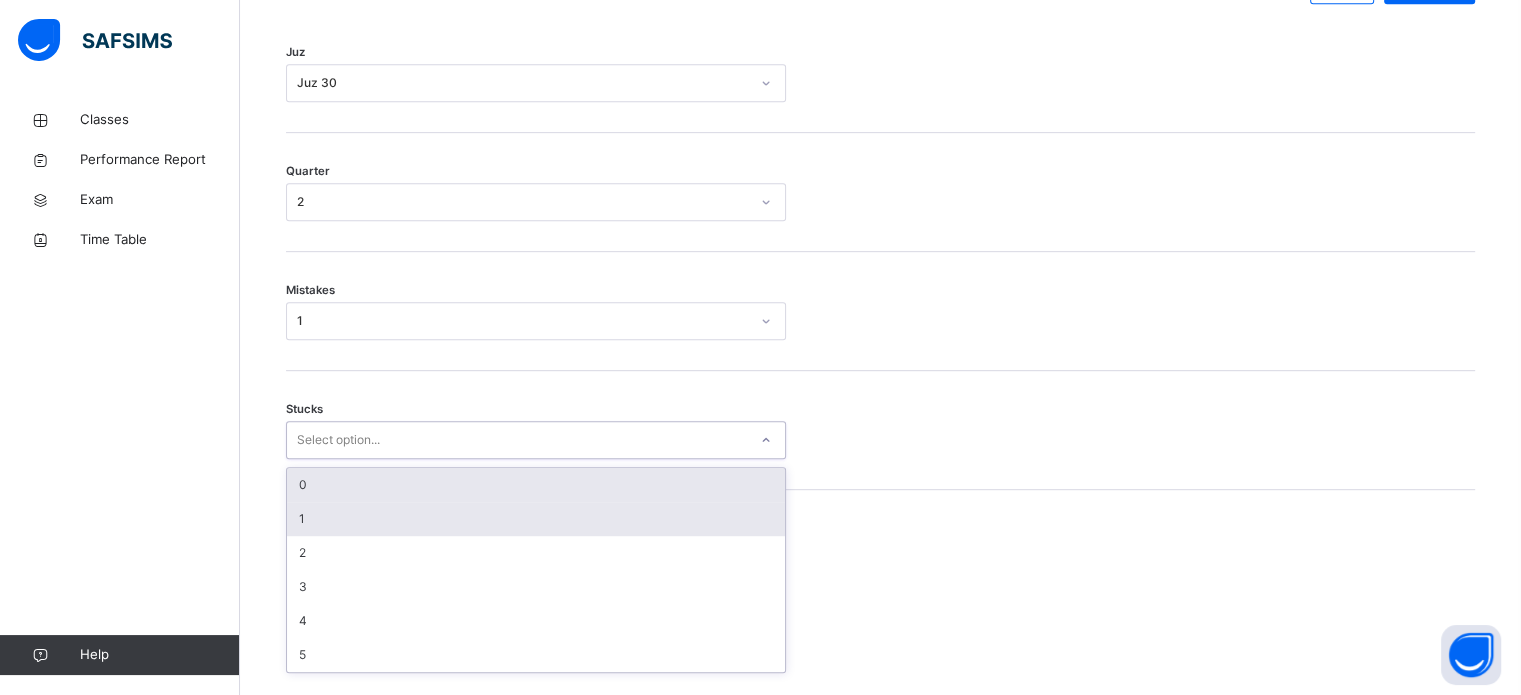 click on "1" at bounding box center [536, 519] 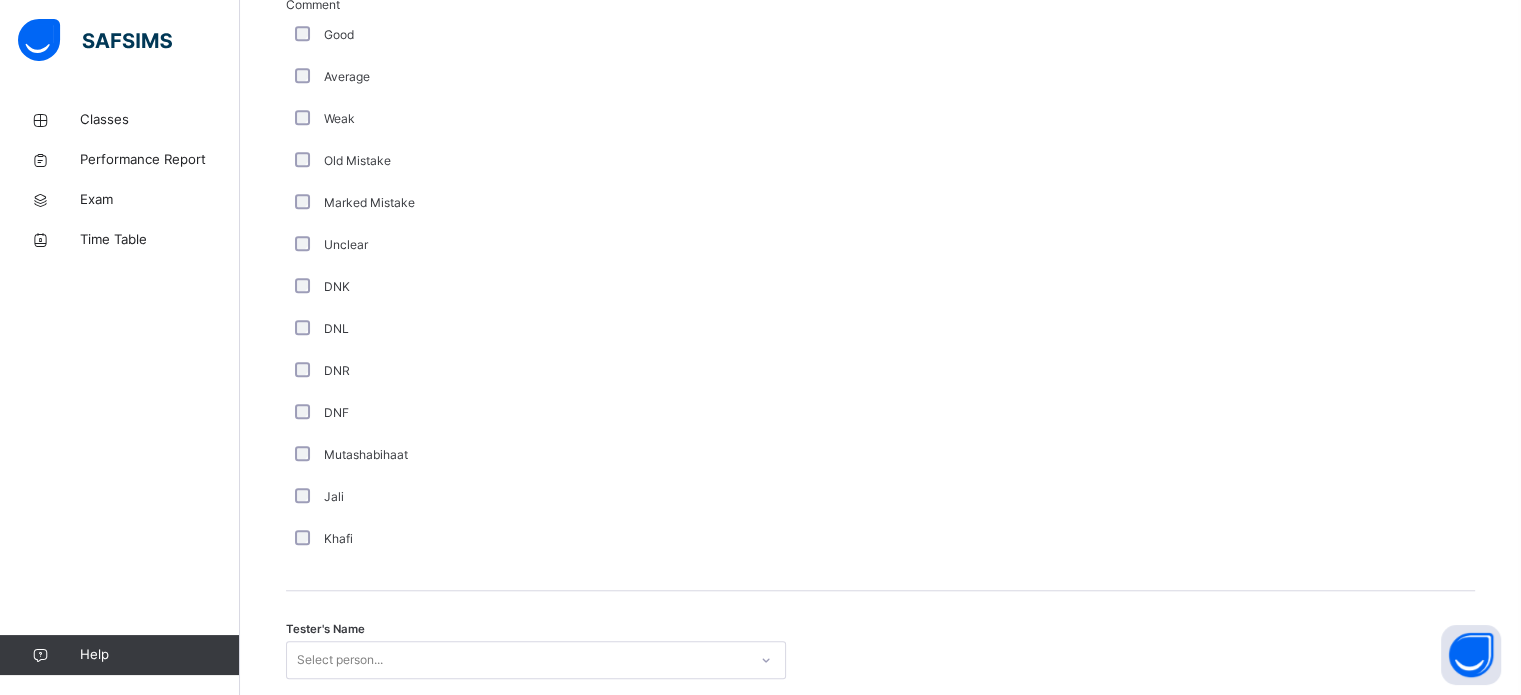 scroll, scrollTop: 1687, scrollLeft: 0, axis: vertical 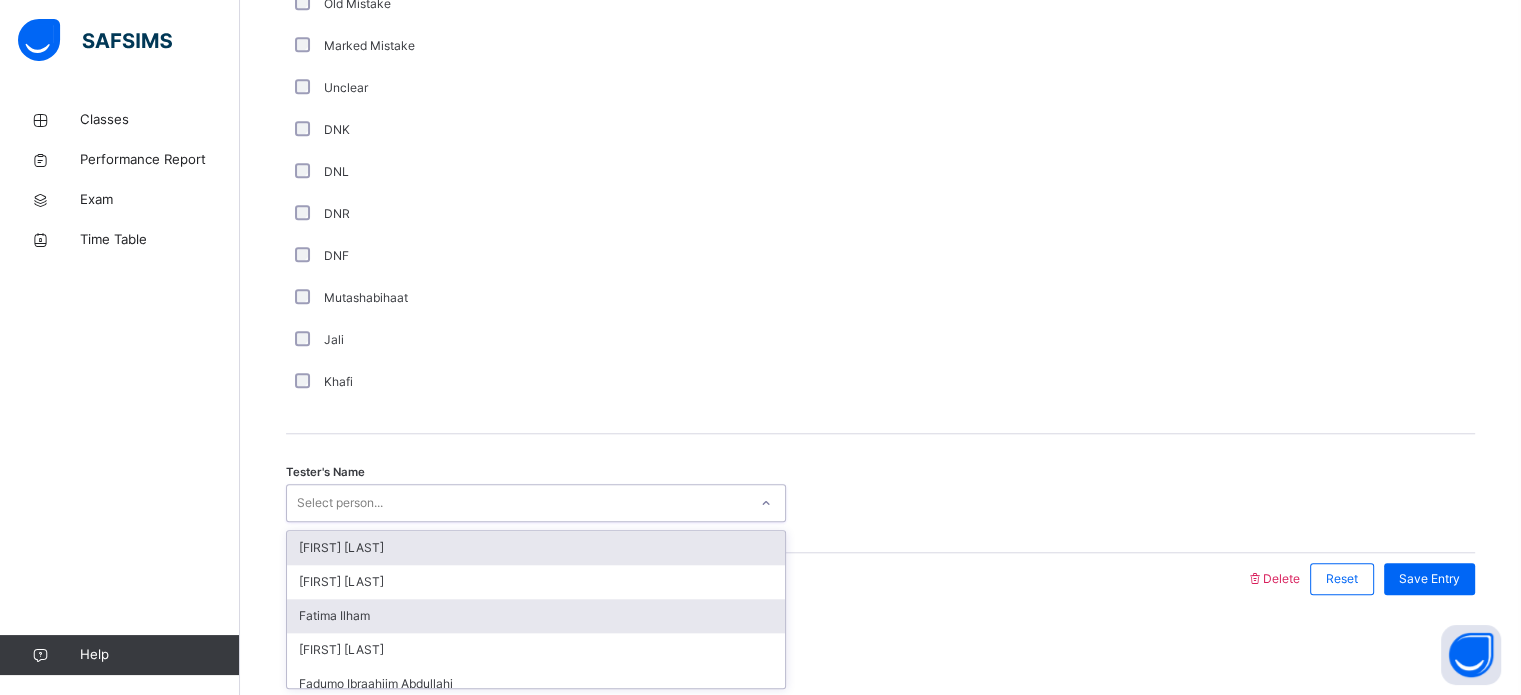 click on "Fatima  Ilham" at bounding box center [536, 616] 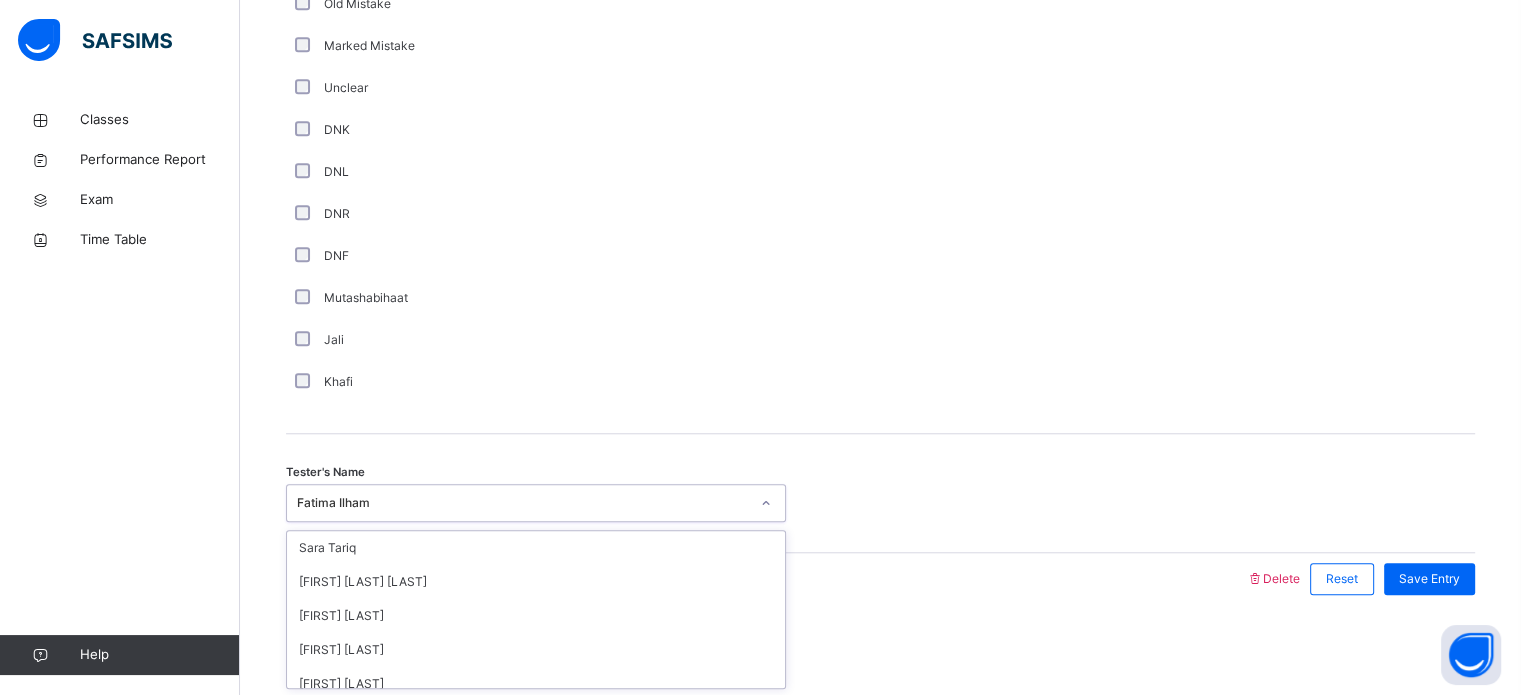 scroll, scrollTop: 272, scrollLeft: 0, axis: vertical 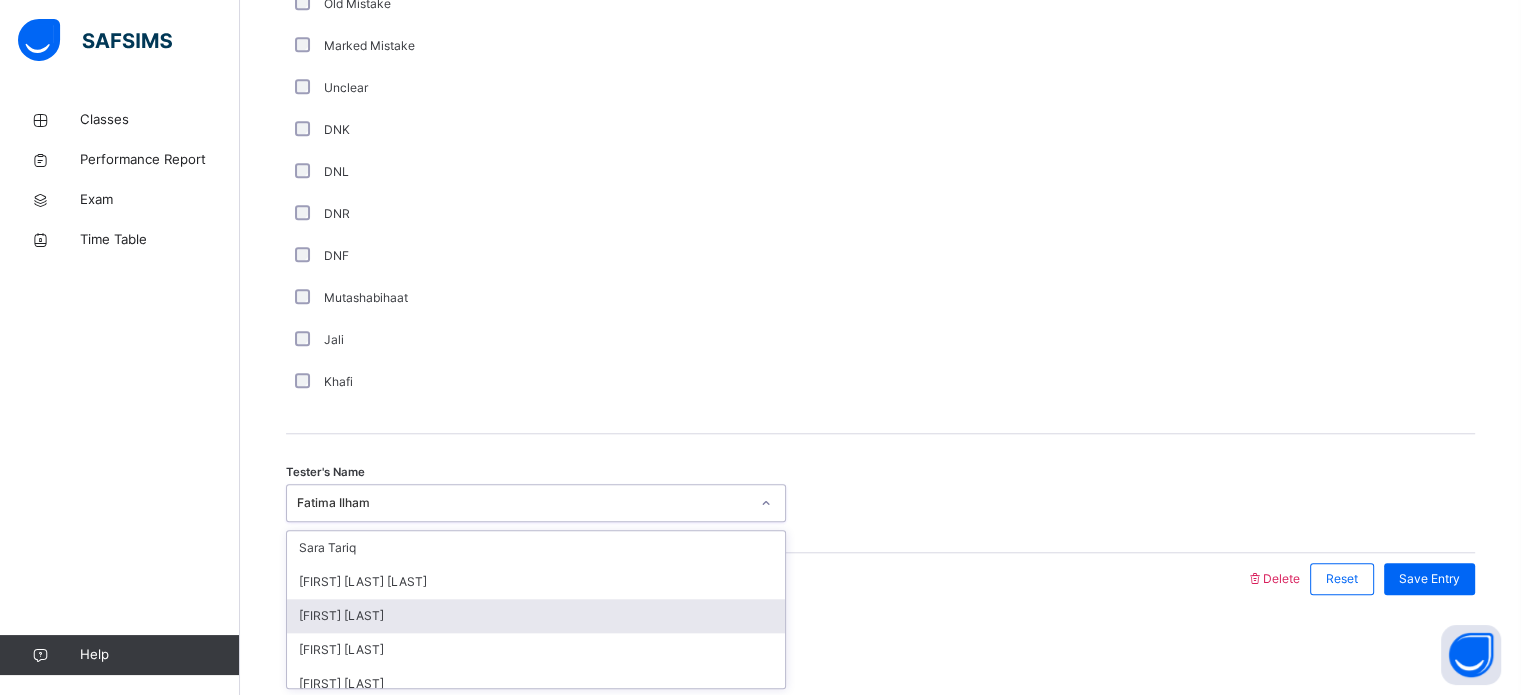 click on "[FIRST]  [LAST]" at bounding box center (536, 616) 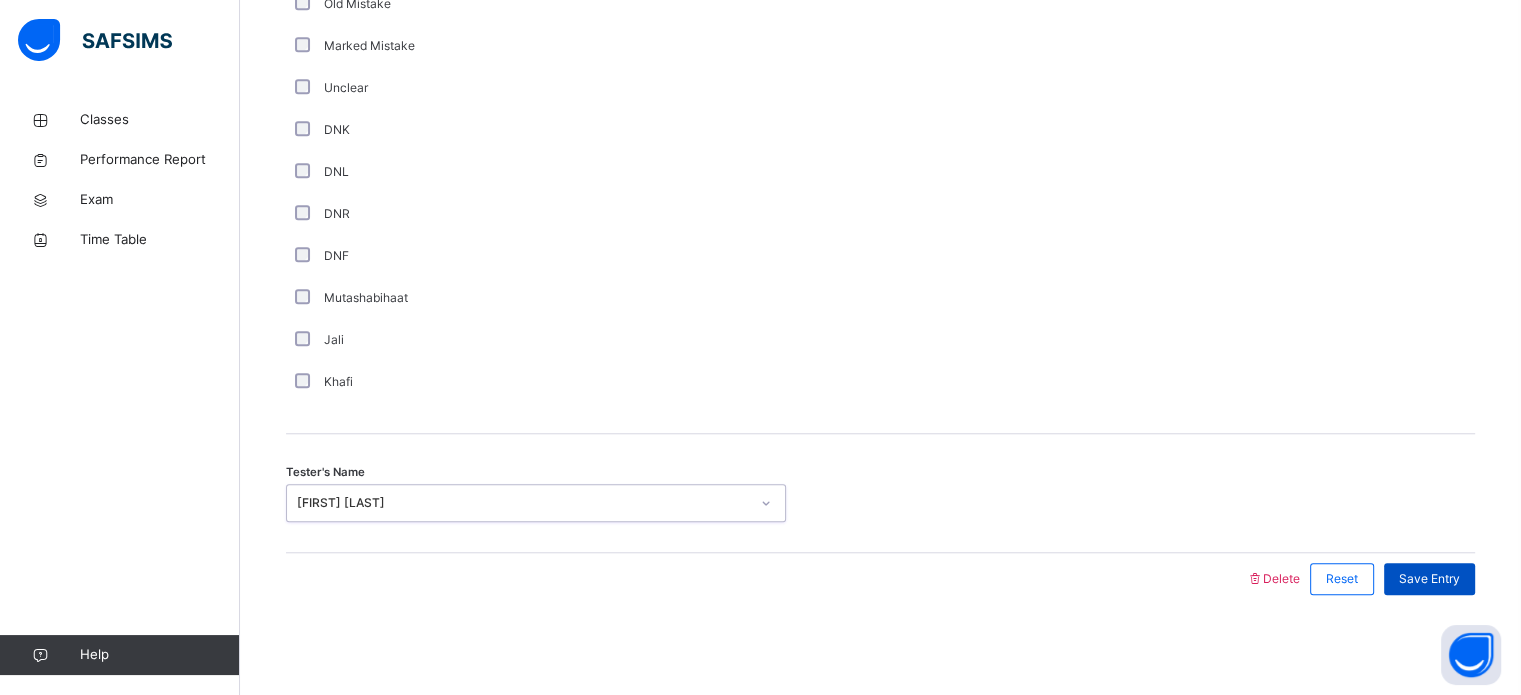 click on "Save Entry" at bounding box center (1429, 579) 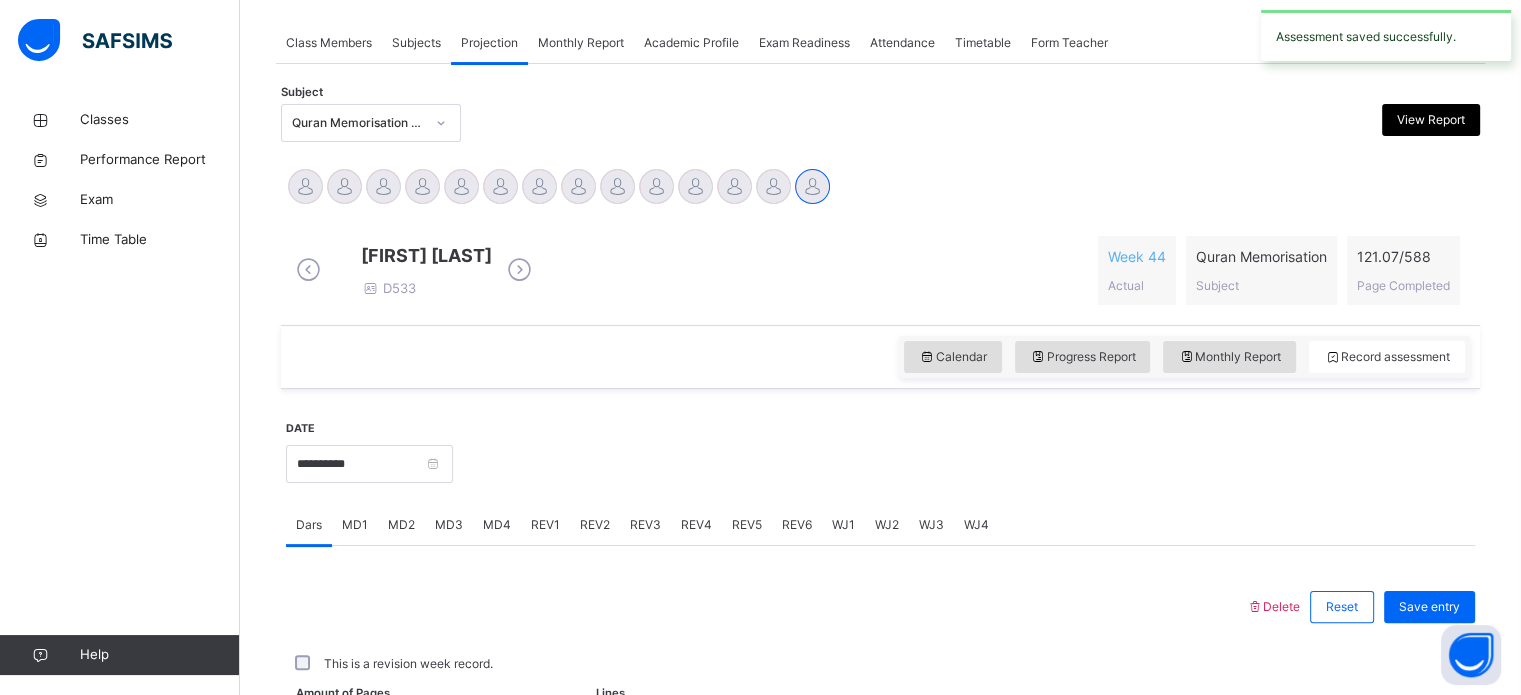 scroll, scrollTop: 806, scrollLeft: 0, axis: vertical 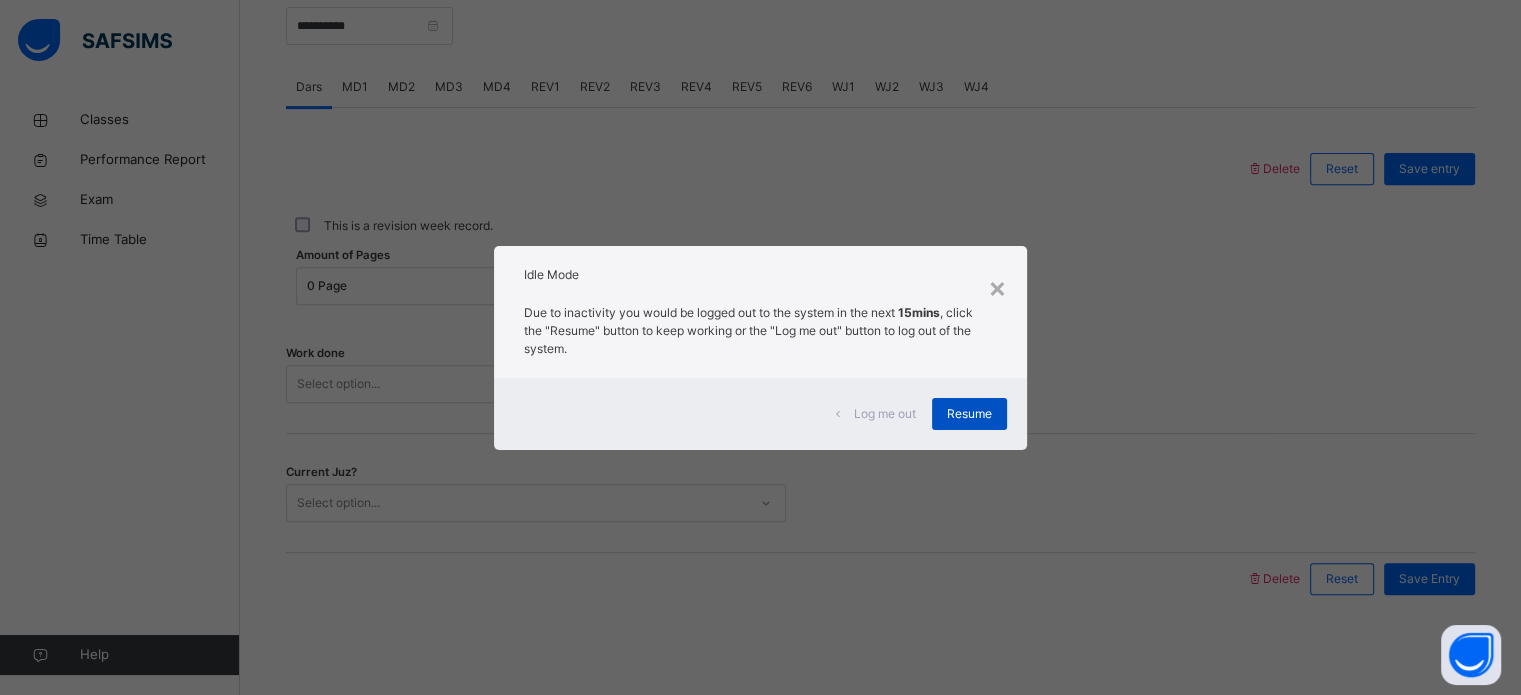 click on "Resume" at bounding box center (969, 414) 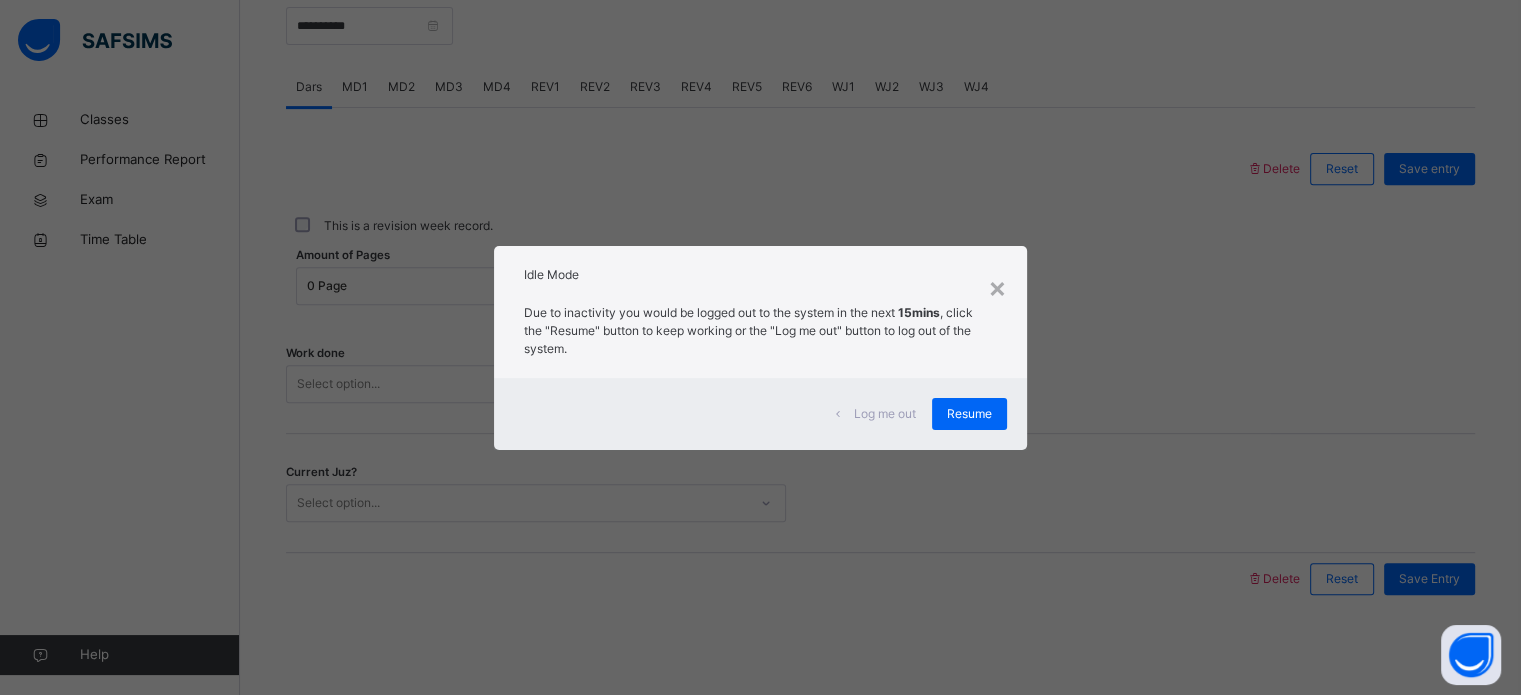 click on "Idle Mode" at bounding box center (760, 270) 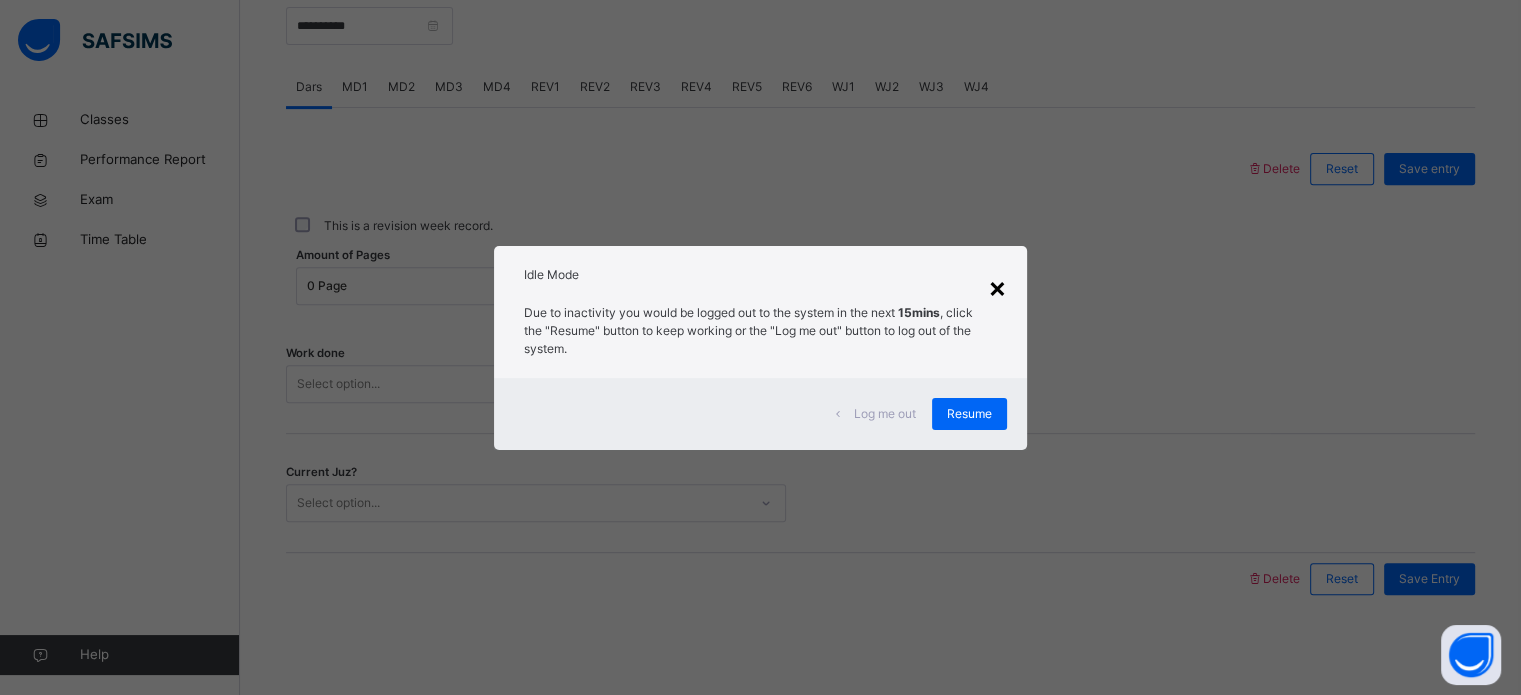 click on "×" at bounding box center (997, 287) 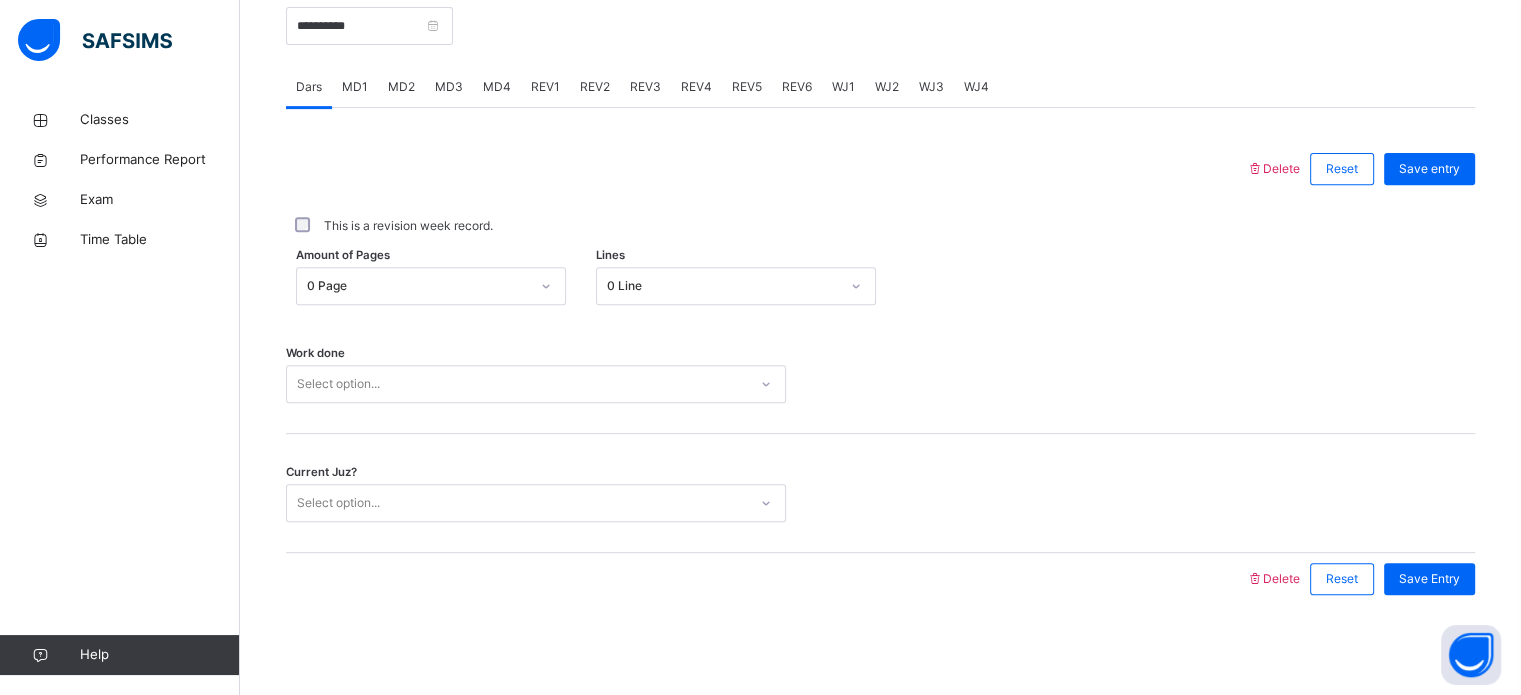 click at bounding box center (766, 169) 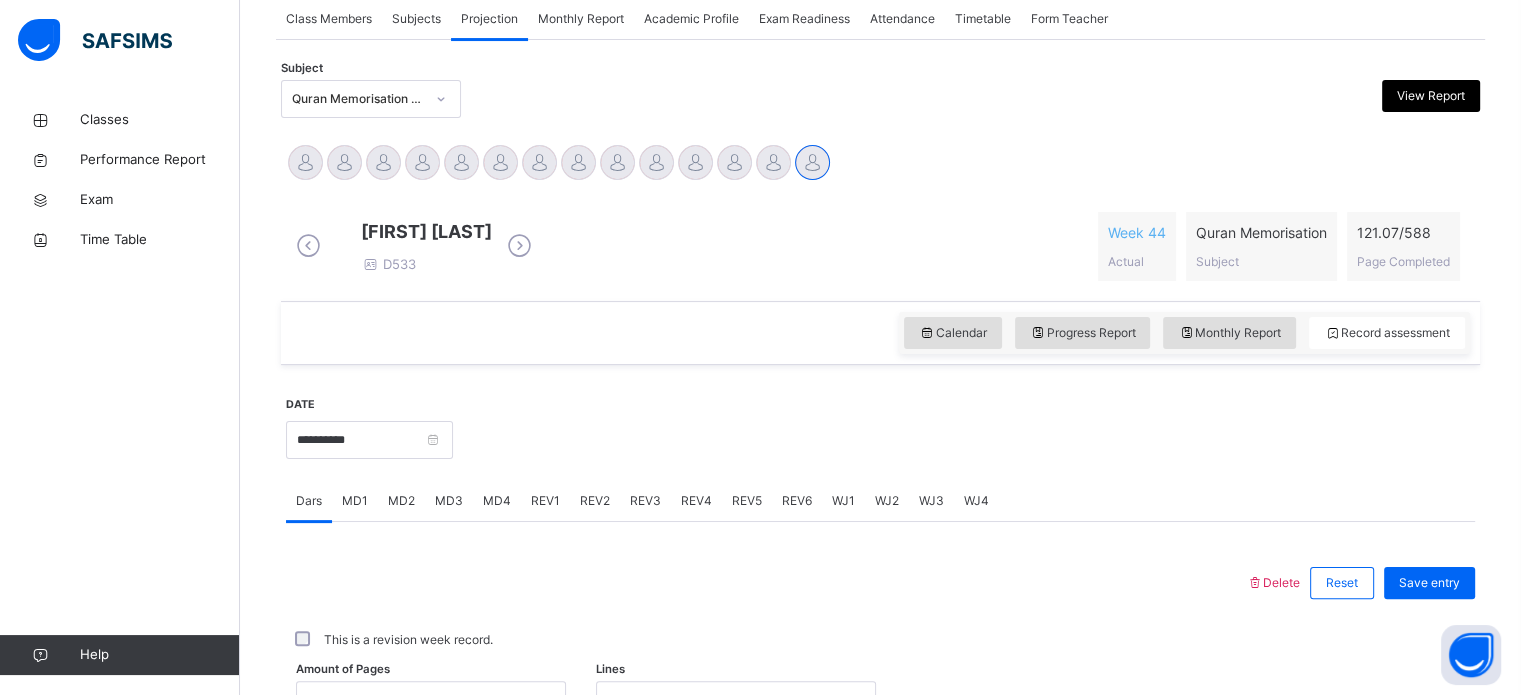 scroll, scrollTop: 359, scrollLeft: 0, axis: vertical 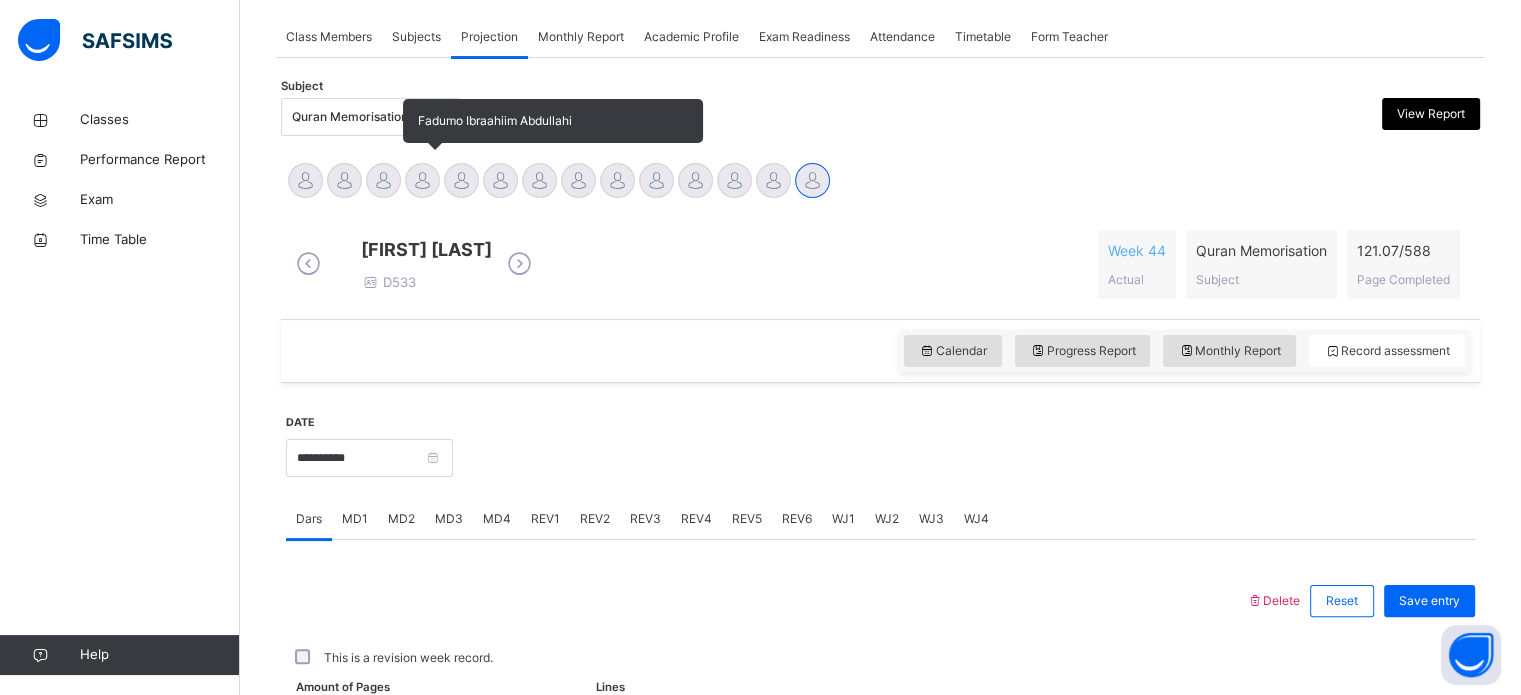 click at bounding box center [422, 180] 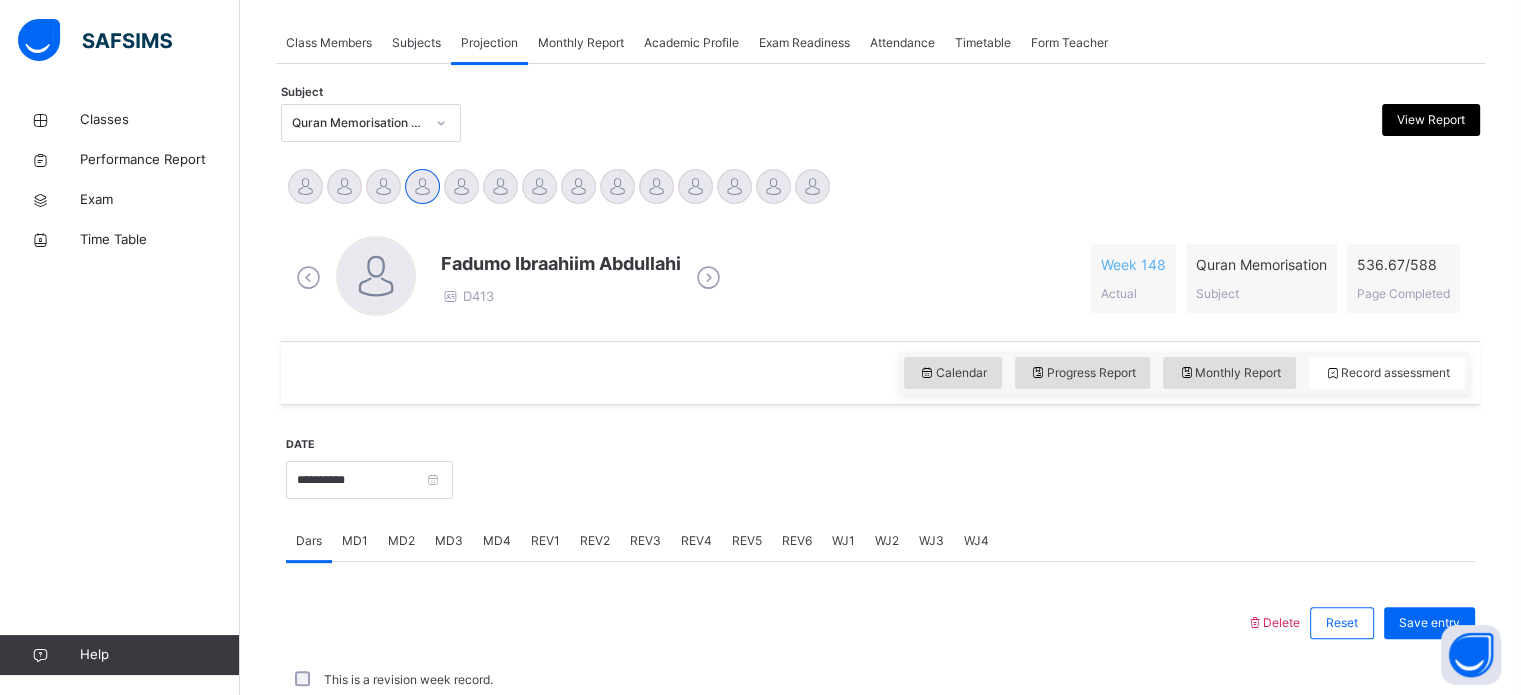 scroll, scrollTop: 359, scrollLeft: 0, axis: vertical 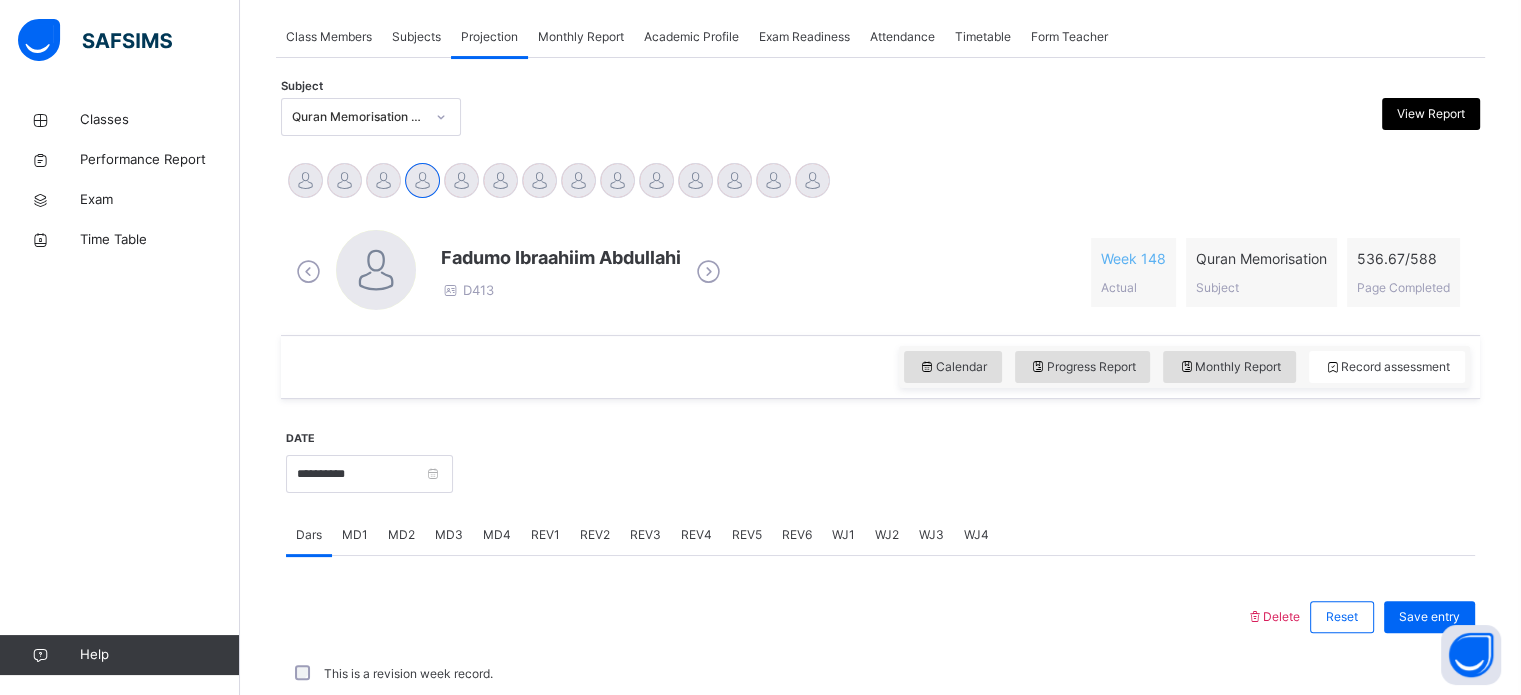 click on "REV5" at bounding box center [747, 535] 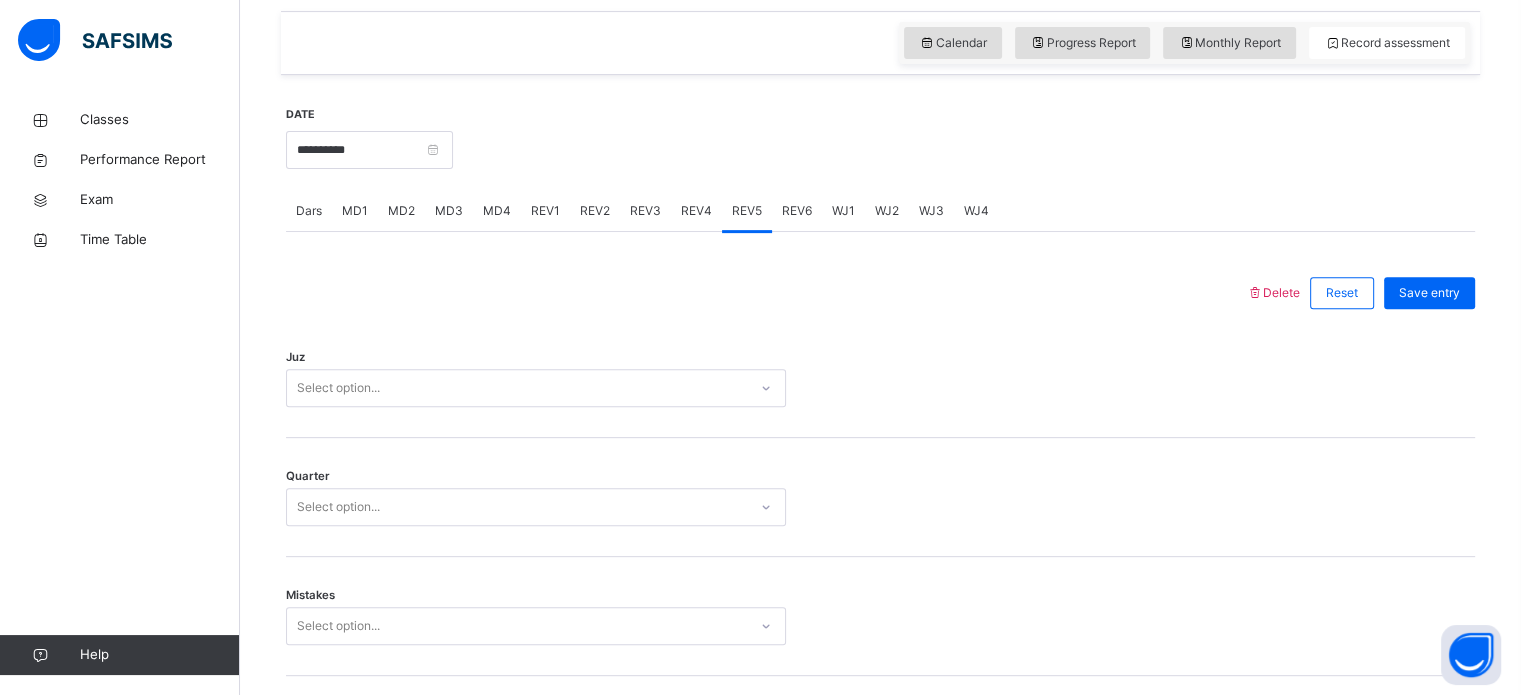 scroll, scrollTop: 712, scrollLeft: 0, axis: vertical 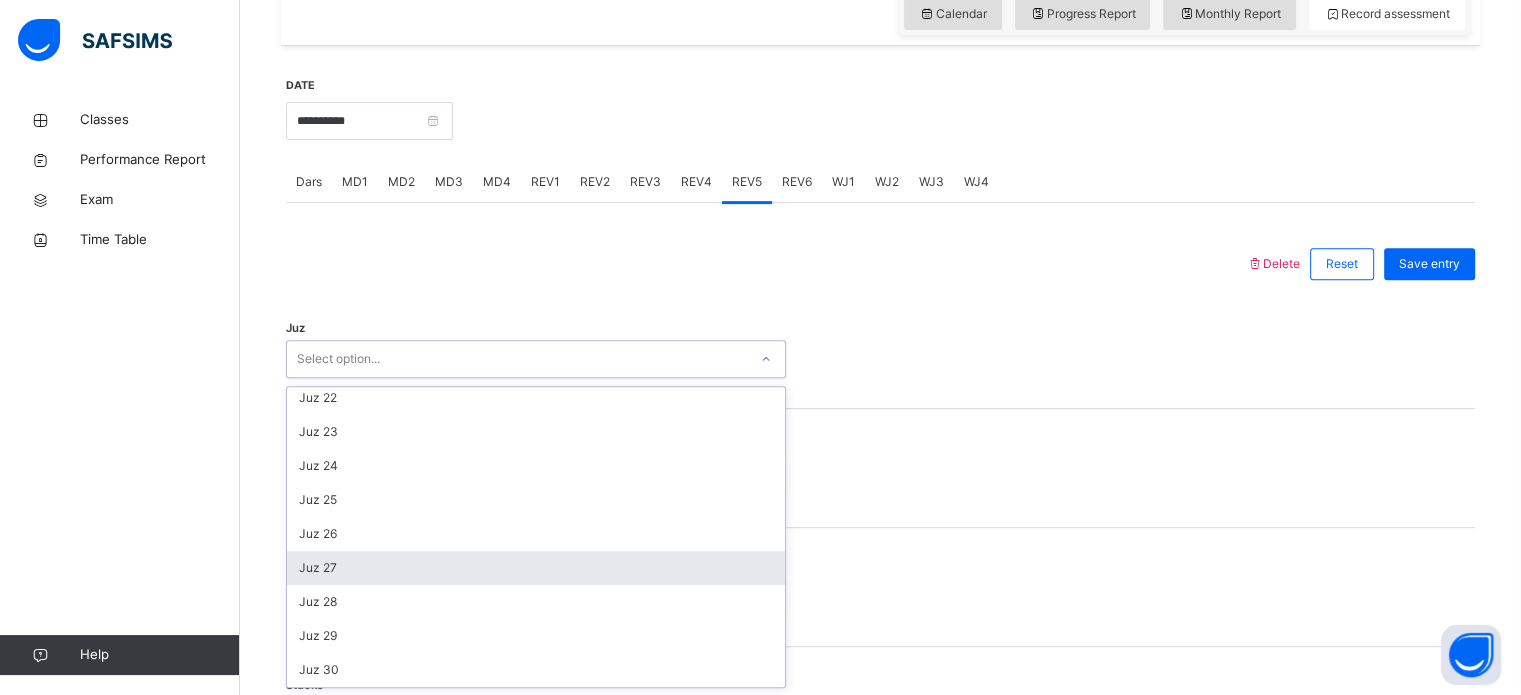 click on "Juz 27" at bounding box center (536, 568) 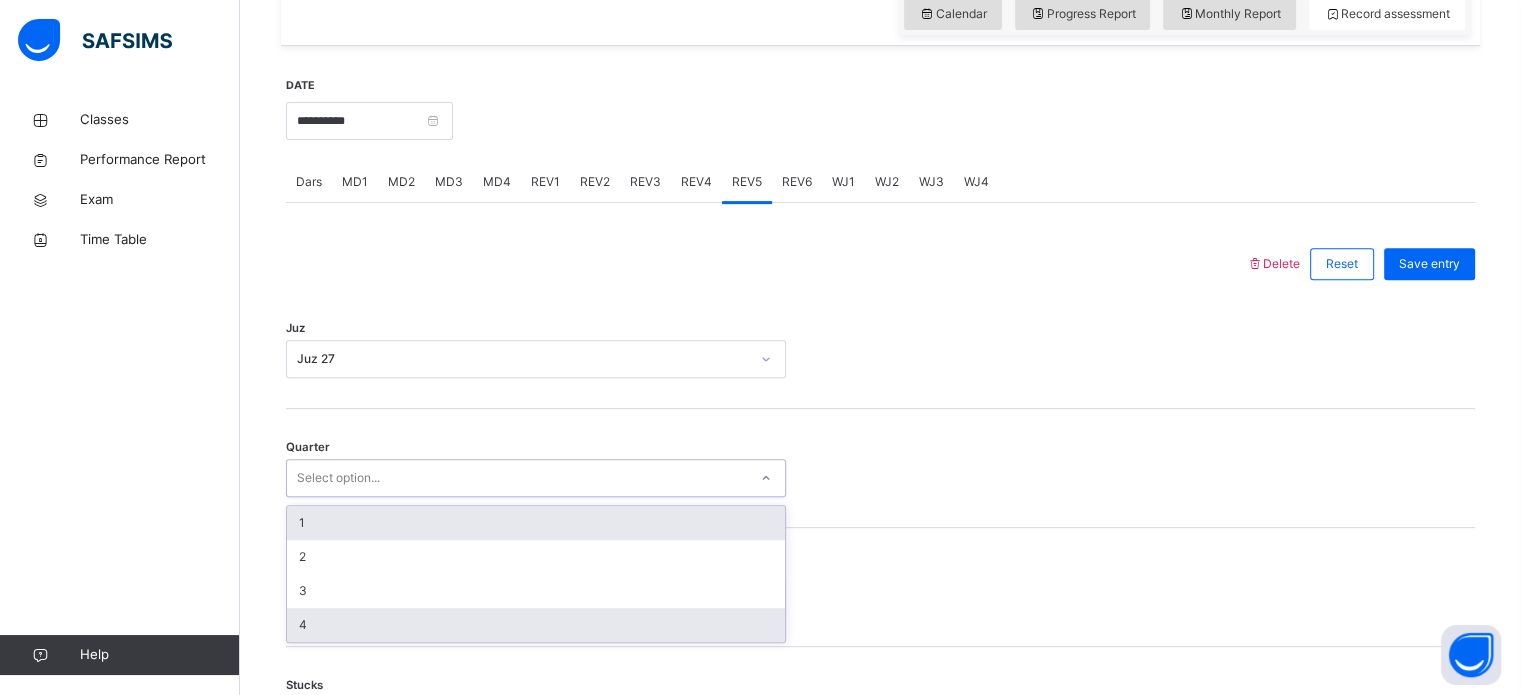 click on "4" at bounding box center [536, 625] 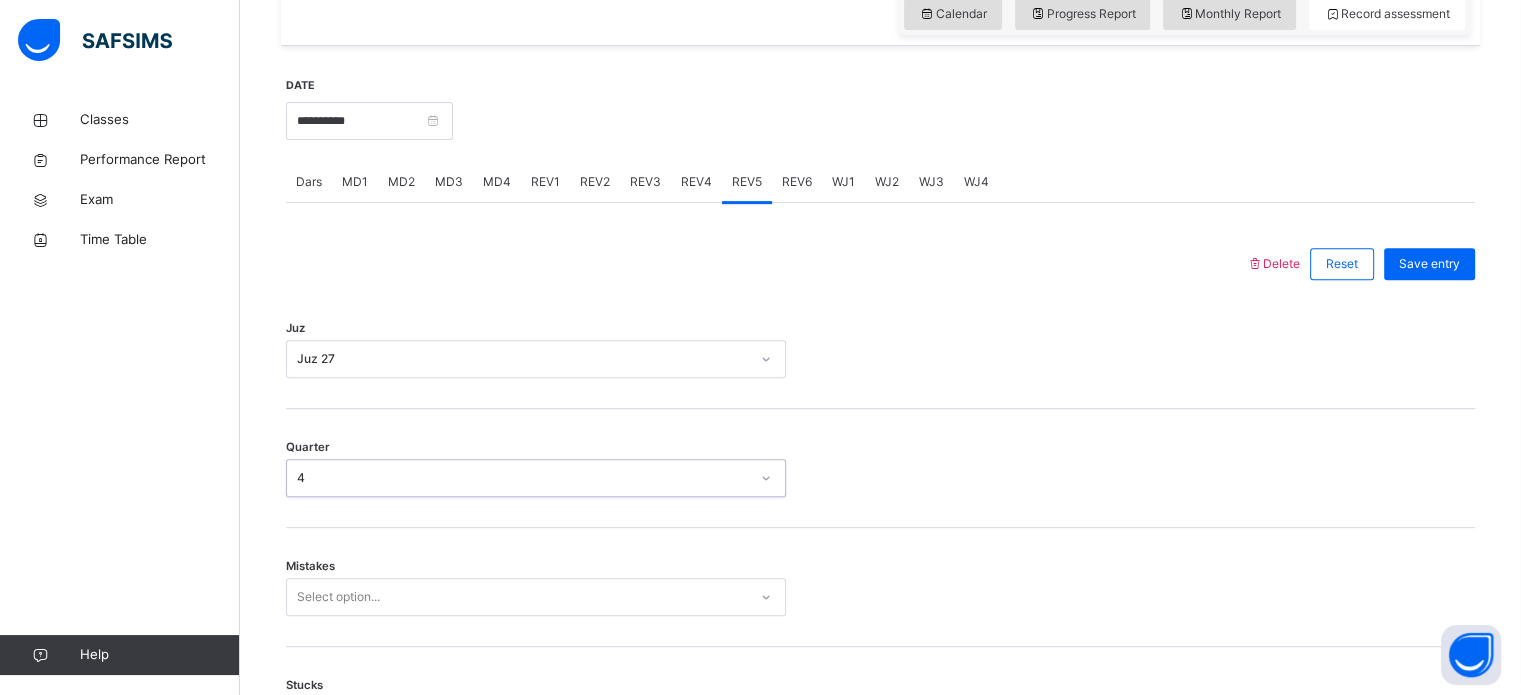 click on "Mistakes Select option..." at bounding box center [880, 587] 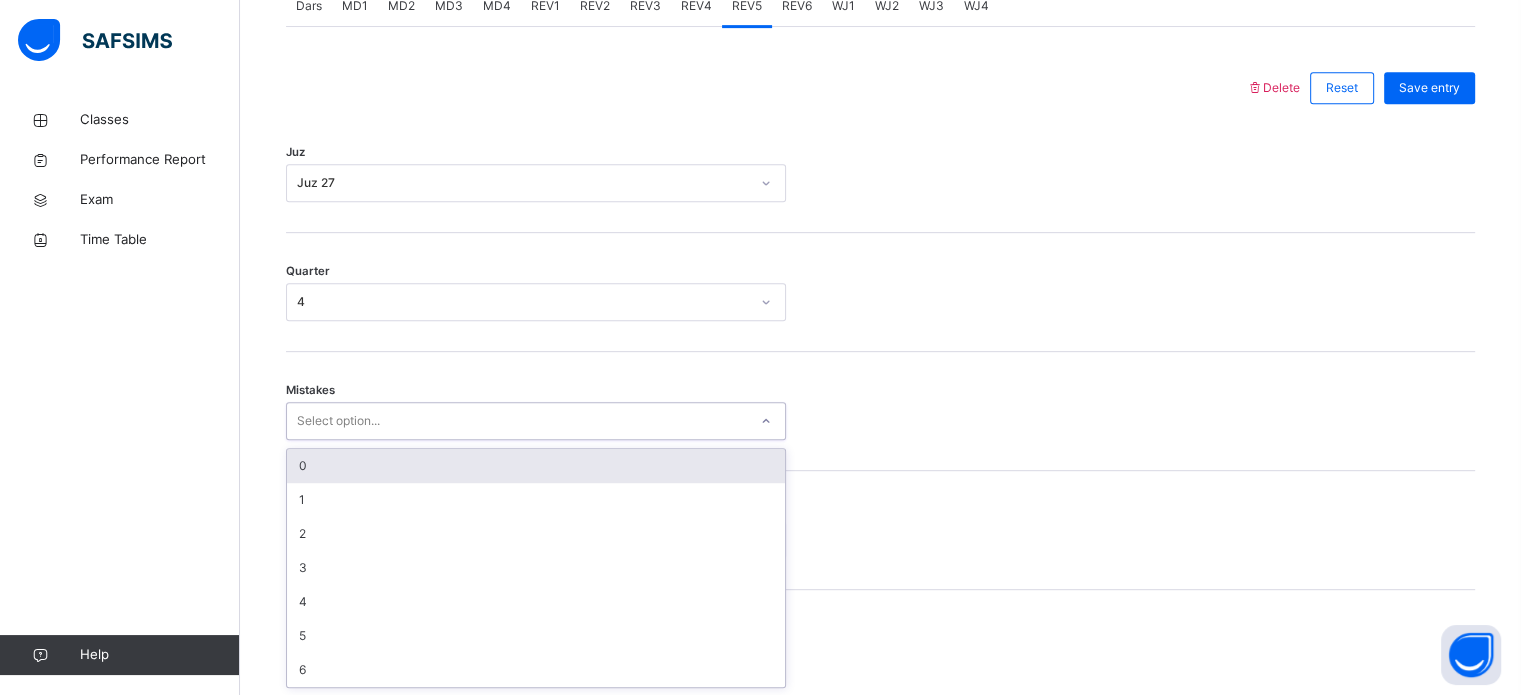 click on "0" at bounding box center [536, 466] 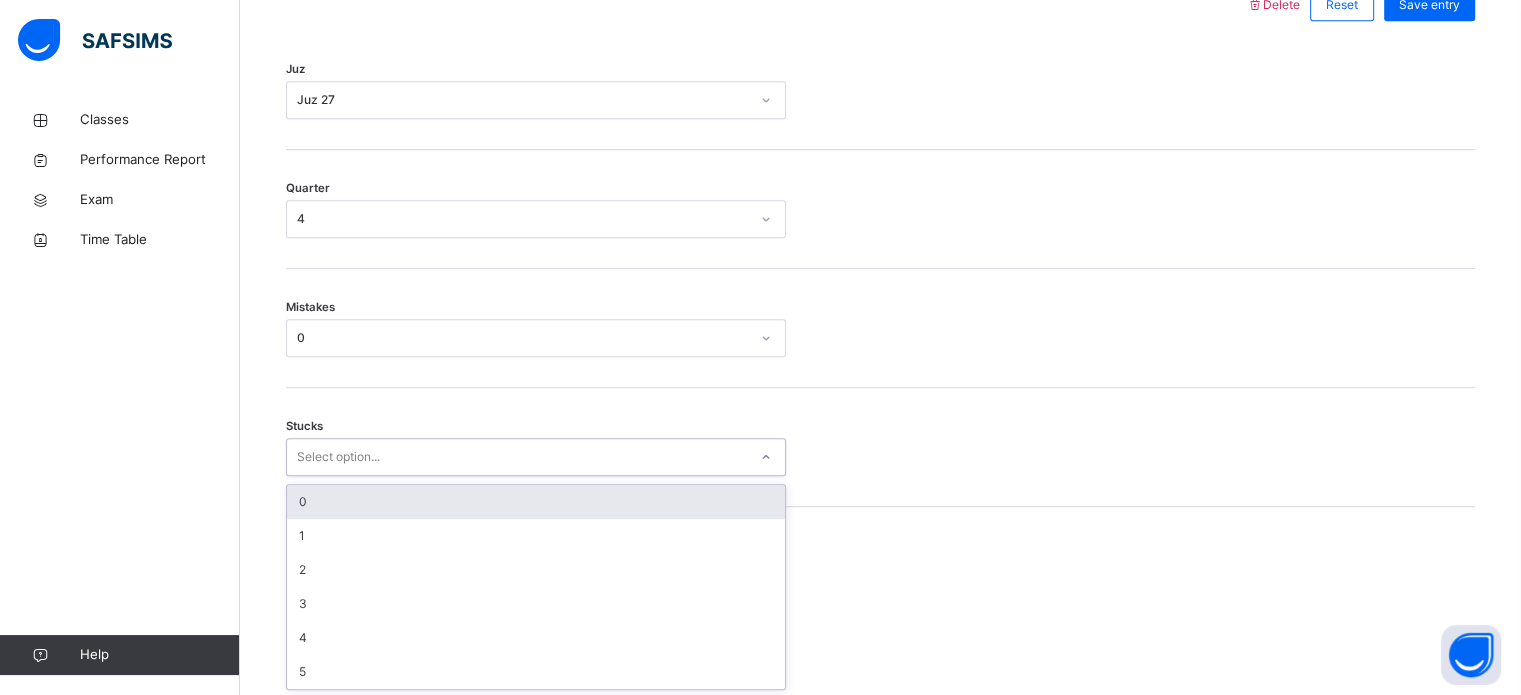 scroll, scrollTop: 972, scrollLeft: 0, axis: vertical 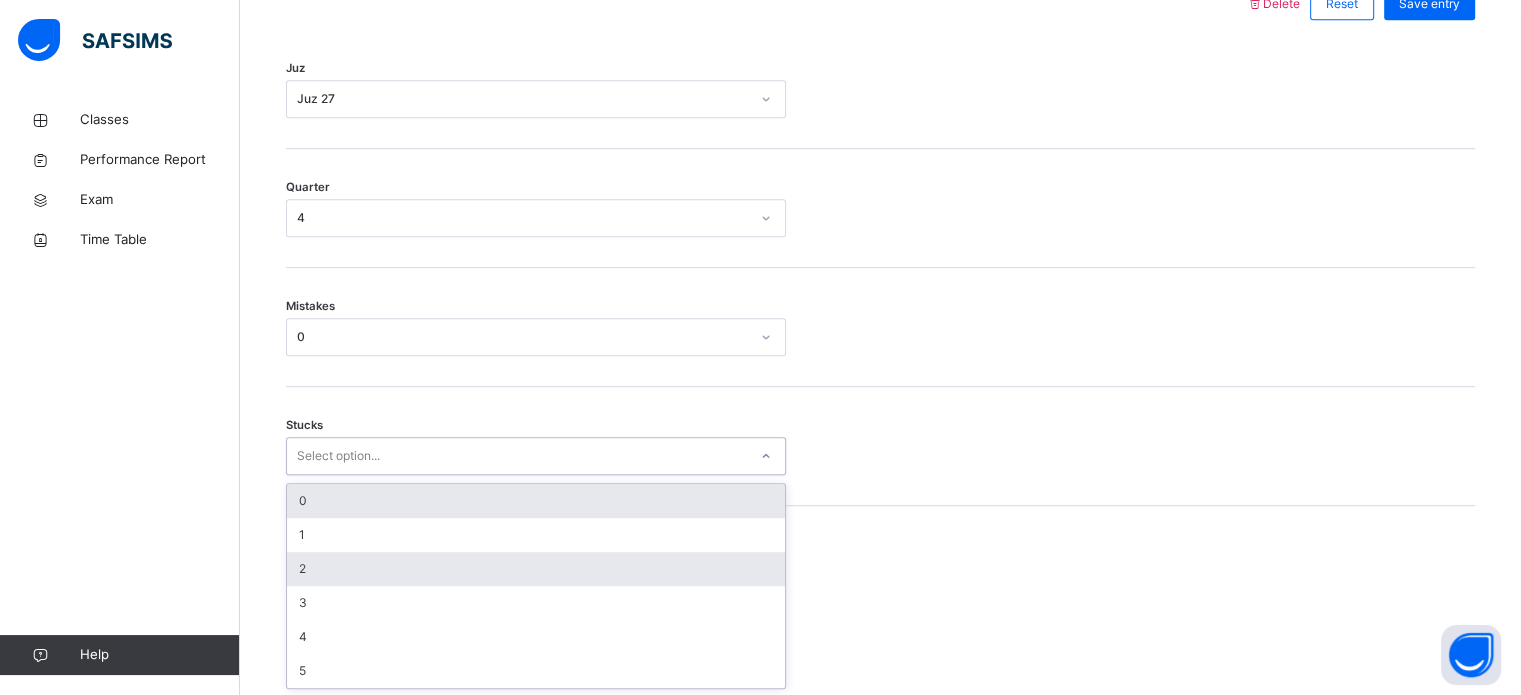 click on "2" at bounding box center [536, 569] 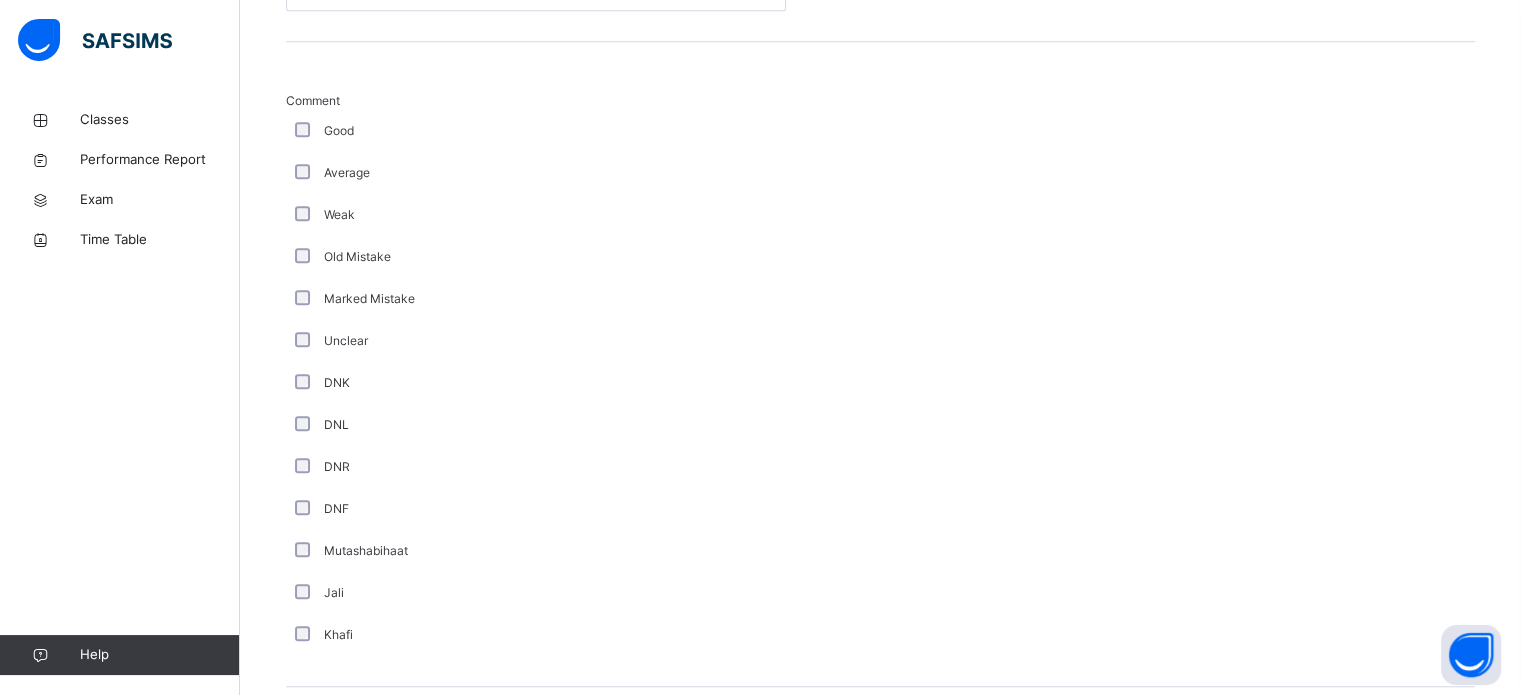 scroll, scrollTop: 1687, scrollLeft: 0, axis: vertical 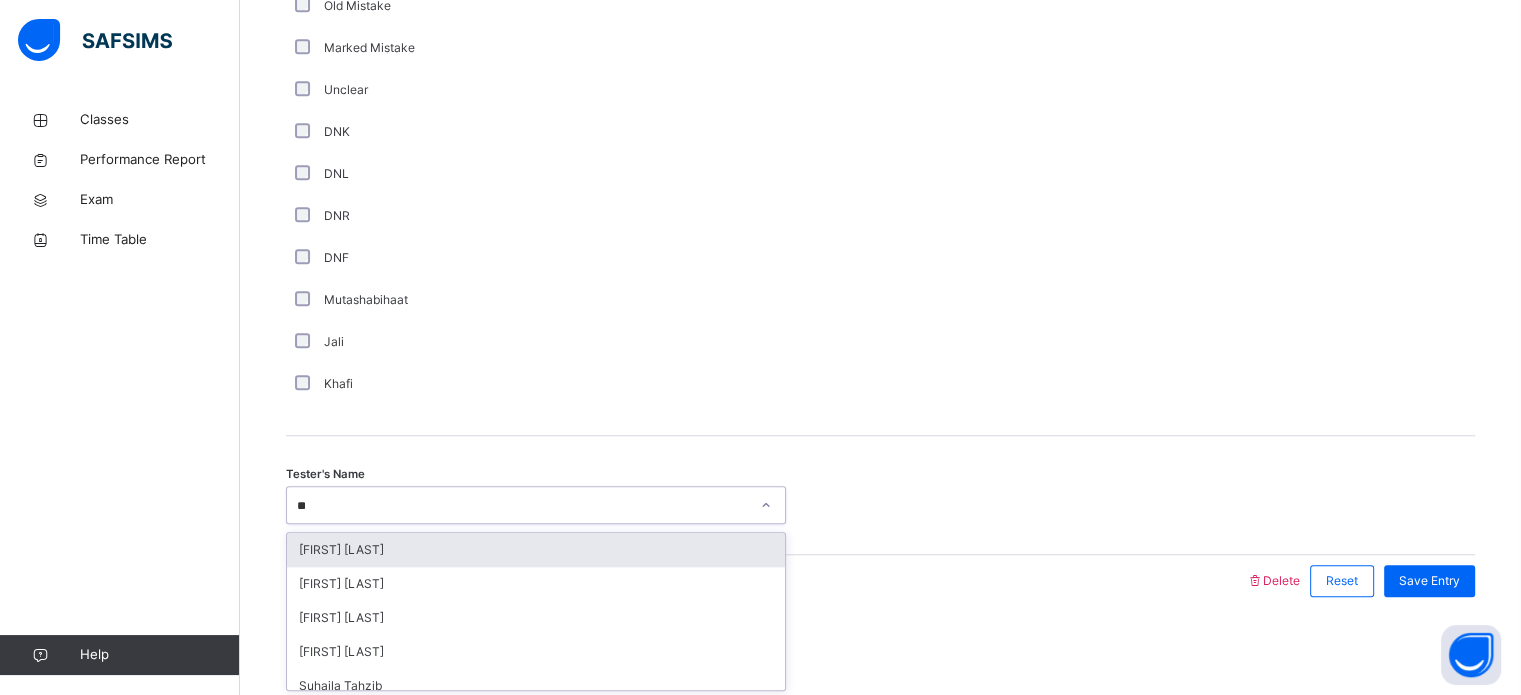 type on "***" 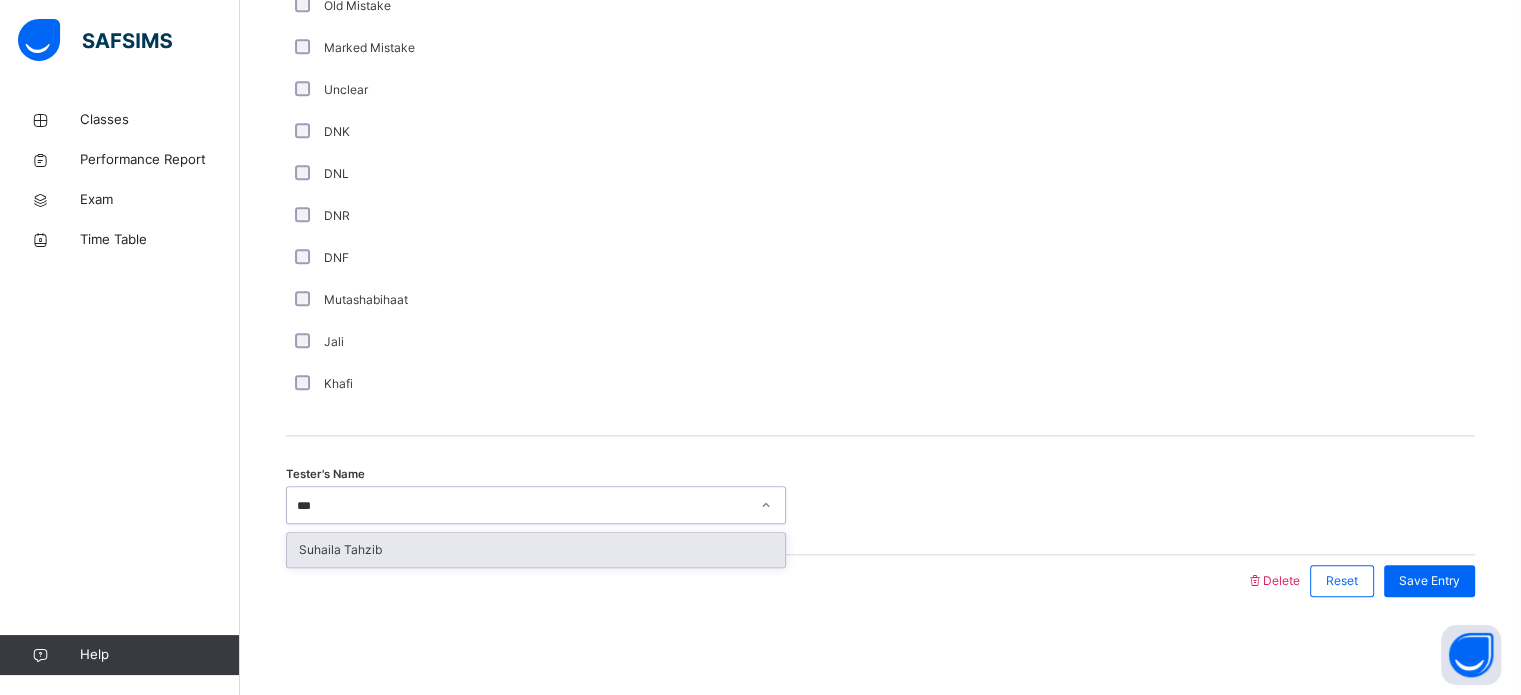 type 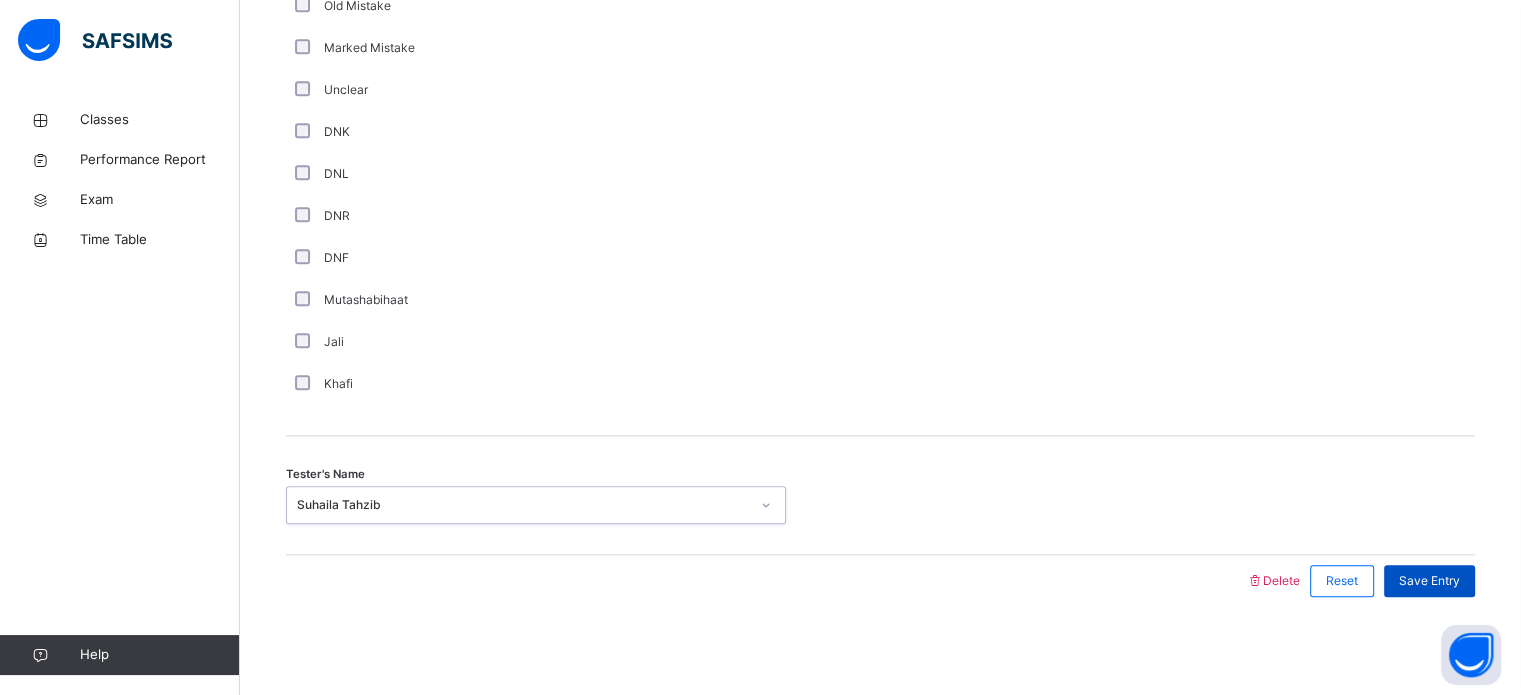 click on "Save Entry" at bounding box center (1429, 581) 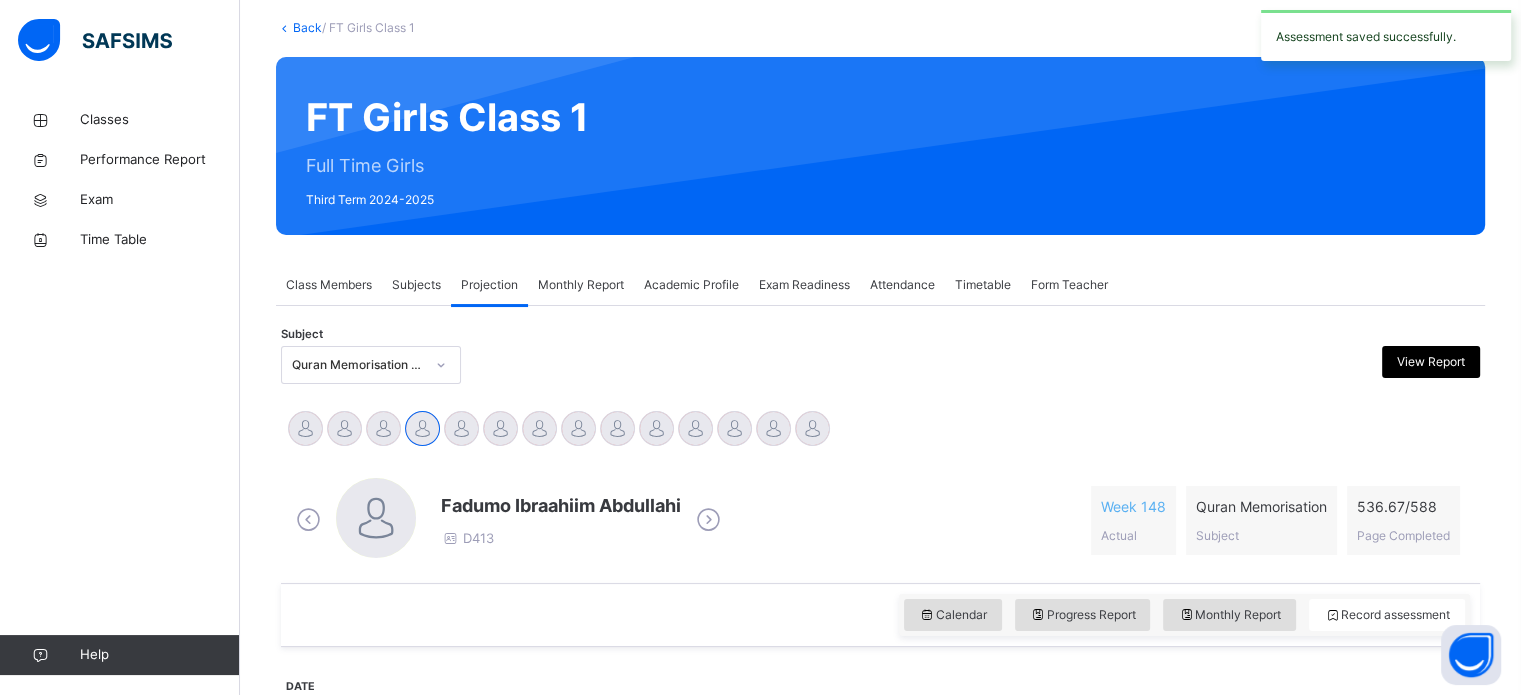 scroll, scrollTop: 110, scrollLeft: 0, axis: vertical 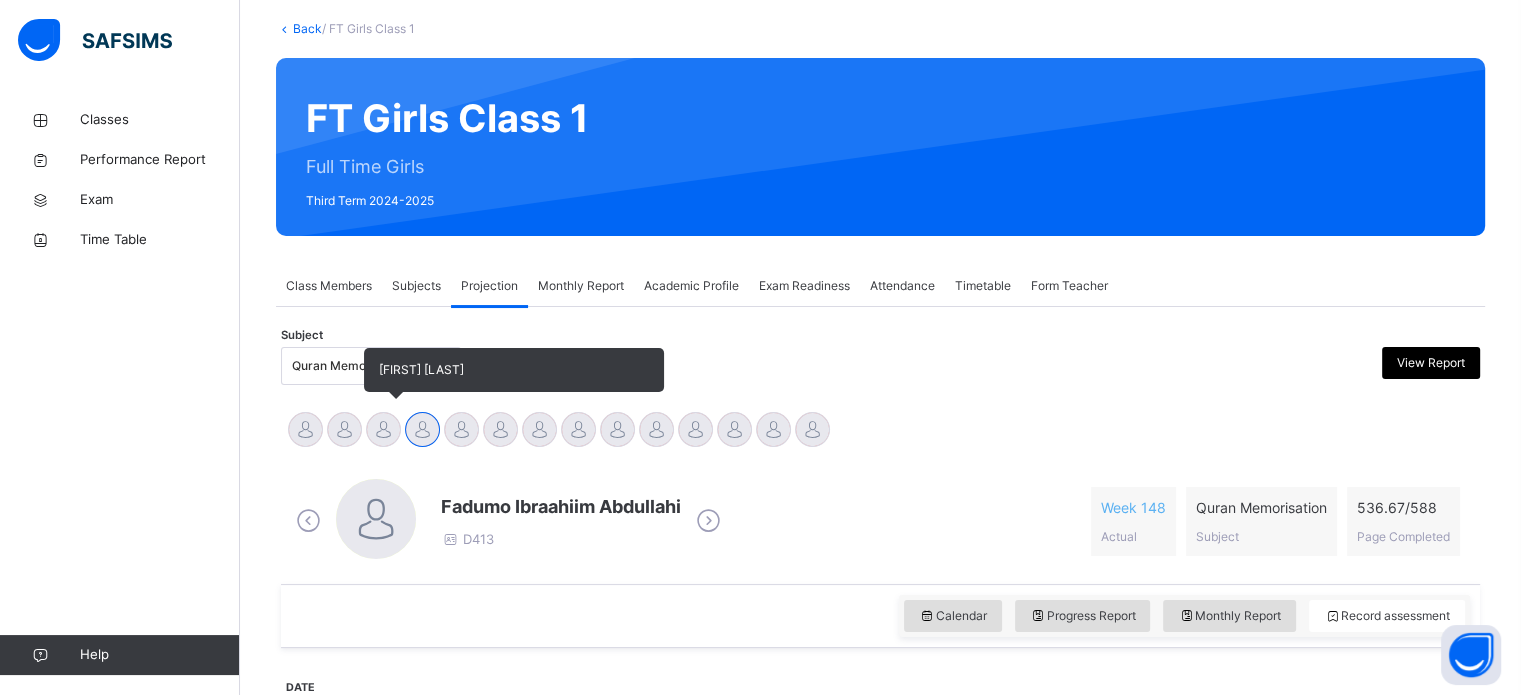 click at bounding box center (383, 429) 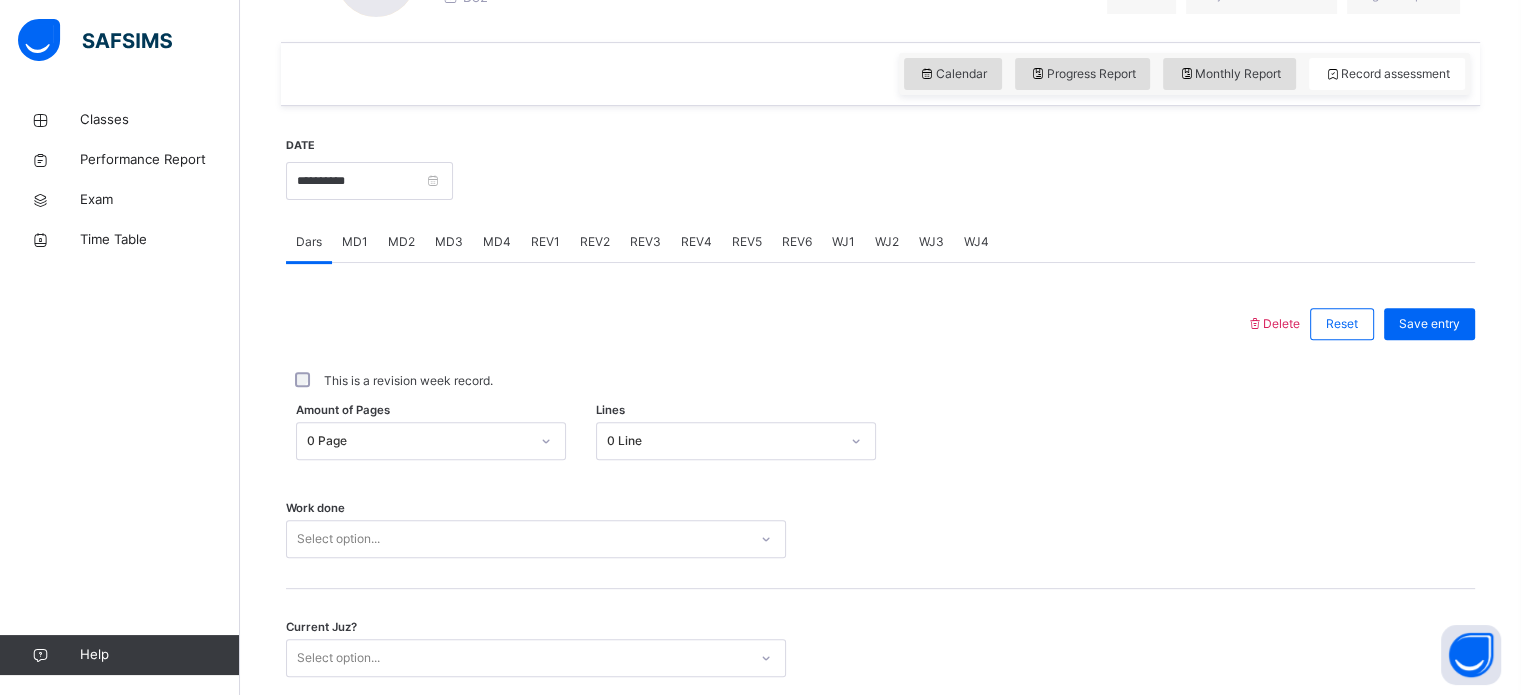 scroll, scrollTop: 654, scrollLeft: 0, axis: vertical 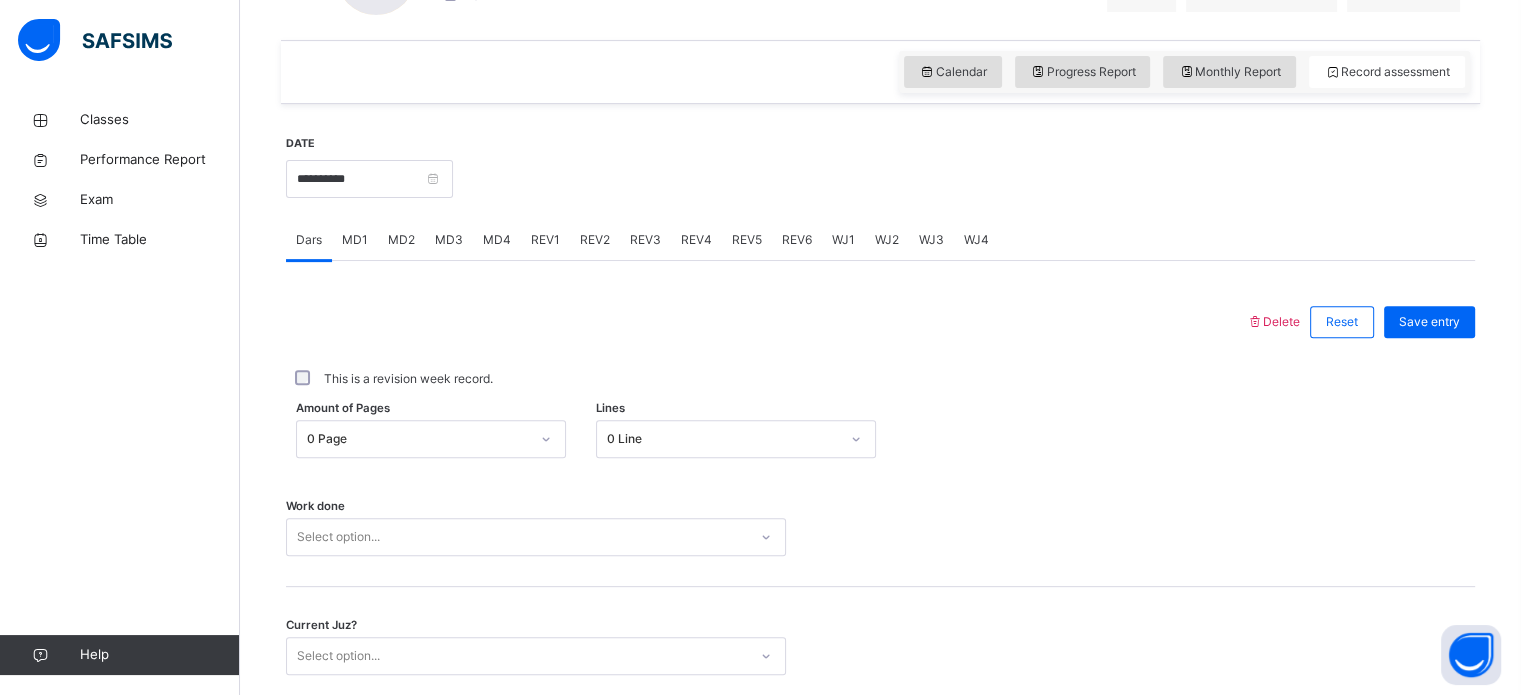 click on "MD4" at bounding box center [497, 240] 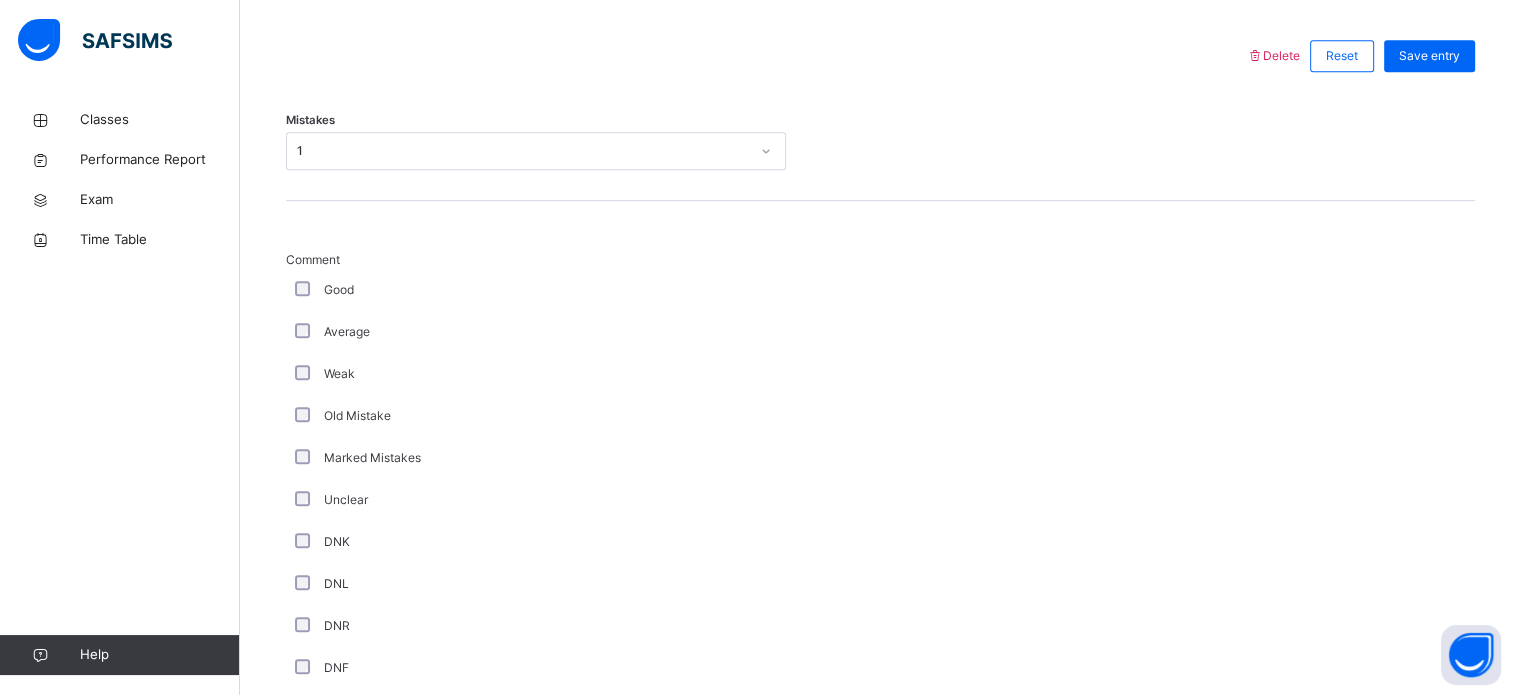 scroll, scrollTop: 920, scrollLeft: 0, axis: vertical 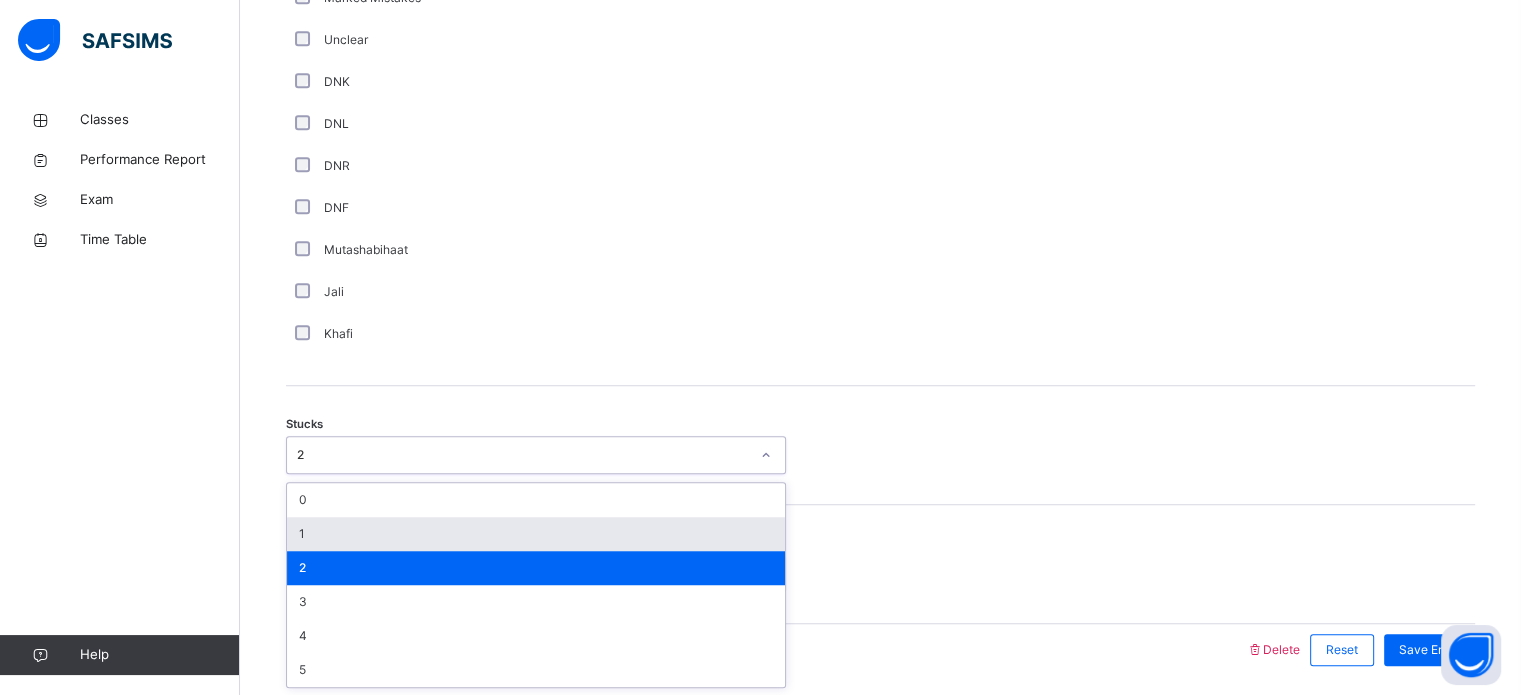 click on "option 1 focused, 2 of 6. 6 results available. Use Up and Down to choose options, press Enter to select the currently focused option, press Escape to exit the menu, press Tab to select the option and exit the menu. 2 0 1 2 3 4 5" at bounding box center [536, 455] 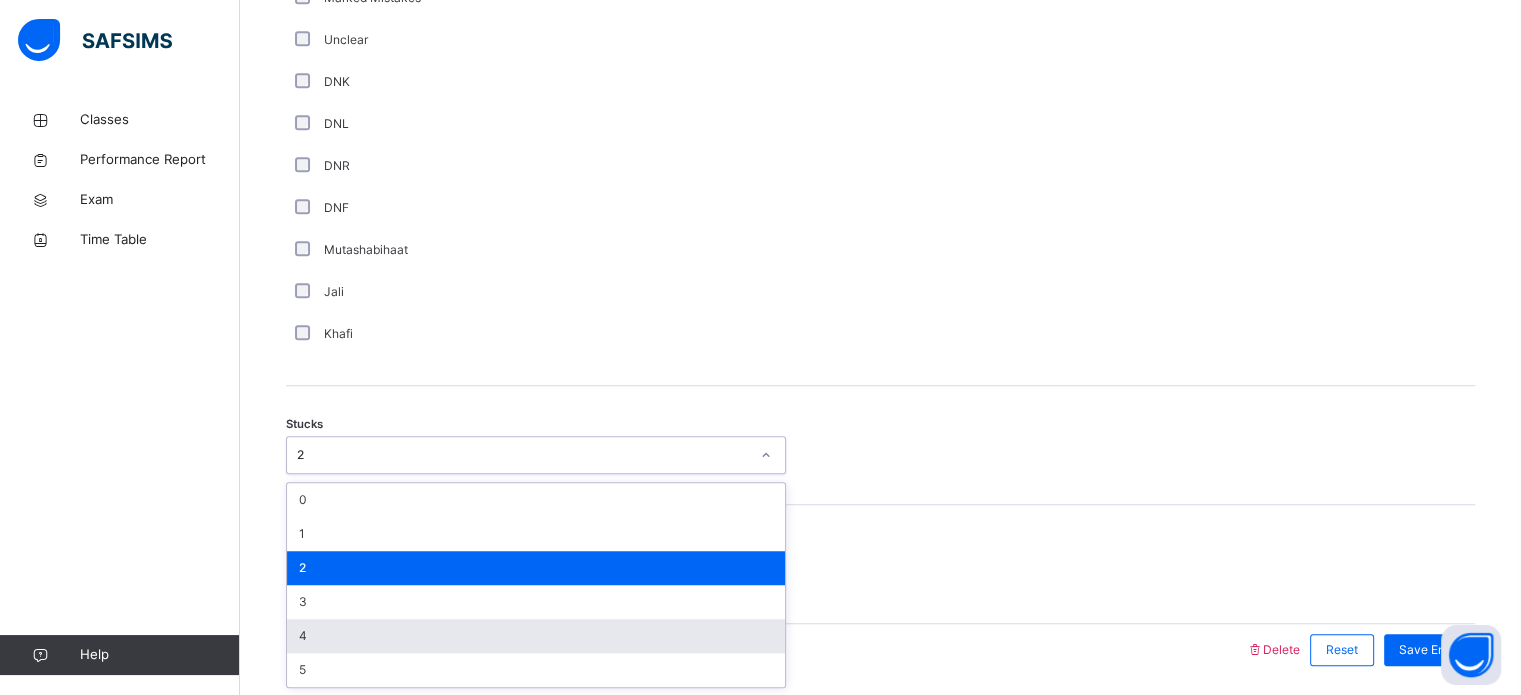 click on "4" at bounding box center [536, 636] 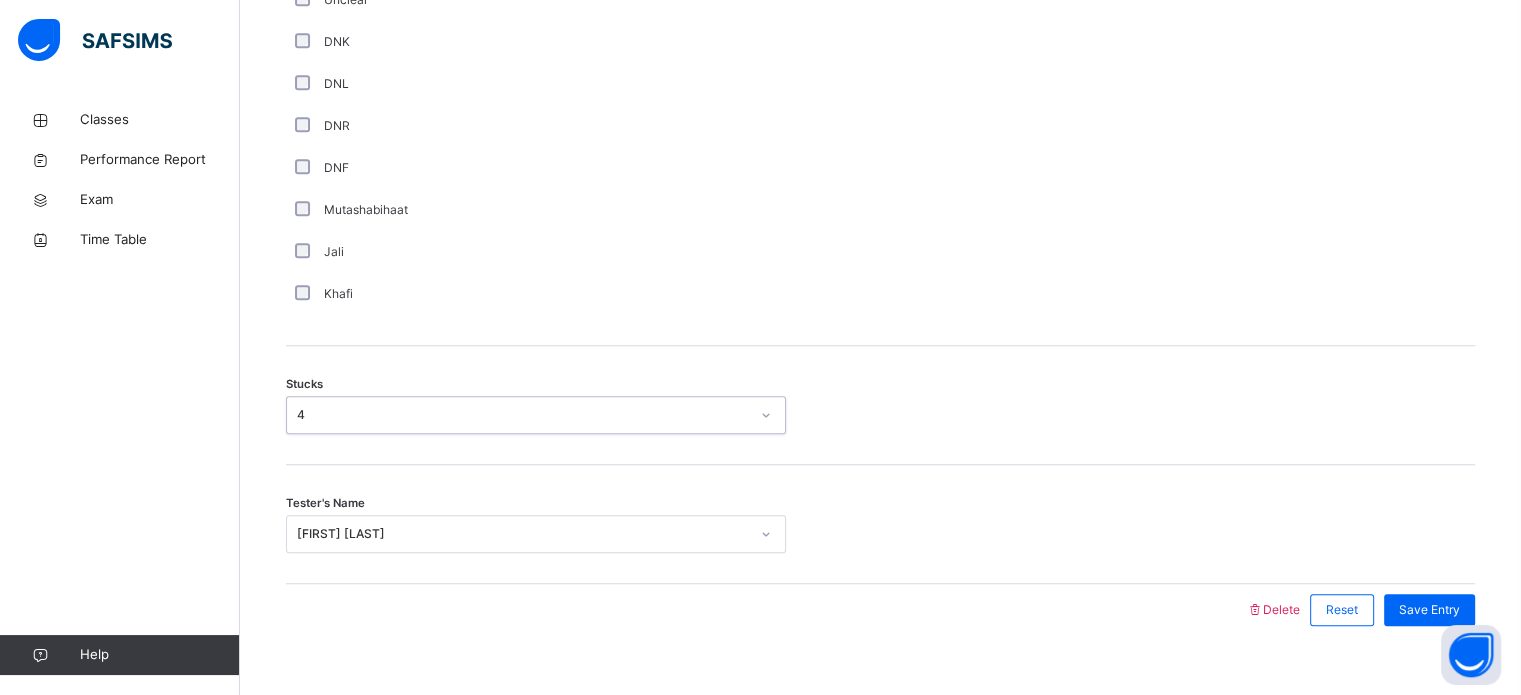 scroll, scrollTop: 1449, scrollLeft: 0, axis: vertical 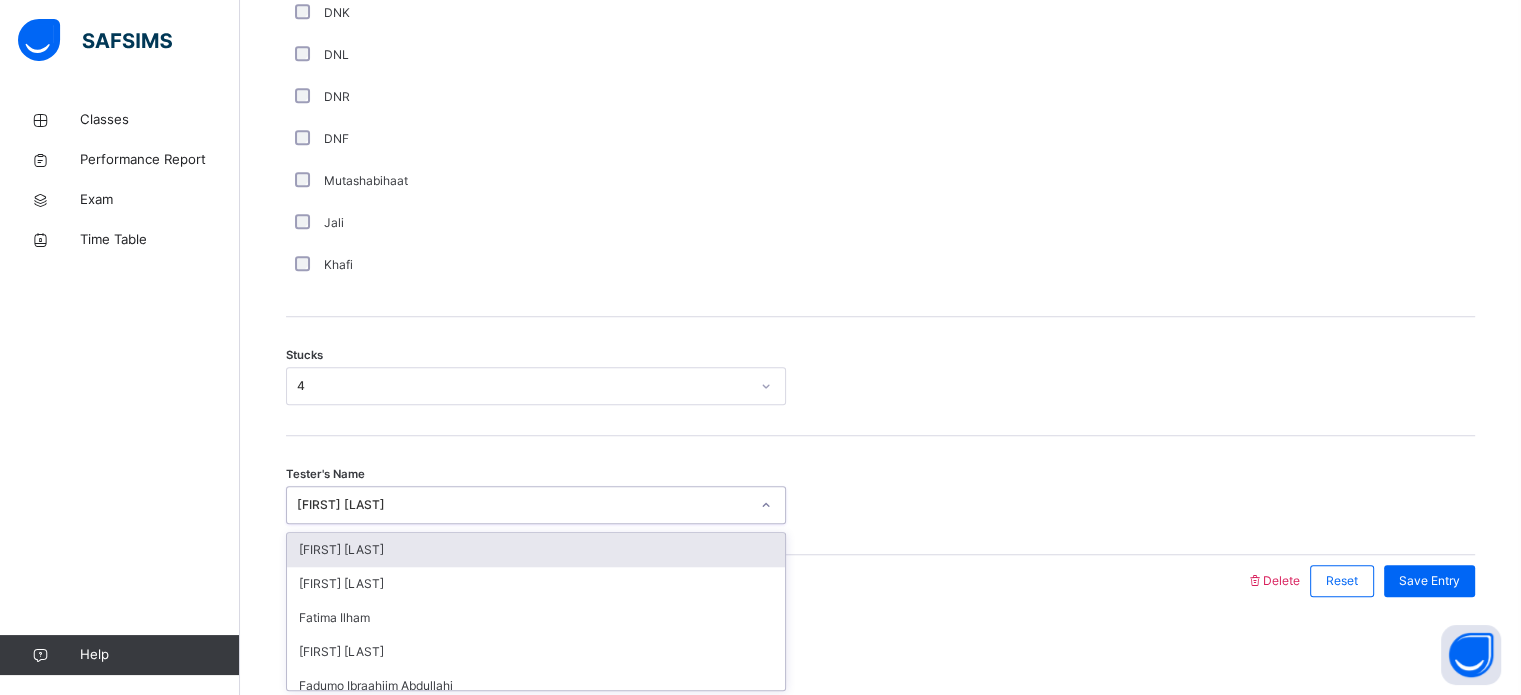 click on "[FIRST]  [LAST]" at bounding box center [523, 505] 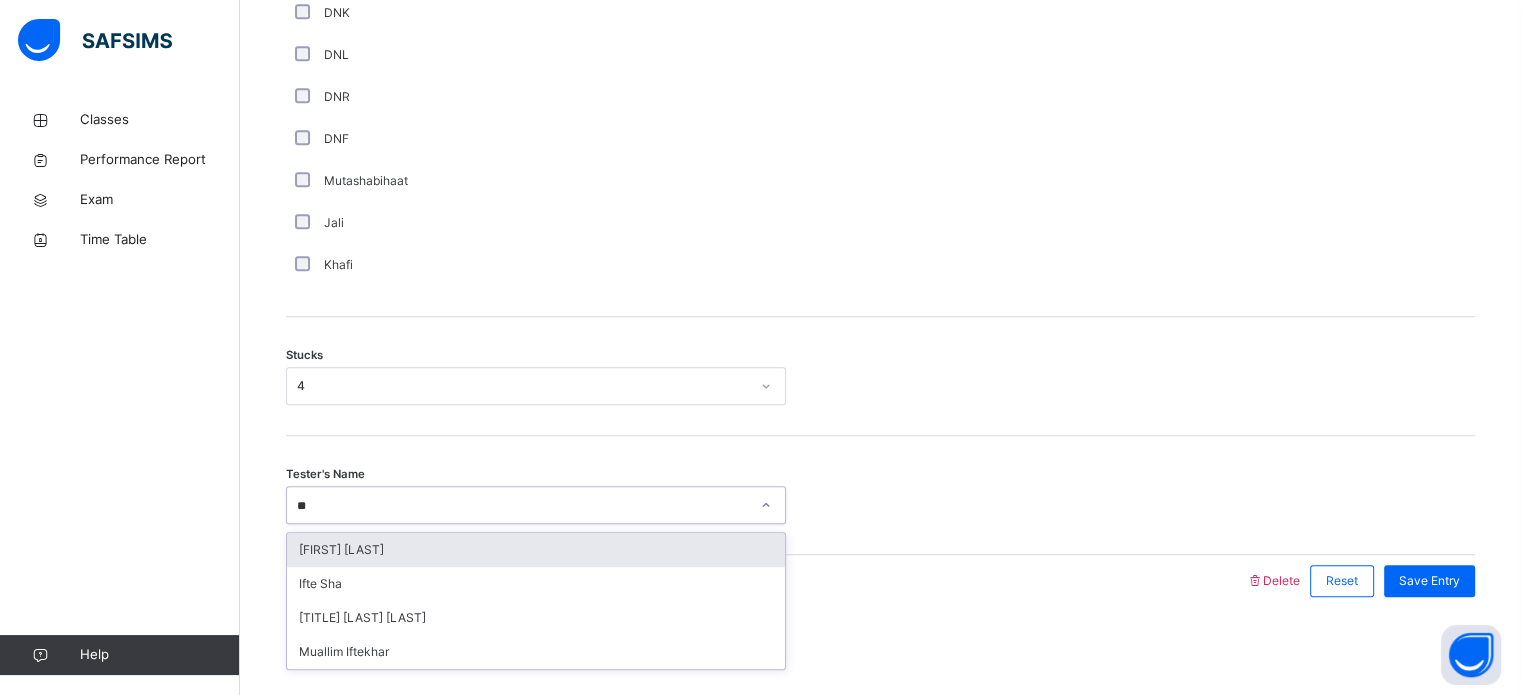 type on "***" 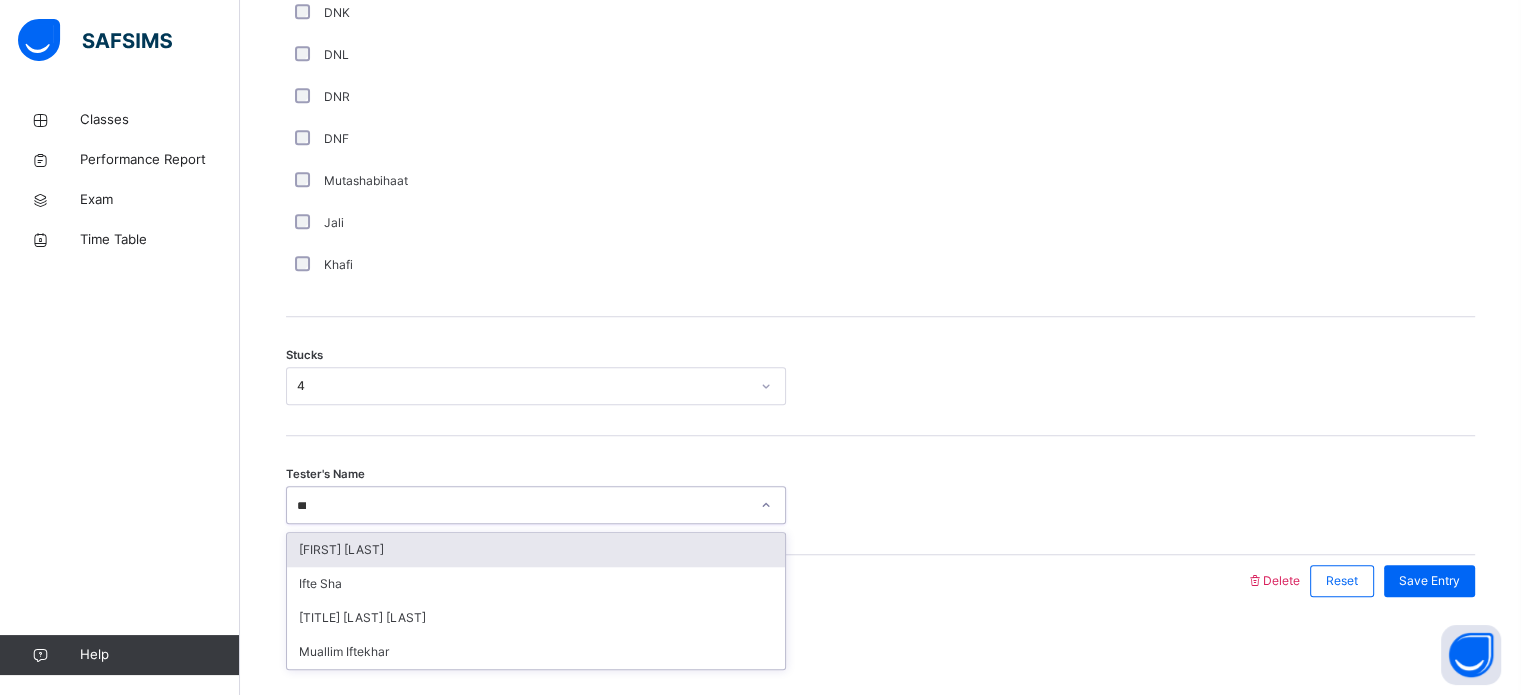 type 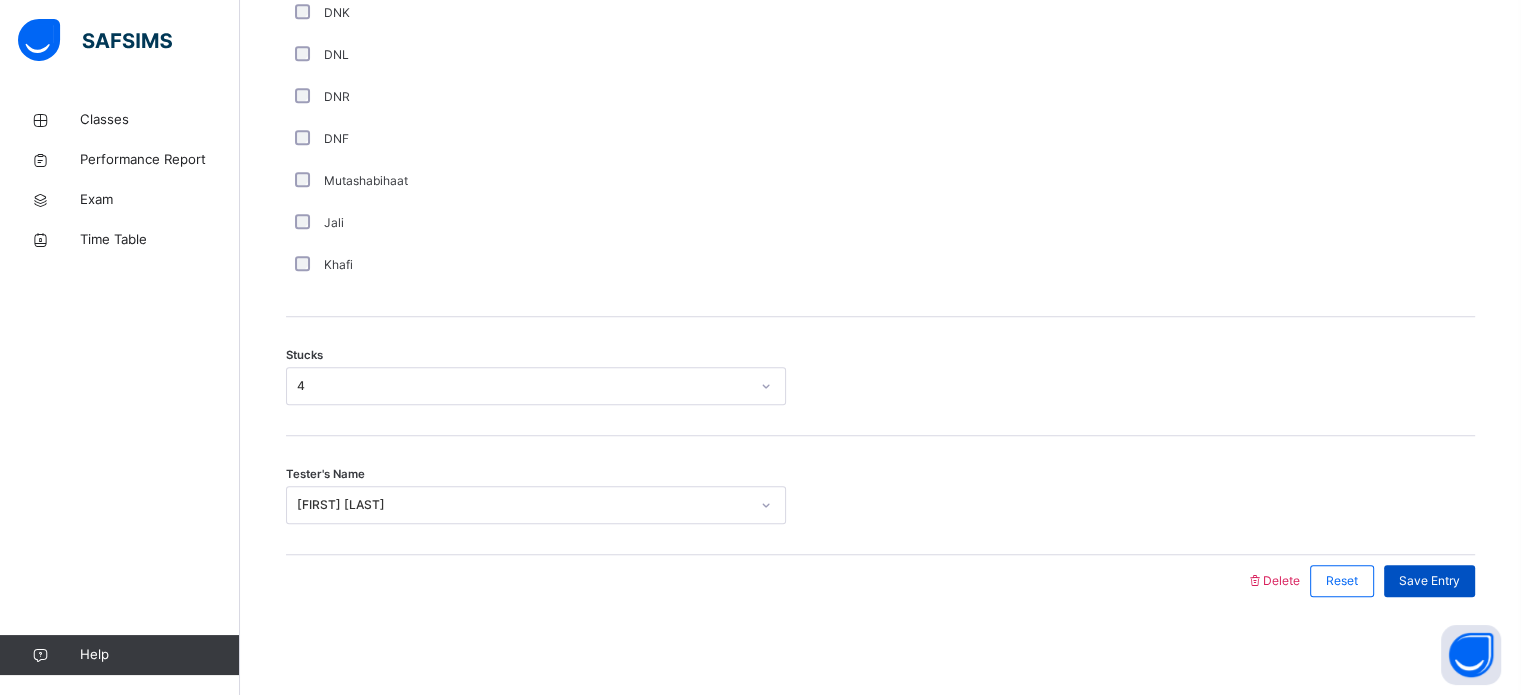 click on "Save Entry" at bounding box center [1429, 581] 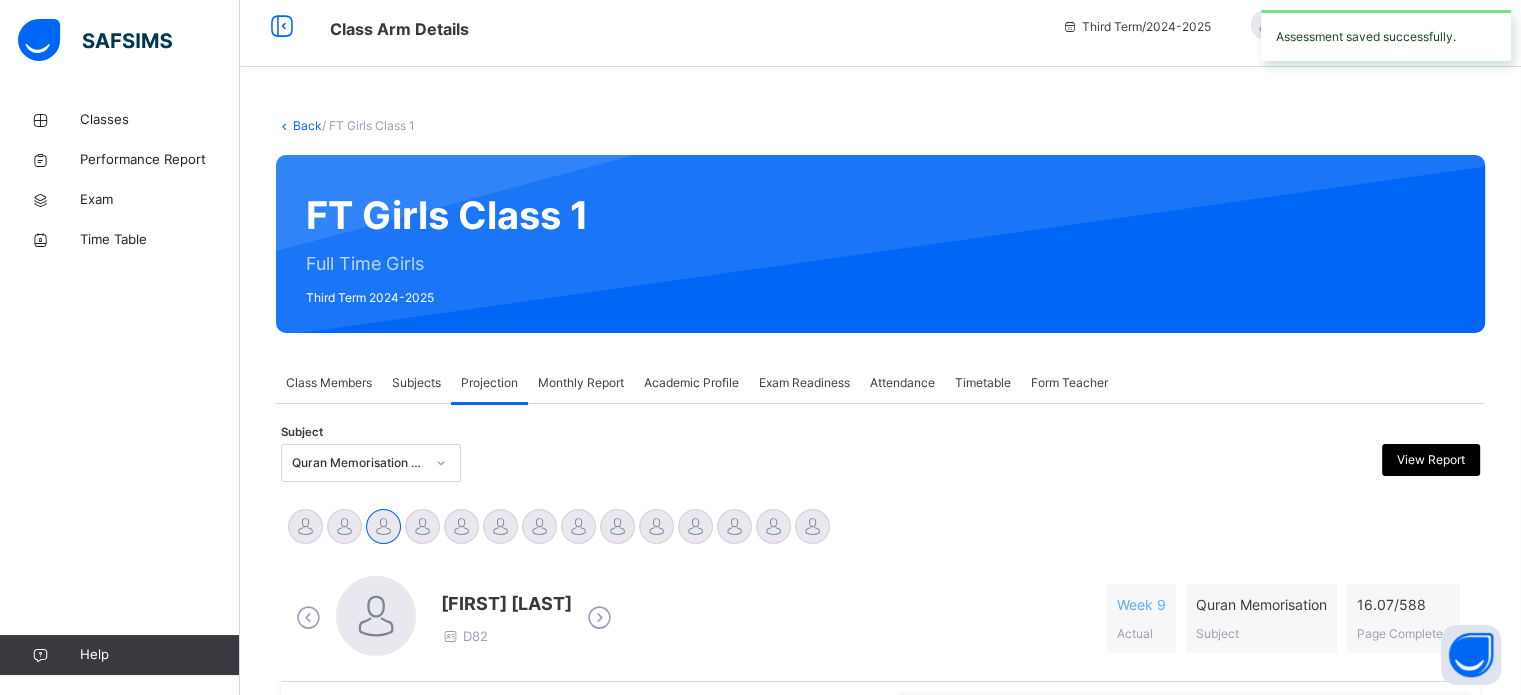 scroll, scrollTop: 0, scrollLeft: 0, axis: both 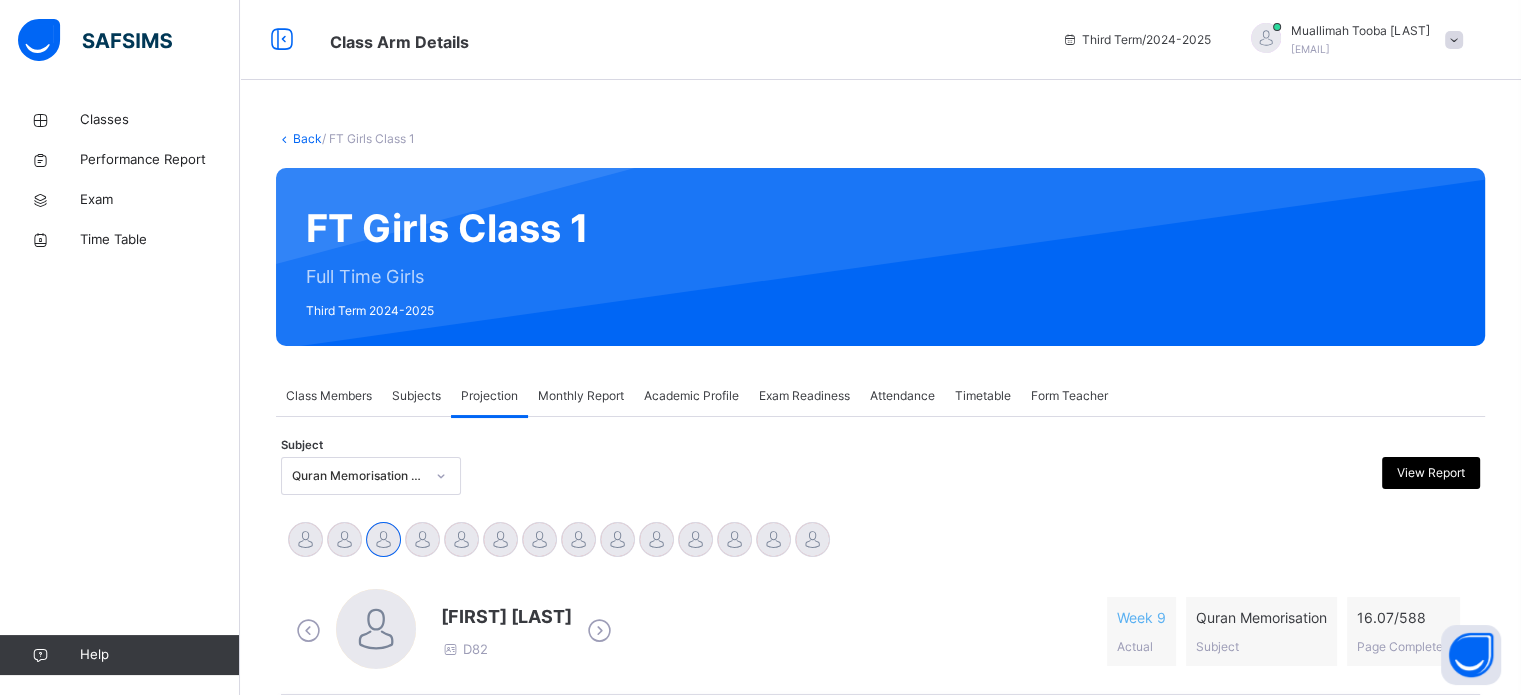 click on "Monthly Report" at bounding box center (581, 396) 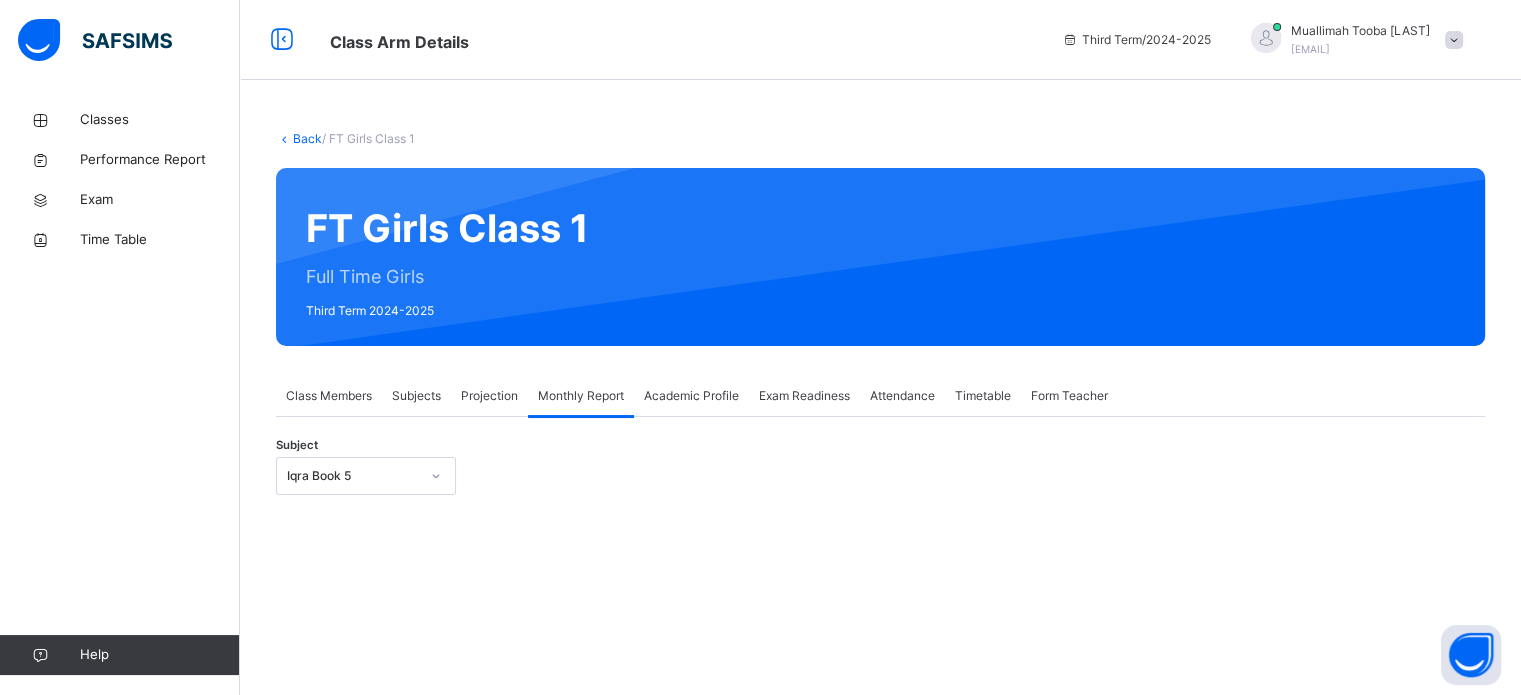 click on "Subject Iqra Book 5" at bounding box center [880, 476] 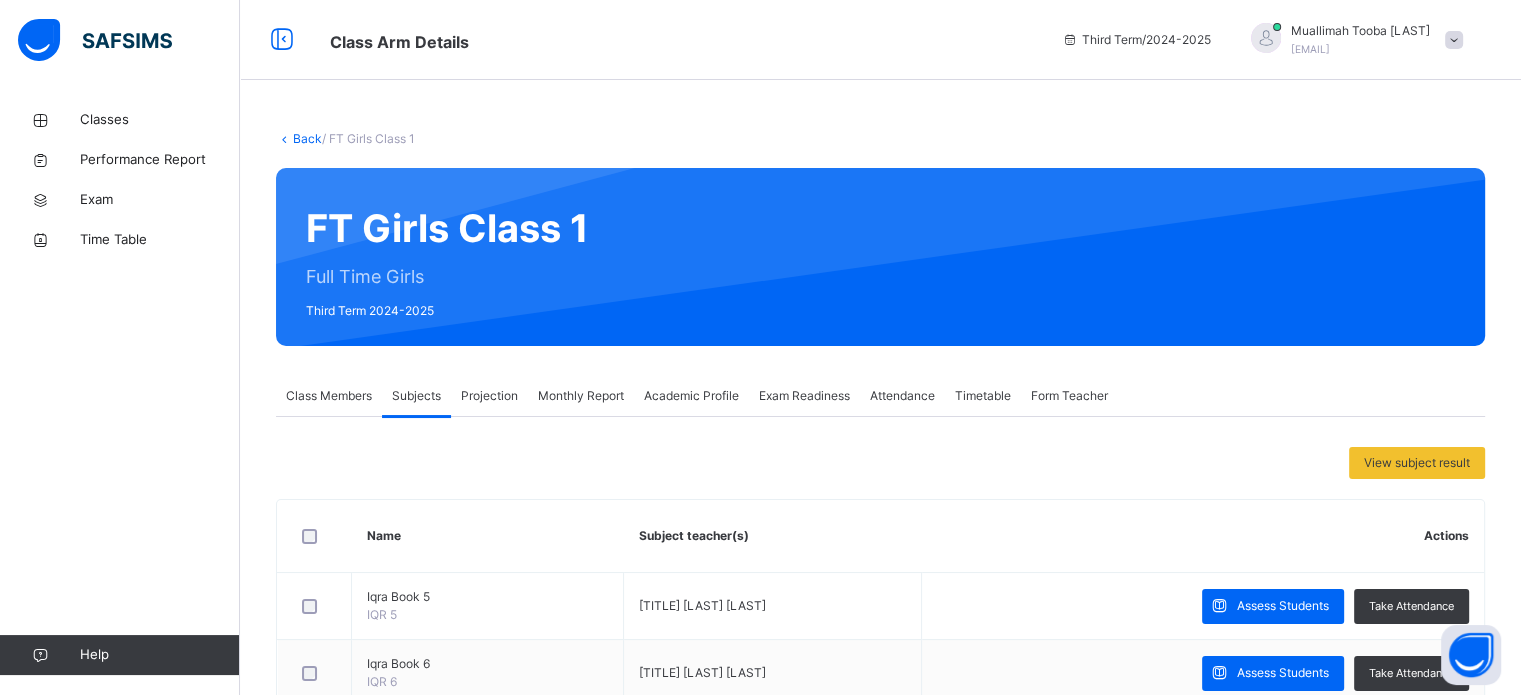click on "Academic Profile" at bounding box center (691, 396) 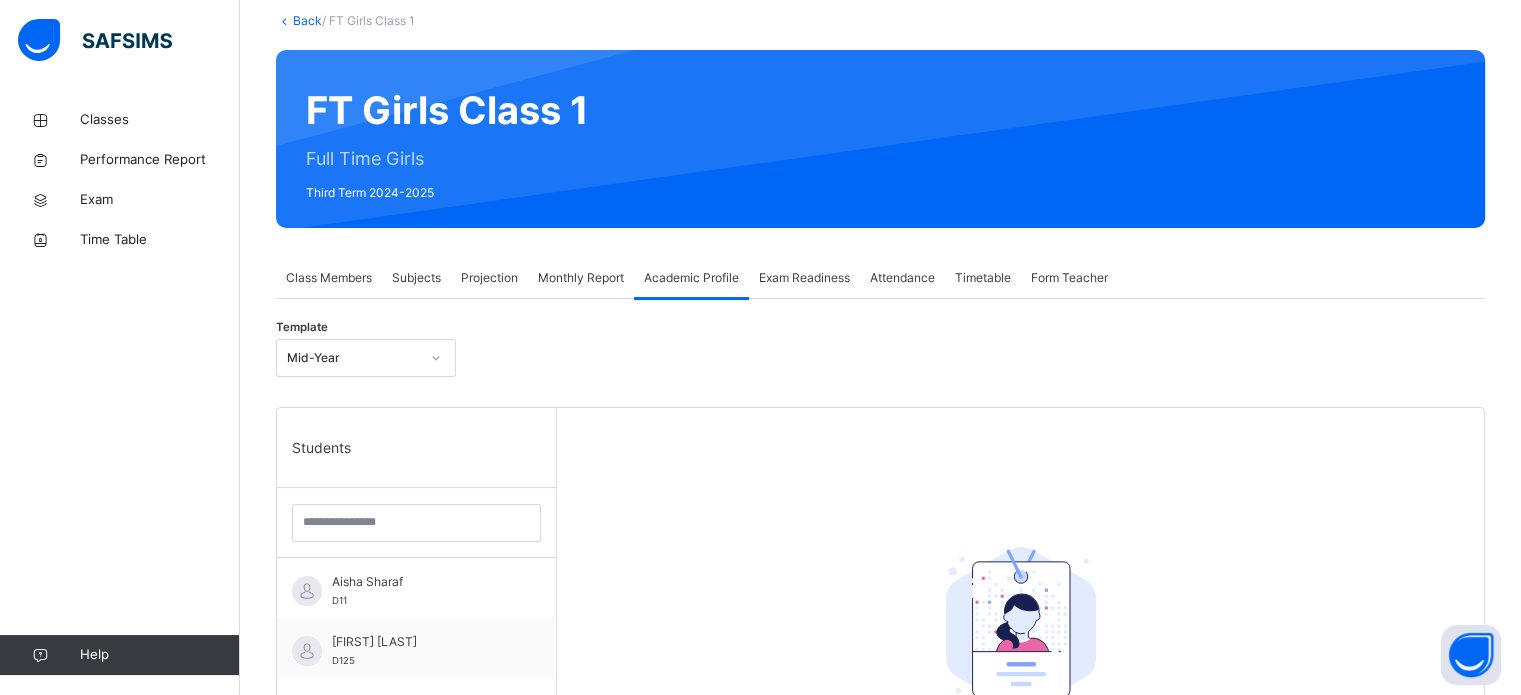 scroll, scrollTop: 155, scrollLeft: 0, axis: vertical 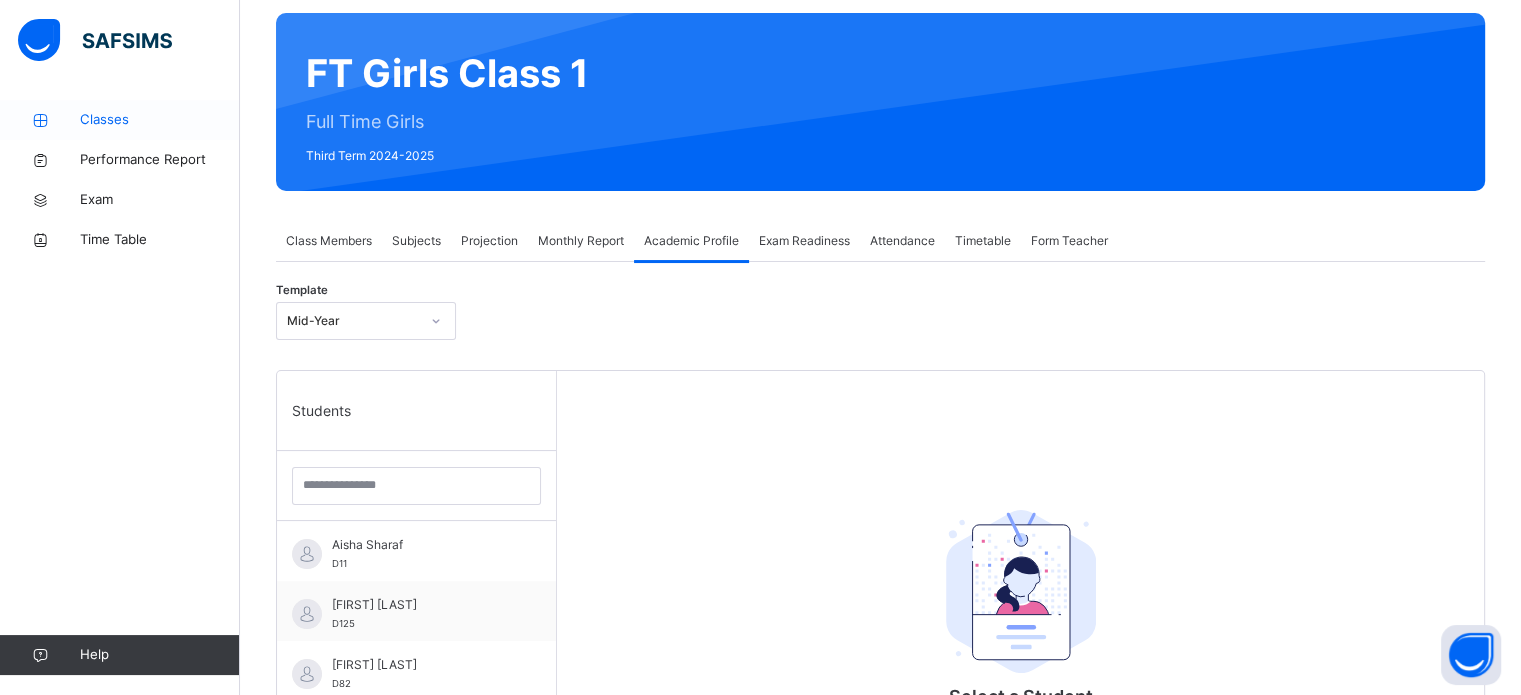 click on "Classes" at bounding box center (160, 120) 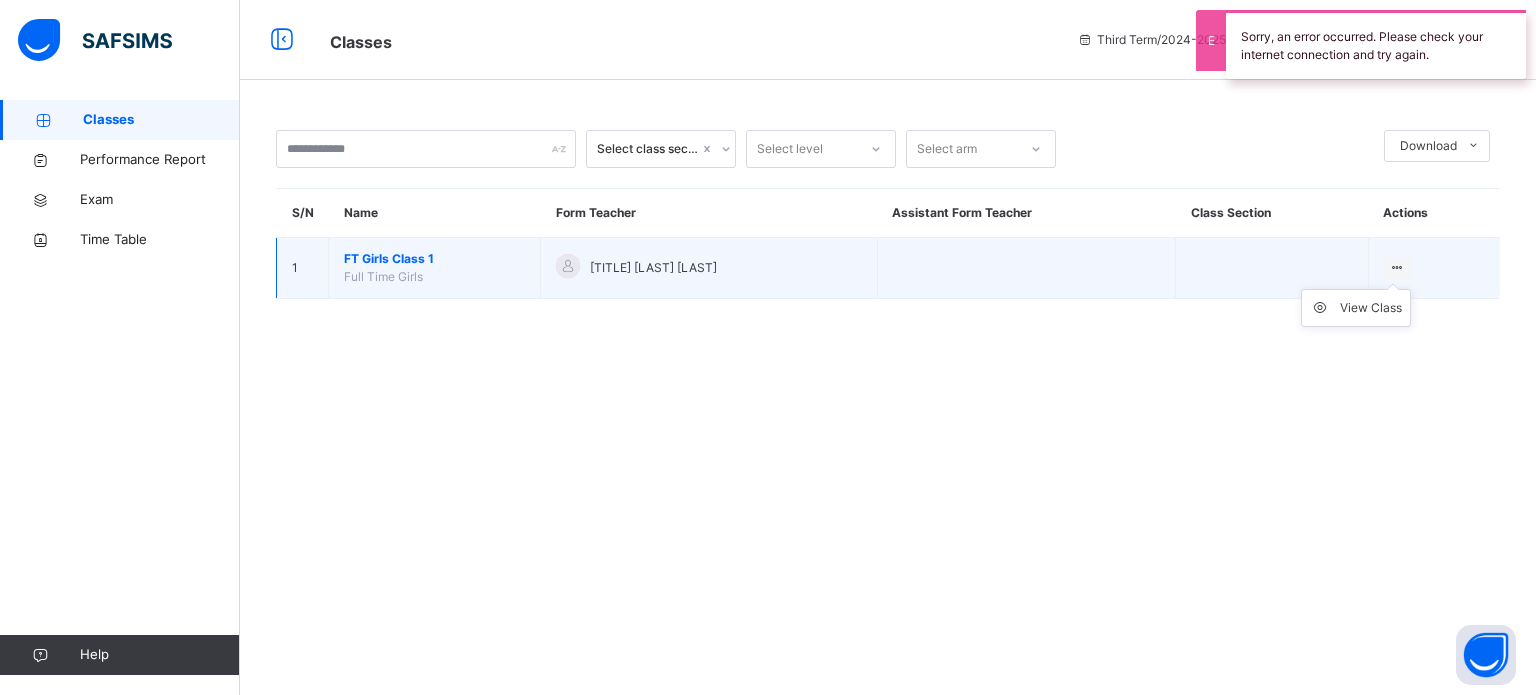 click at bounding box center [1397, 267] 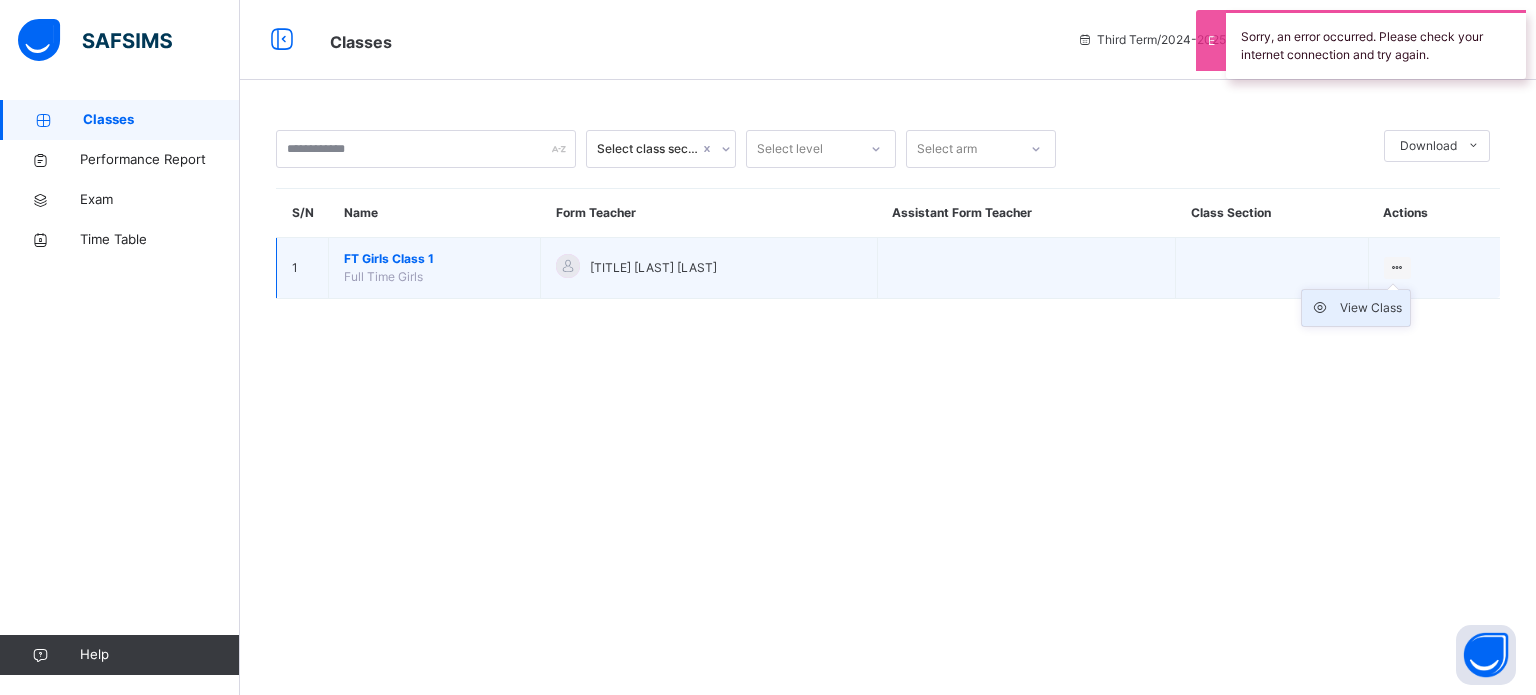 click at bounding box center [1325, 308] 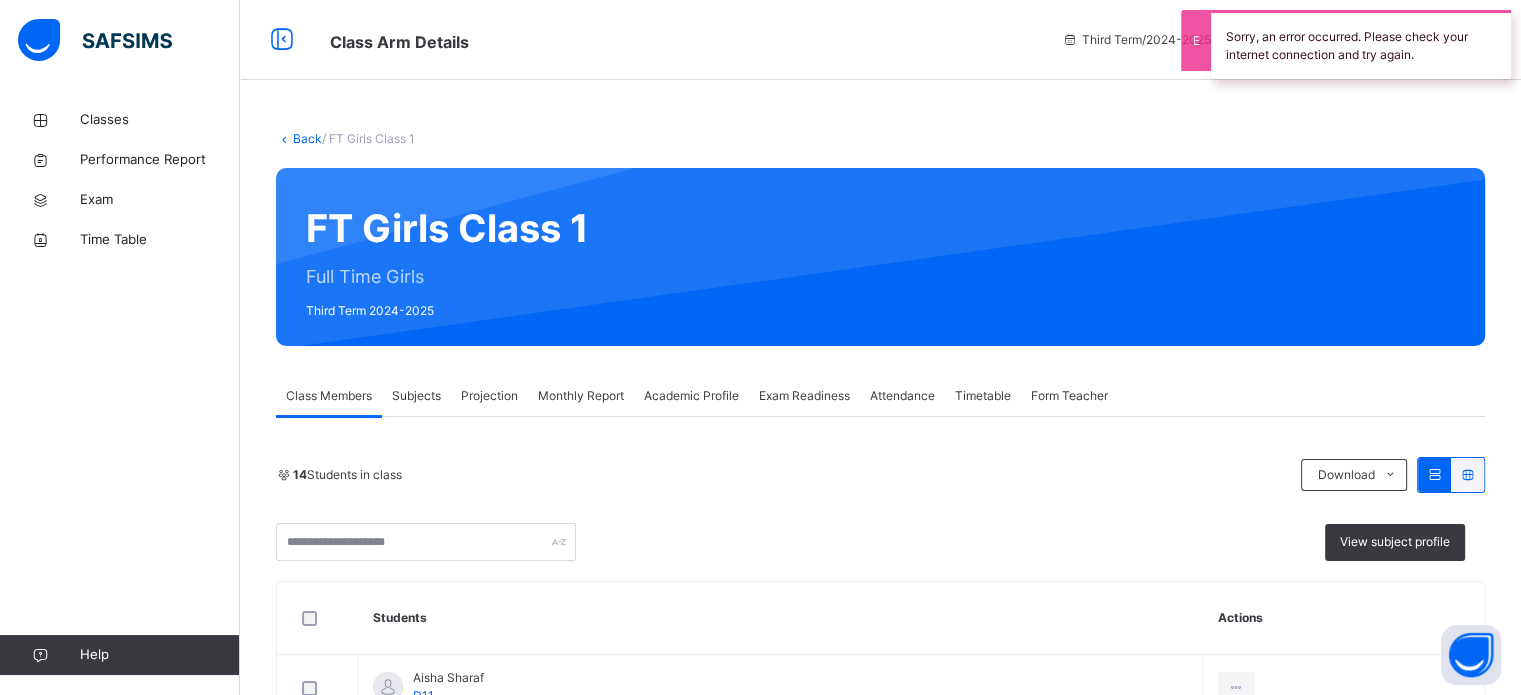 scroll, scrollTop: 155, scrollLeft: 0, axis: vertical 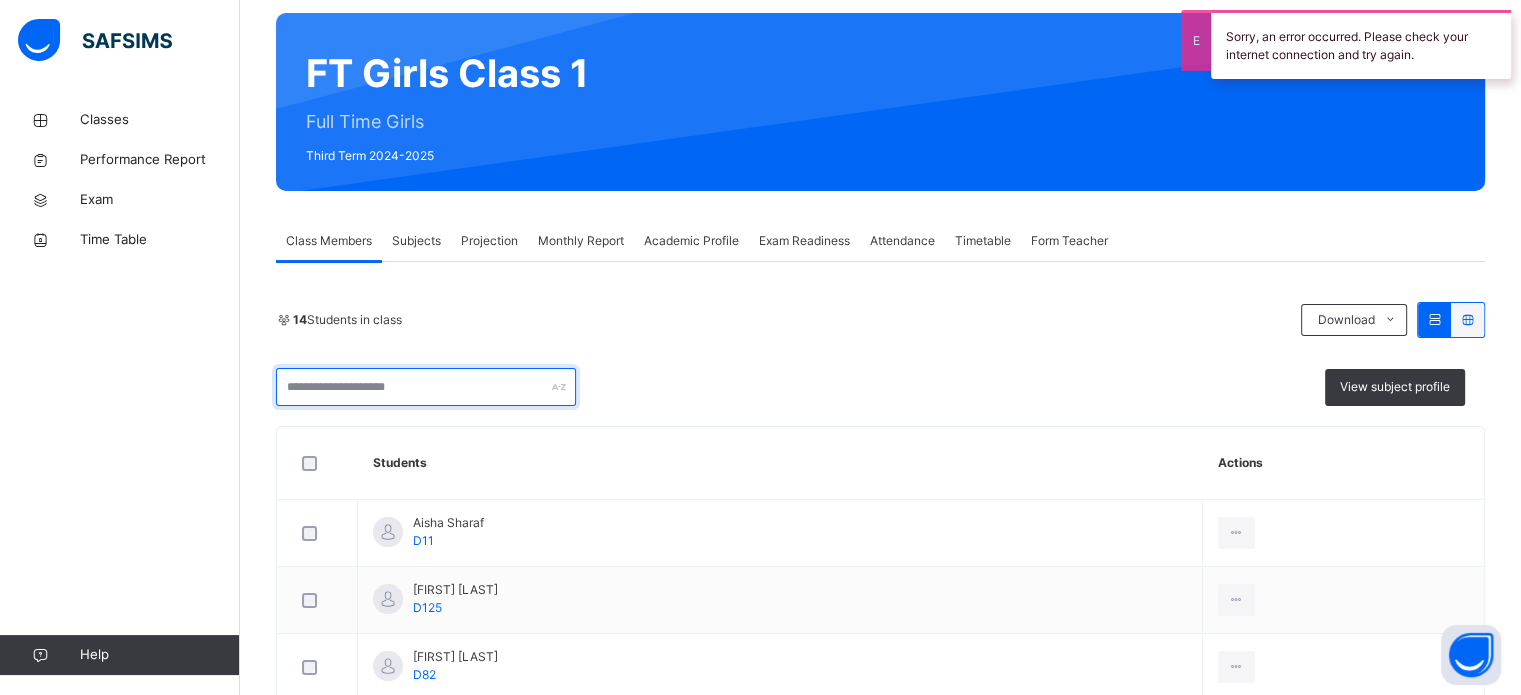 click at bounding box center [426, 387] 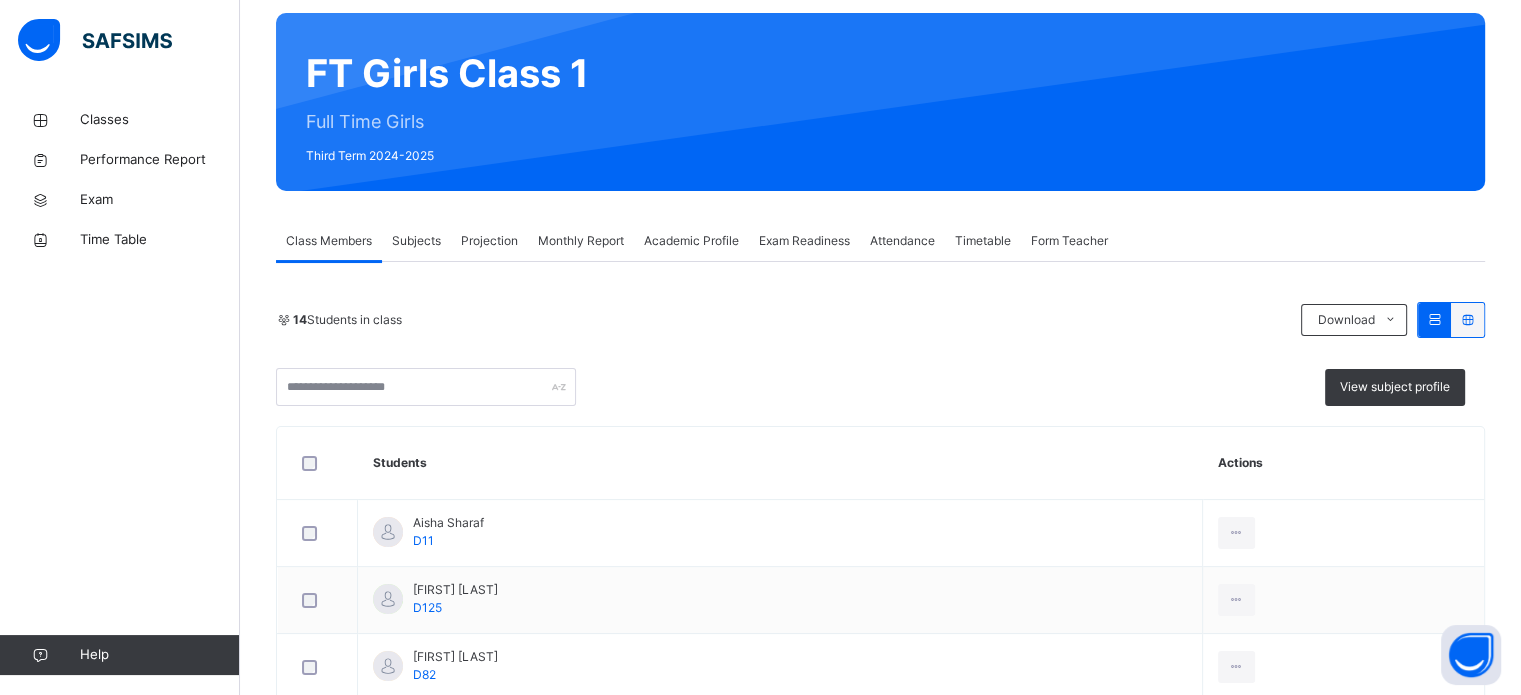 click on "View subject profile" at bounding box center [880, 387] 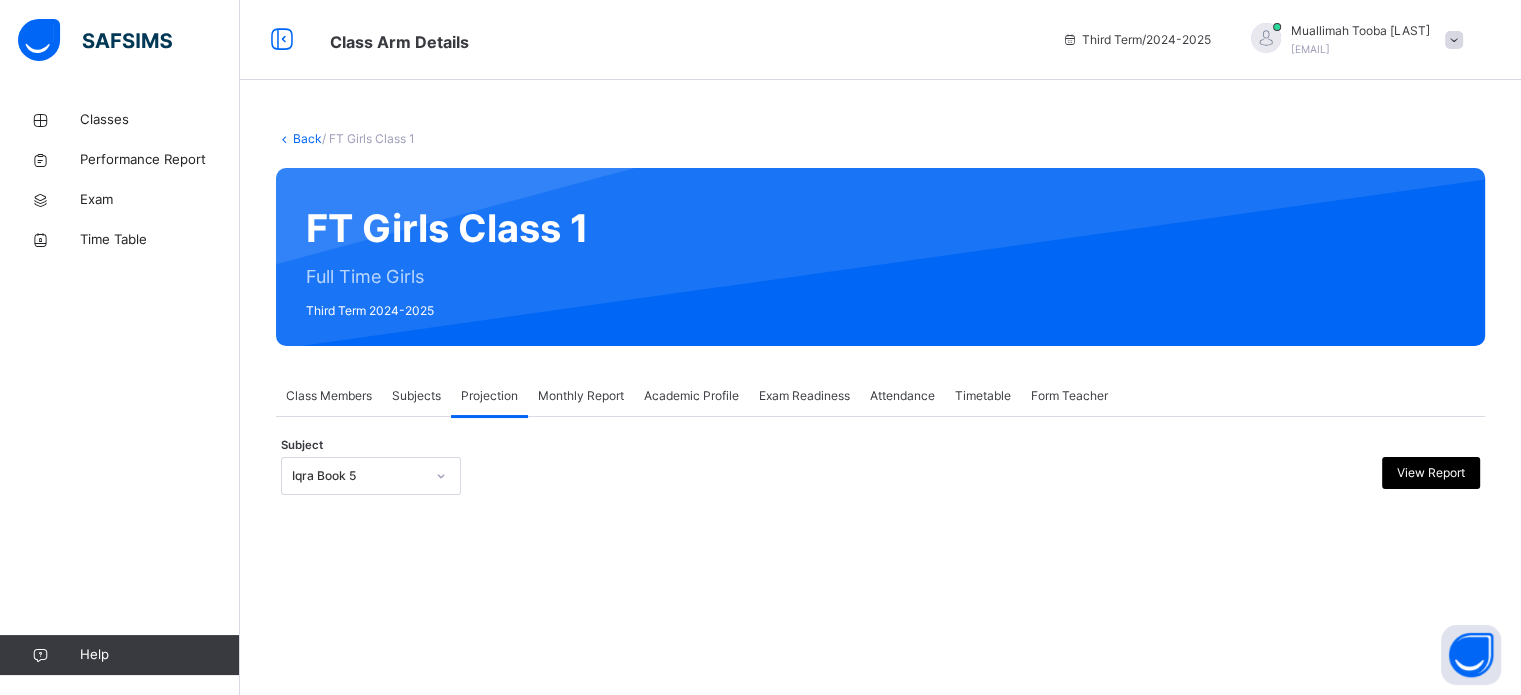 scroll, scrollTop: 0, scrollLeft: 0, axis: both 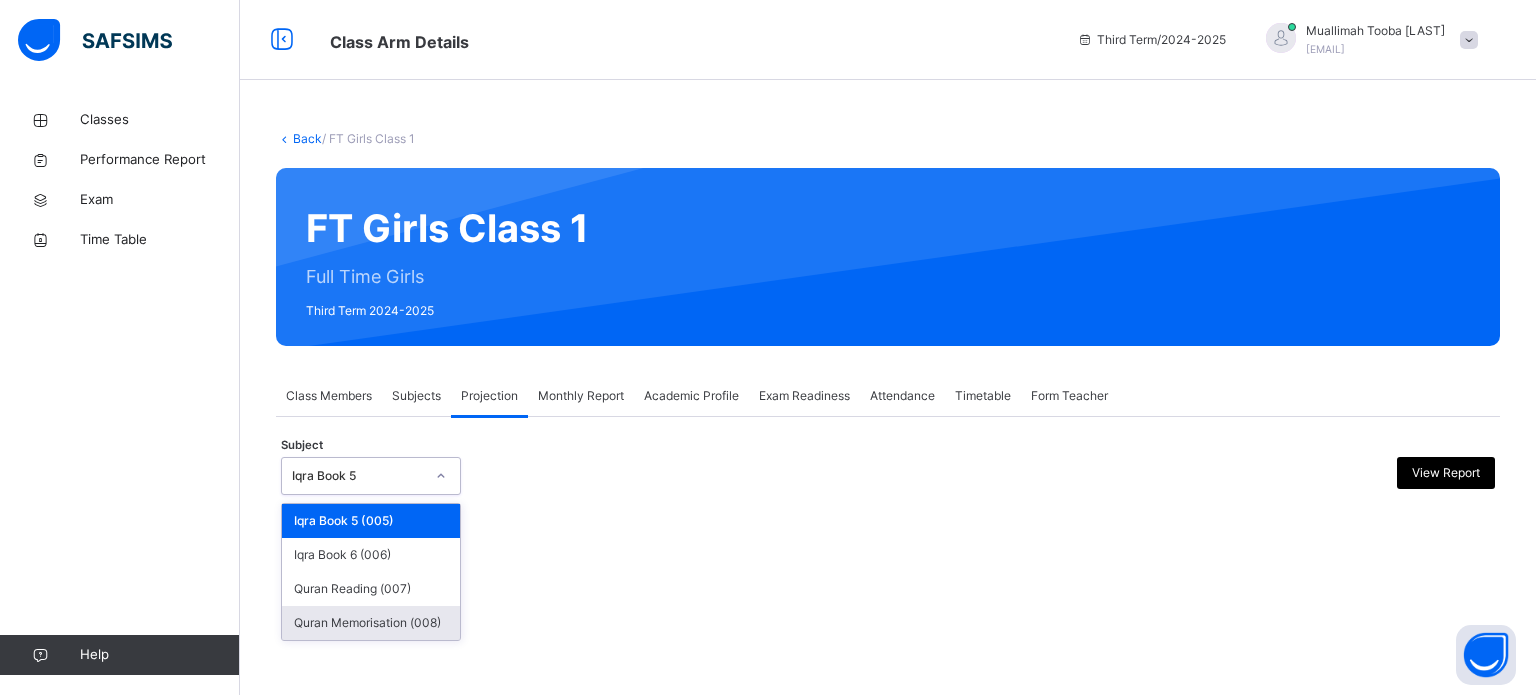 click on "Quran Memorisation (008)" at bounding box center (371, 623) 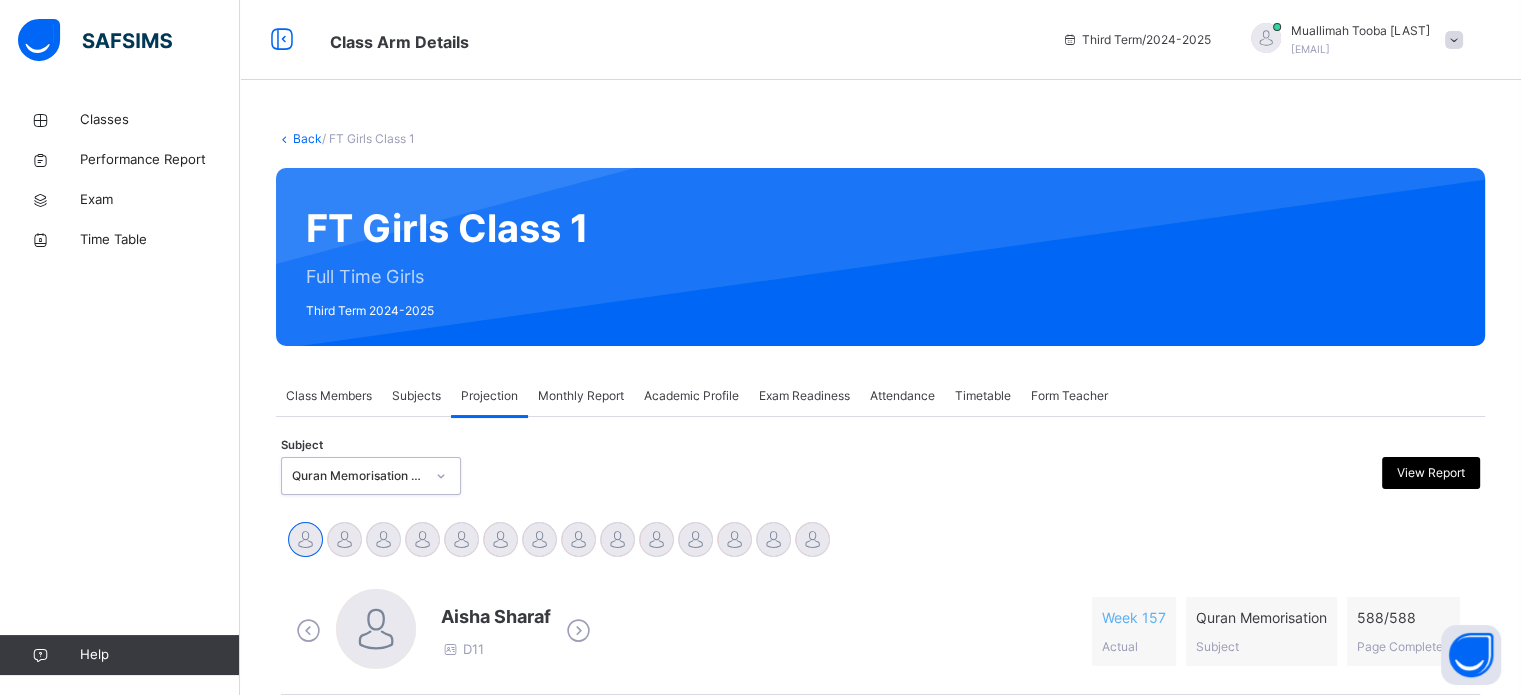 scroll, scrollTop: 353, scrollLeft: 0, axis: vertical 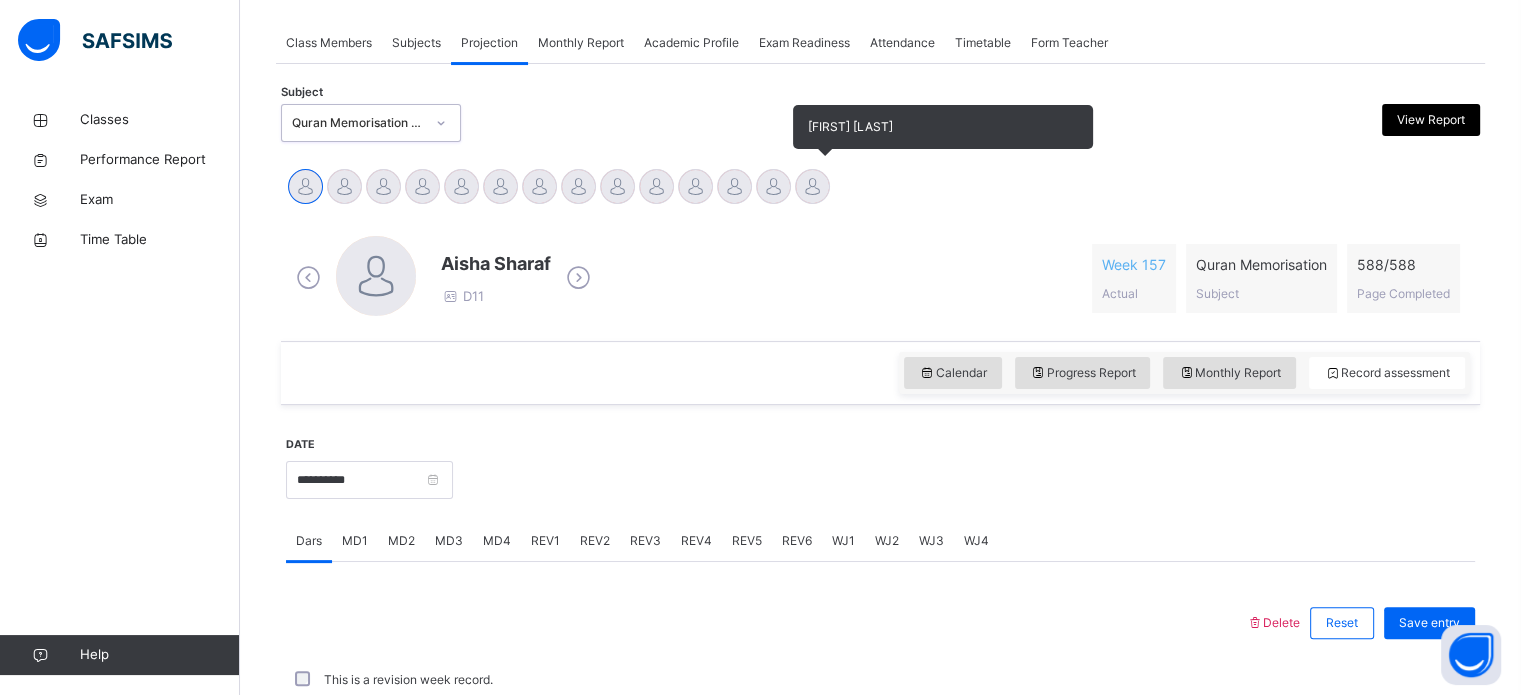 click at bounding box center [812, 186] 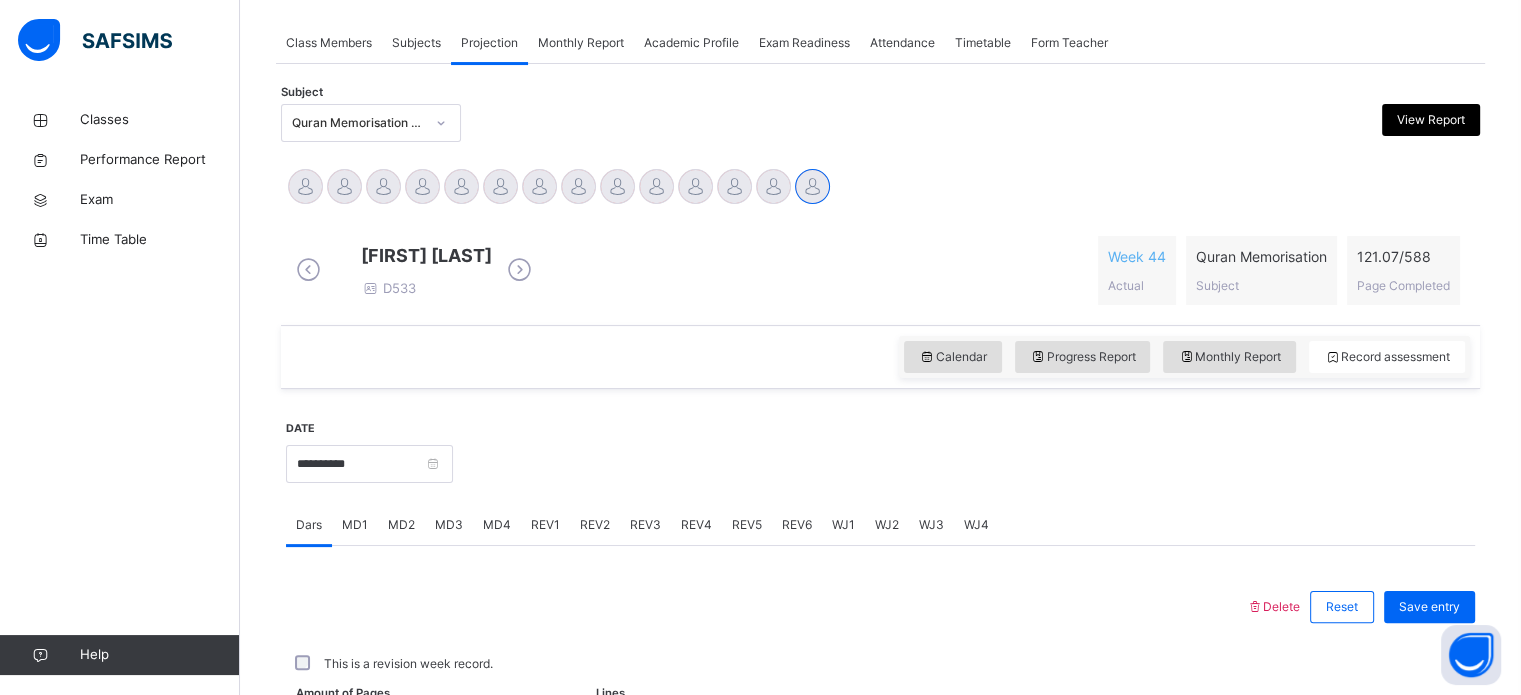 click on "REV5" at bounding box center [747, 525] 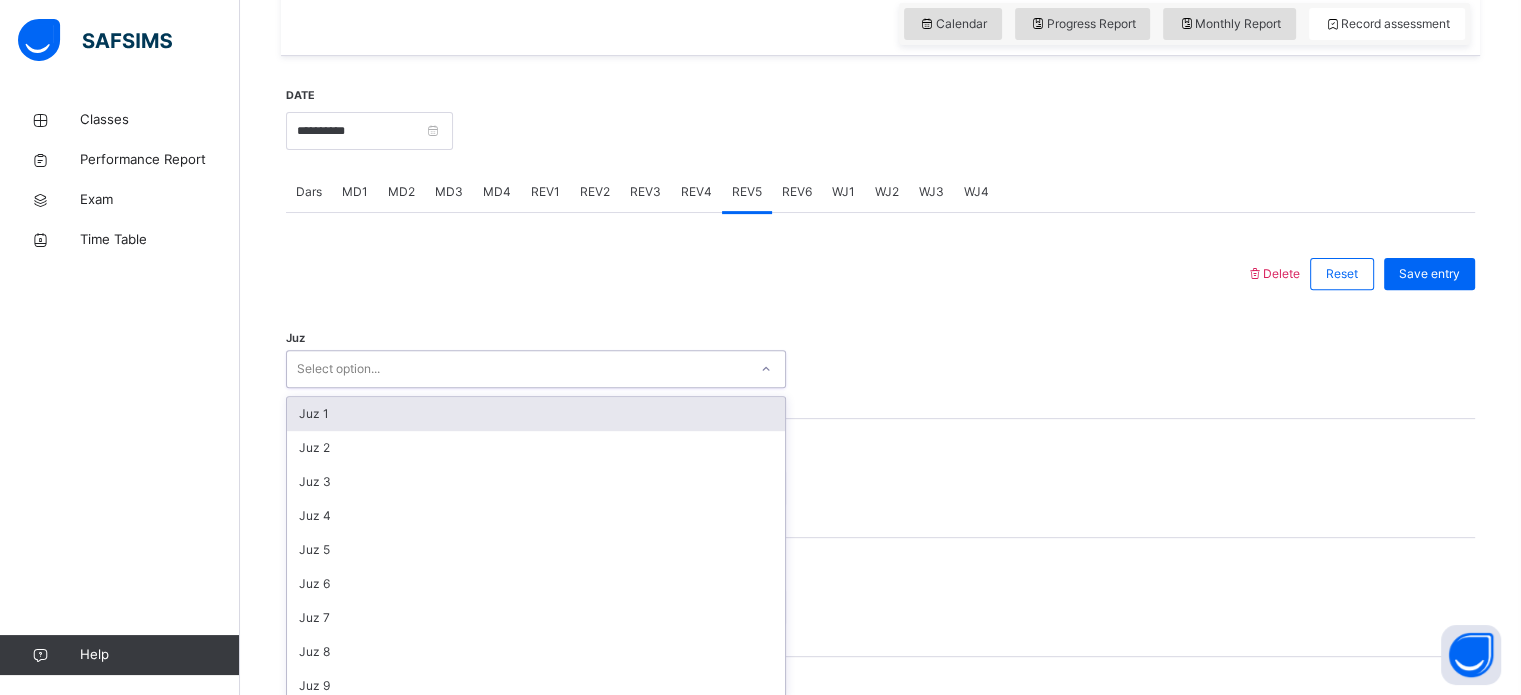 scroll, scrollTop: 688, scrollLeft: 0, axis: vertical 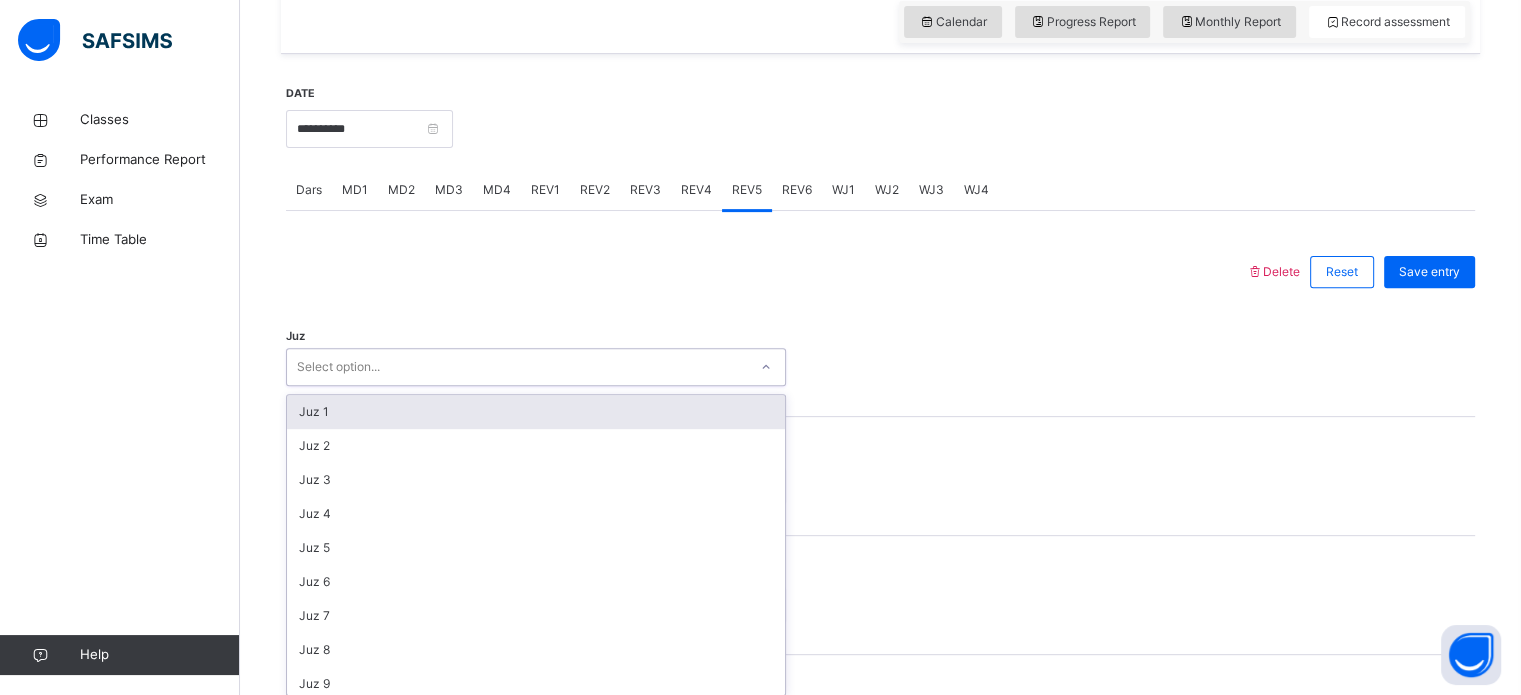 click on "Dars" at bounding box center [309, 190] 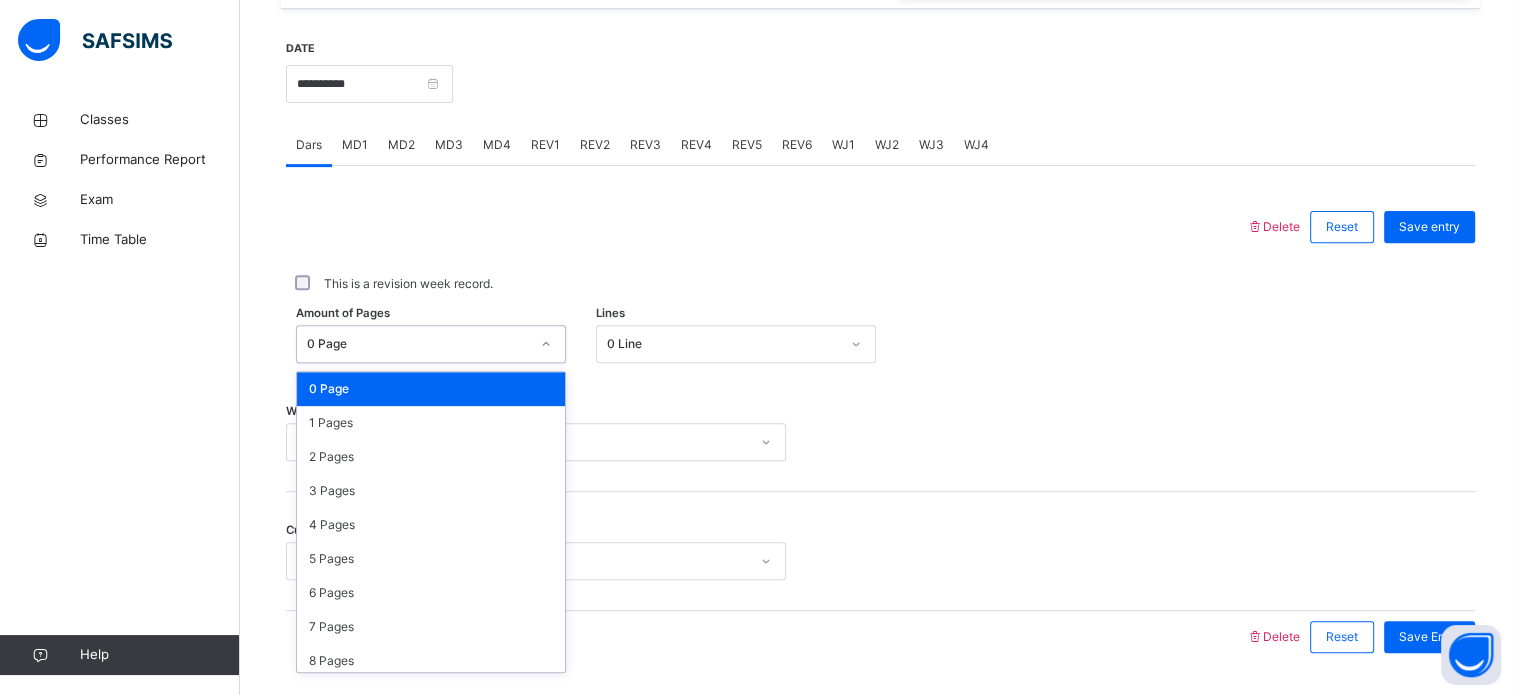 scroll, scrollTop: 734, scrollLeft: 0, axis: vertical 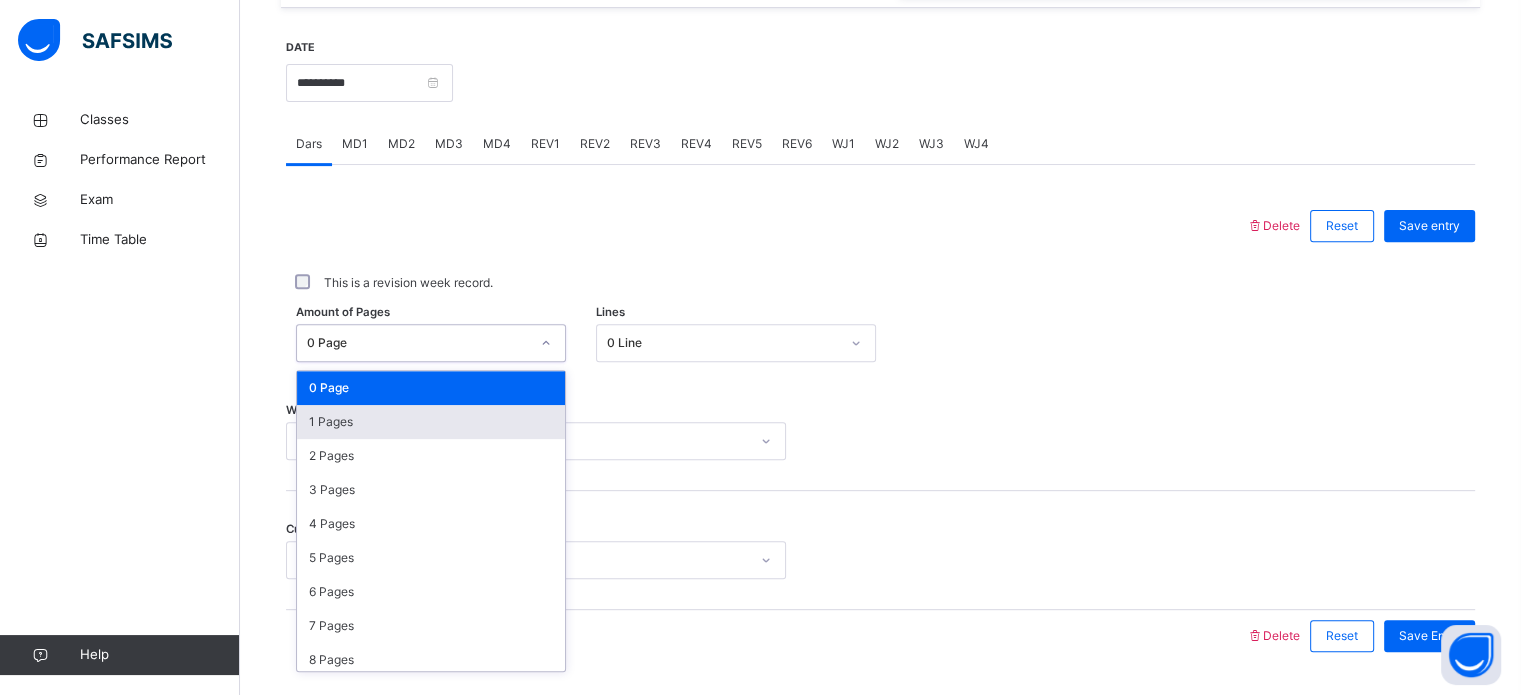 click on "1 Pages" at bounding box center (431, 422) 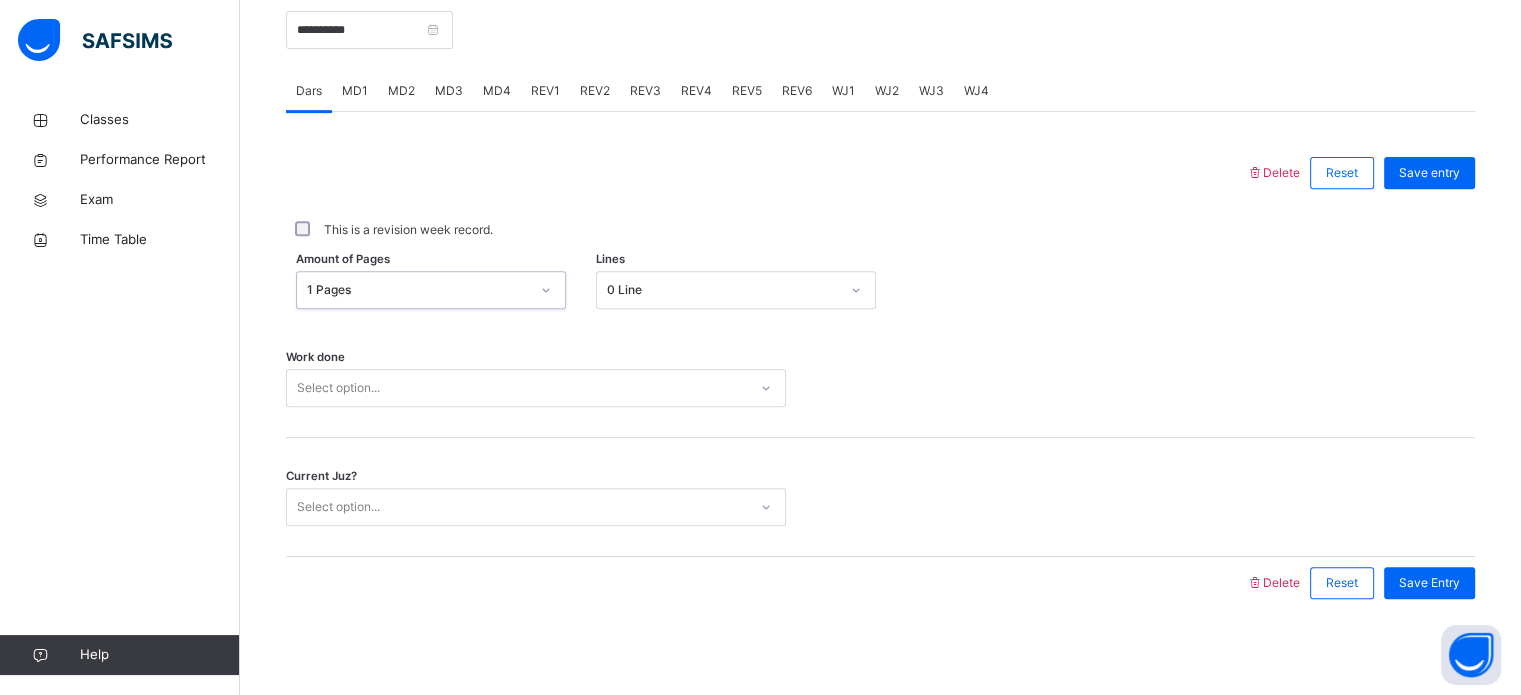 scroll, scrollTop: 806, scrollLeft: 0, axis: vertical 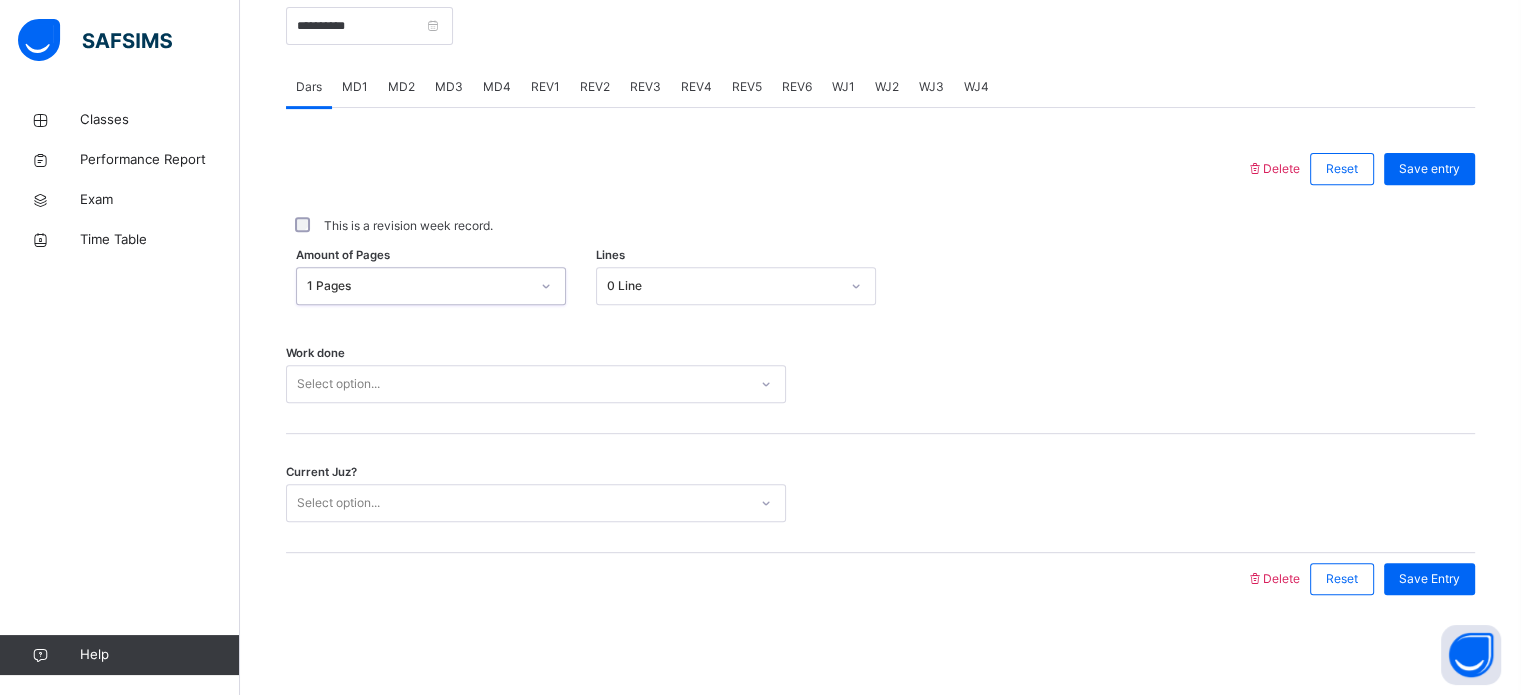 click on "Current Juz? Select option..." at bounding box center (880, 493) 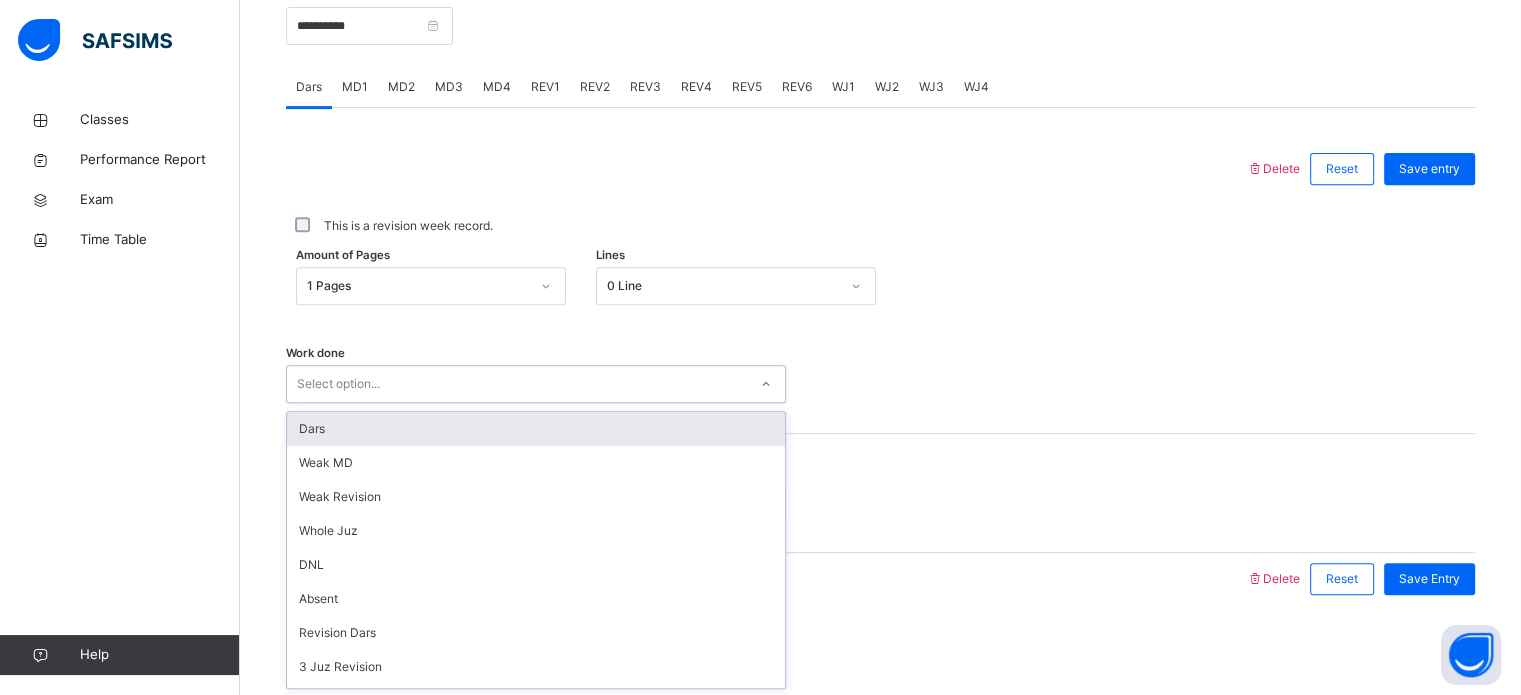 click on "Dars" at bounding box center (536, 429) 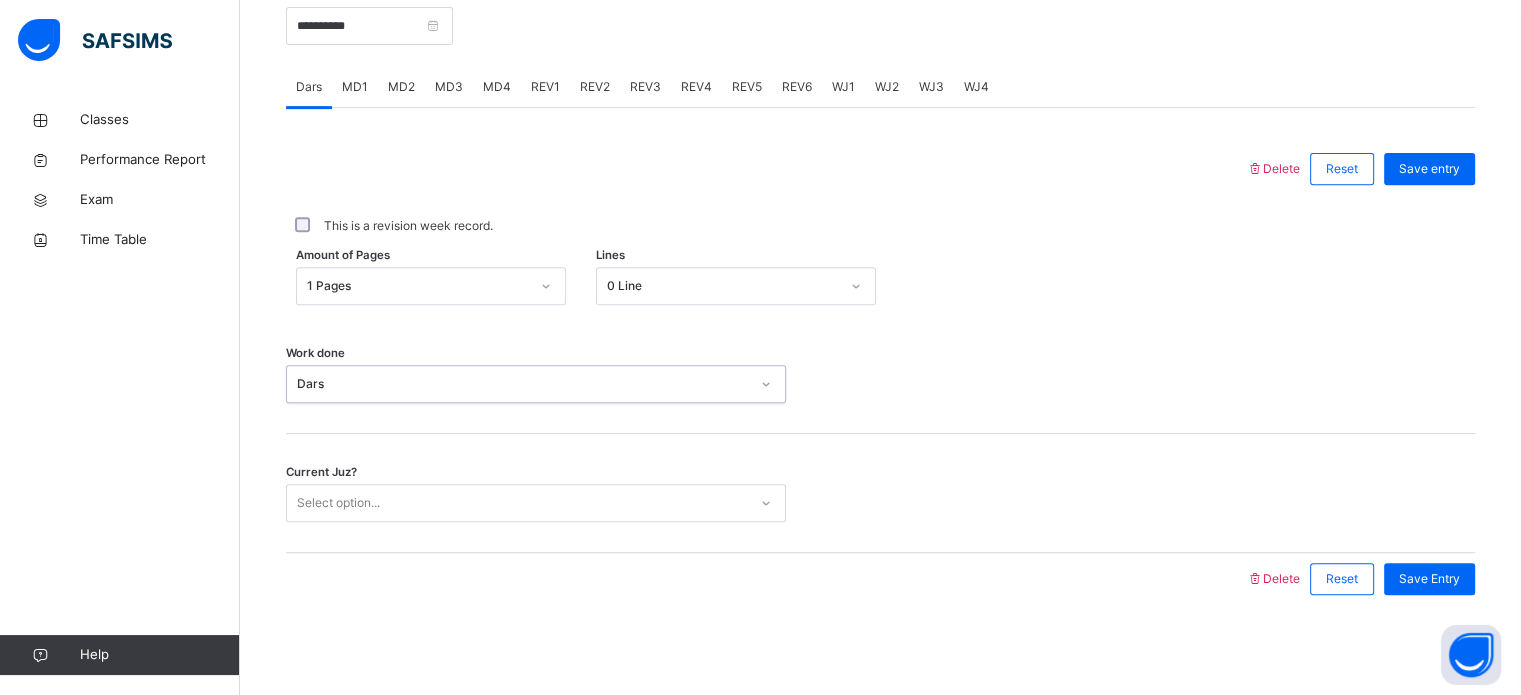 click on "Current Juz? Select option..." at bounding box center [880, 493] 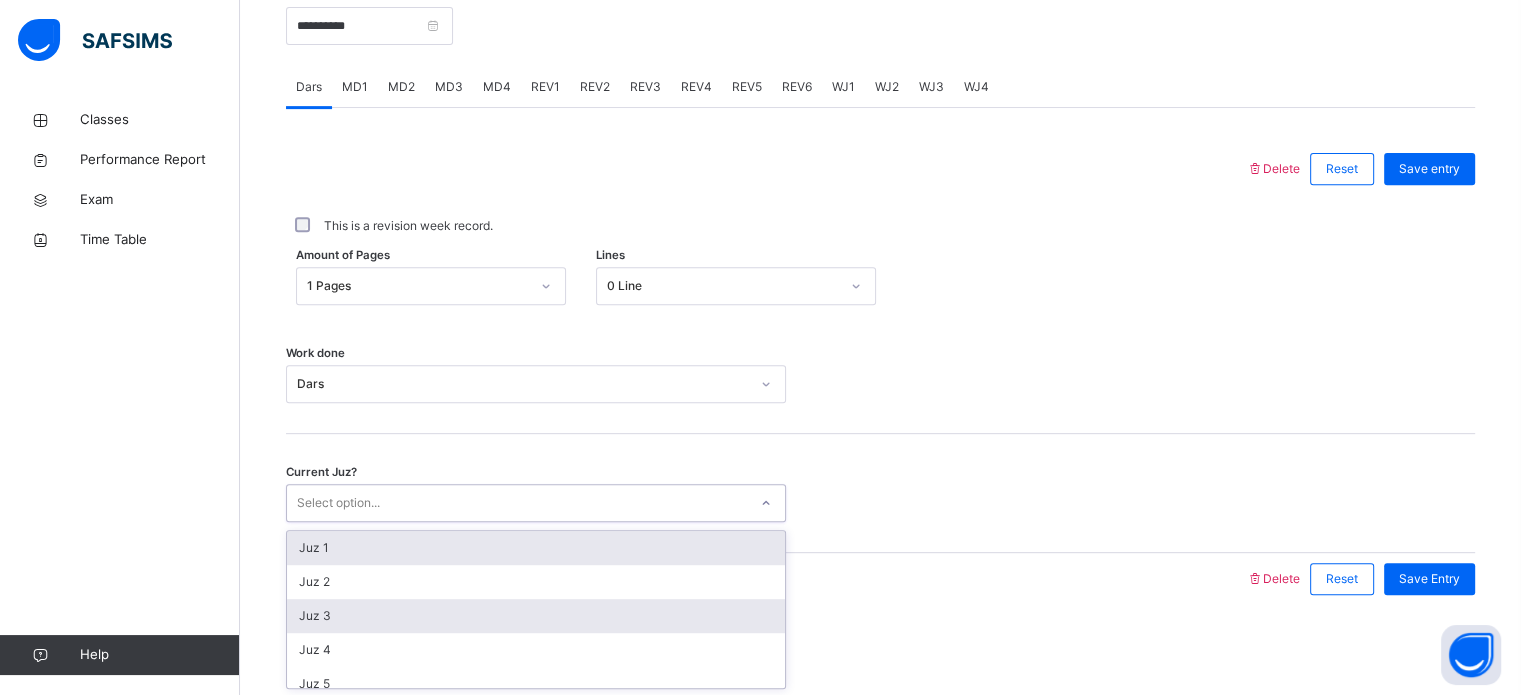 click on "Juz 3" at bounding box center (536, 616) 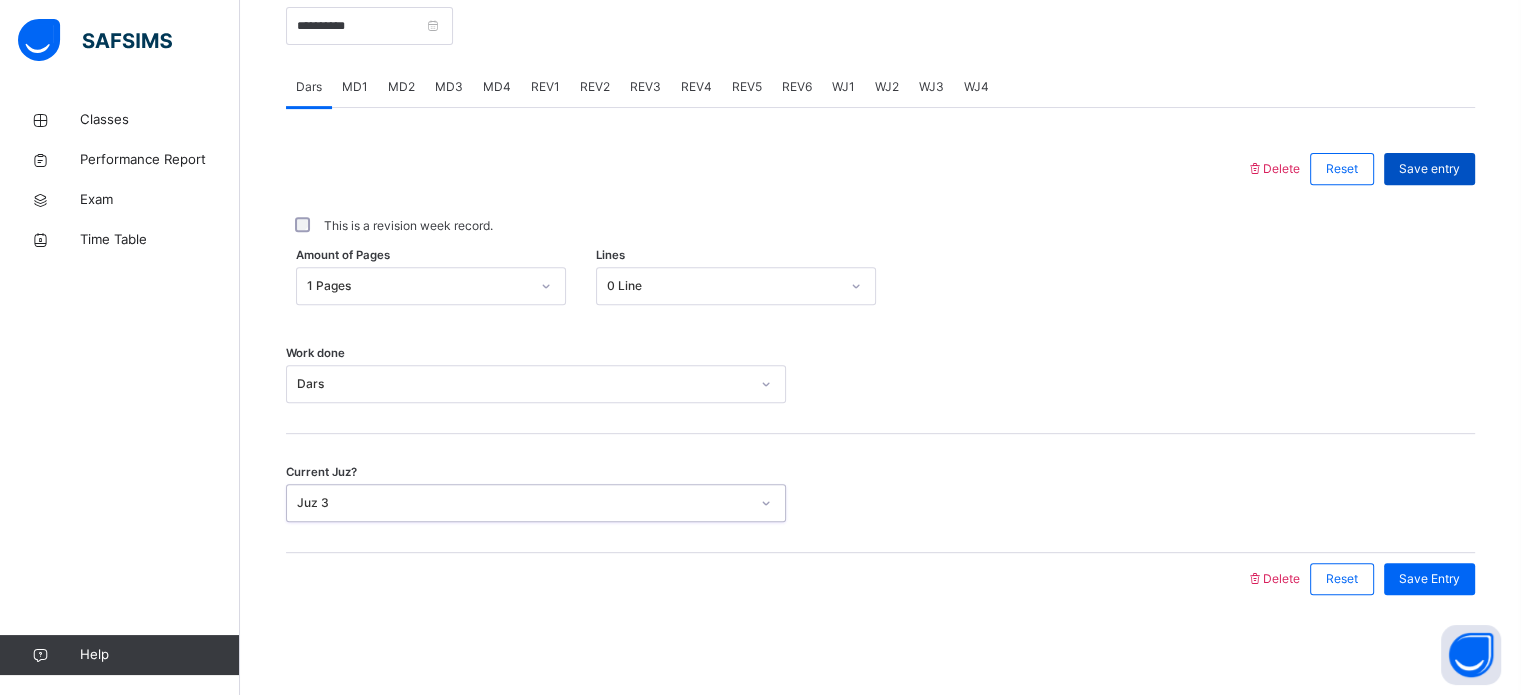 click on "Save entry" at bounding box center [1429, 169] 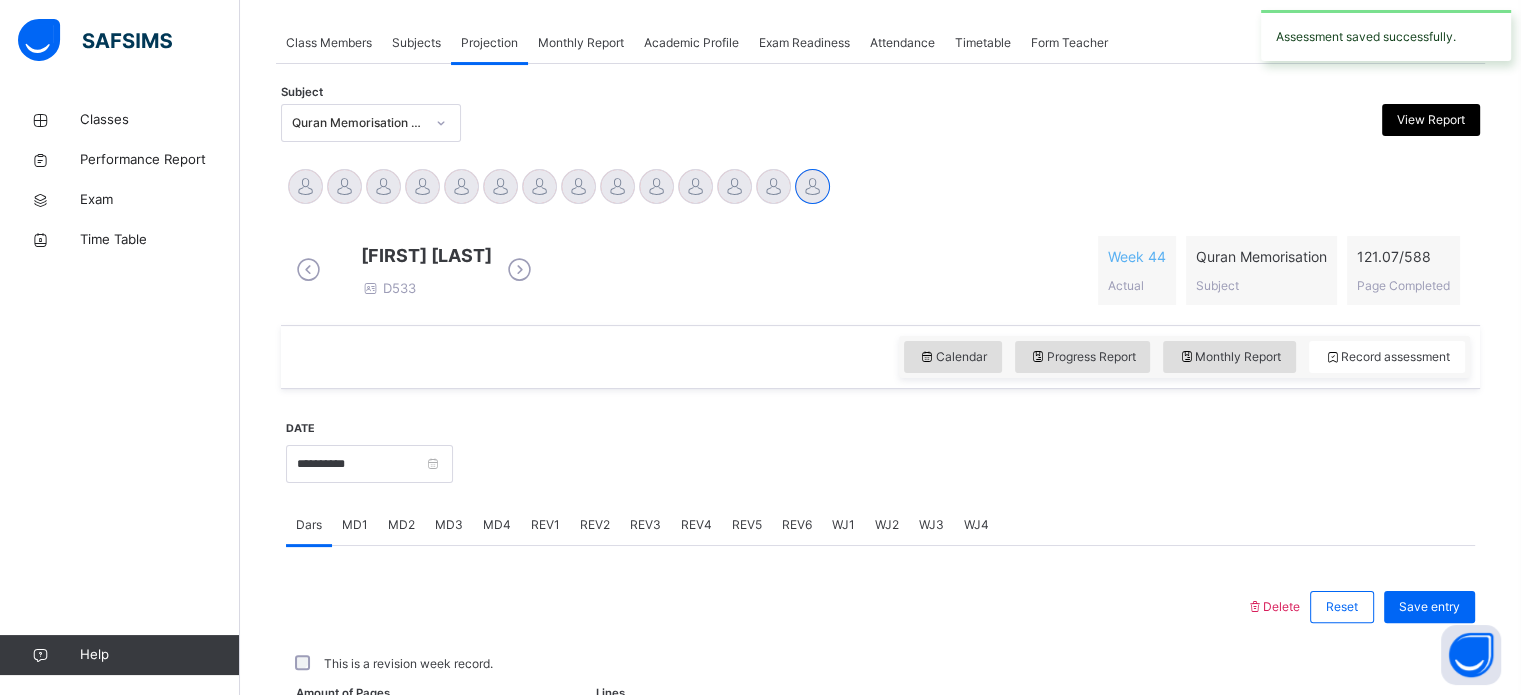 scroll, scrollTop: 806, scrollLeft: 0, axis: vertical 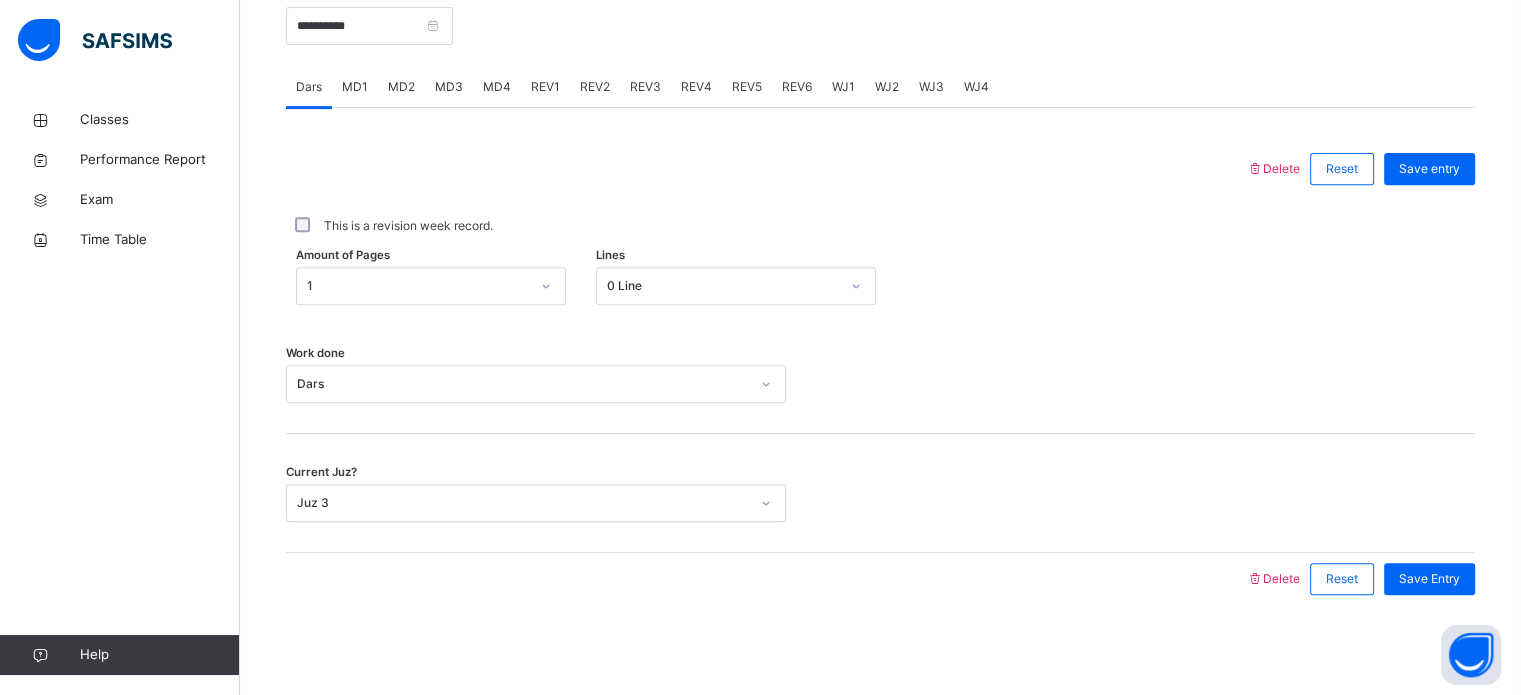 click on "This is a revision week record." at bounding box center [880, 226] 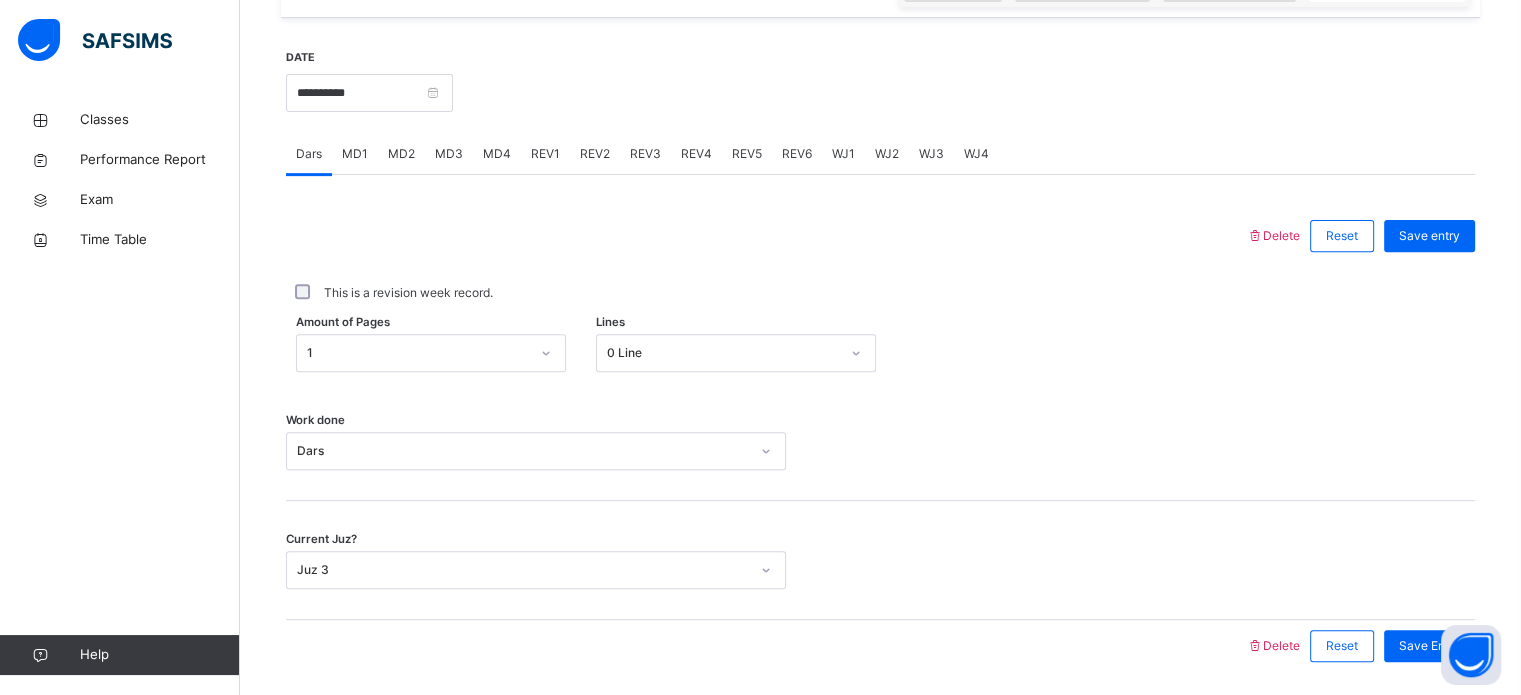 scroll, scrollTop: 718, scrollLeft: 0, axis: vertical 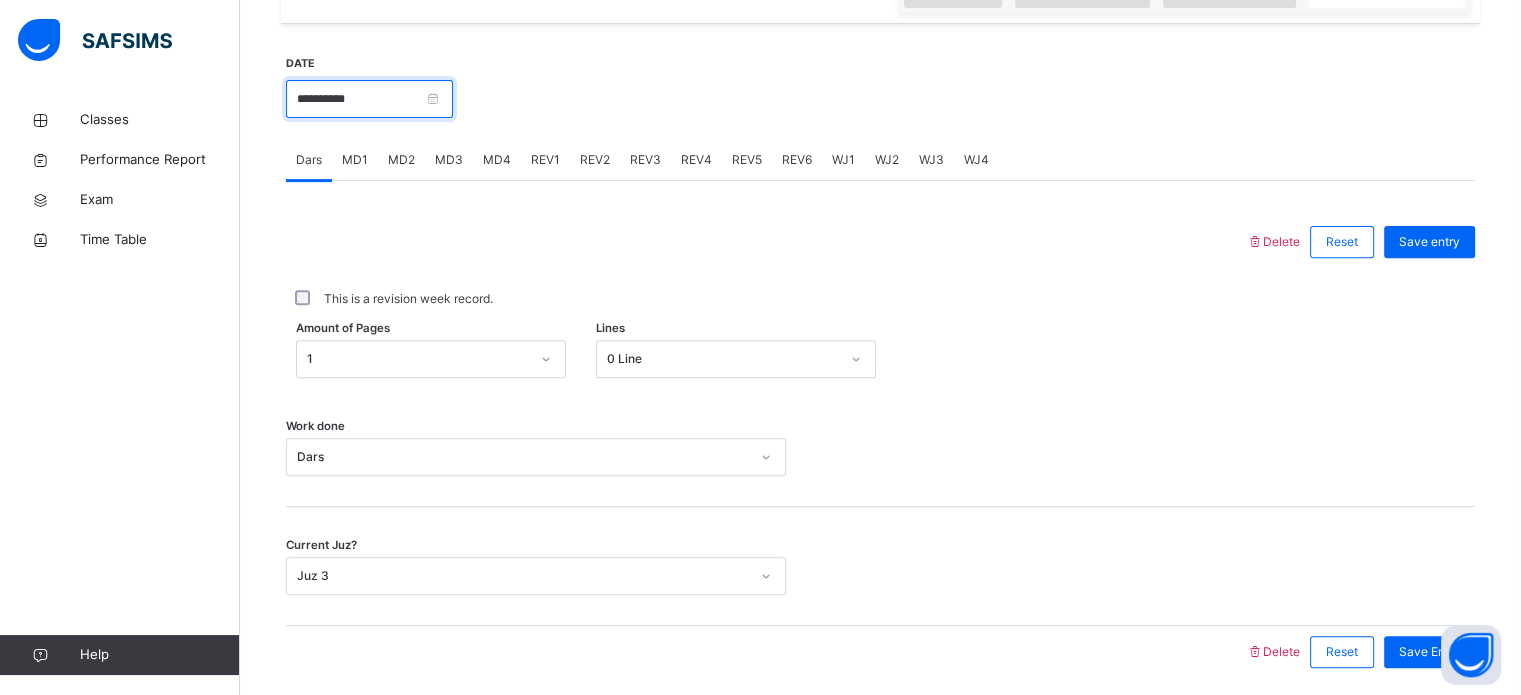 click on "**********" at bounding box center (369, 99) 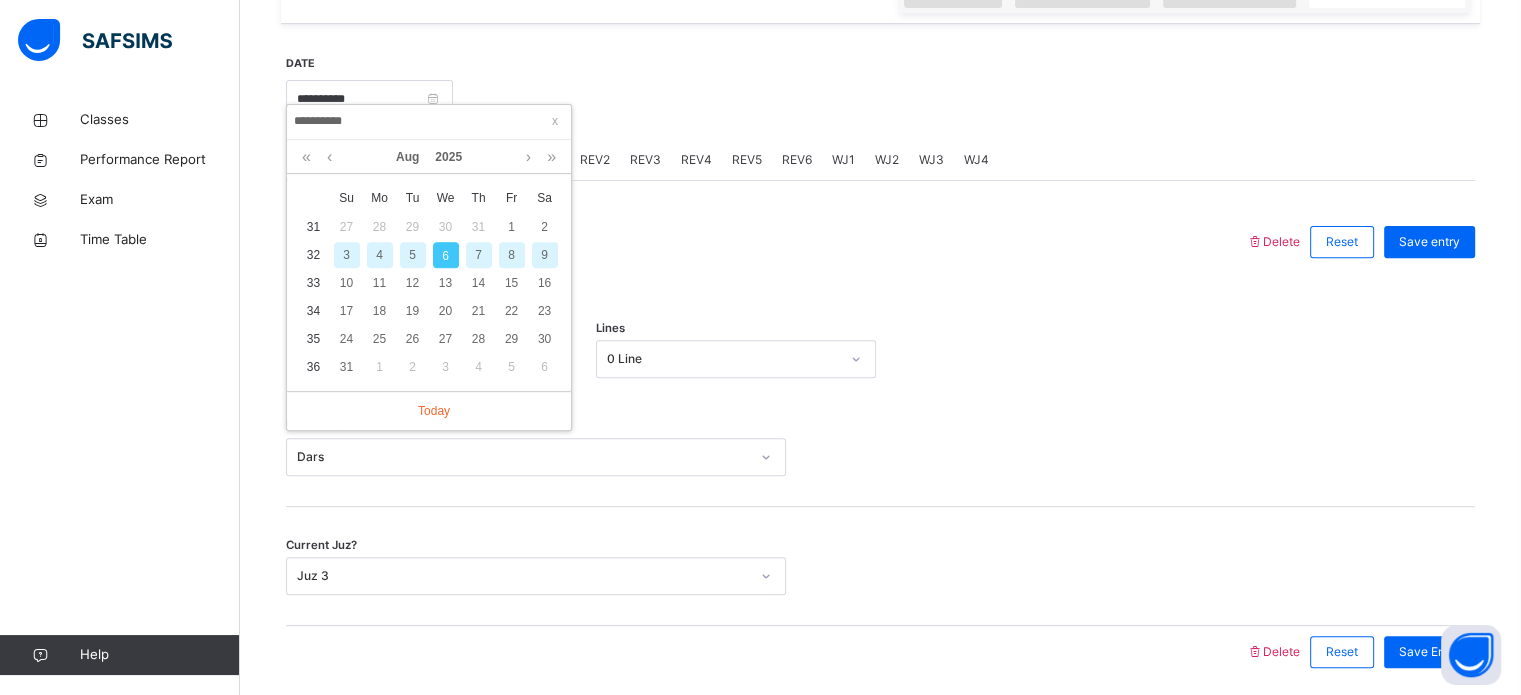 click on "5" at bounding box center (413, 255) 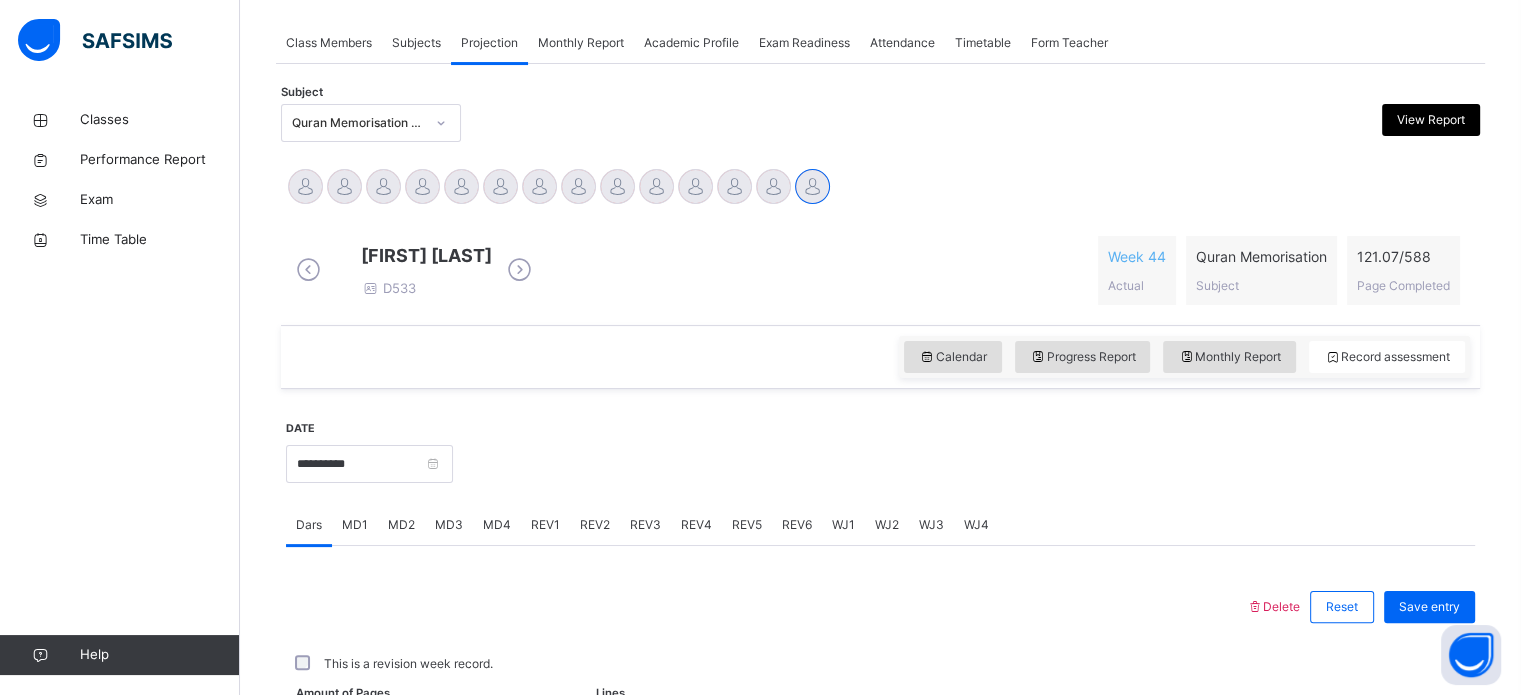 scroll, scrollTop: 718, scrollLeft: 0, axis: vertical 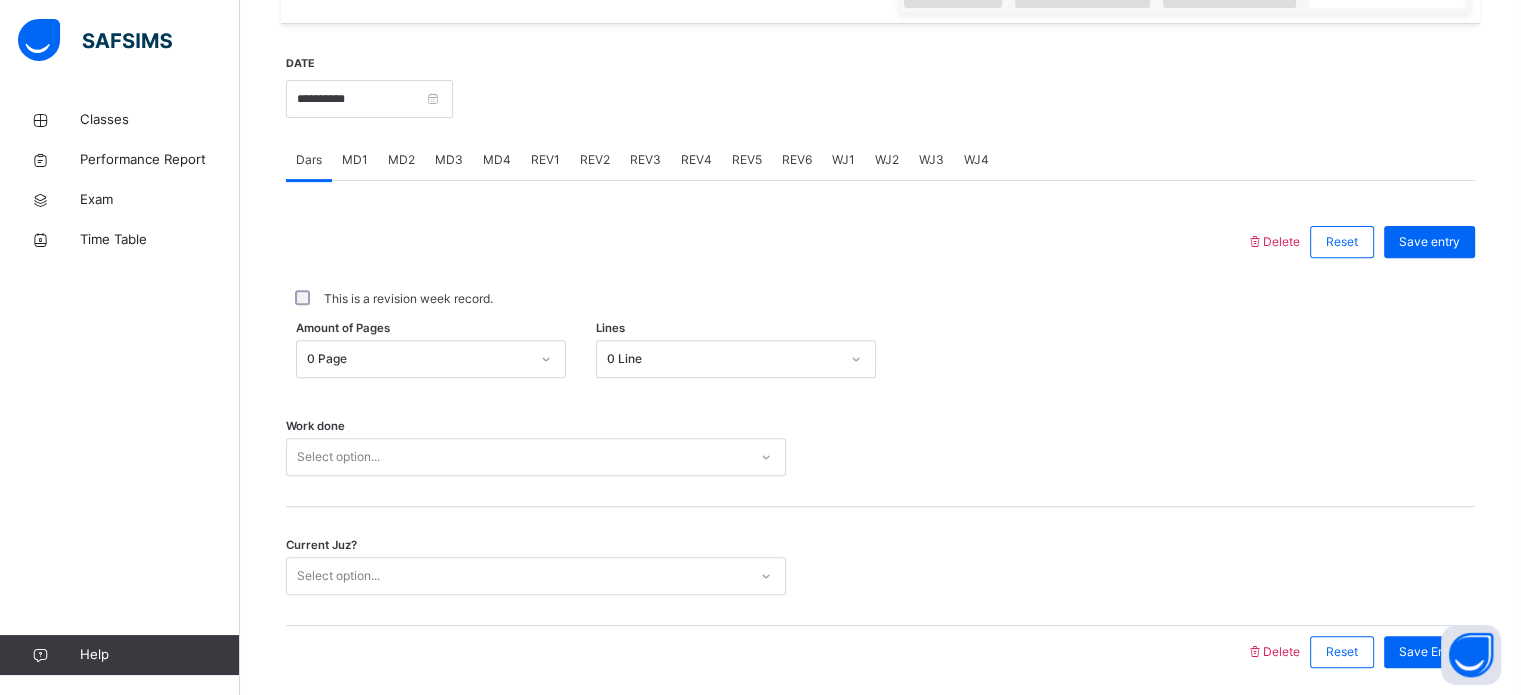 click on "Current Juz? Select option..." at bounding box center (880, 566) 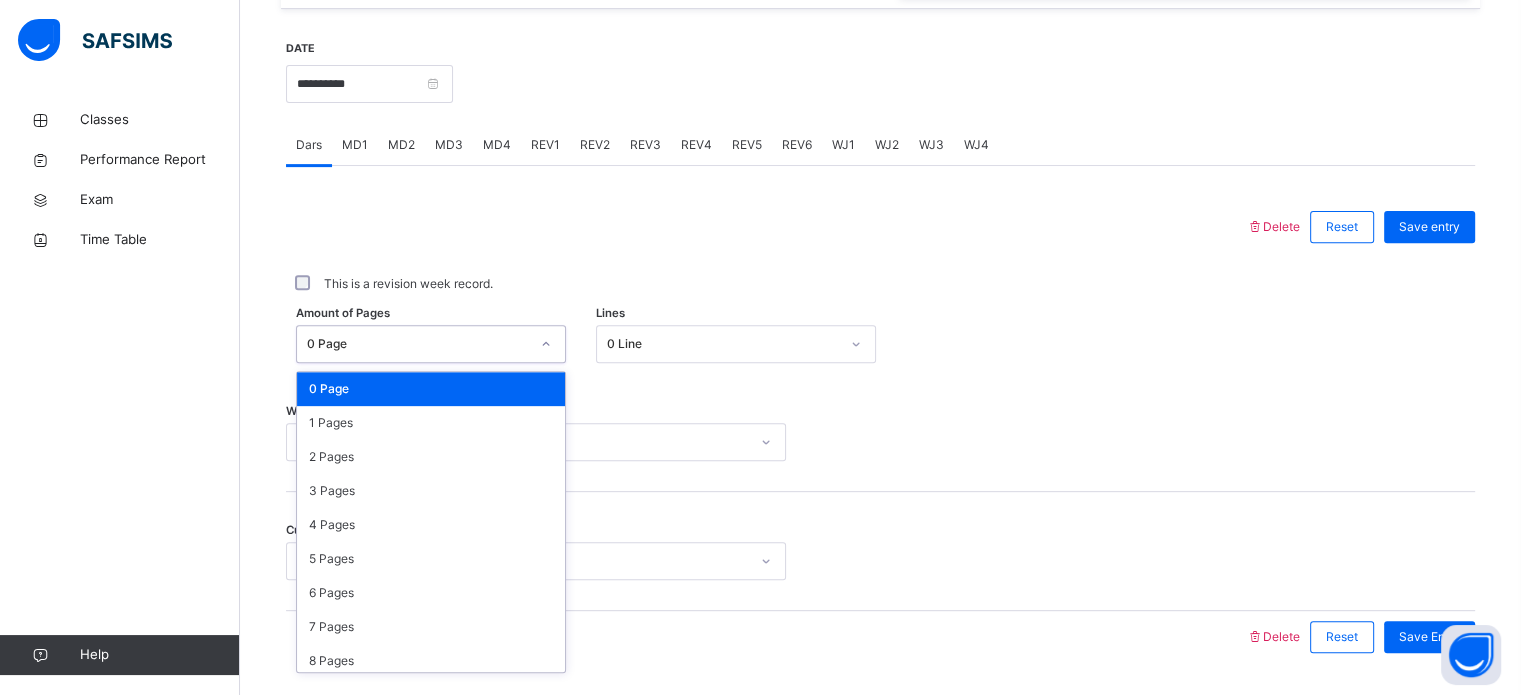 scroll, scrollTop: 734, scrollLeft: 0, axis: vertical 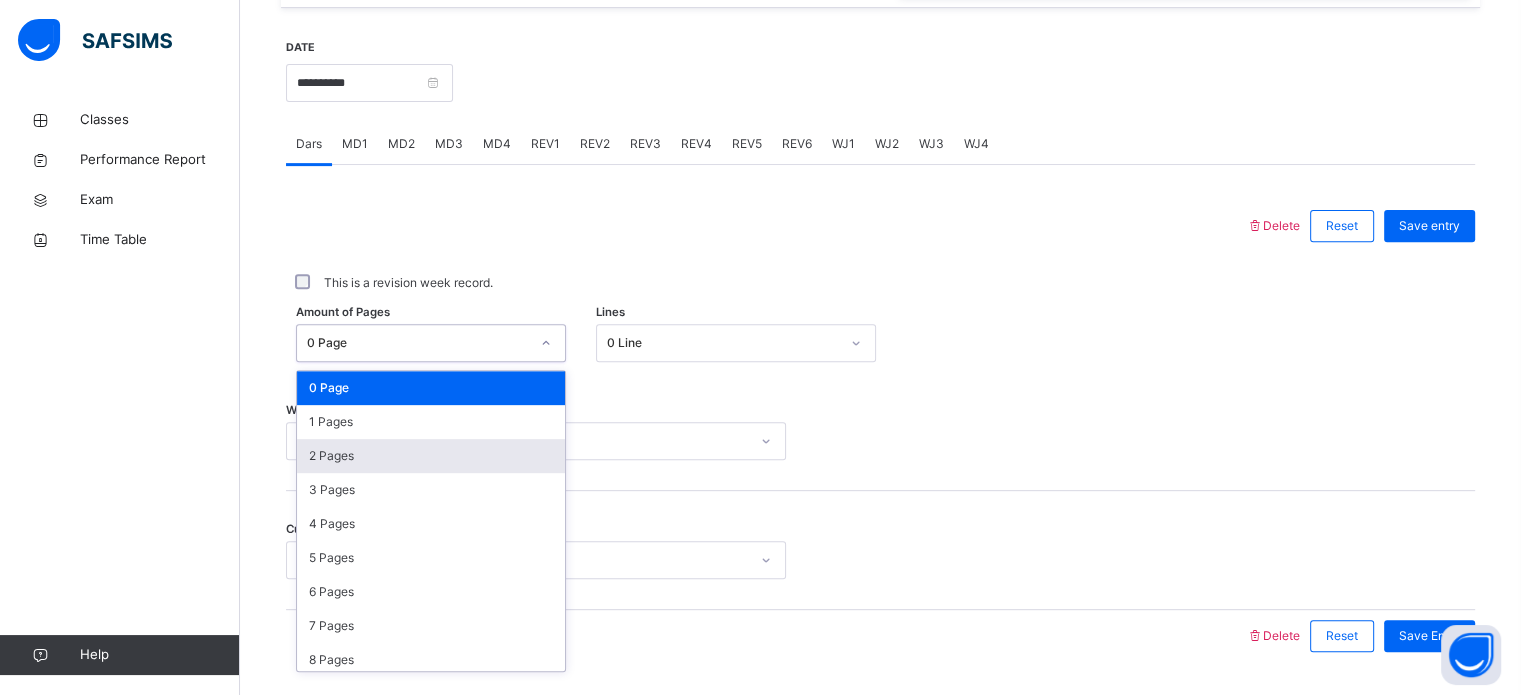 click on "2 Pages" at bounding box center [431, 456] 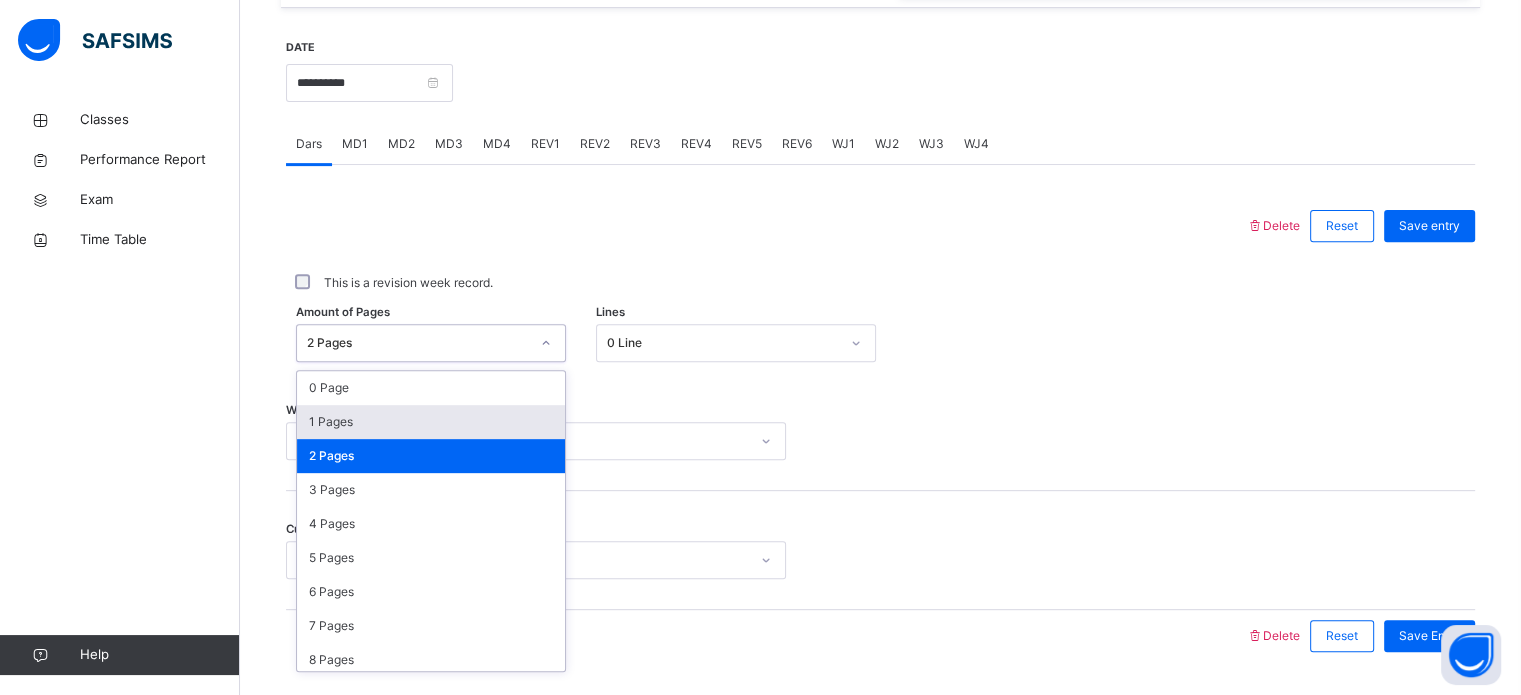click on "1 Pages" at bounding box center [431, 422] 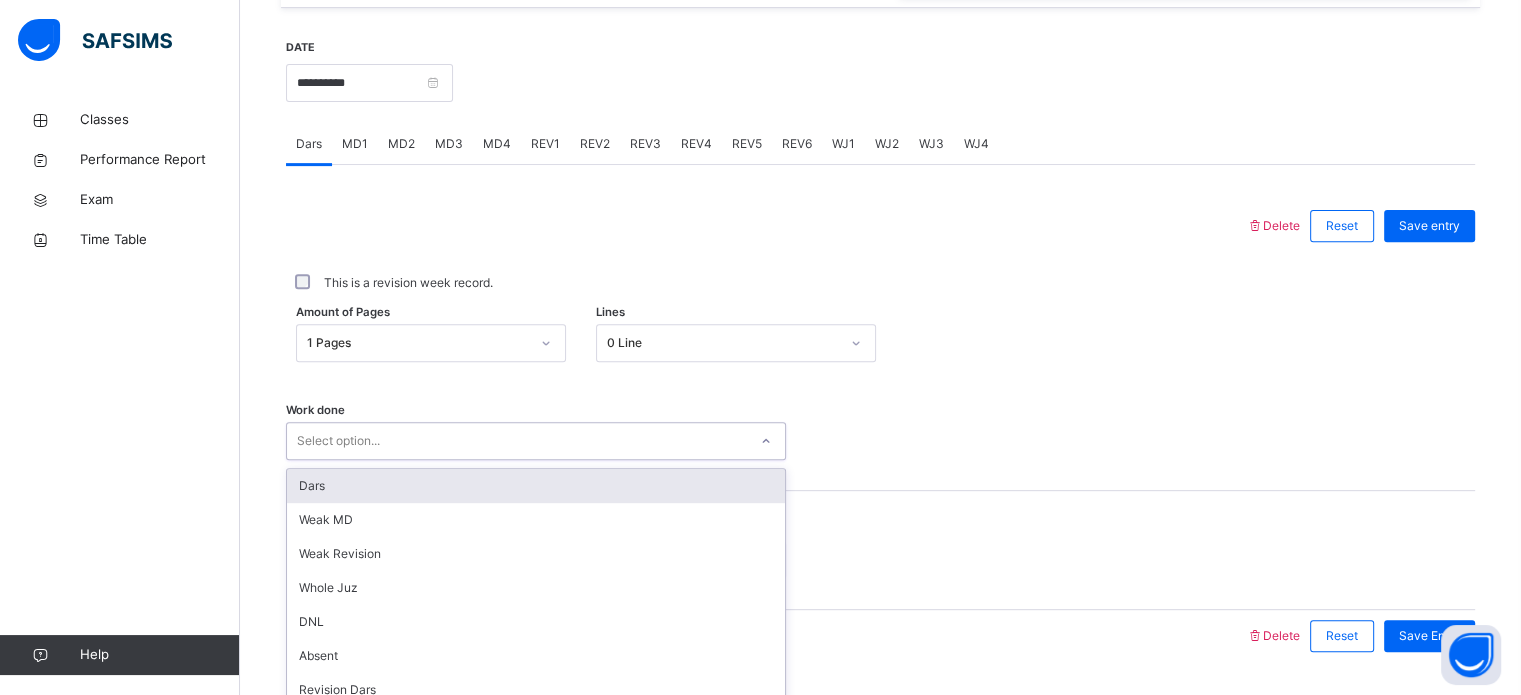 scroll, scrollTop: 806, scrollLeft: 0, axis: vertical 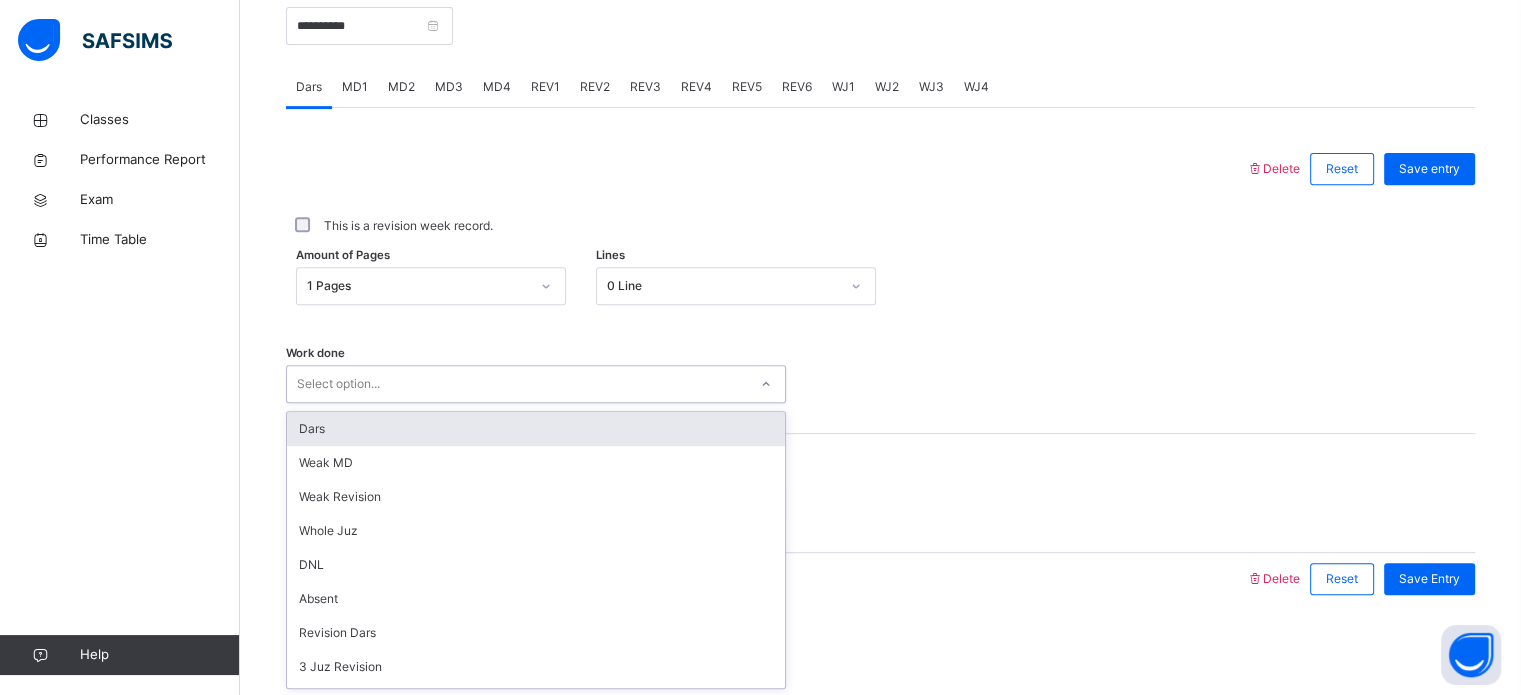 click on "Dars" at bounding box center [536, 429] 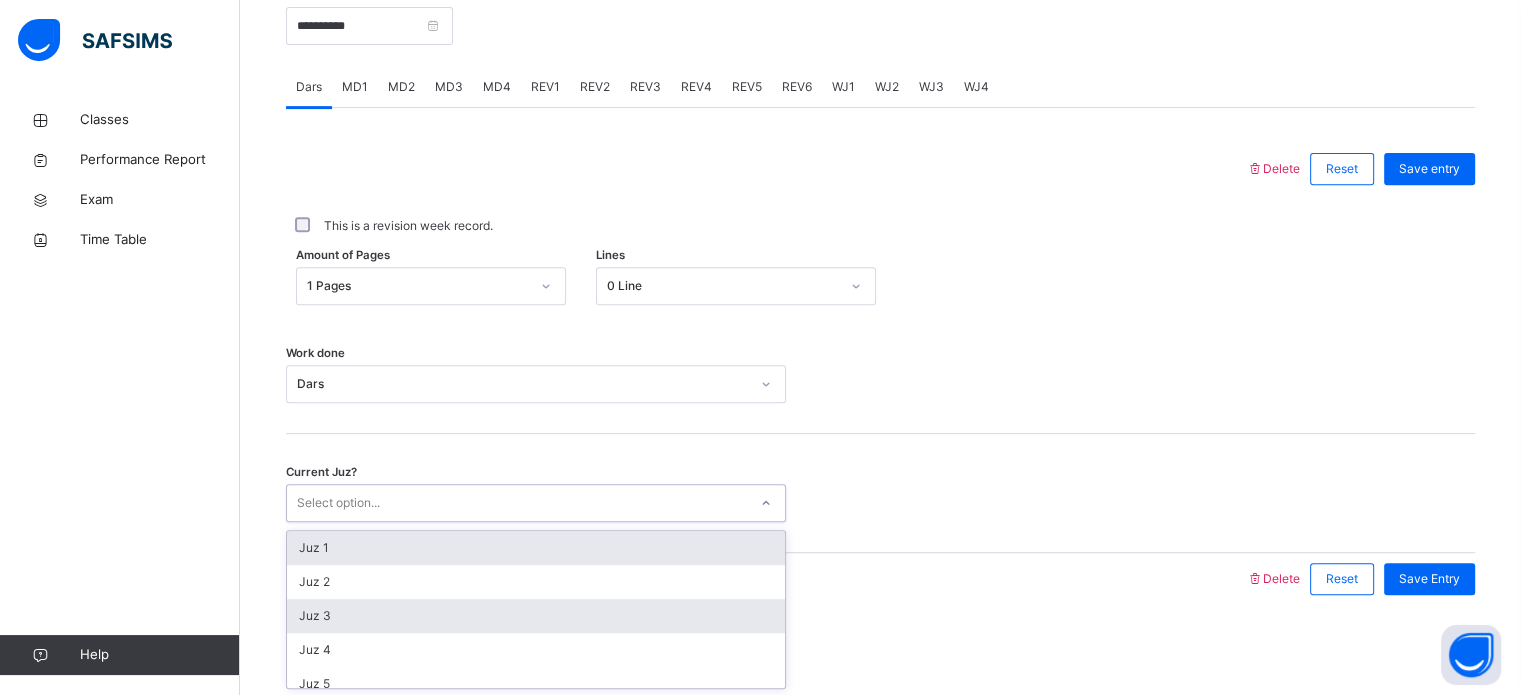 click on "Juz 3" at bounding box center (536, 616) 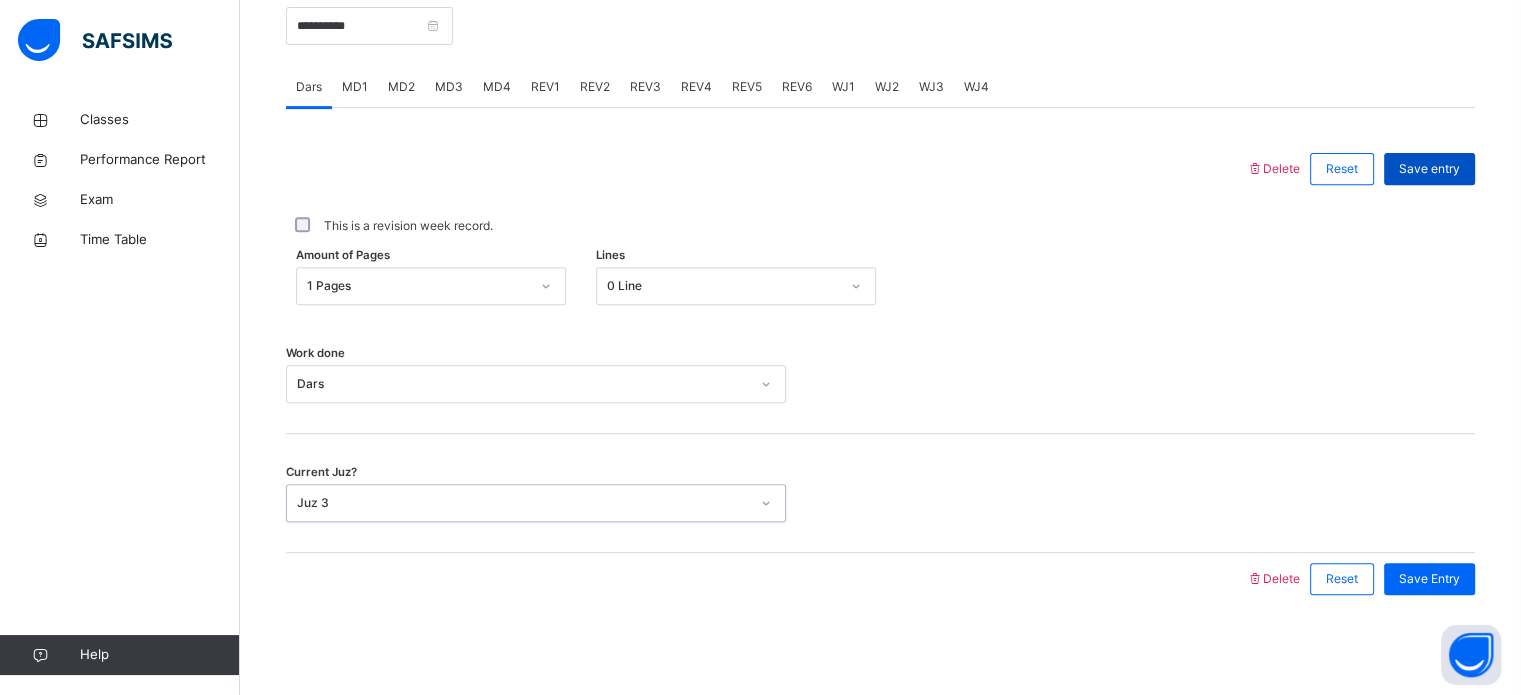 click on "Save entry" at bounding box center (1429, 169) 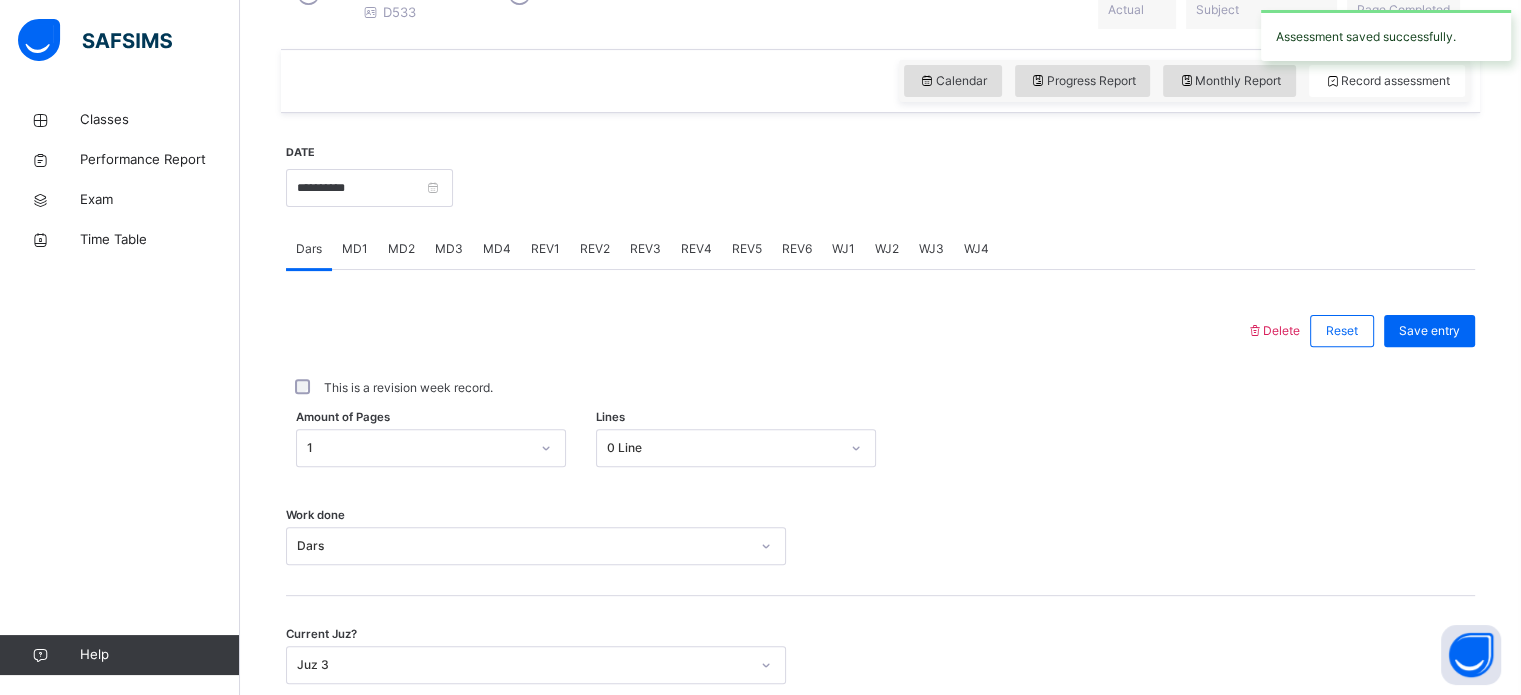 scroll, scrollTop: 607, scrollLeft: 0, axis: vertical 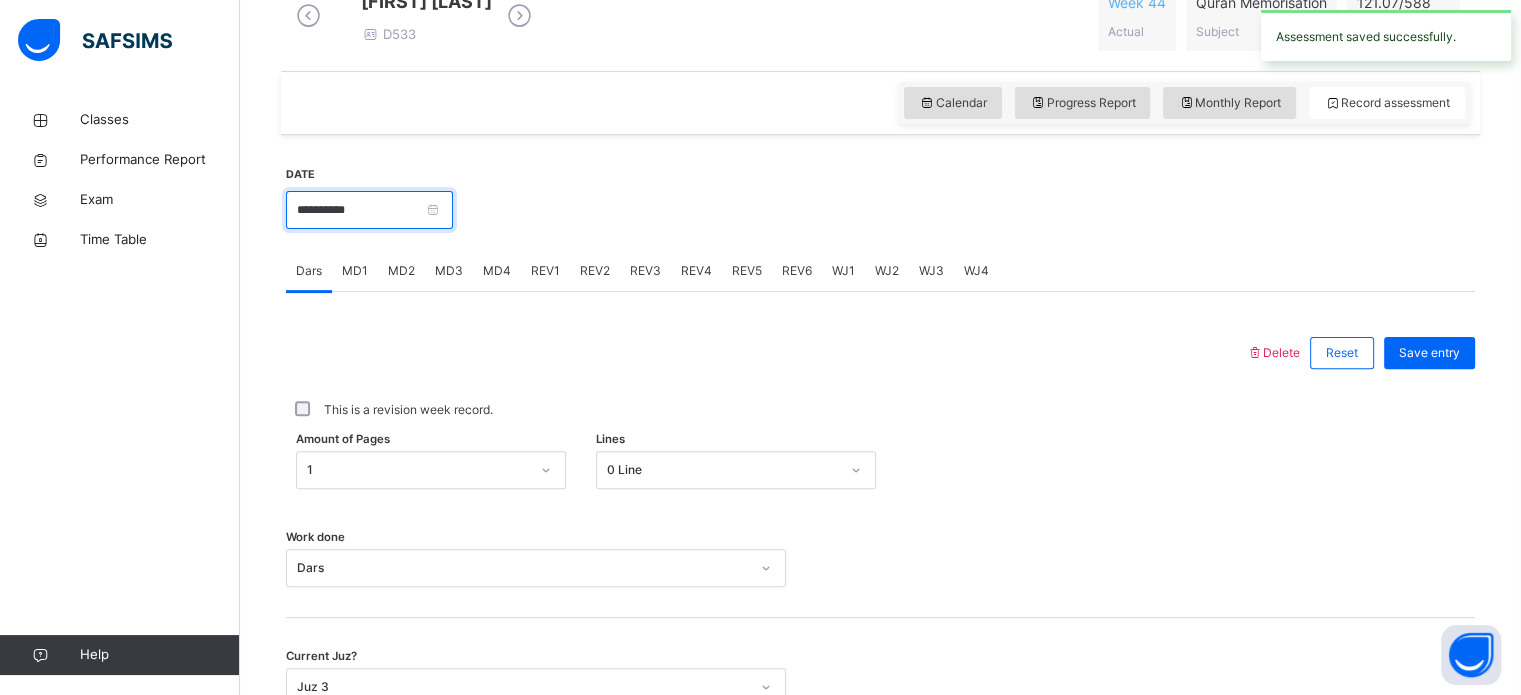 click on "**********" at bounding box center [369, 210] 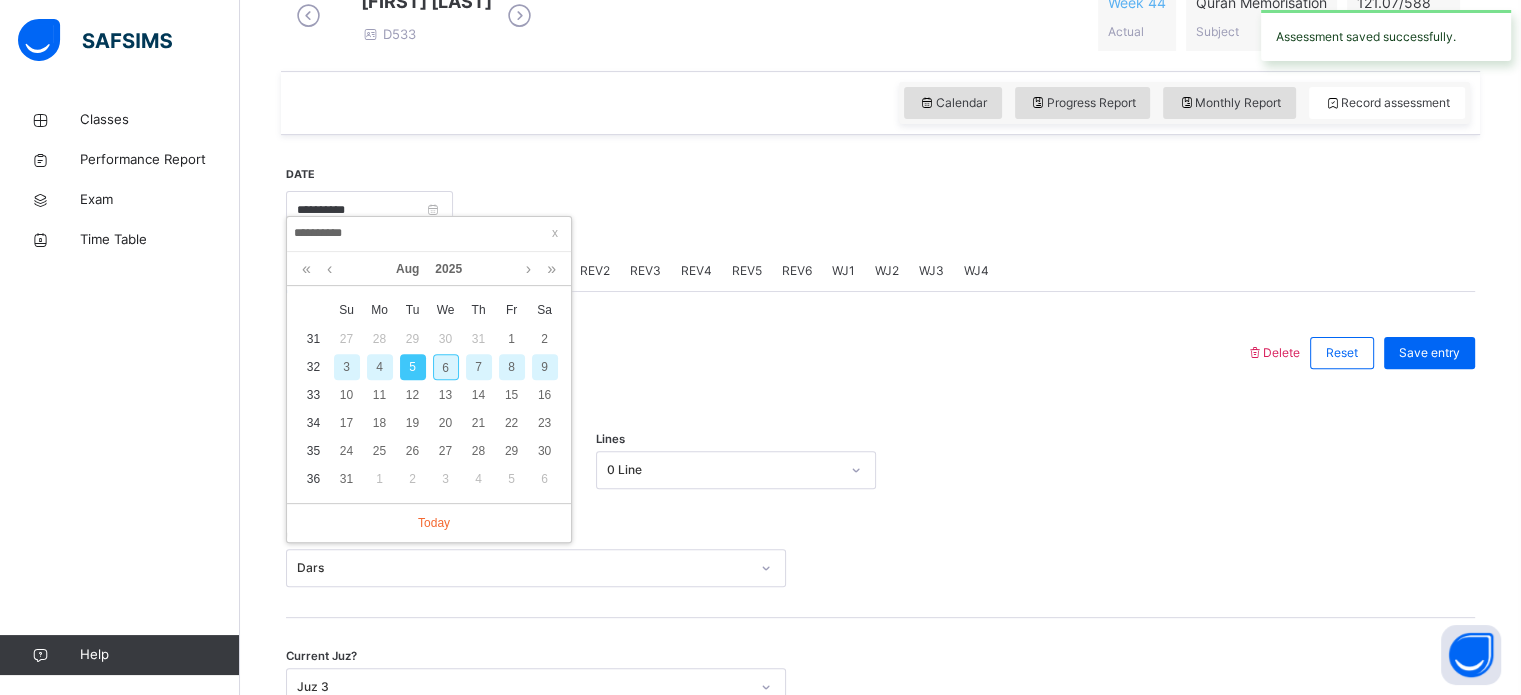 click on "4" at bounding box center [380, 367] 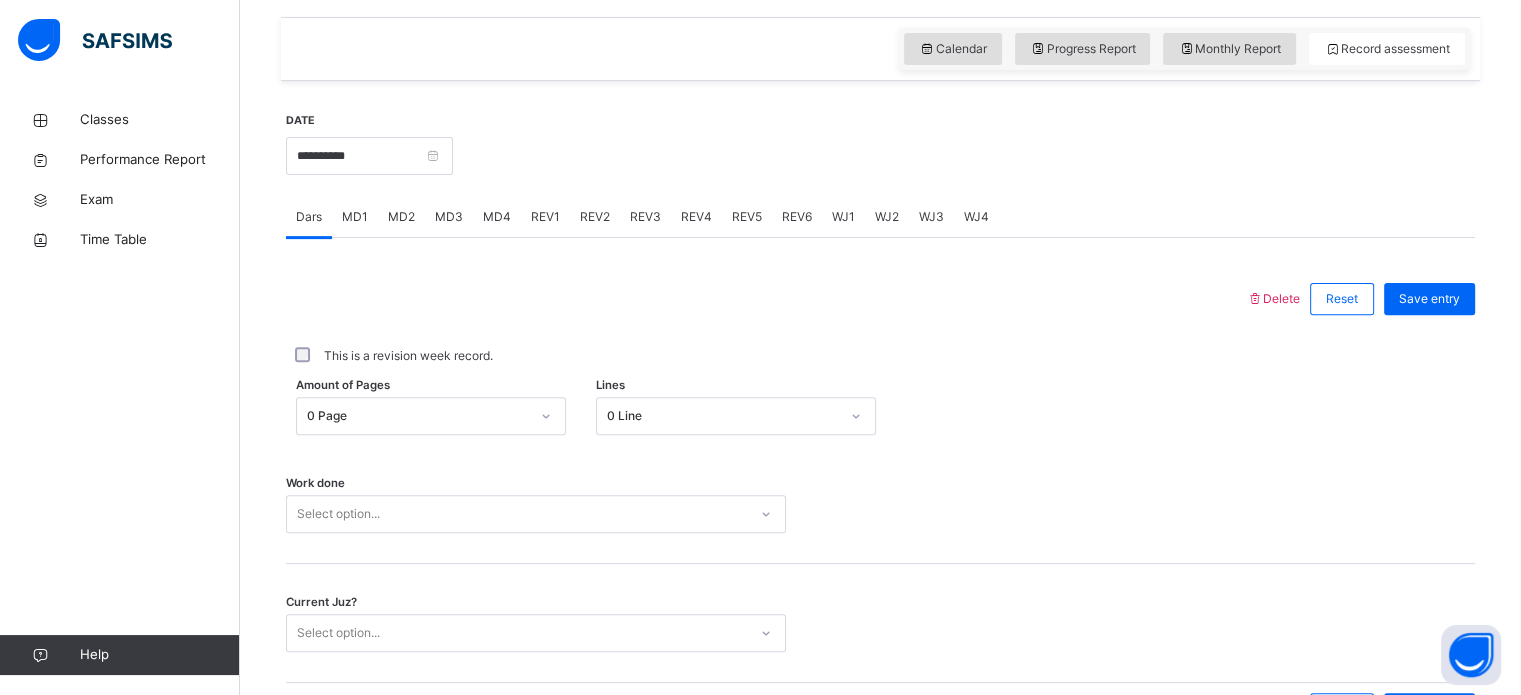 scroll, scrollTop: 659, scrollLeft: 0, axis: vertical 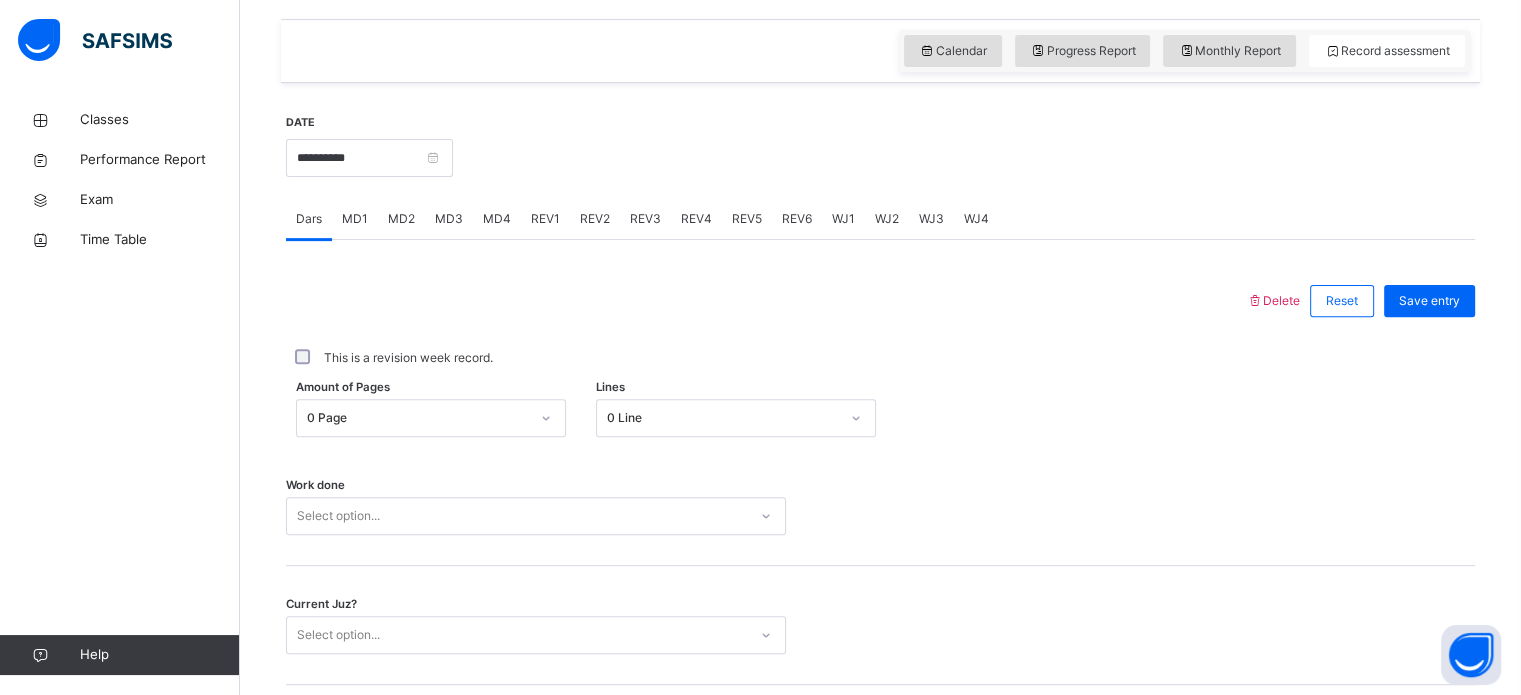 click on "Work done Select option..." at bounding box center [880, 506] 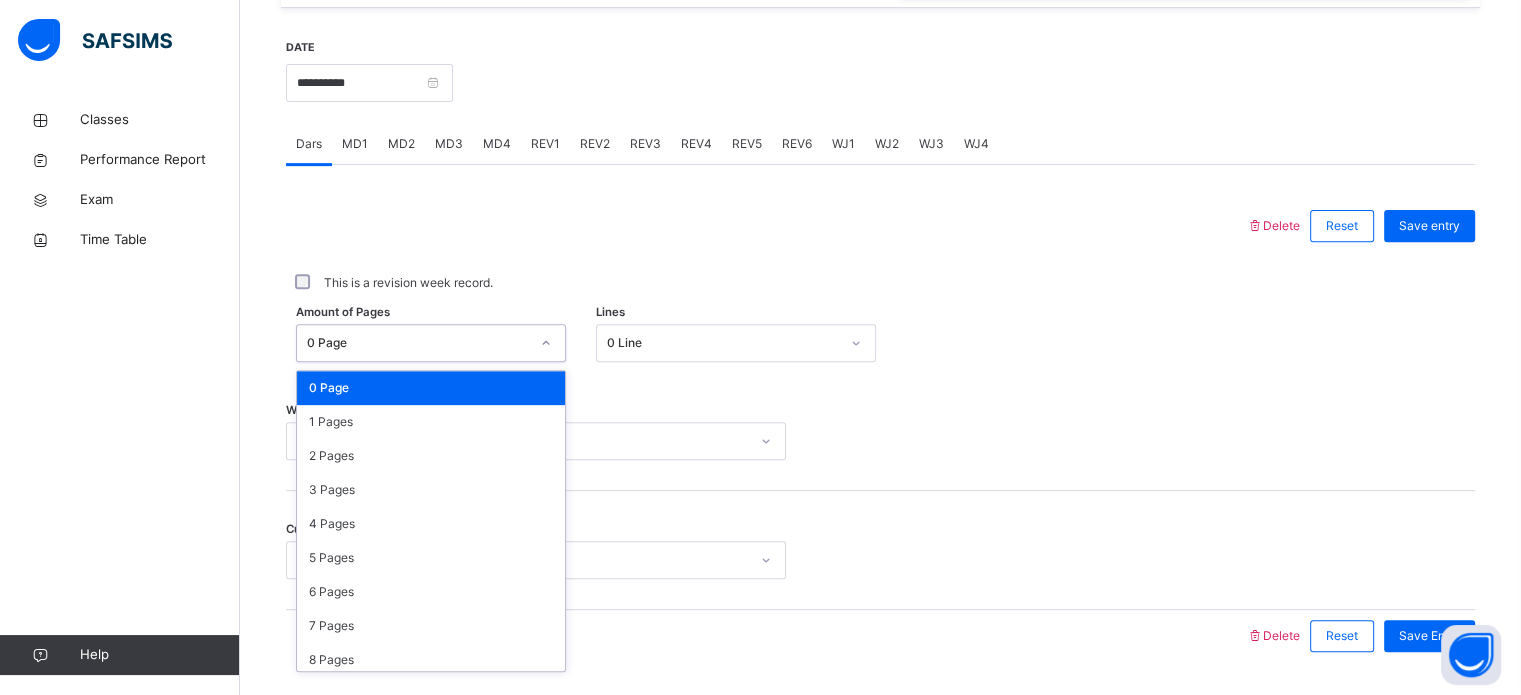 click on "Work done Select option..." at bounding box center (880, 431) 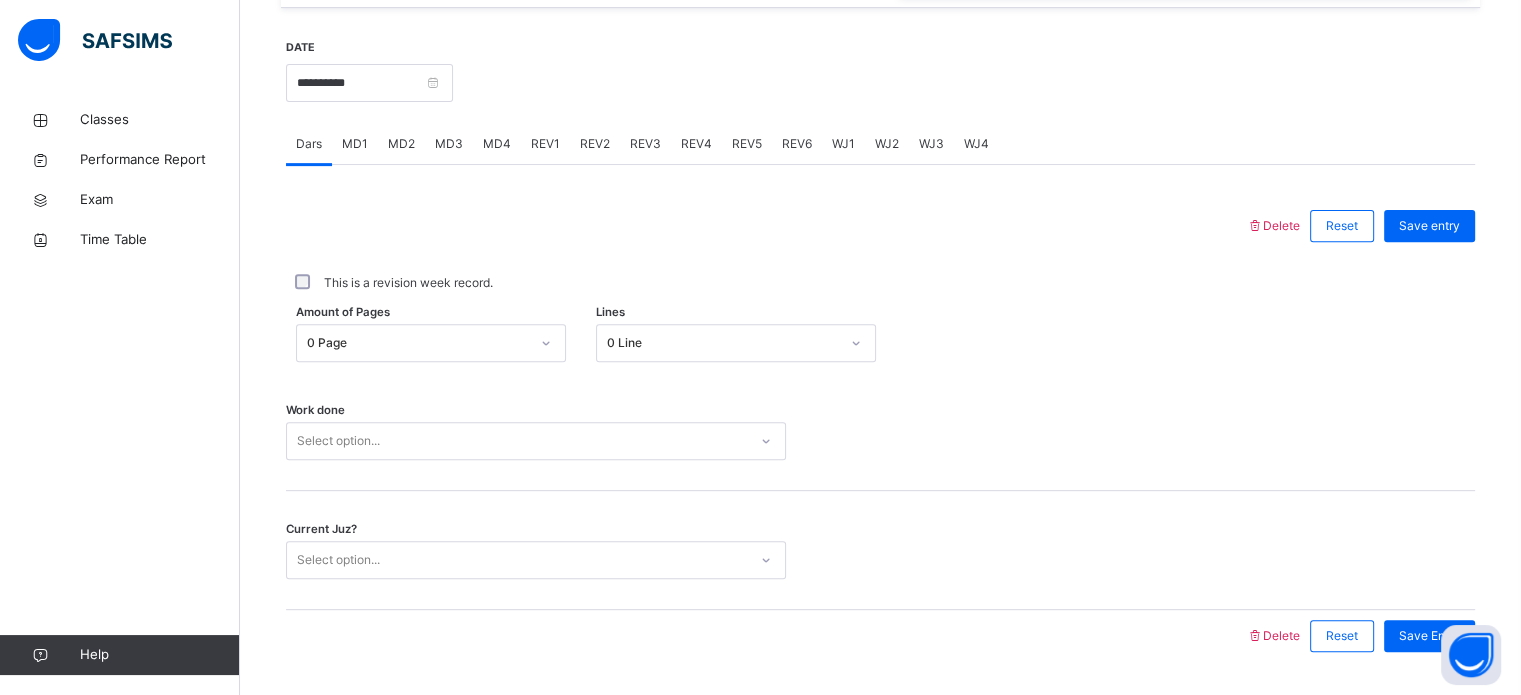 scroll, scrollTop: 806, scrollLeft: 0, axis: vertical 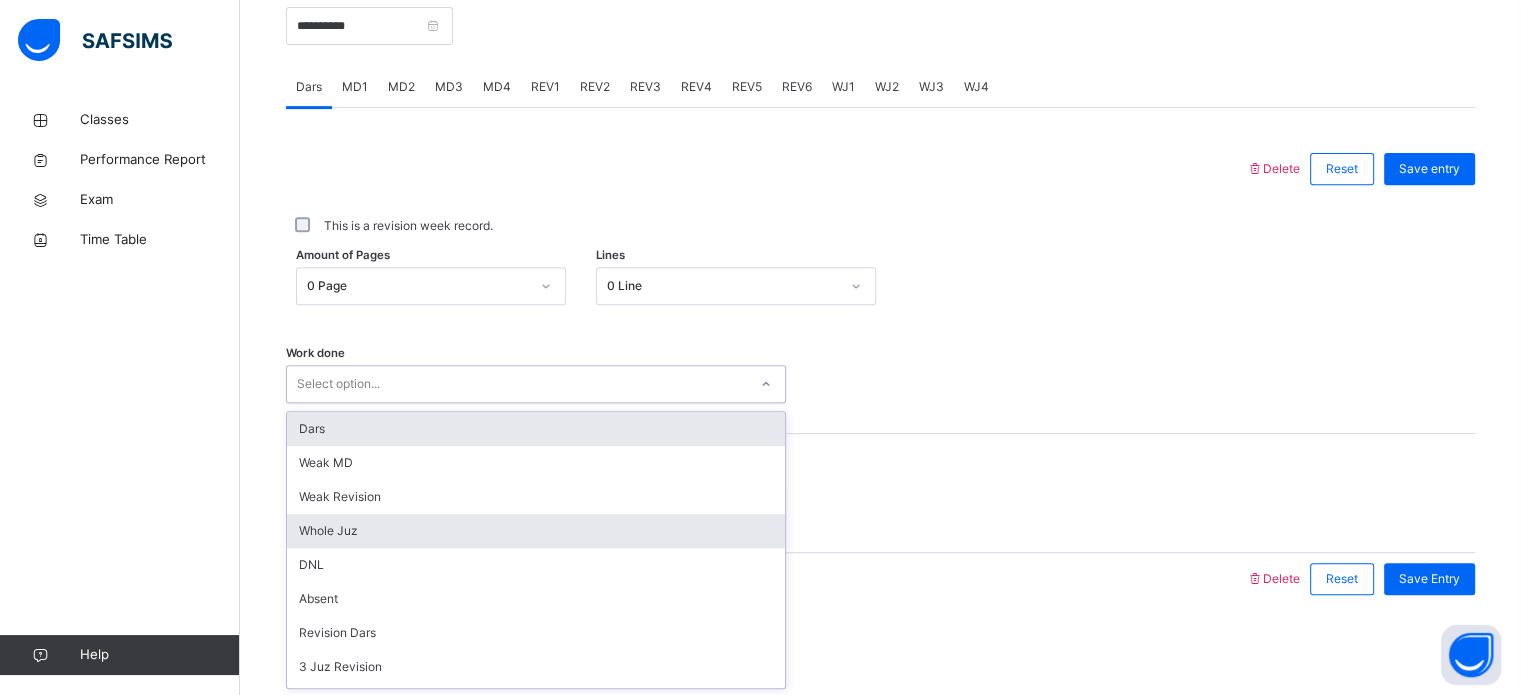 click on "Whole Juz" at bounding box center [536, 531] 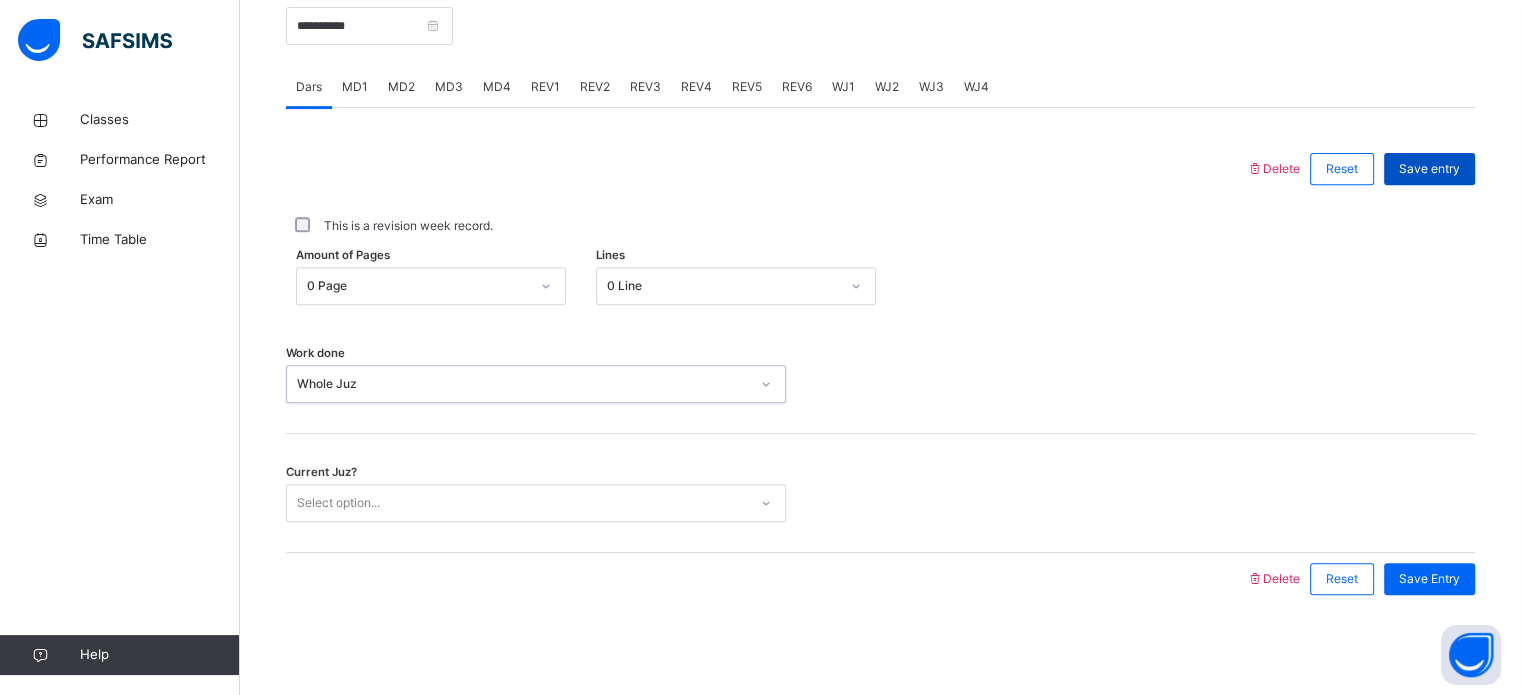 click on "Save entry" at bounding box center (1429, 169) 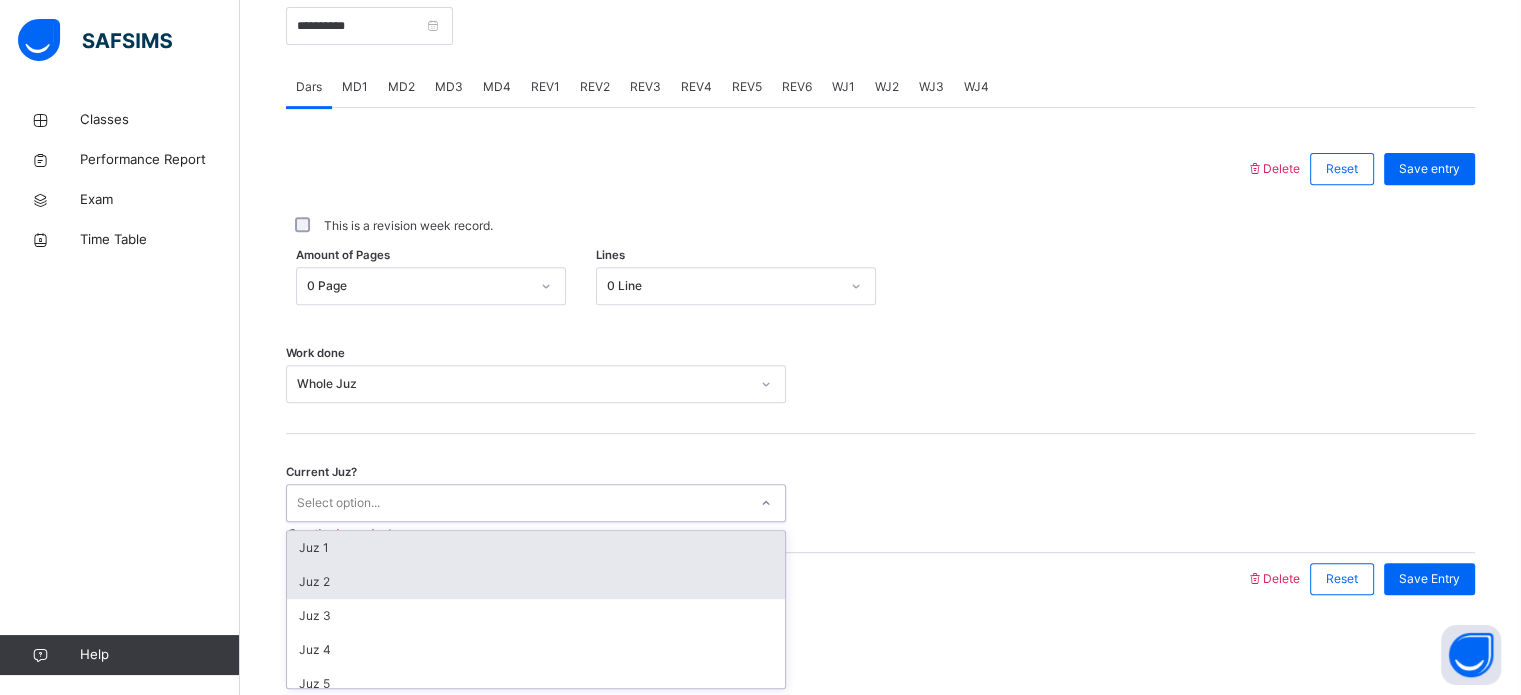 click on "Juz 2" at bounding box center (536, 582) 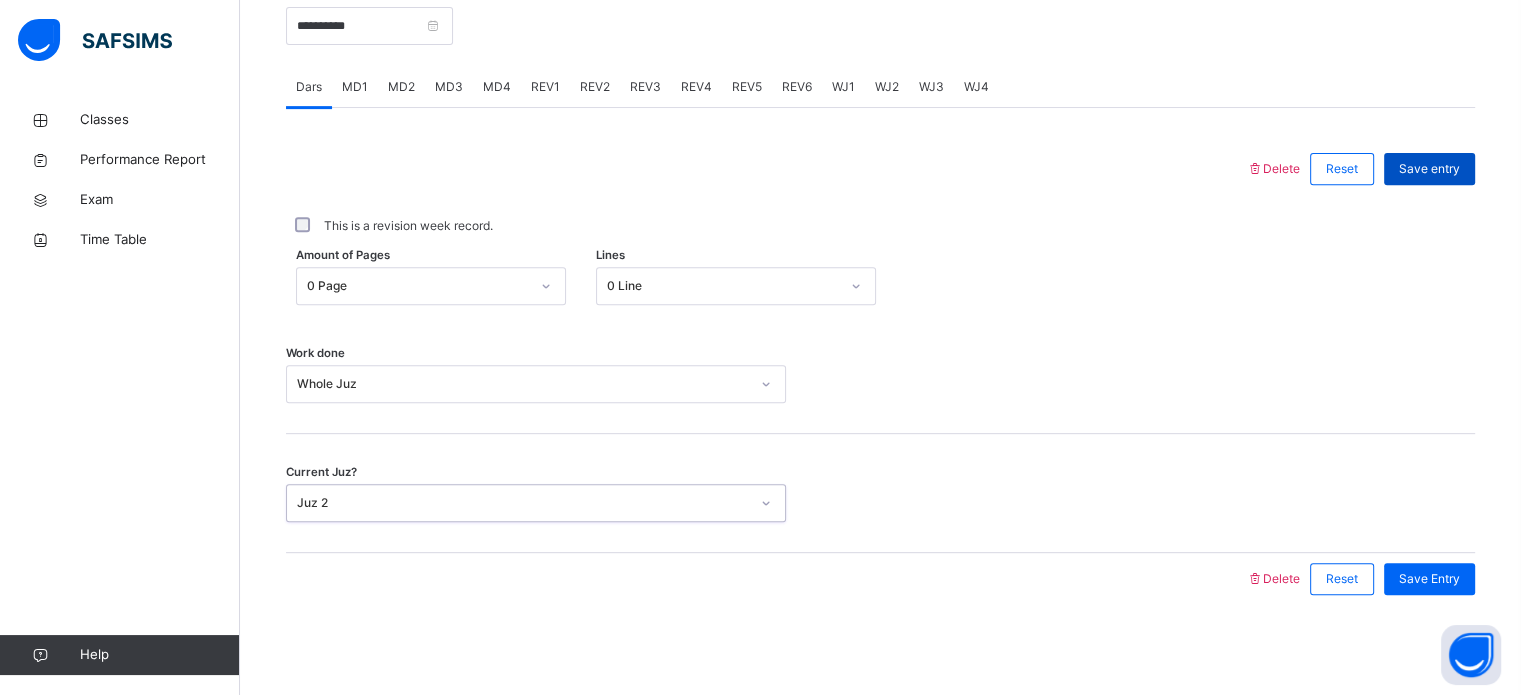 click on "Save entry" at bounding box center [1429, 169] 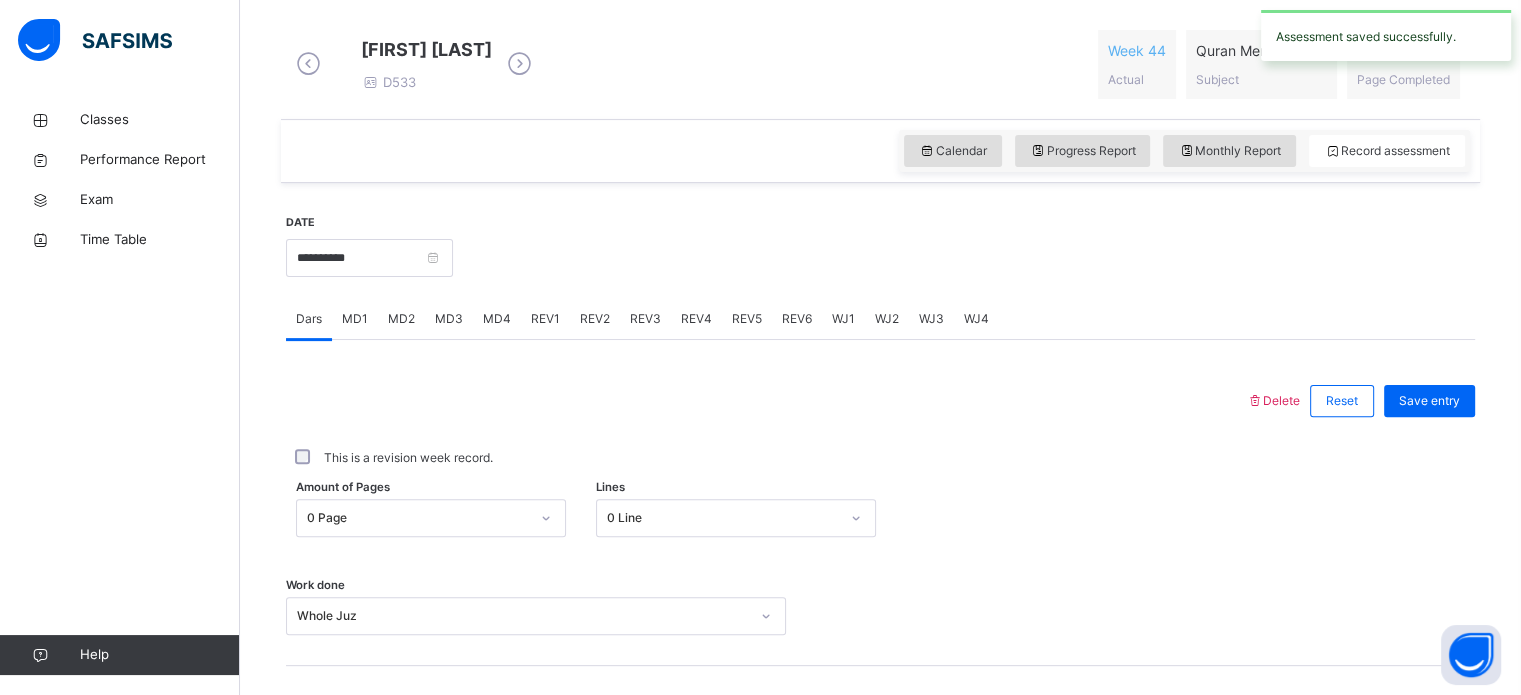 scroll, scrollTop: 555, scrollLeft: 0, axis: vertical 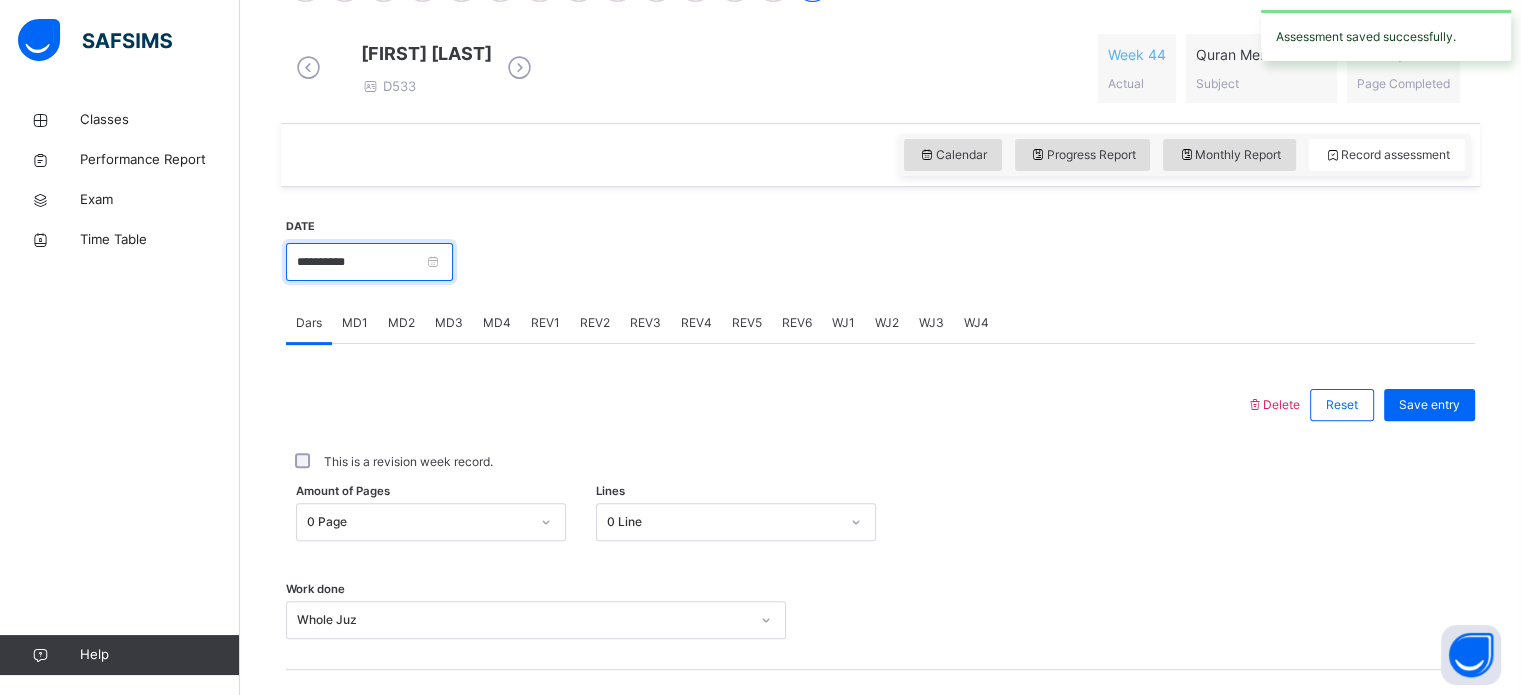 click on "**********" at bounding box center [369, 262] 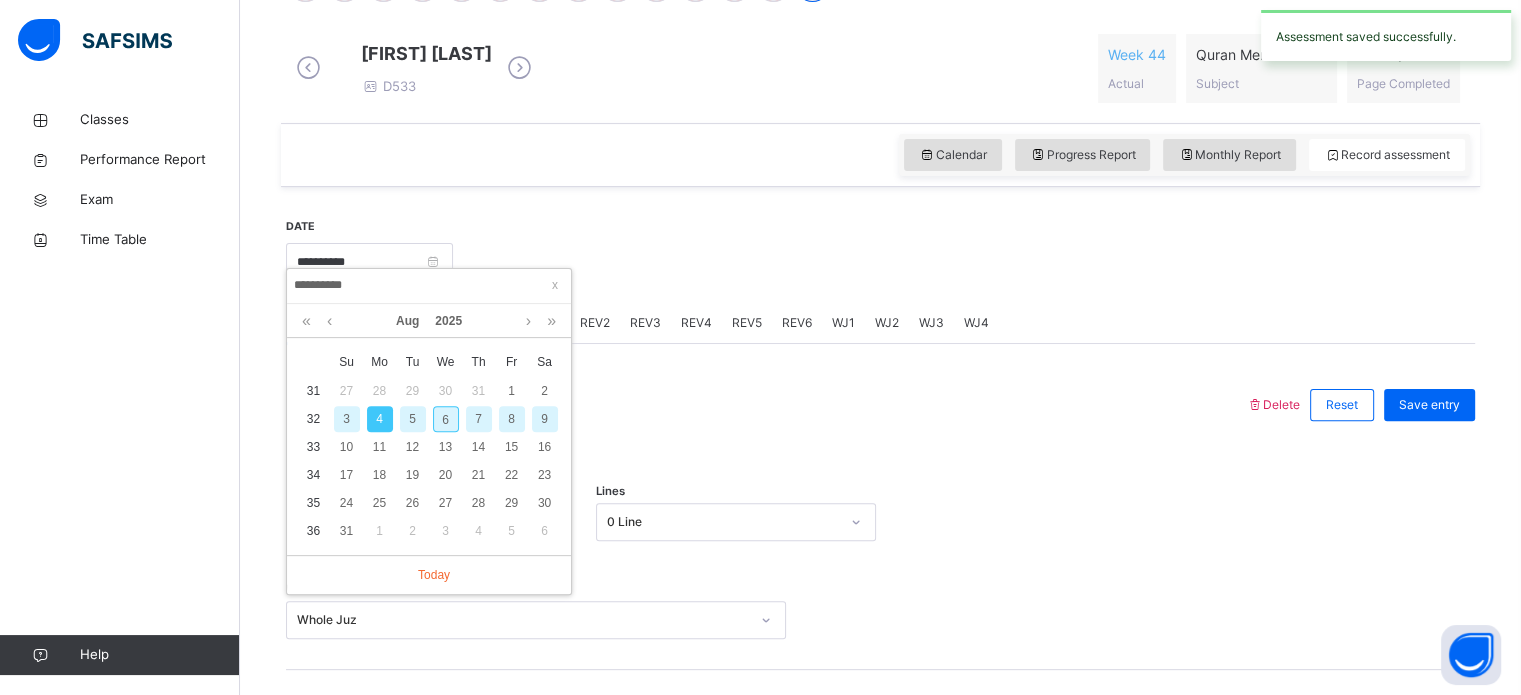 click on "3" at bounding box center [347, 419] 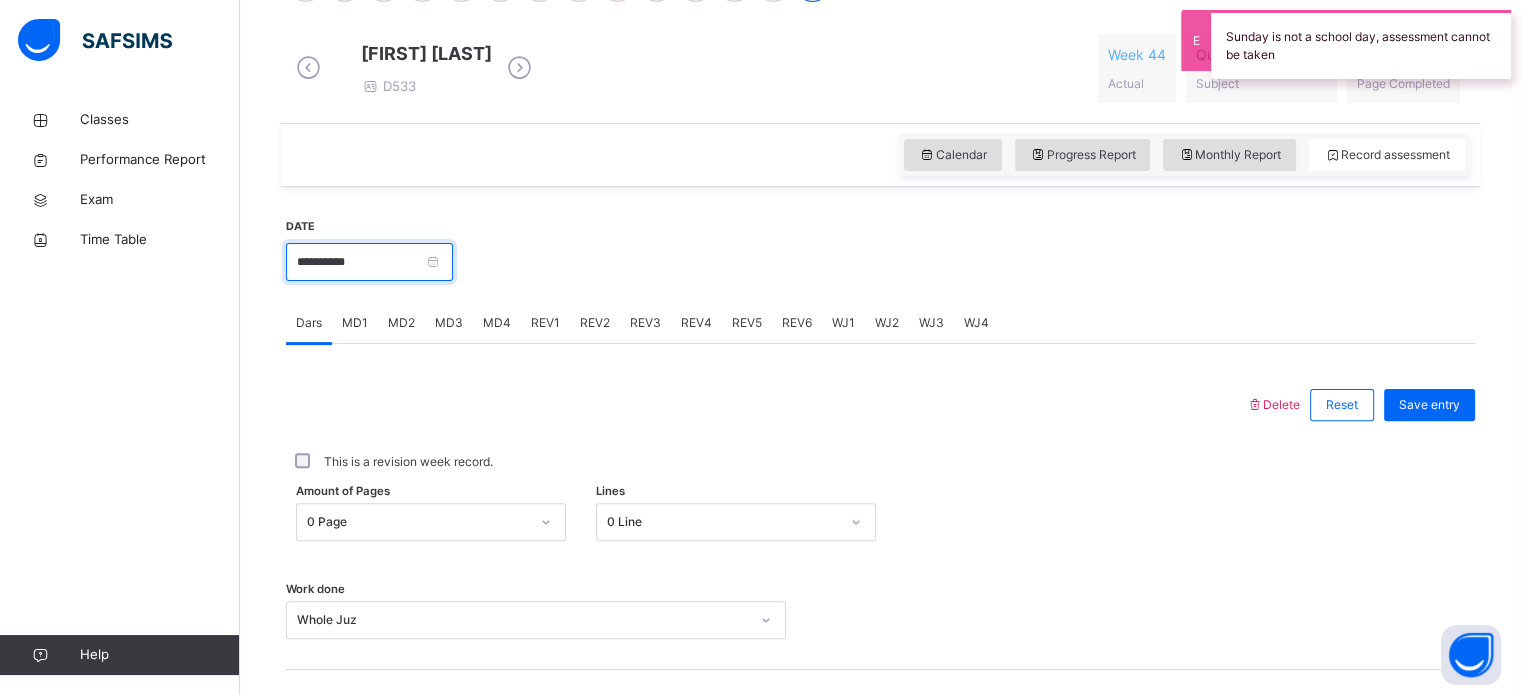 click on "**********" at bounding box center [369, 262] 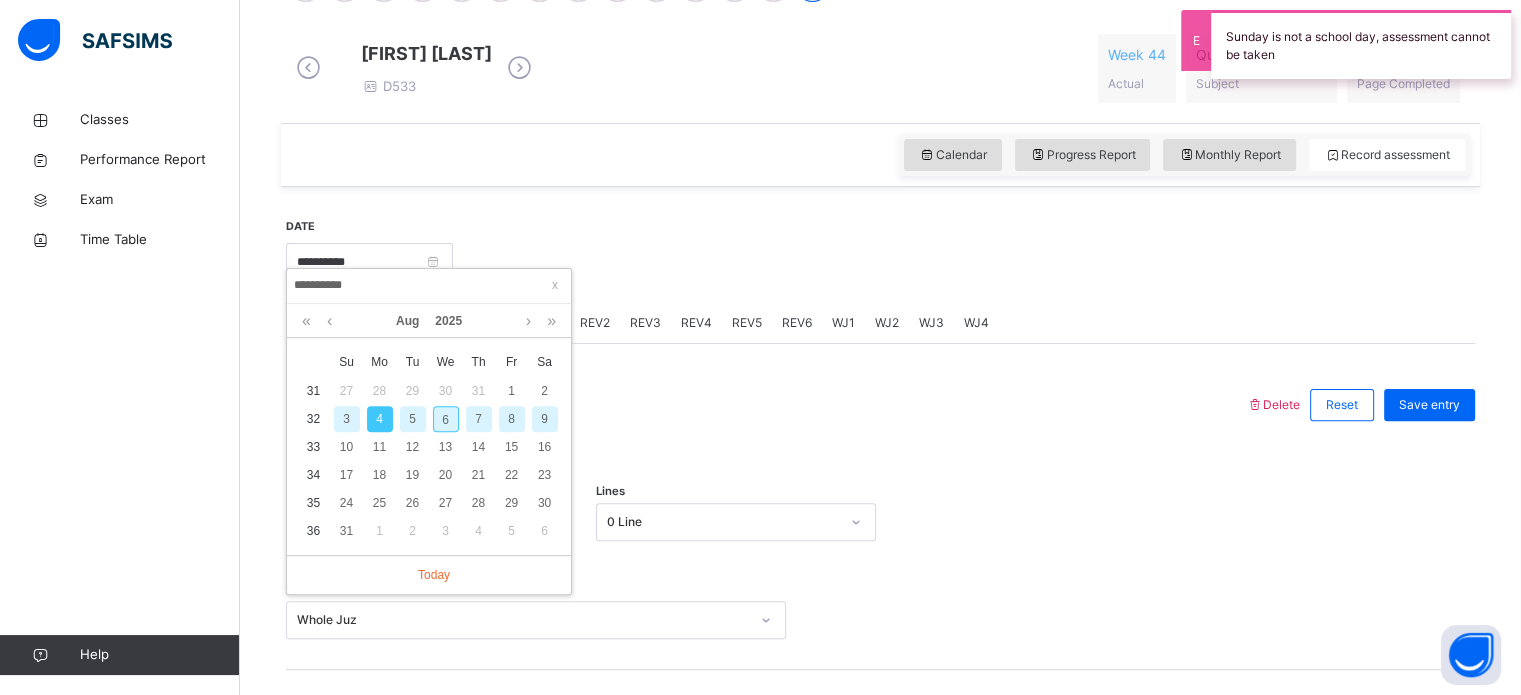 click on "32" at bounding box center [313, 419] 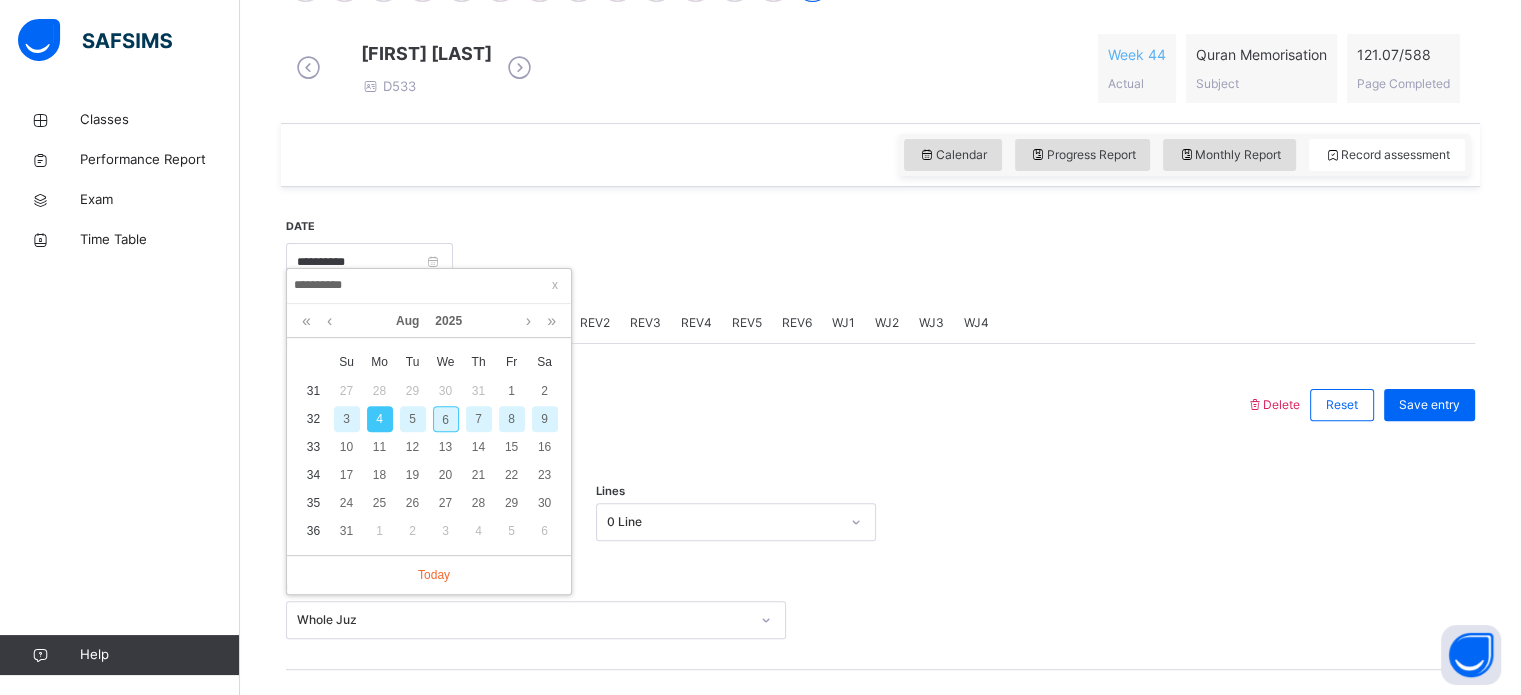click on "6" at bounding box center [446, 419] 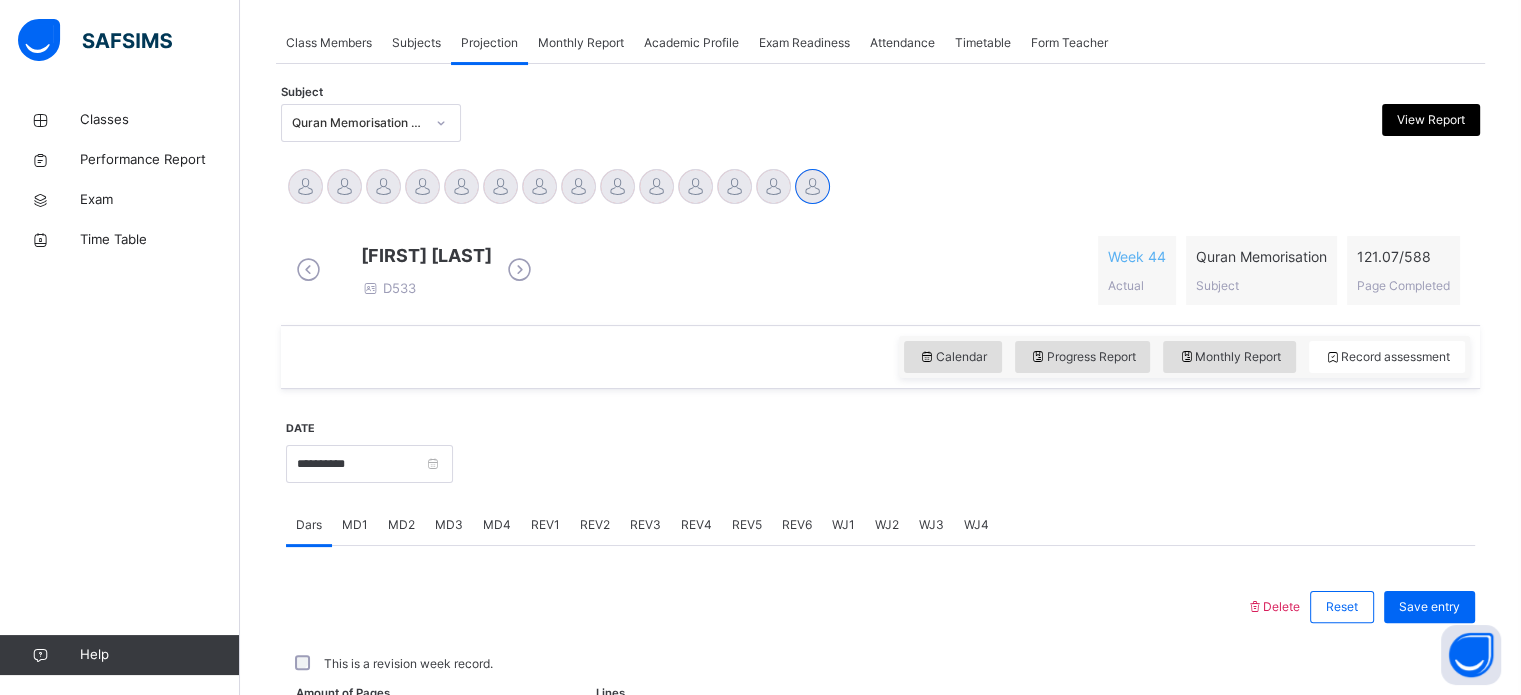 scroll, scrollTop: 555, scrollLeft: 0, axis: vertical 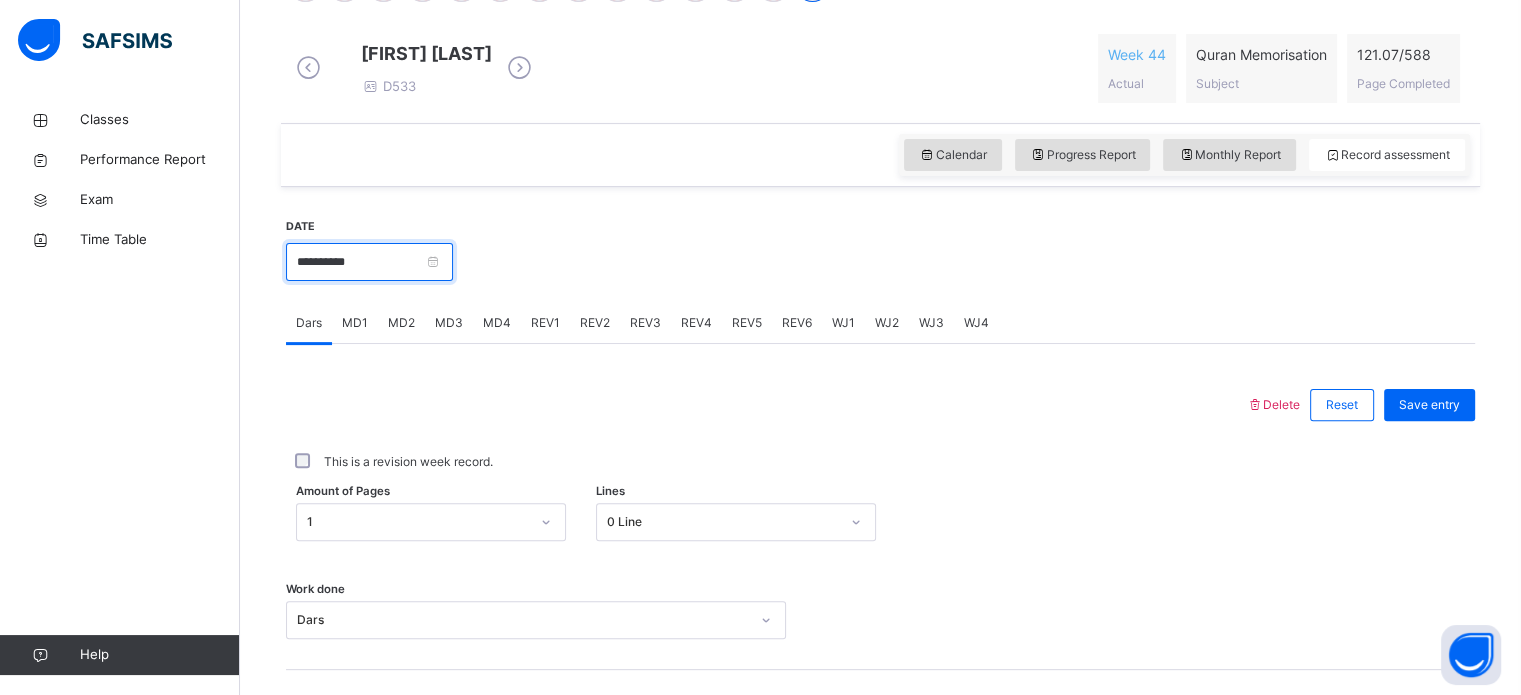click on "**********" at bounding box center [369, 262] 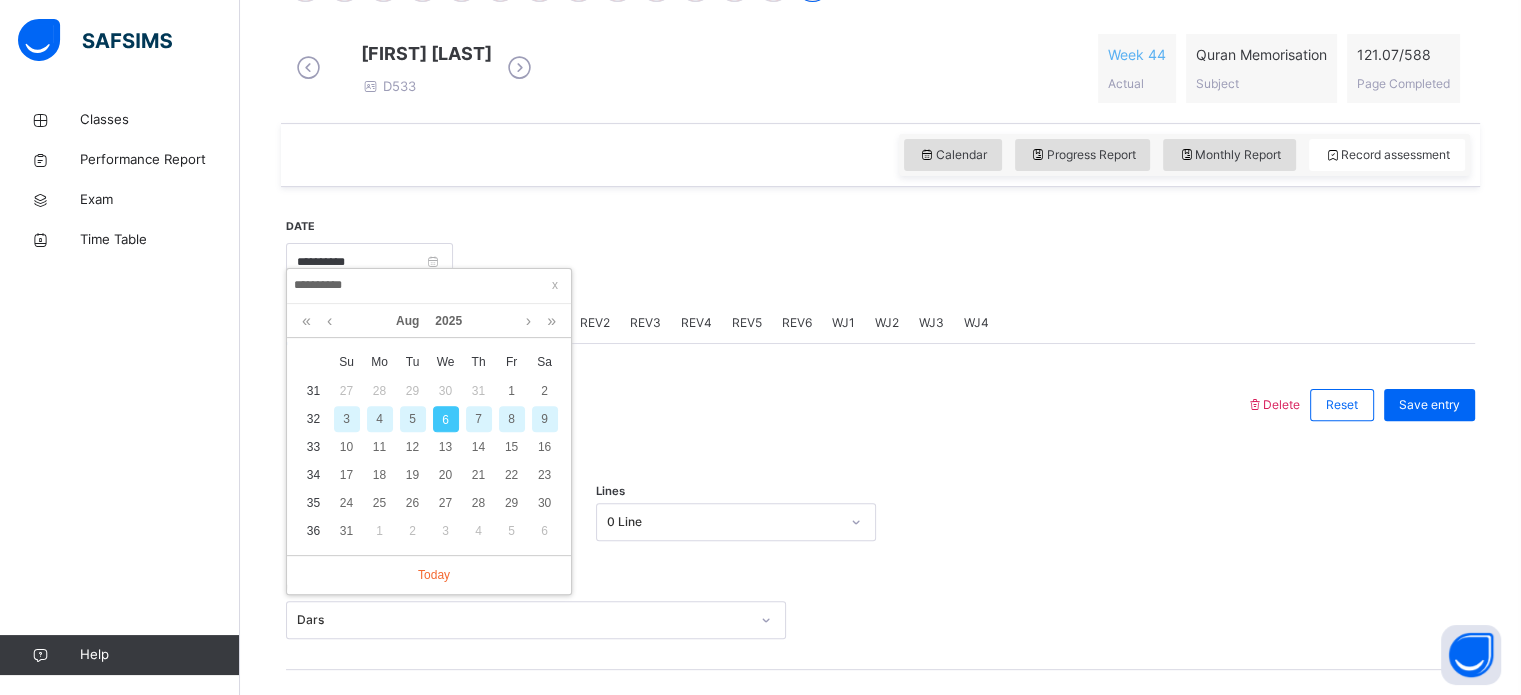 click on "6" at bounding box center (446, 419) 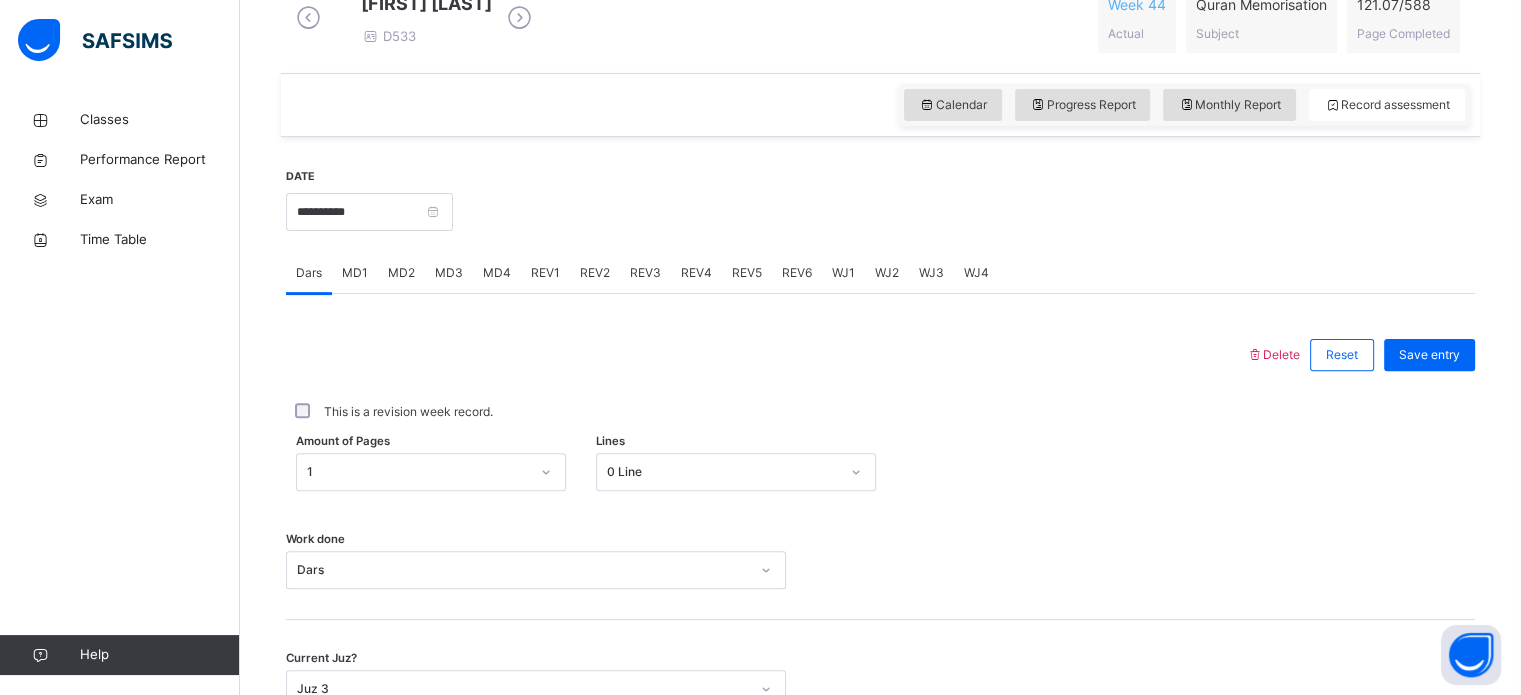 scroll, scrollTop: 616, scrollLeft: 0, axis: vertical 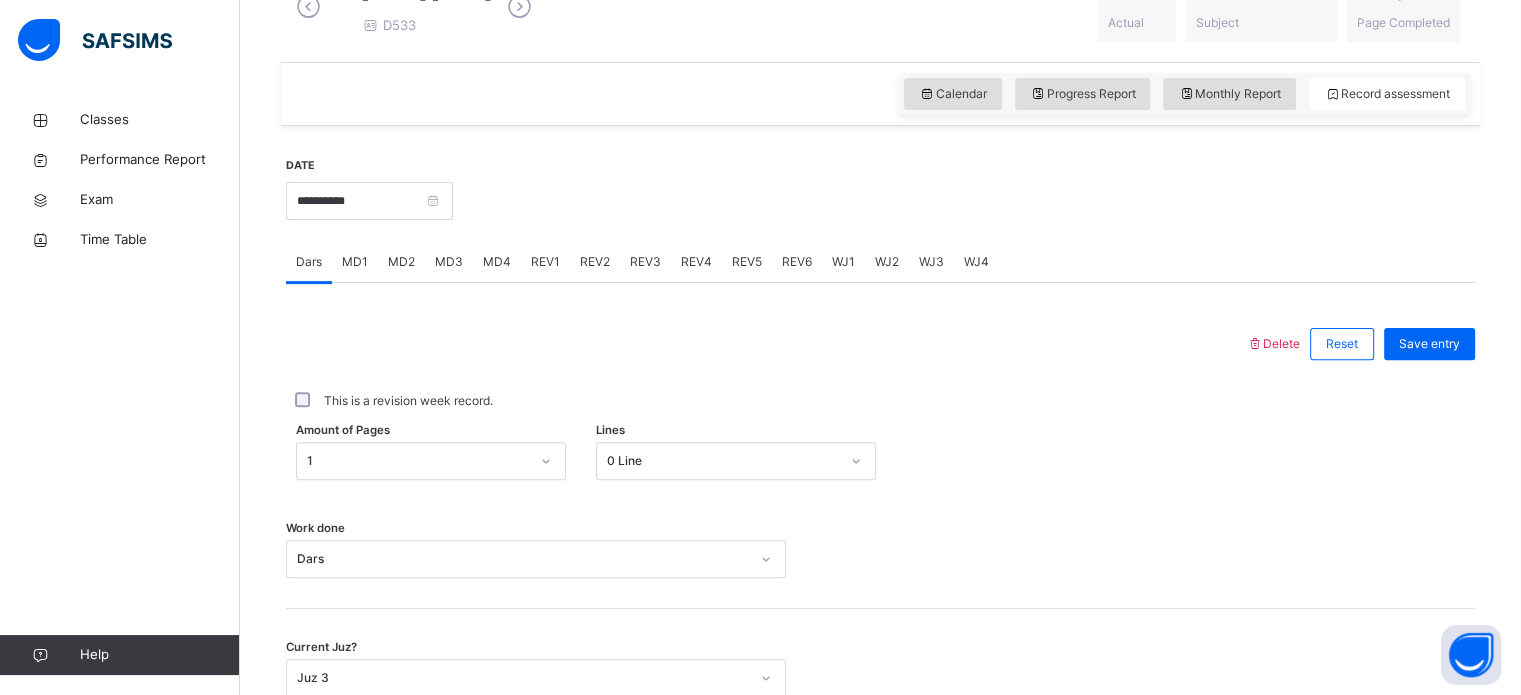 click at bounding box center [766, 344] 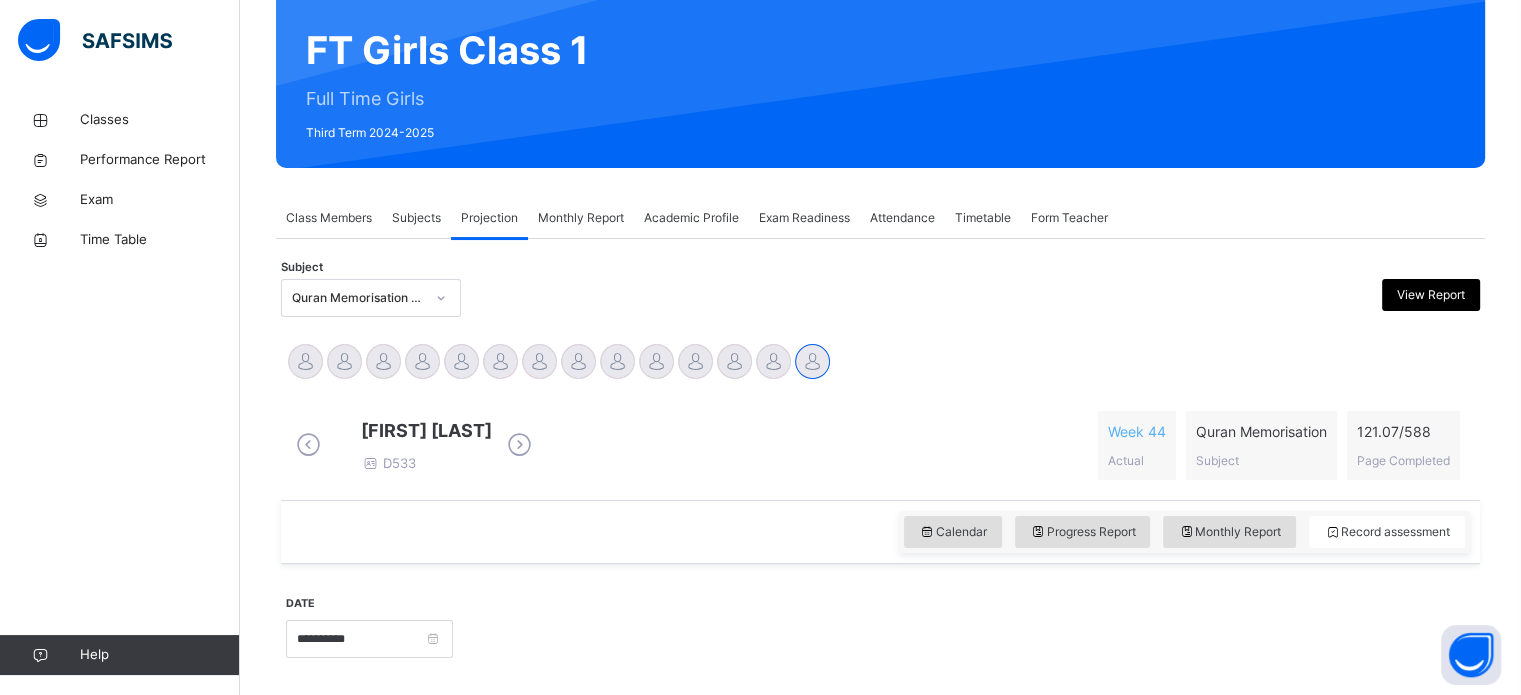 scroll, scrollTop: 172, scrollLeft: 0, axis: vertical 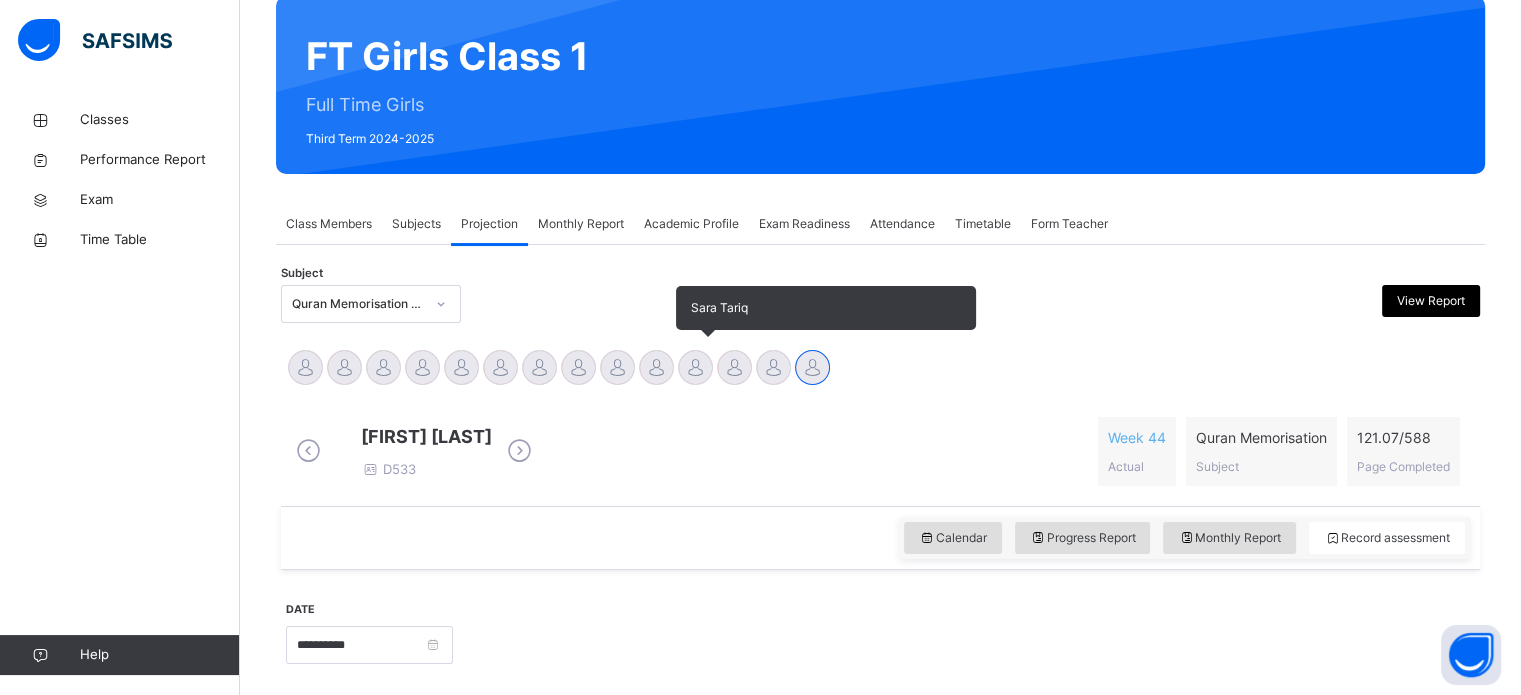 click on "Sara  Tariq" at bounding box center [695, 370] 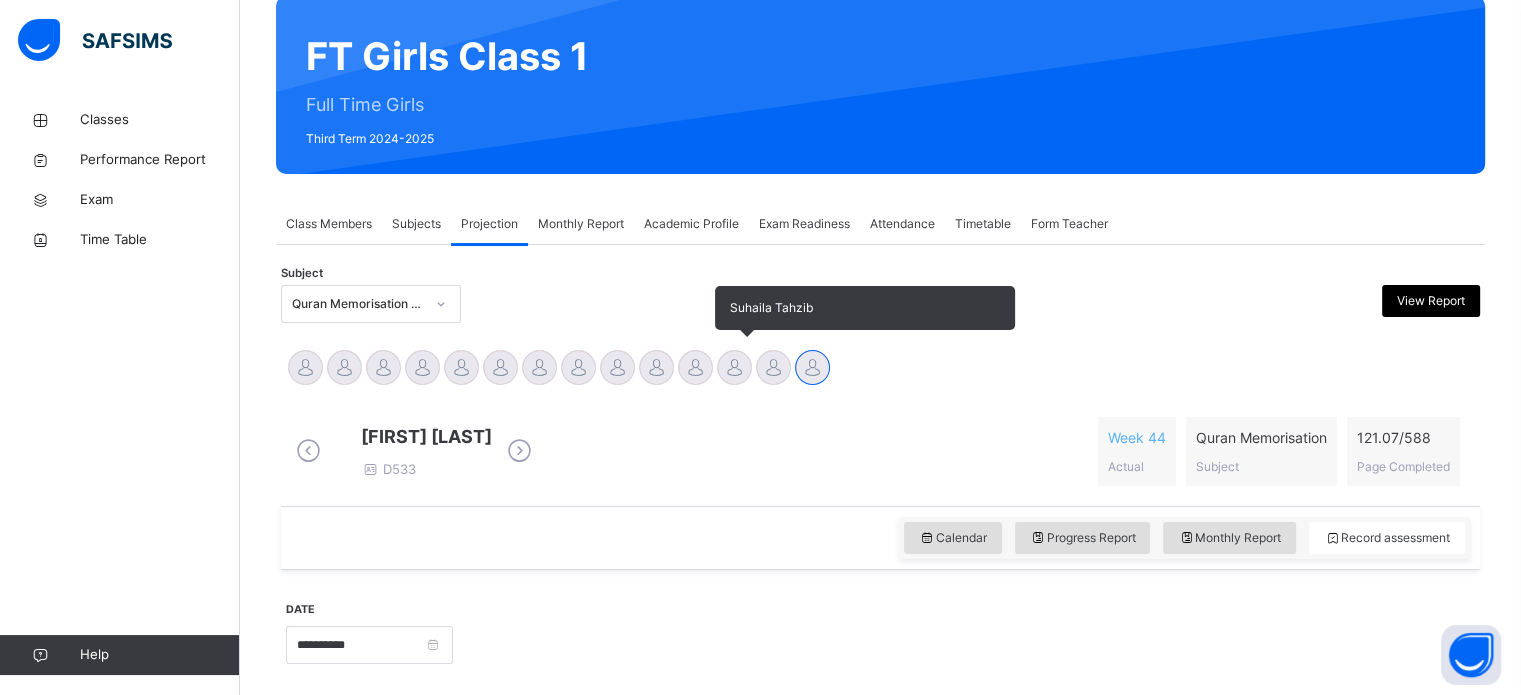 click at bounding box center [734, 367] 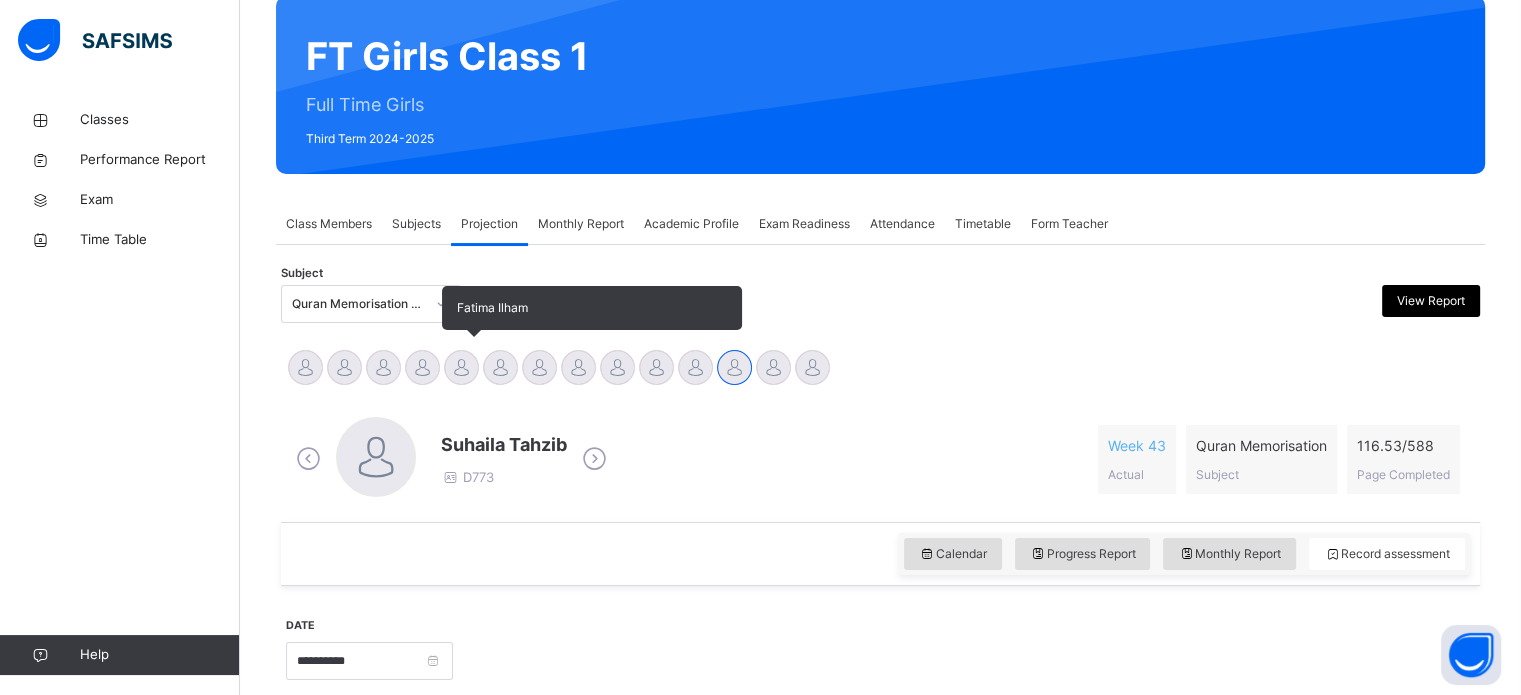 click at bounding box center [461, 367] 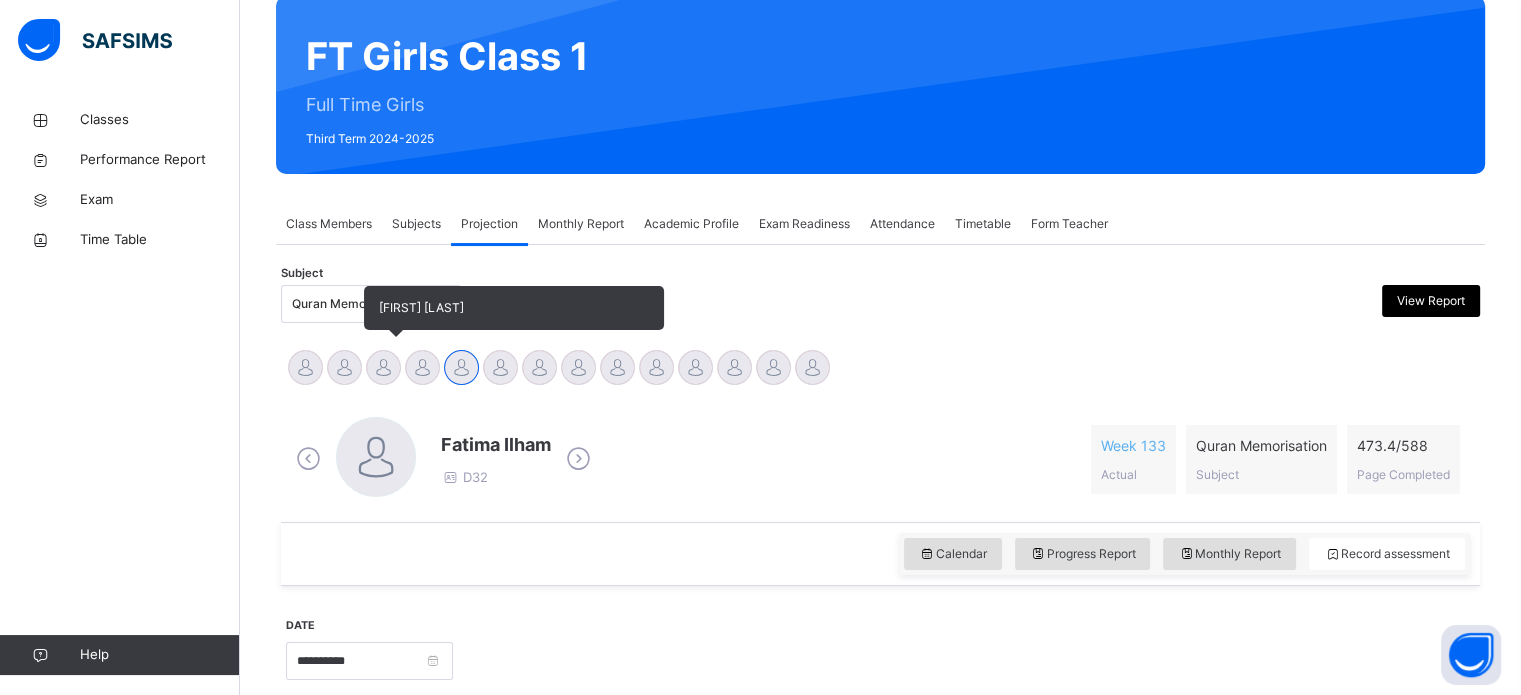 click at bounding box center [383, 367] 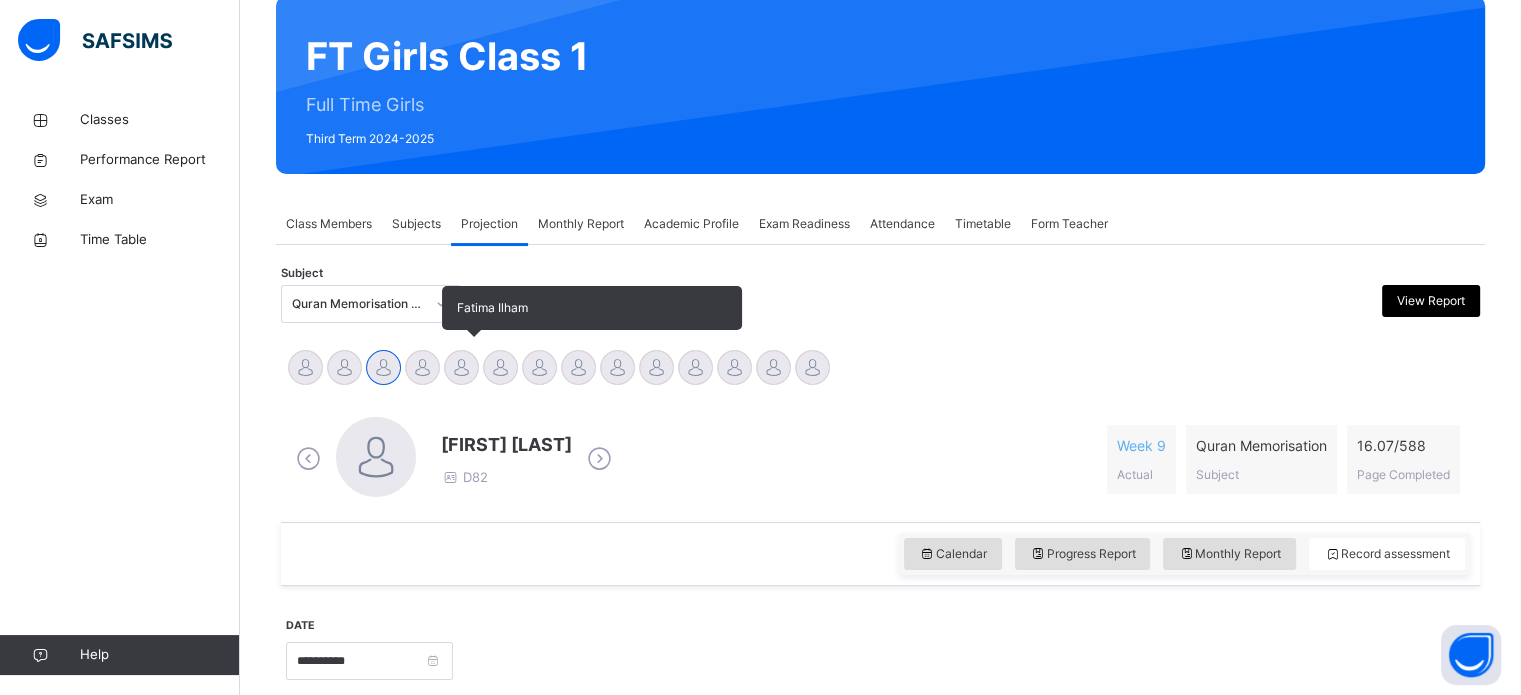 click at bounding box center [461, 367] 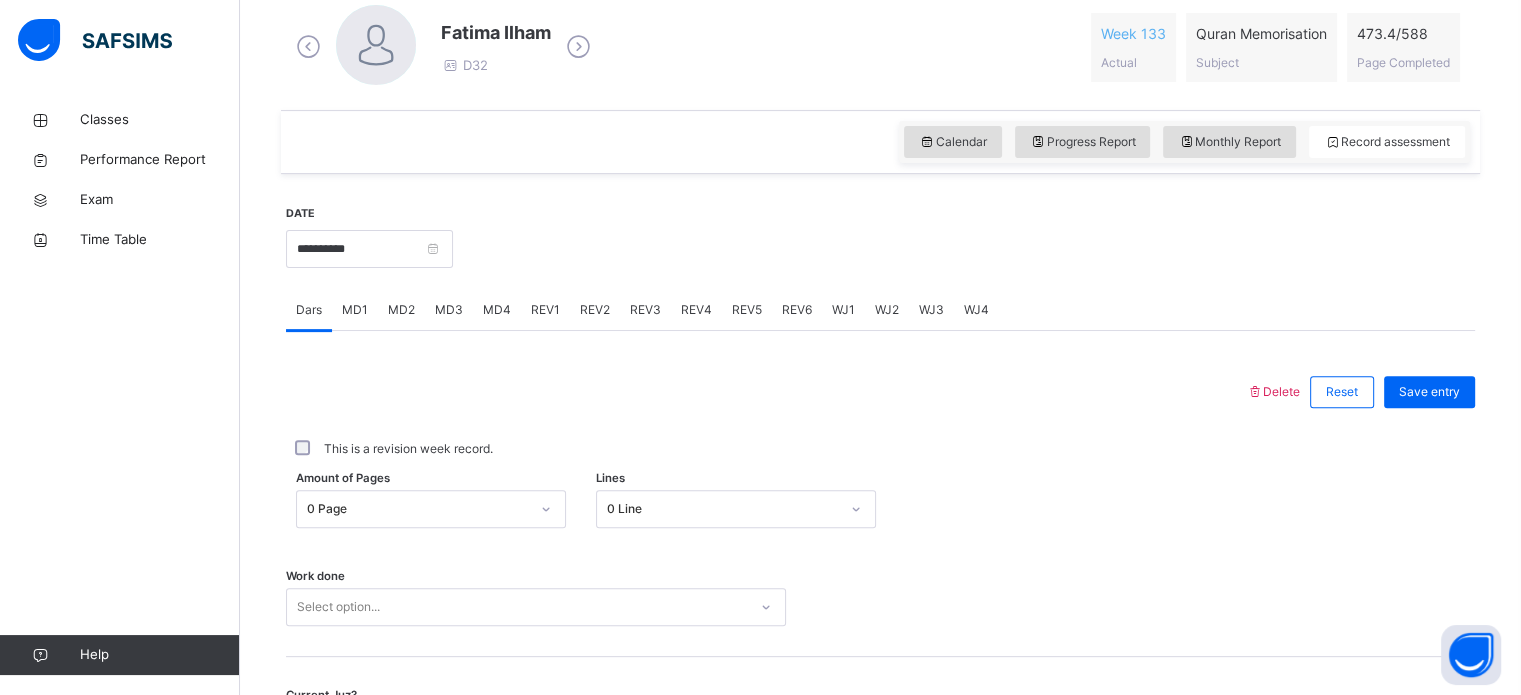 scroll, scrollTop: 644, scrollLeft: 0, axis: vertical 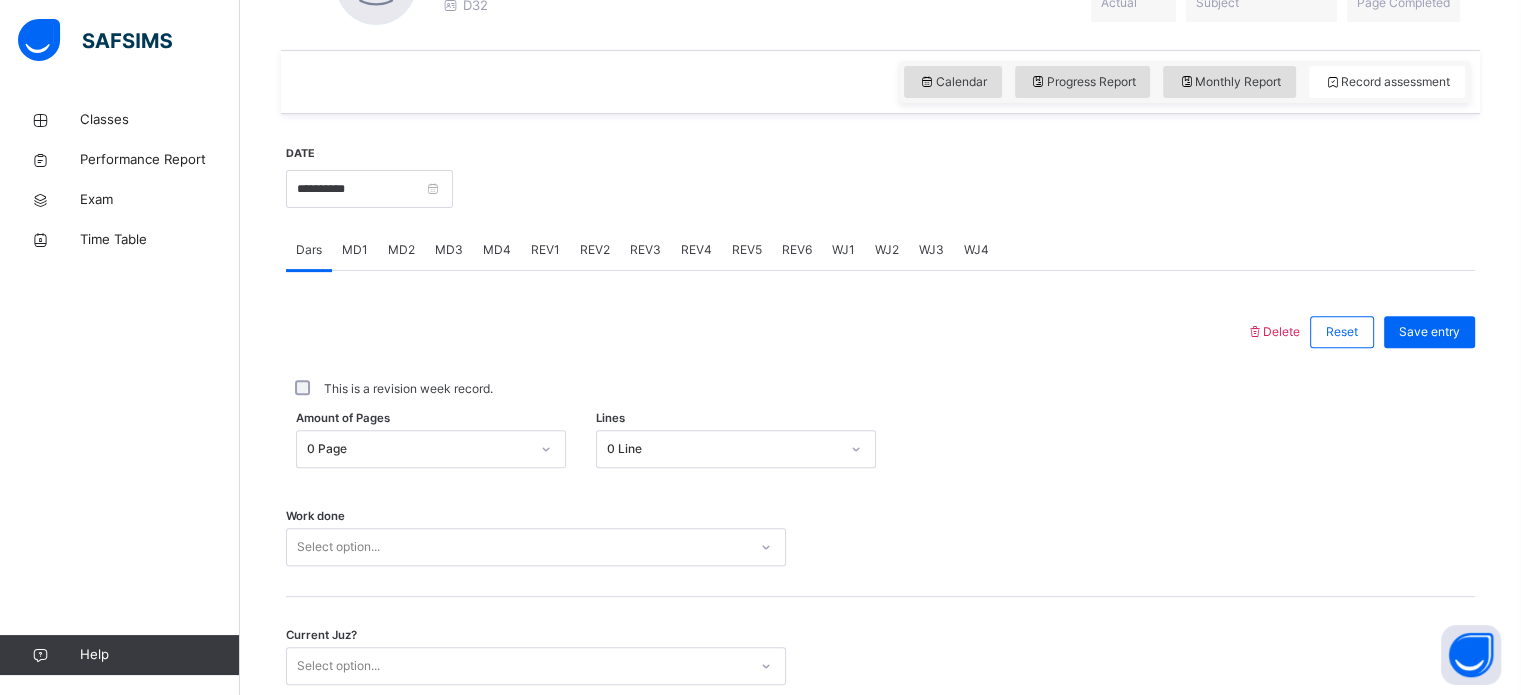 click on "REV3" at bounding box center (645, 250) 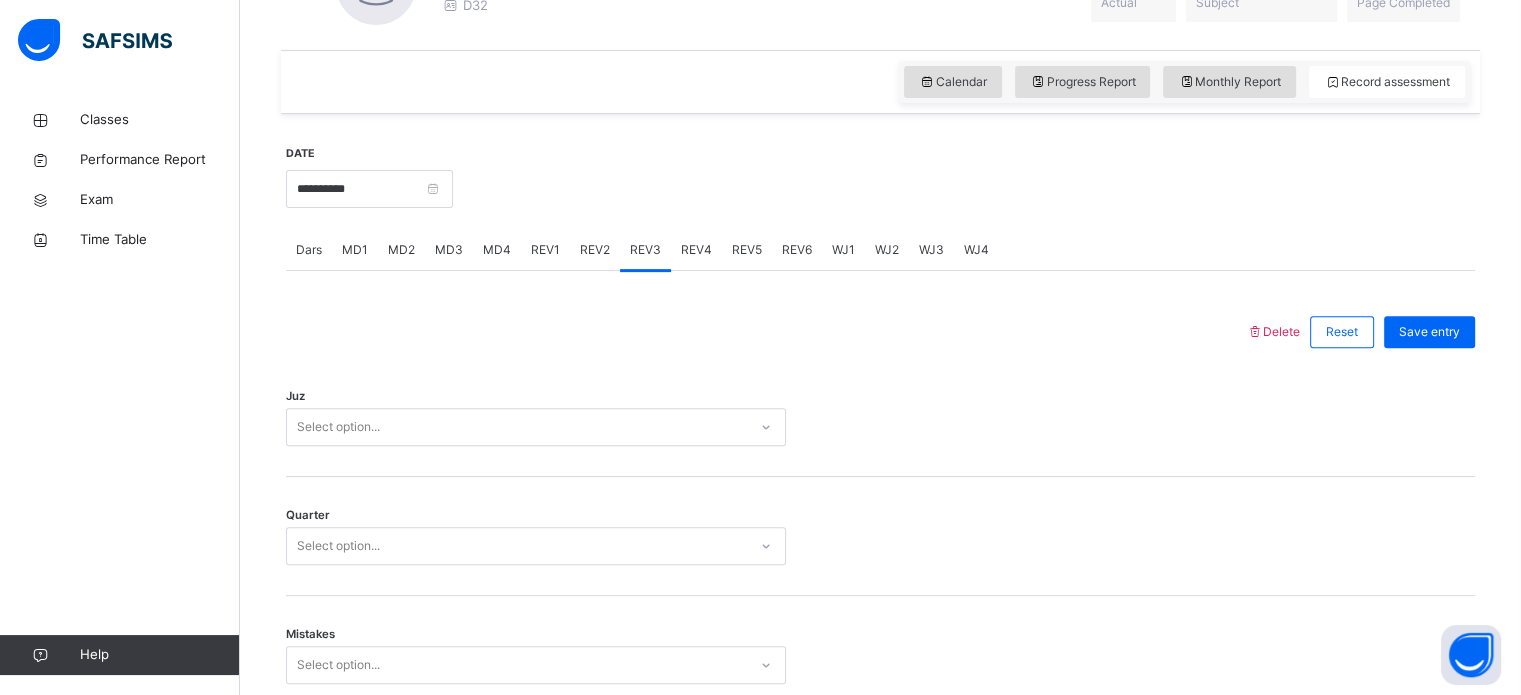 click on "REV4" at bounding box center [696, 250] 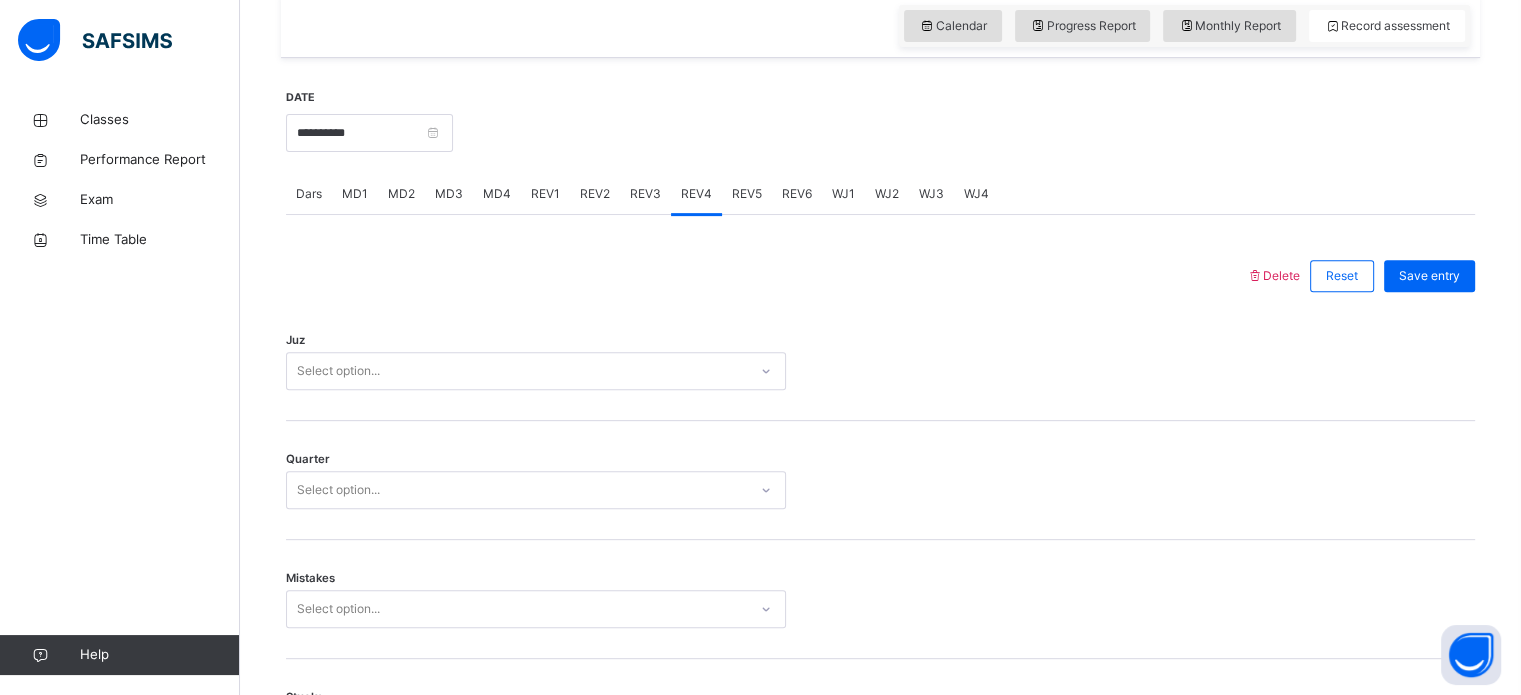 scroll, scrollTop: 712, scrollLeft: 0, axis: vertical 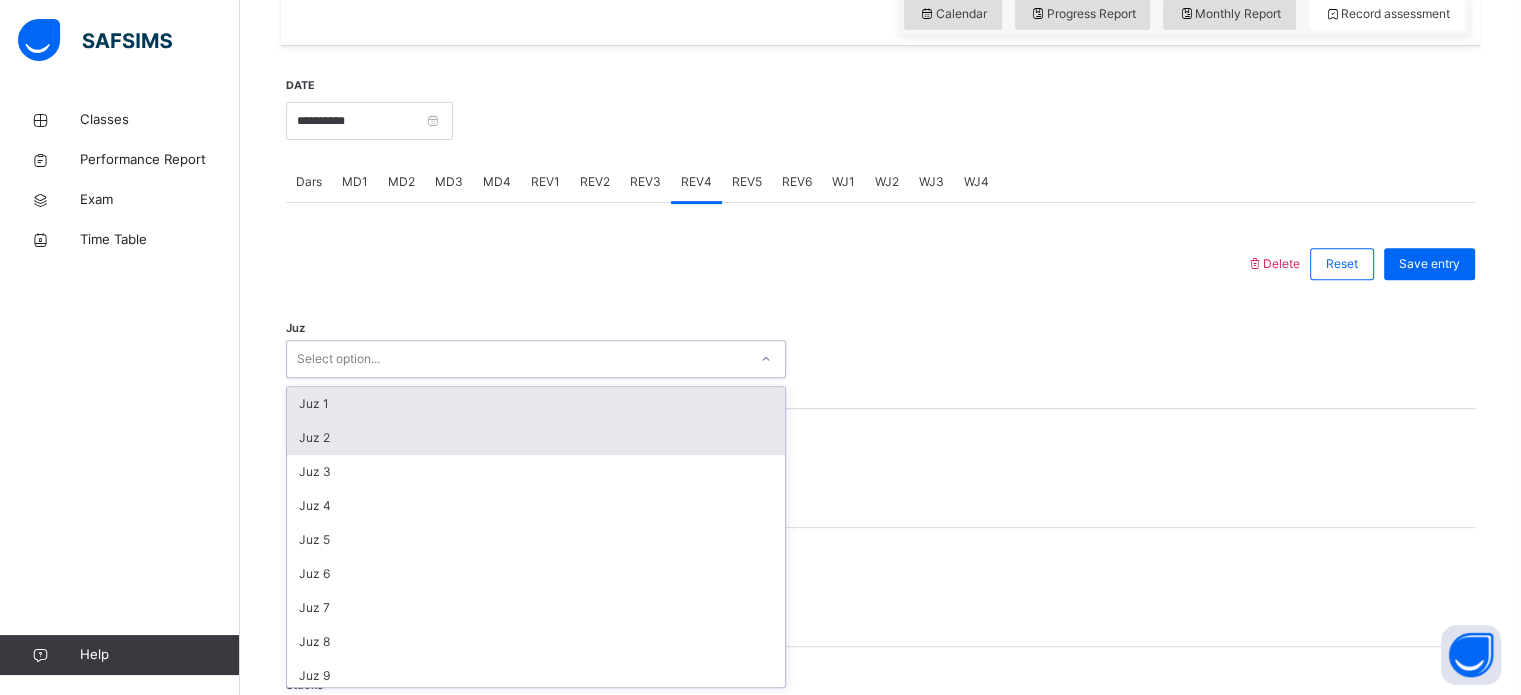click on "Juz 2" at bounding box center [536, 438] 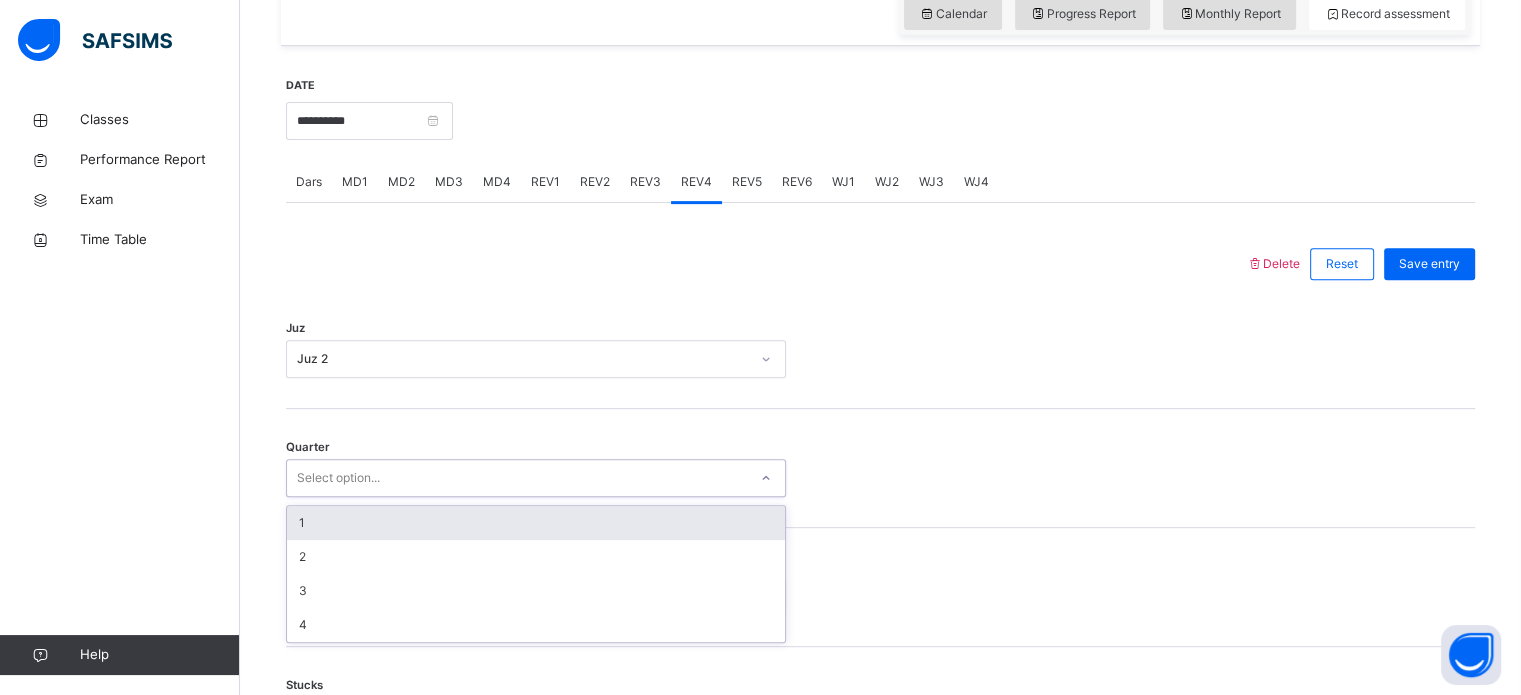 click on "1" at bounding box center [536, 523] 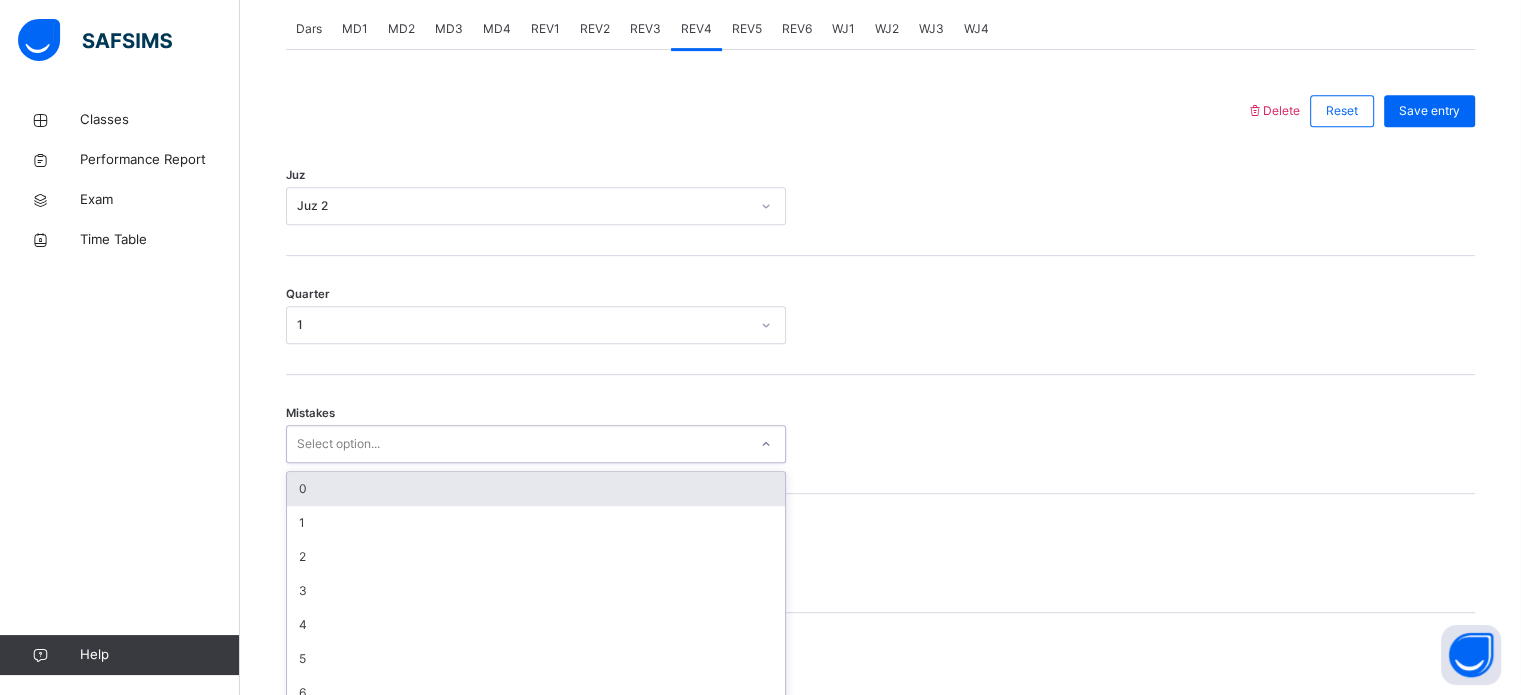scroll, scrollTop: 888, scrollLeft: 0, axis: vertical 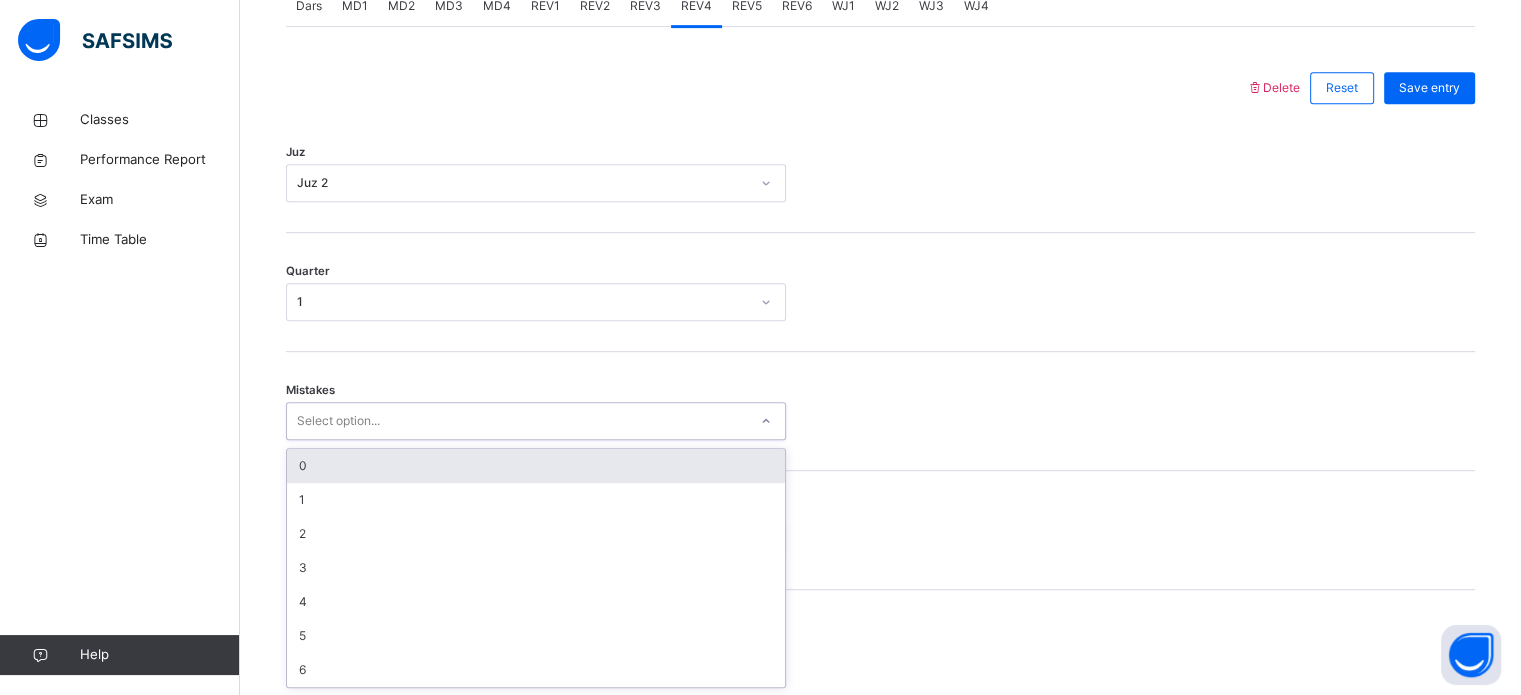click on "0" at bounding box center (536, 466) 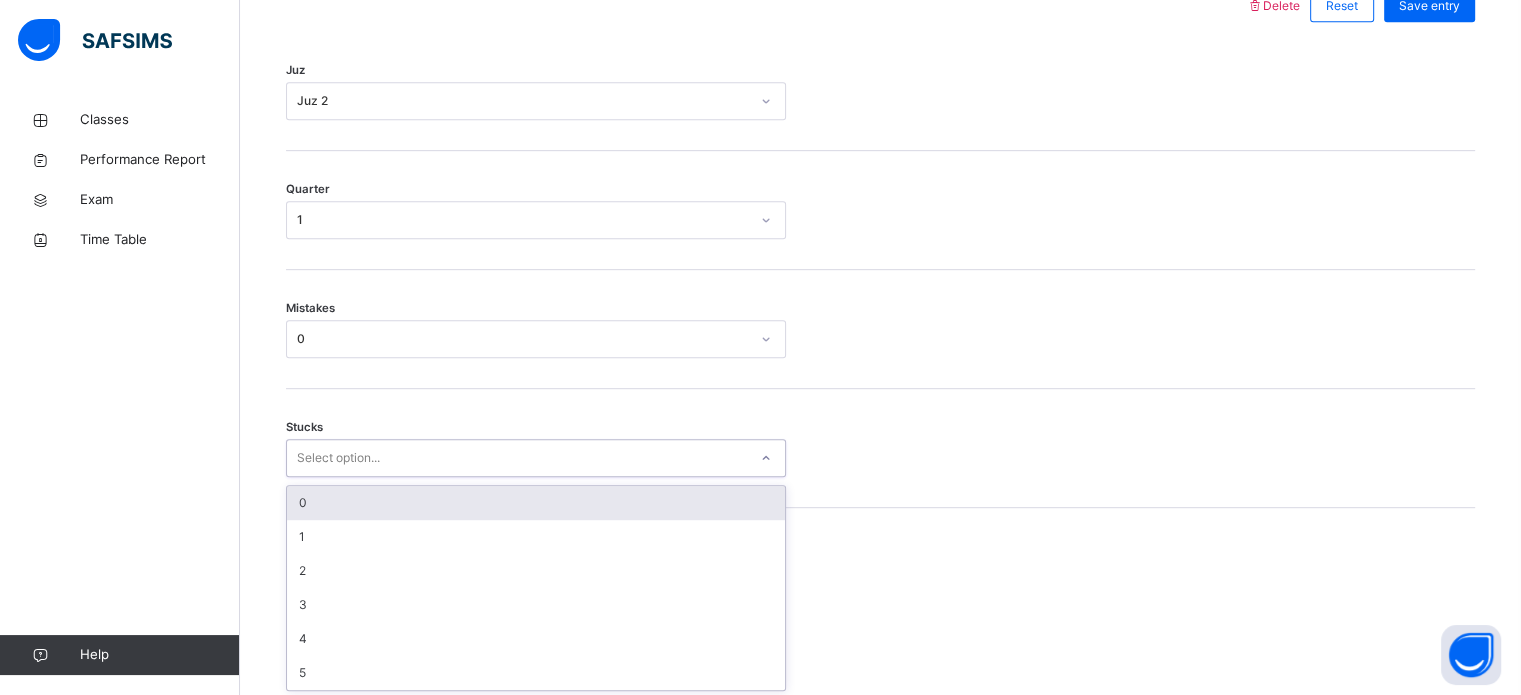 scroll, scrollTop: 972, scrollLeft: 0, axis: vertical 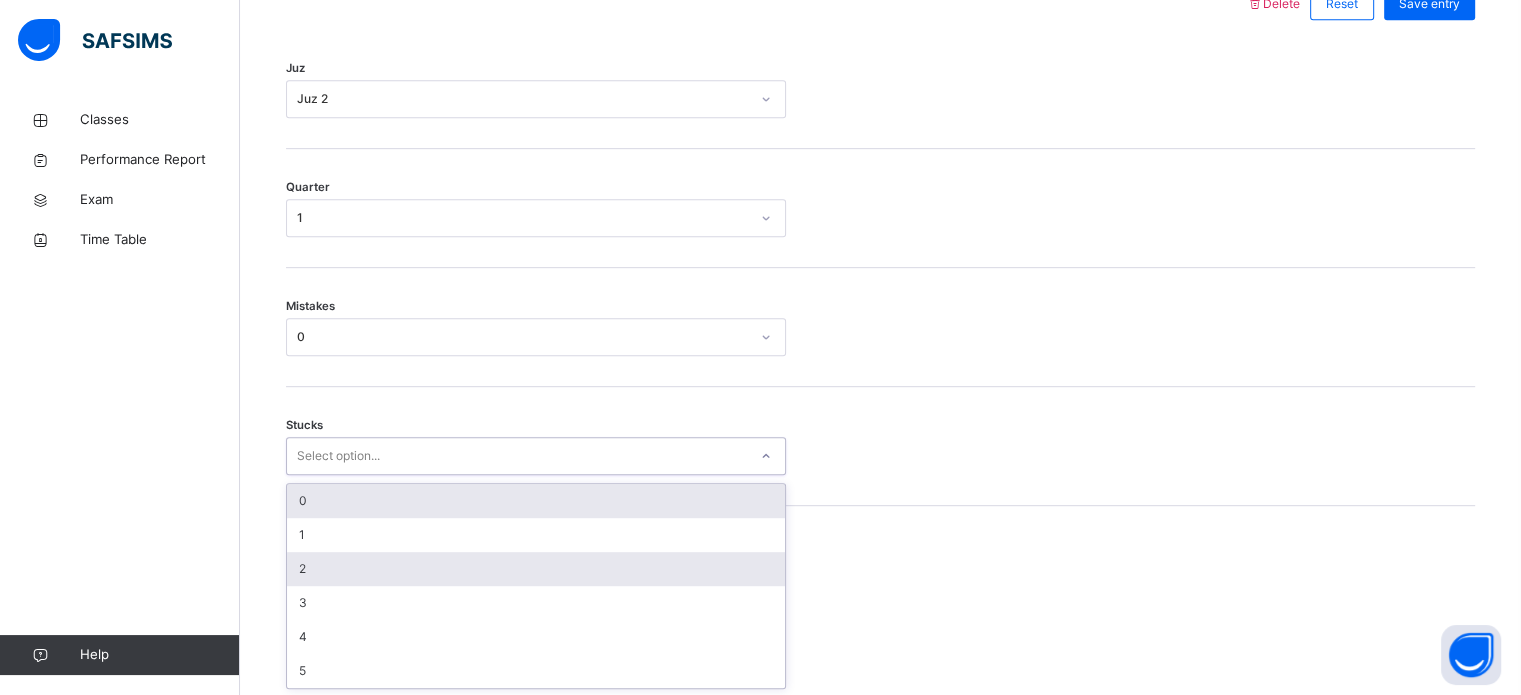 click on "2" at bounding box center [536, 569] 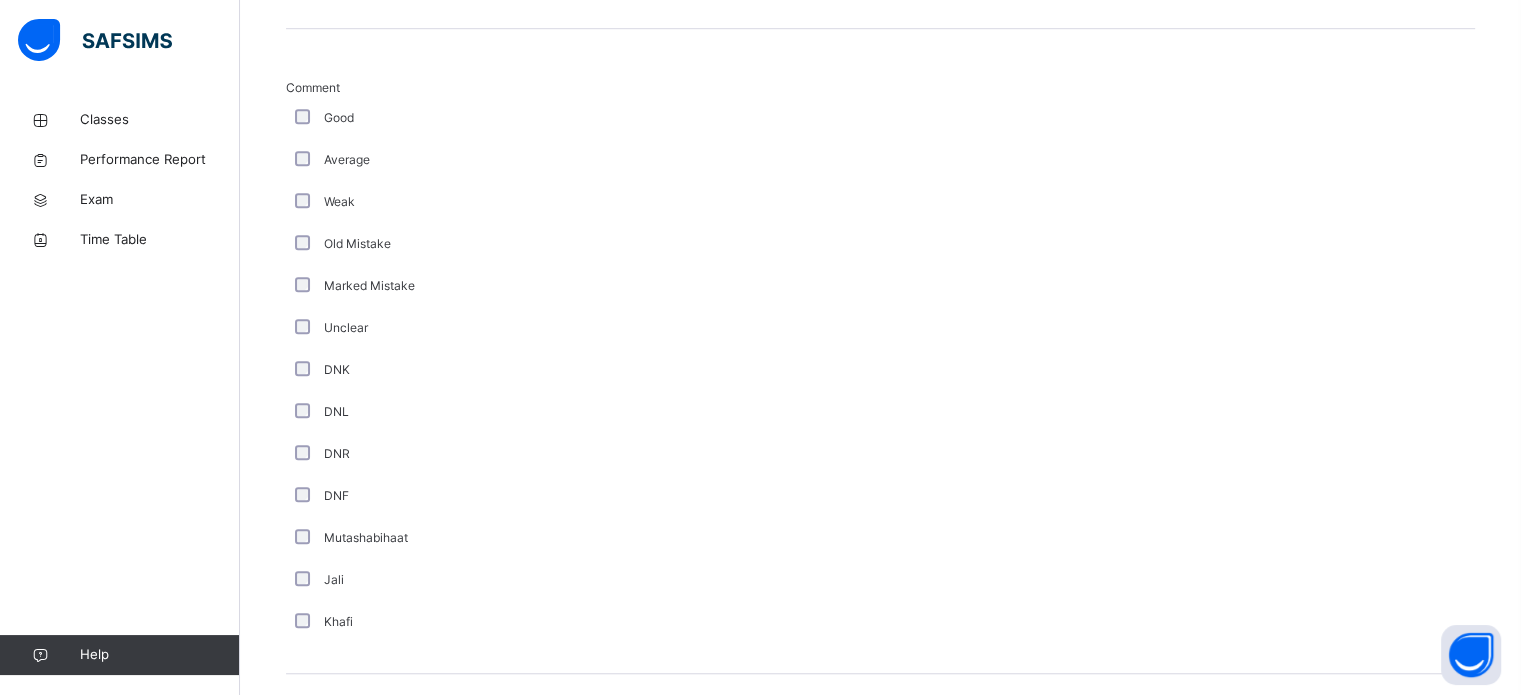 scroll, scrollTop: 1687, scrollLeft: 0, axis: vertical 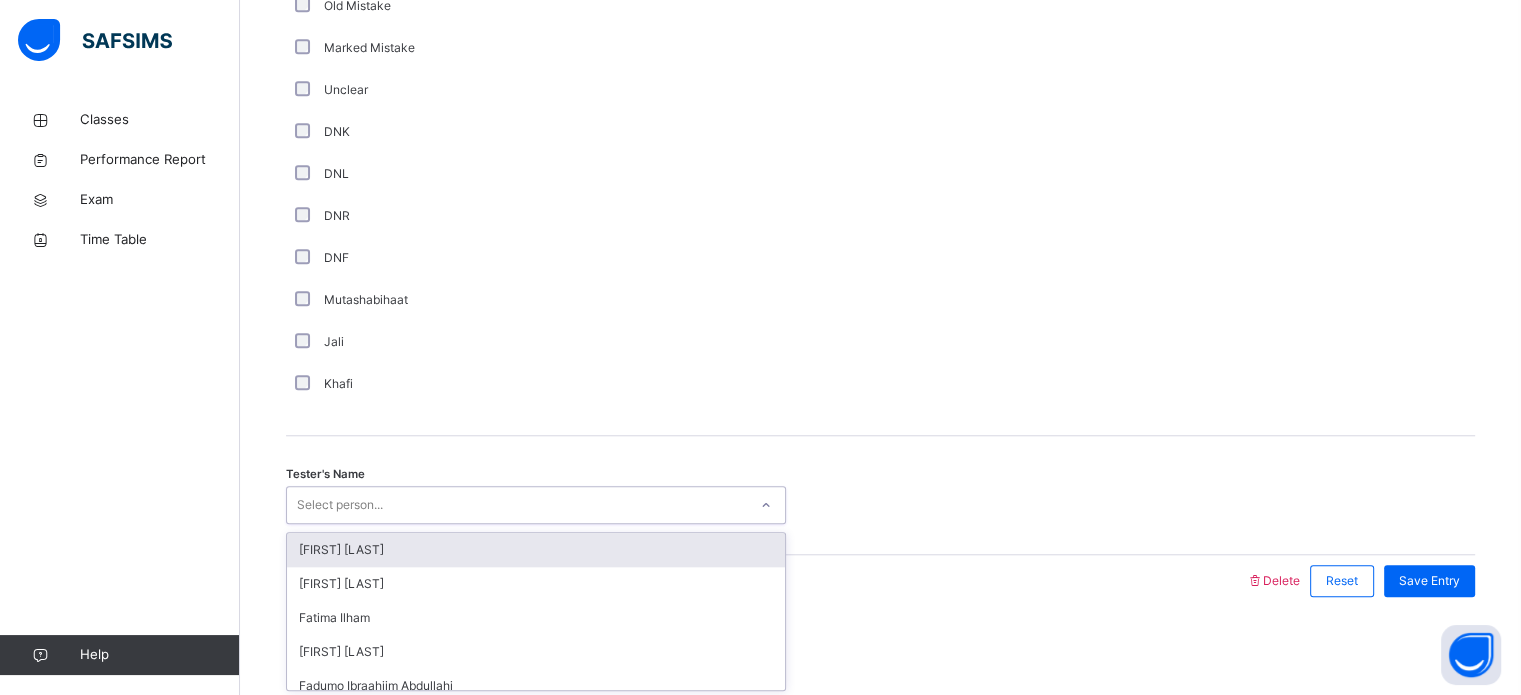 click on "[FIRST] [LAST]" at bounding box center (536, 550) 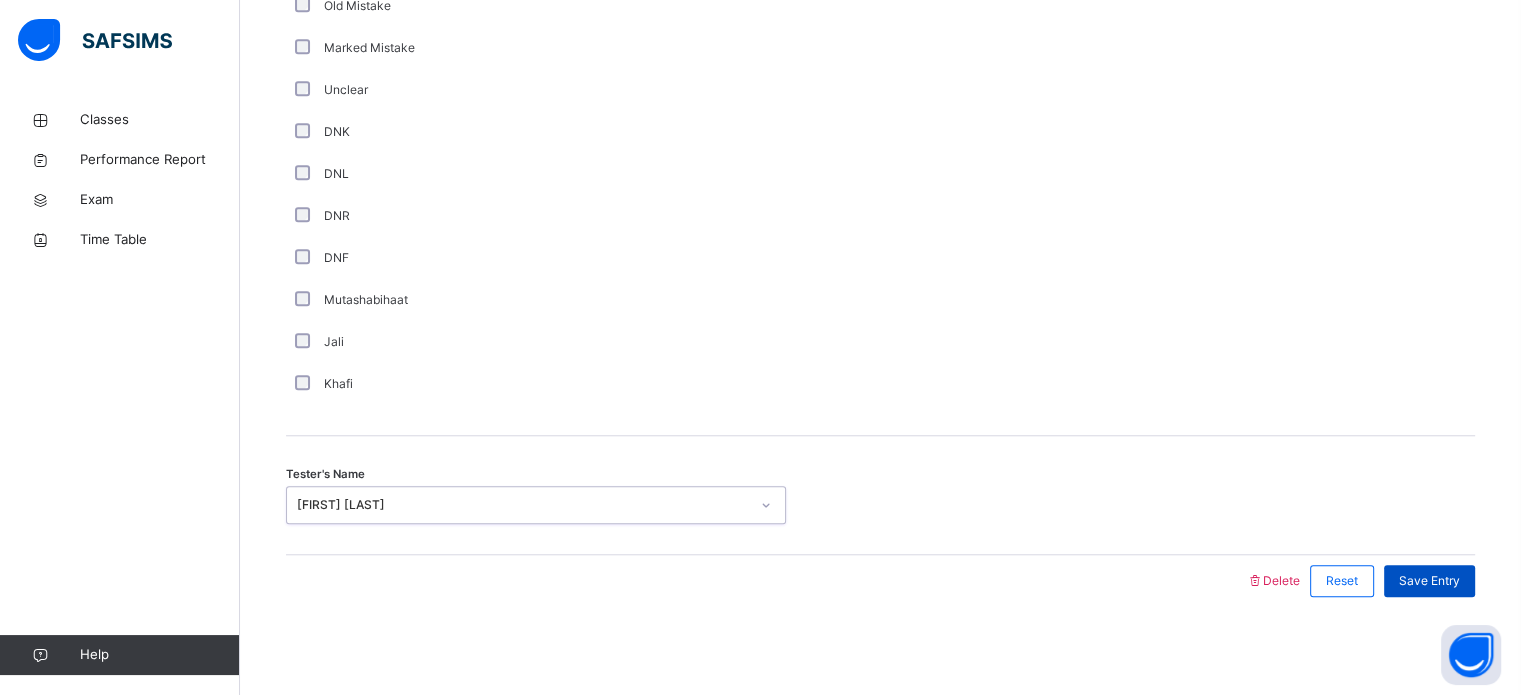 click on "Save Entry" at bounding box center (1429, 581) 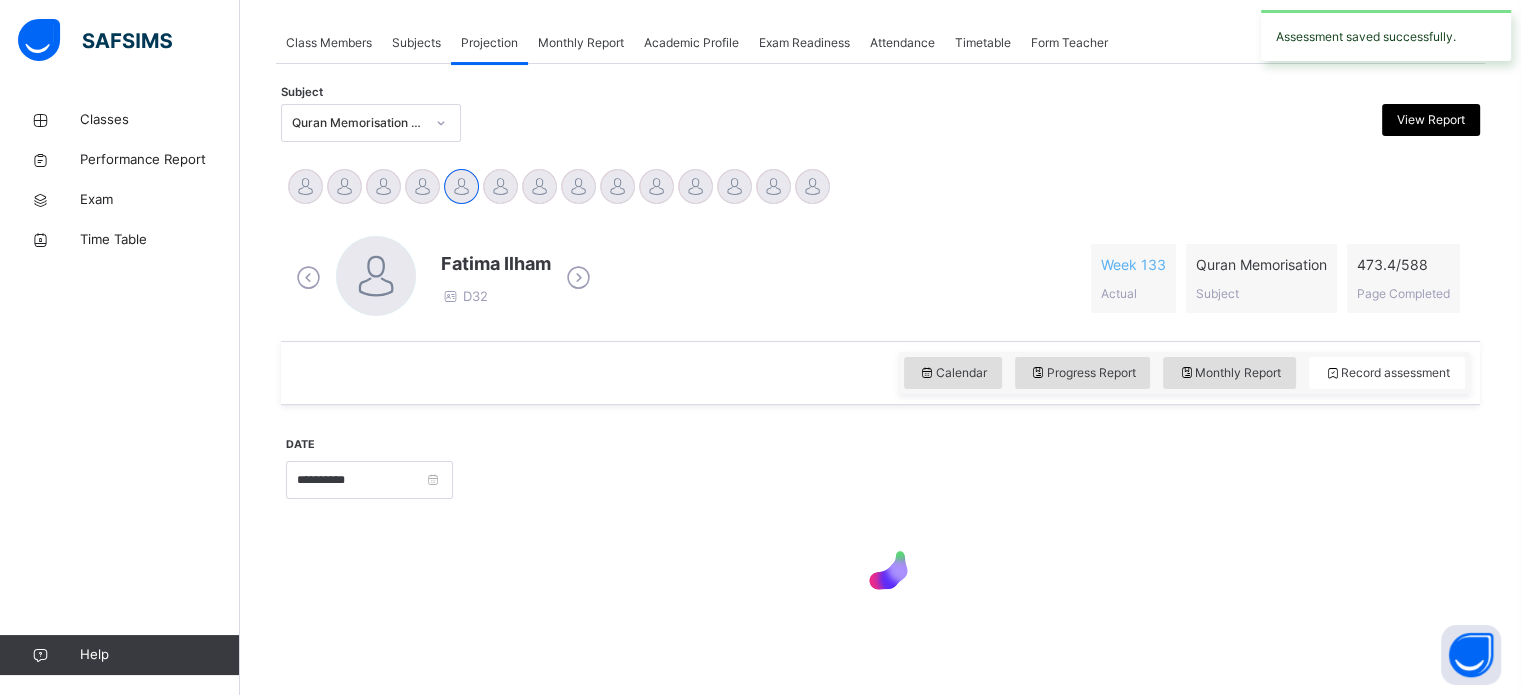 scroll, scrollTop: 806, scrollLeft: 0, axis: vertical 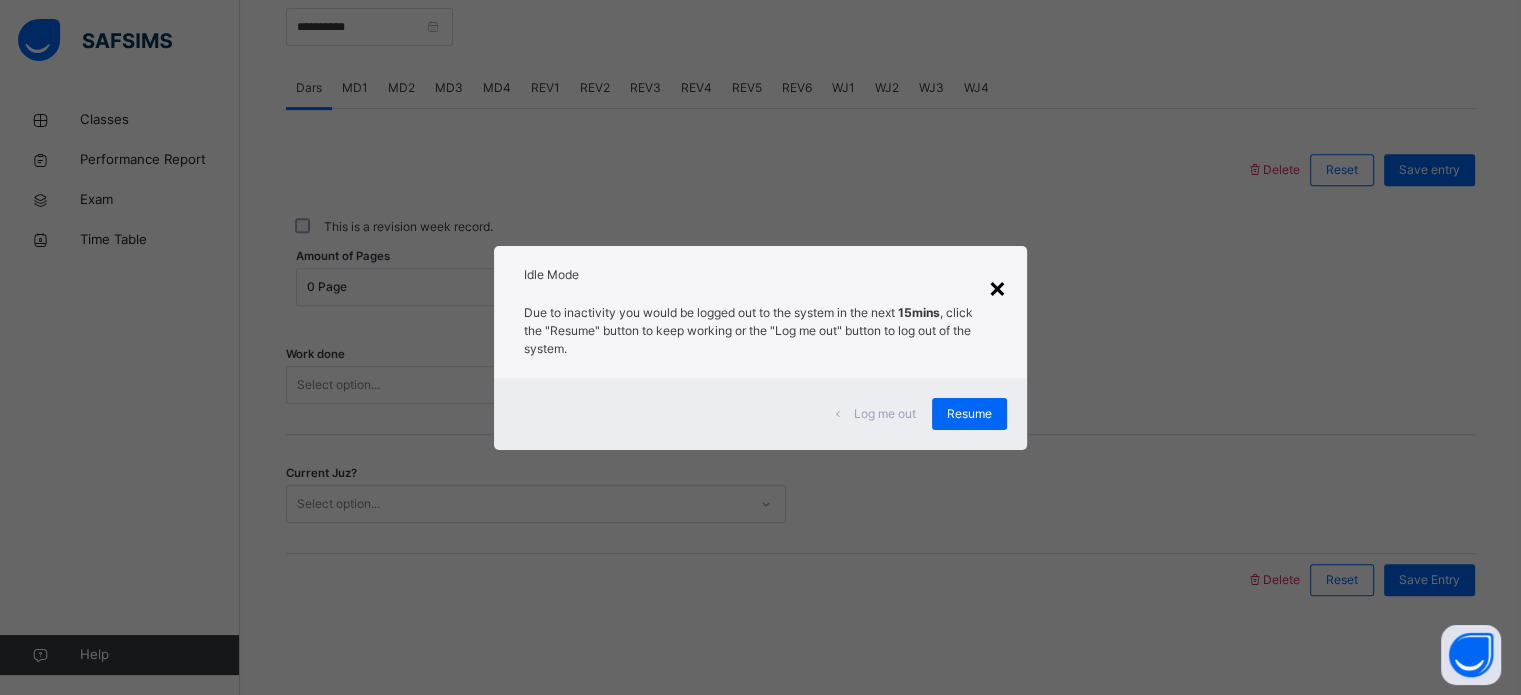 click on "×" at bounding box center [997, 287] 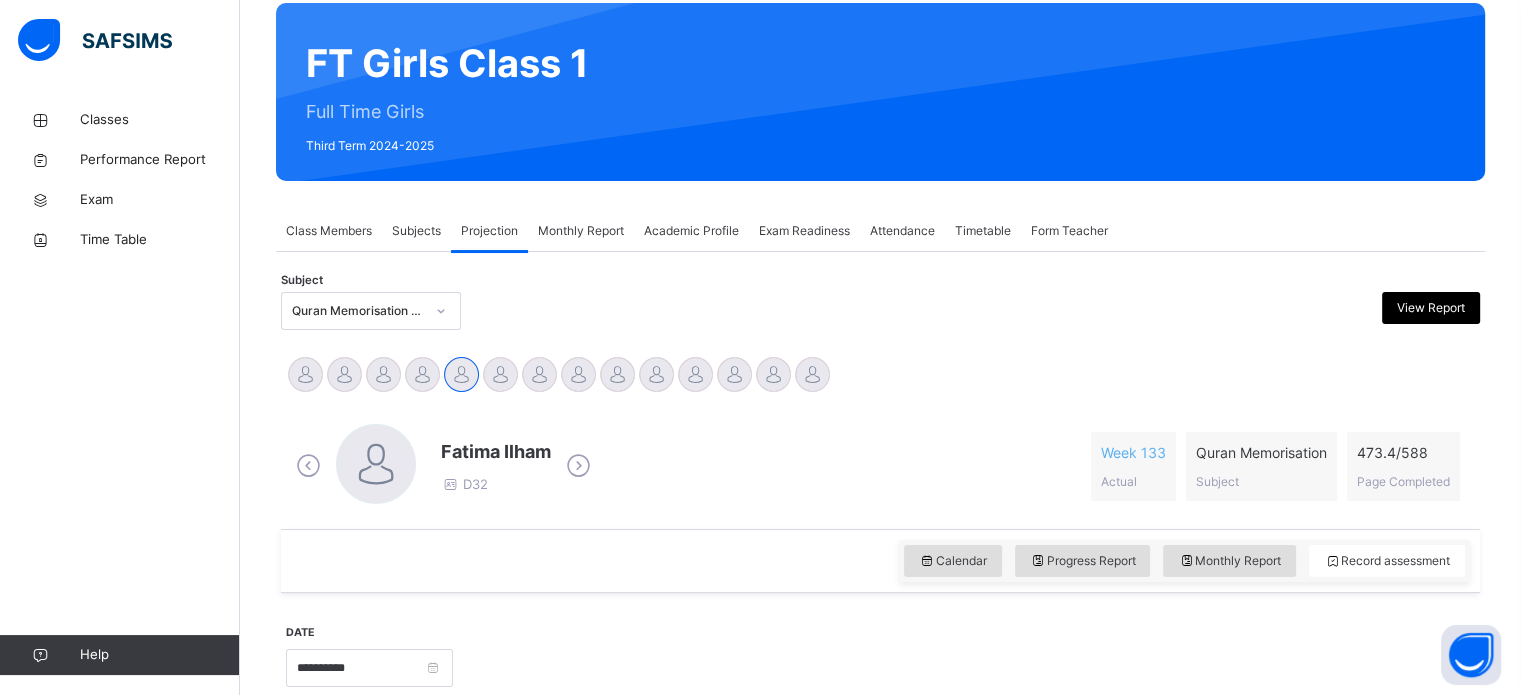 scroll, scrollTop: 149, scrollLeft: 0, axis: vertical 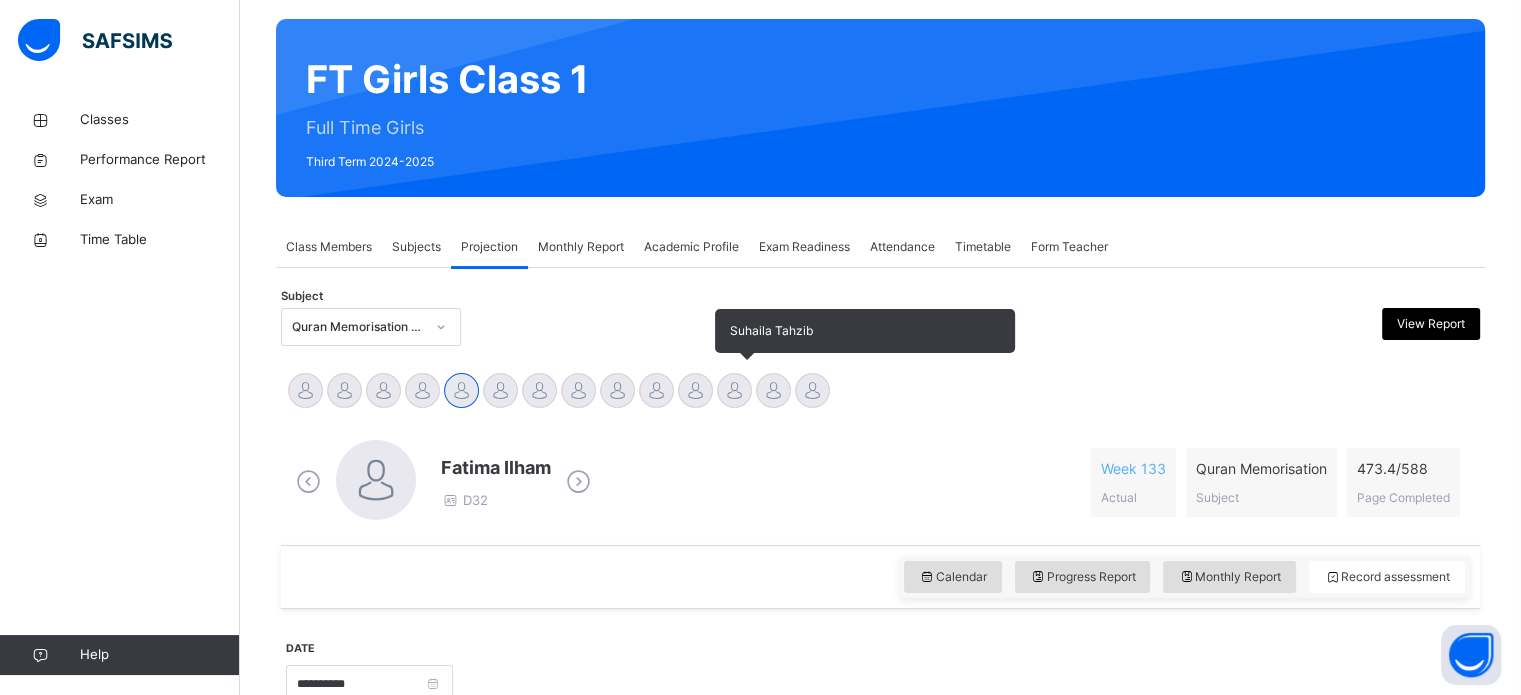 click at bounding box center (734, 390) 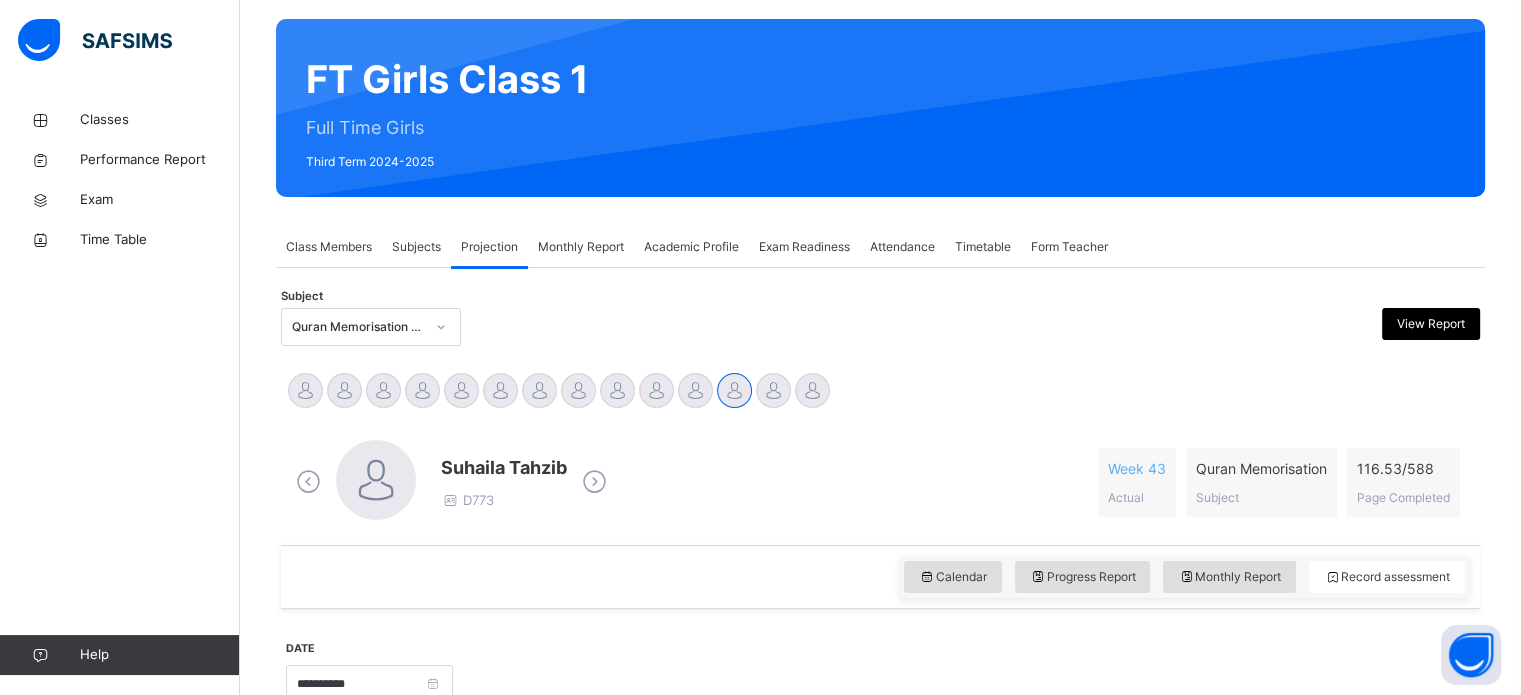 click on "Calendar Progress Report Monthly Report Record assessment" at bounding box center [880, 577] 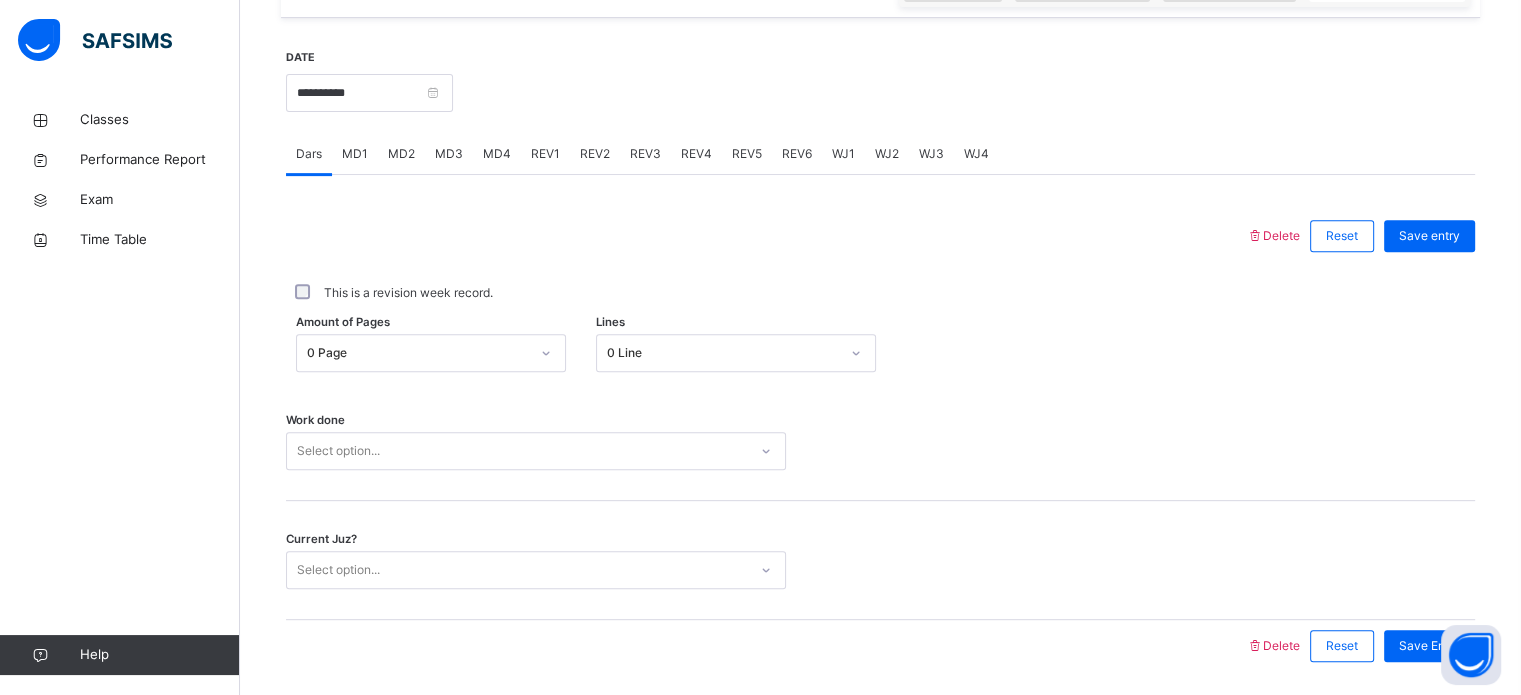 scroll, scrollTop: 773, scrollLeft: 0, axis: vertical 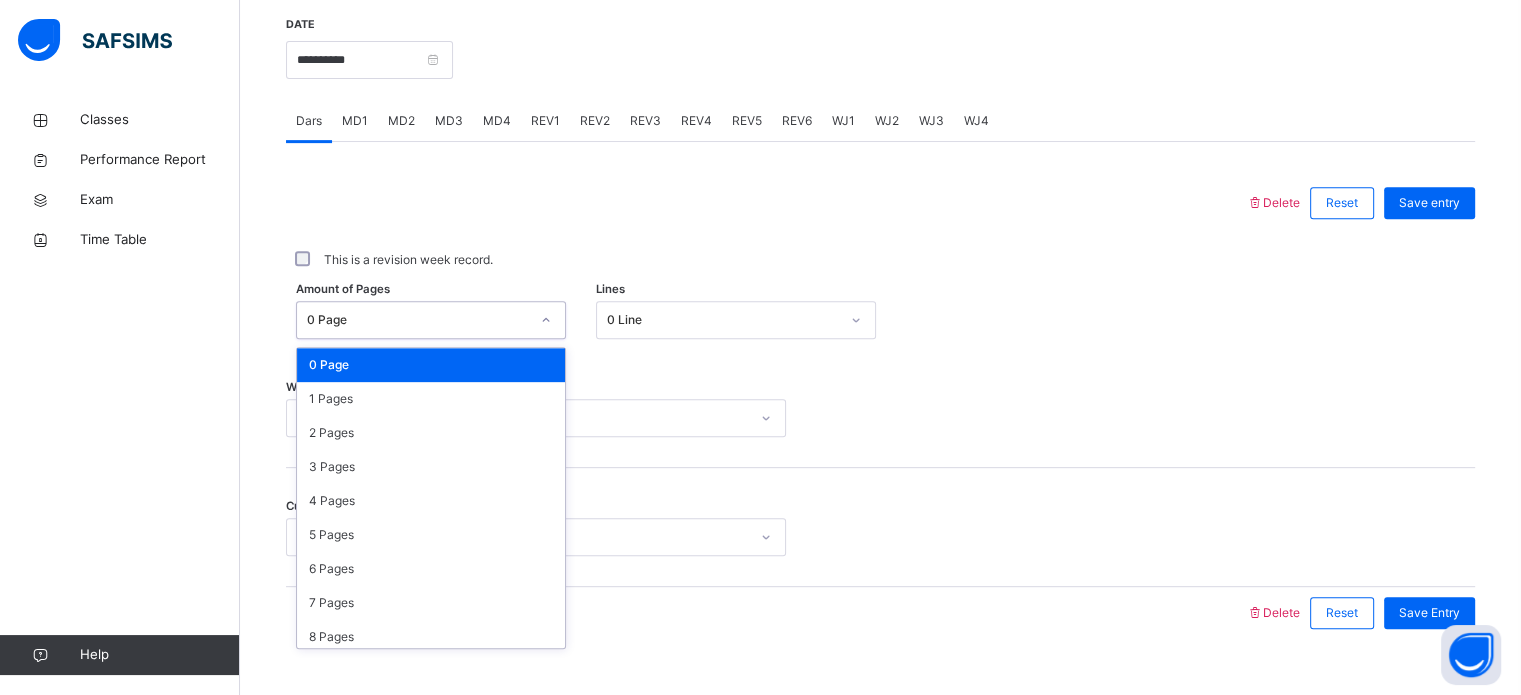 click on "Current Juz? Select option..." at bounding box center [880, 527] 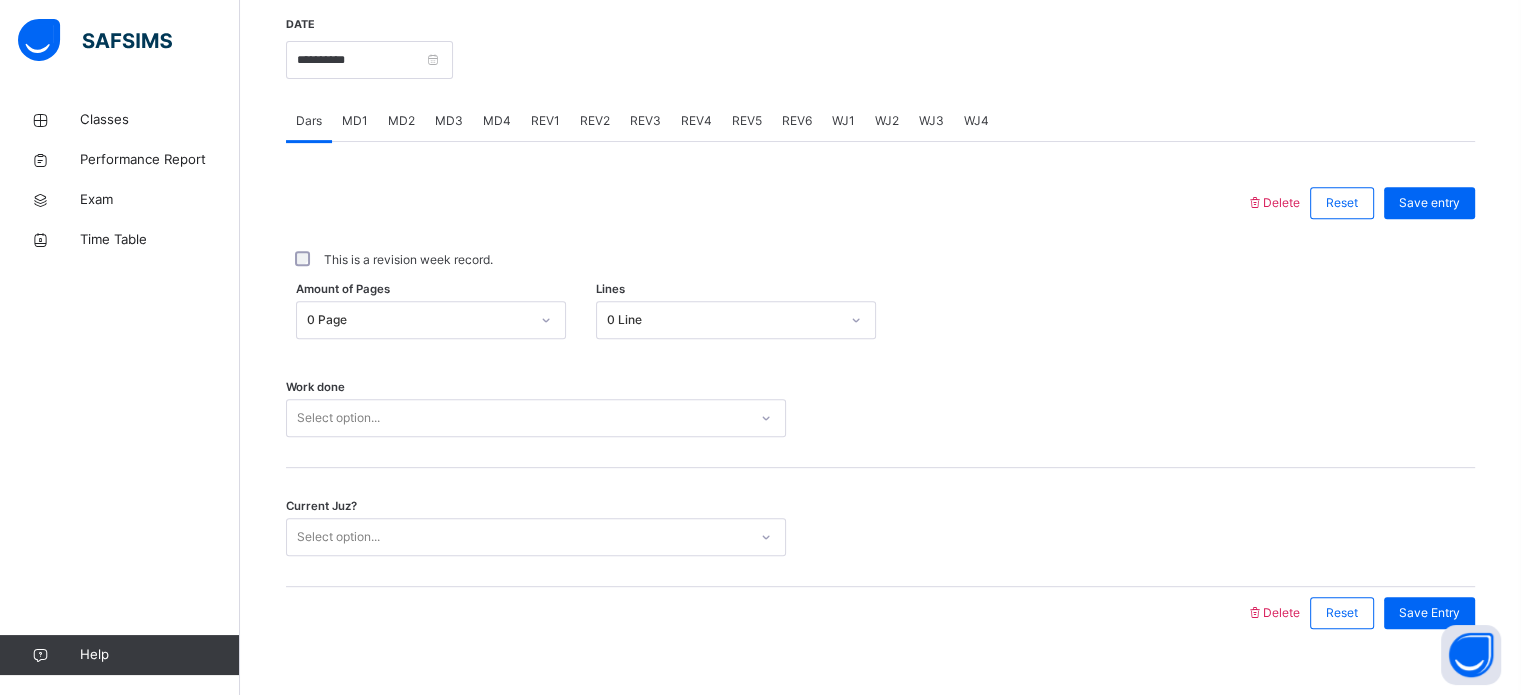 scroll, scrollTop: 806, scrollLeft: 0, axis: vertical 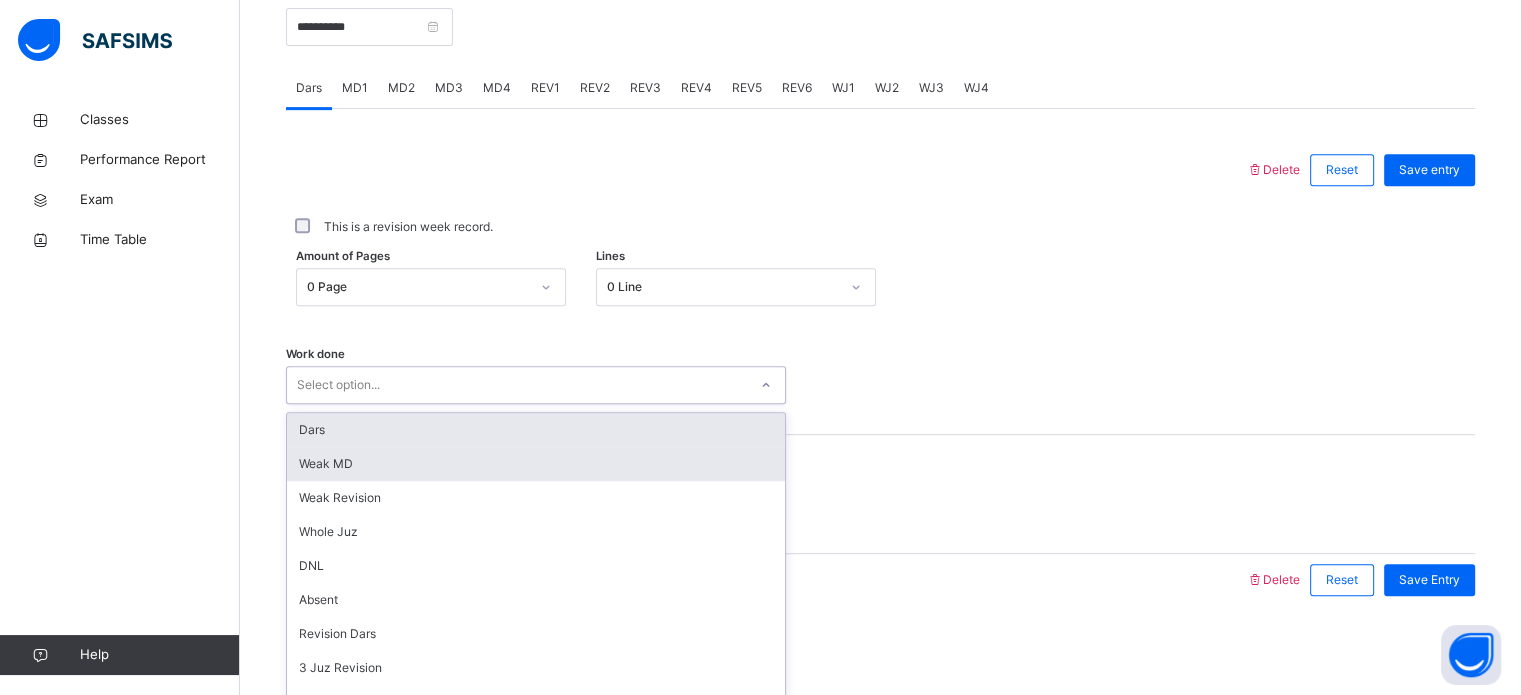click on "Weak MD" at bounding box center (536, 464) 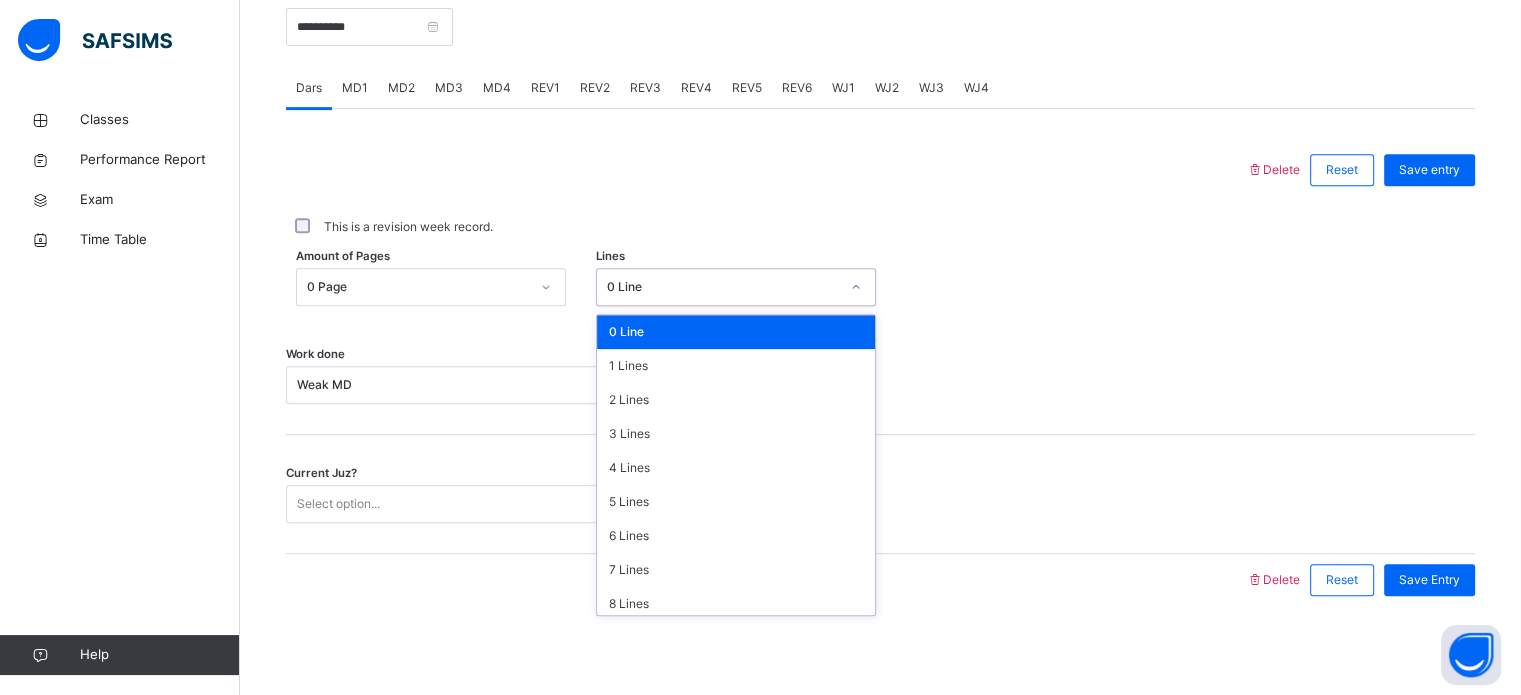 click on "Work done Weak MD" at bounding box center [880, 375] 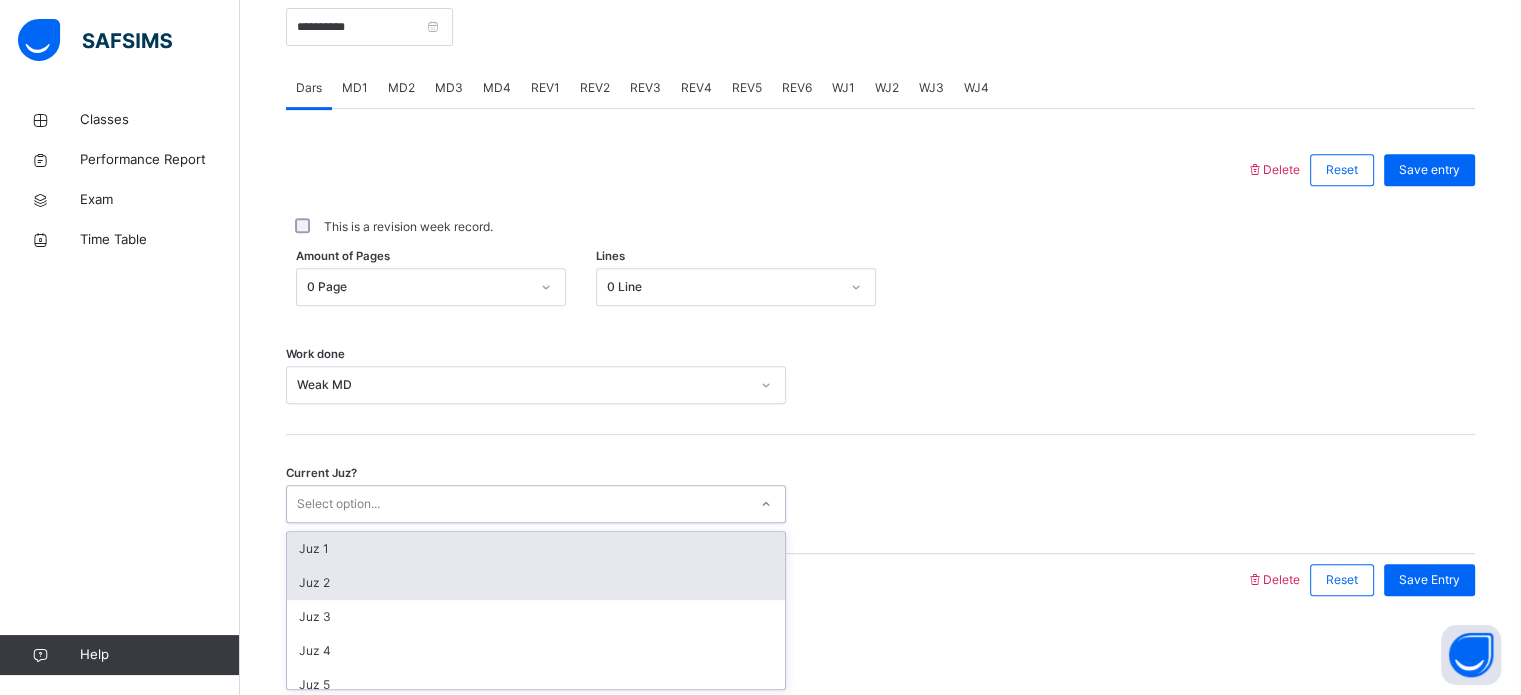 click on "Juz 2" at bounding box center [536, 583] 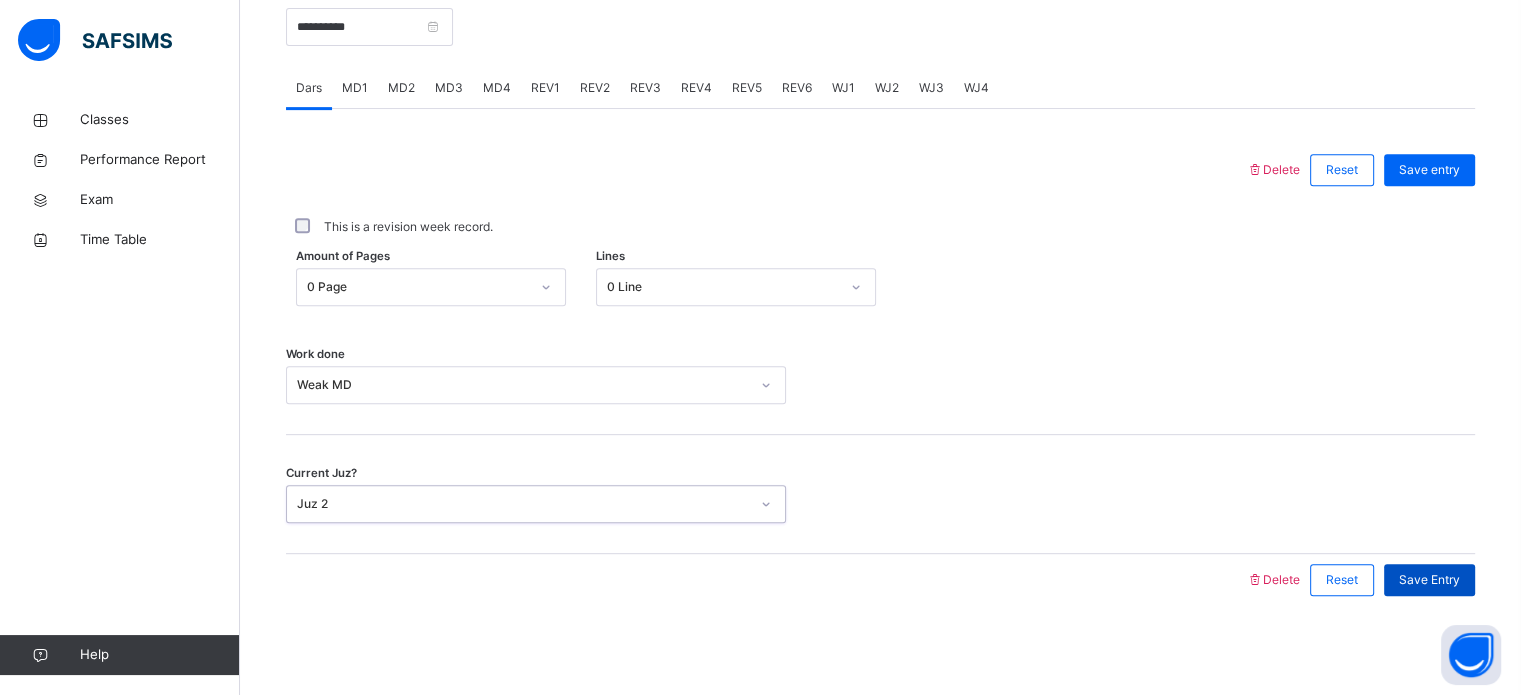 click on "Save Entry" at bounding box center [1429, 580] 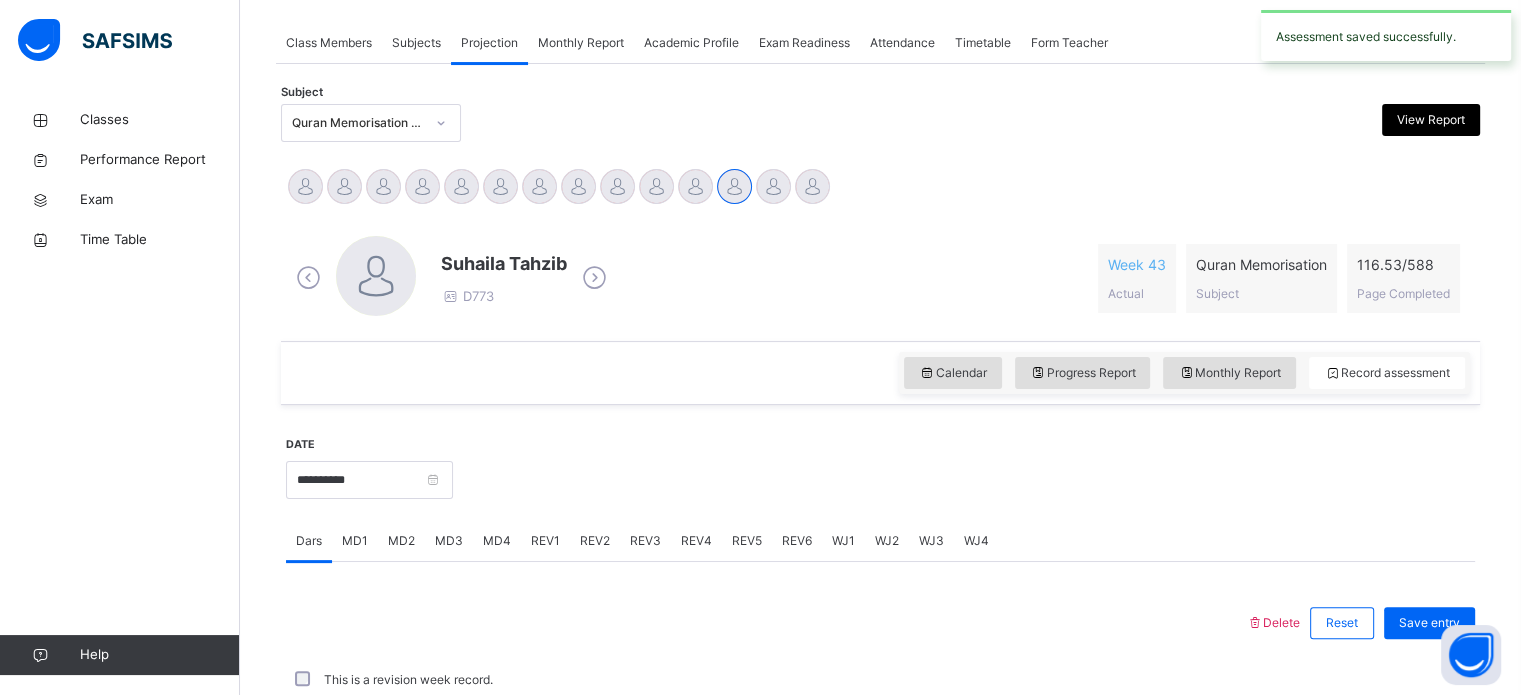 scroll, scrollTop: 806, scrollLeft: 0, axis: vertical 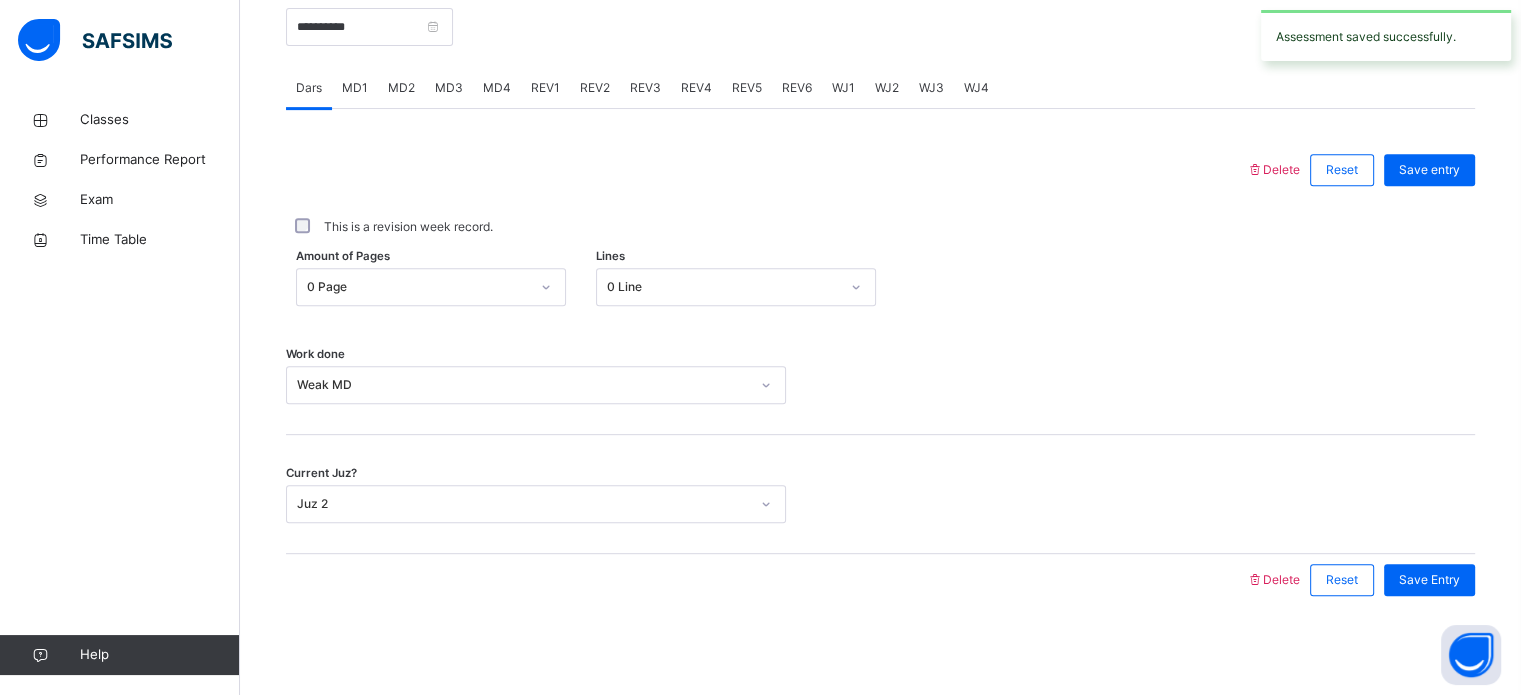 click on "MD1" at bounding box center [355, 88] 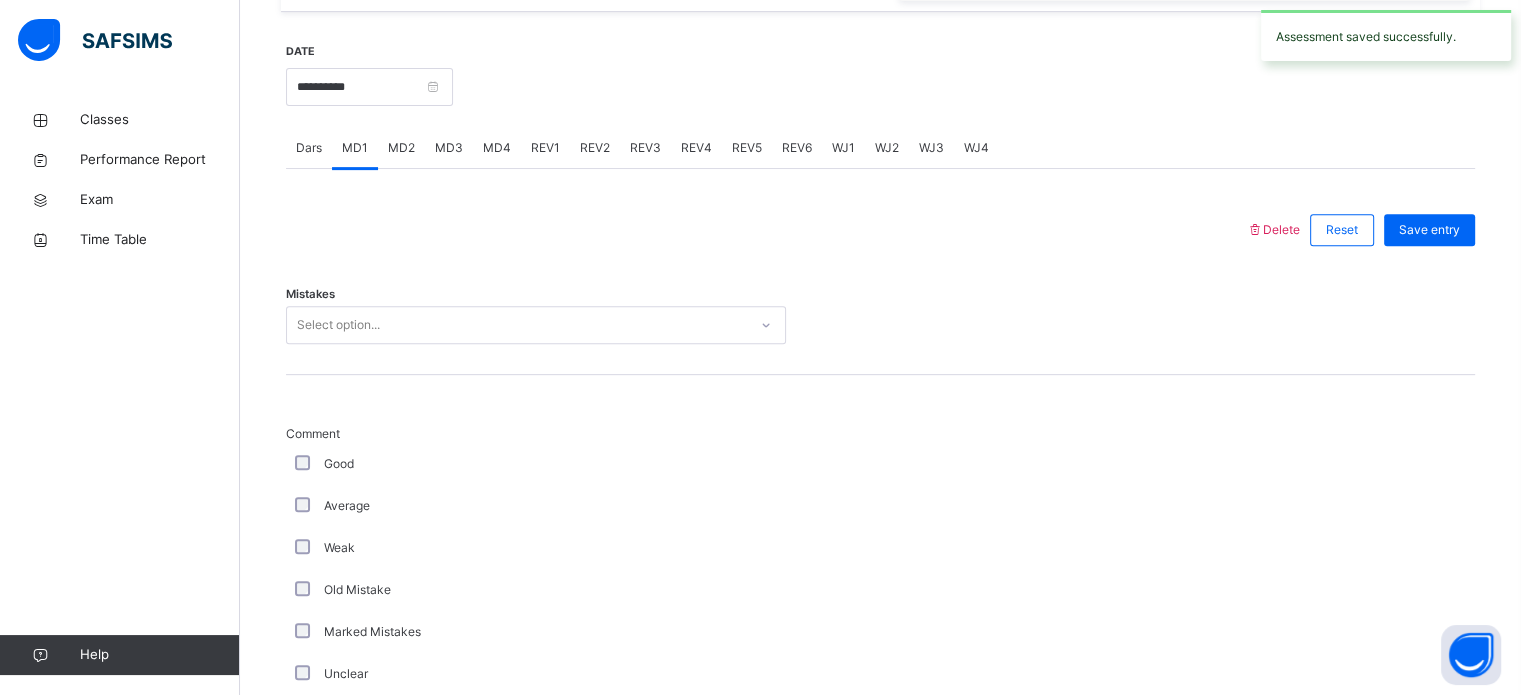 scroll, scrollTop: 714, scrollLeft: 0, axis: vertical 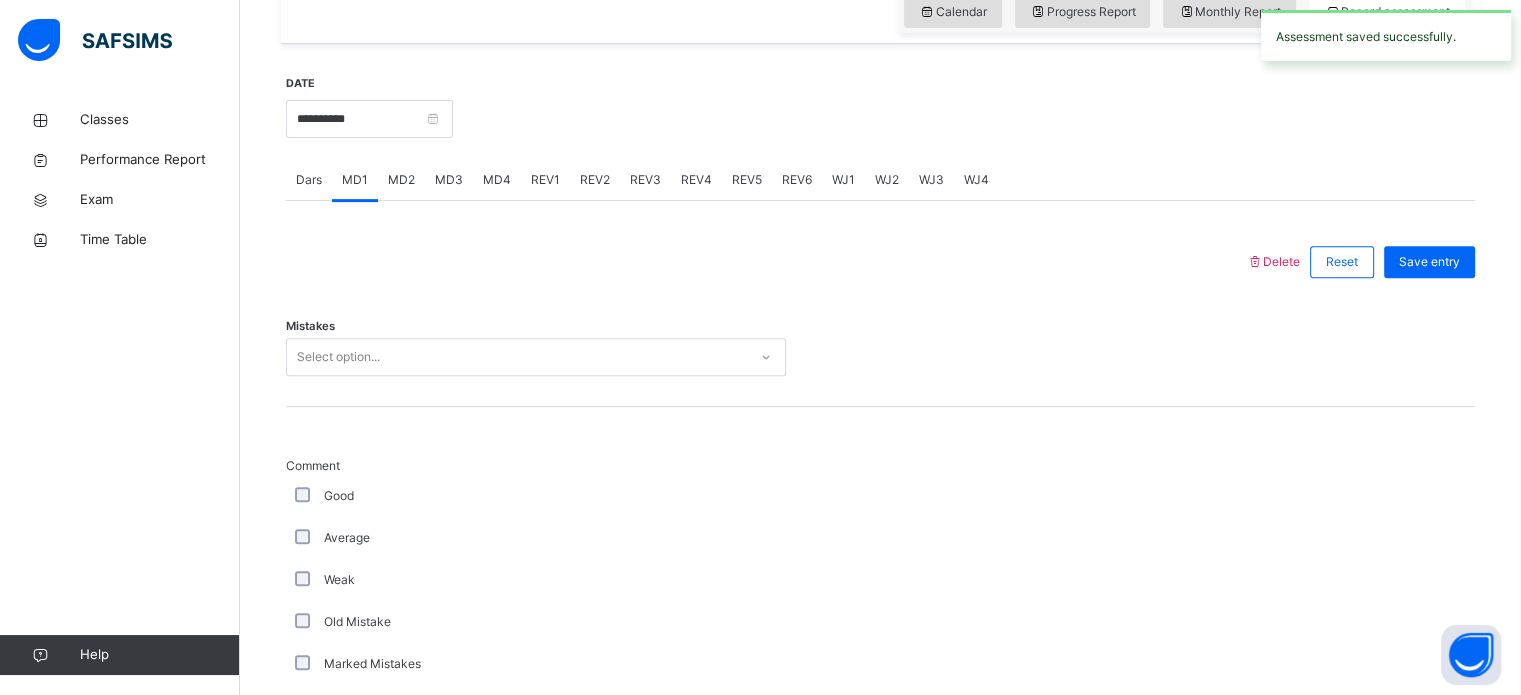 click on "MD3" at bounding box center [449, 180] 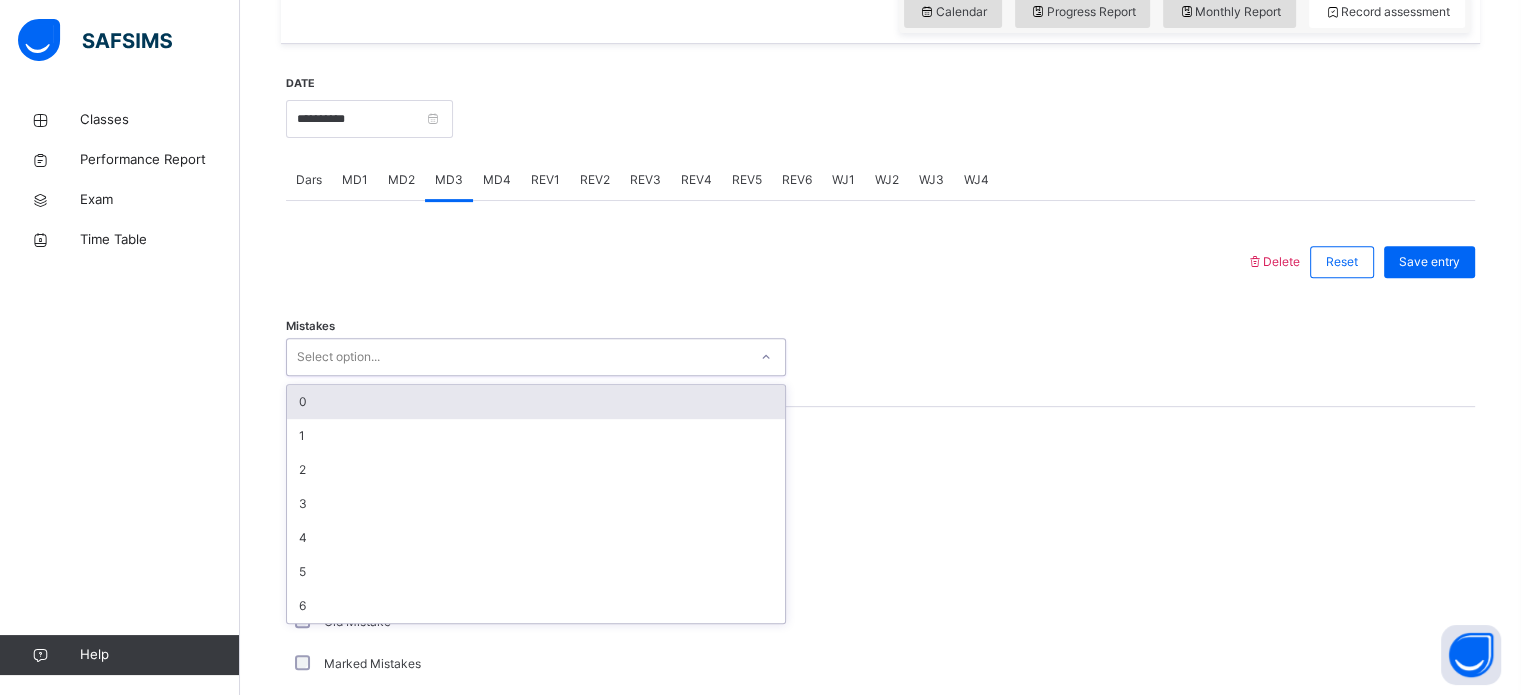 click on "0" at bounding box center [536, 402] 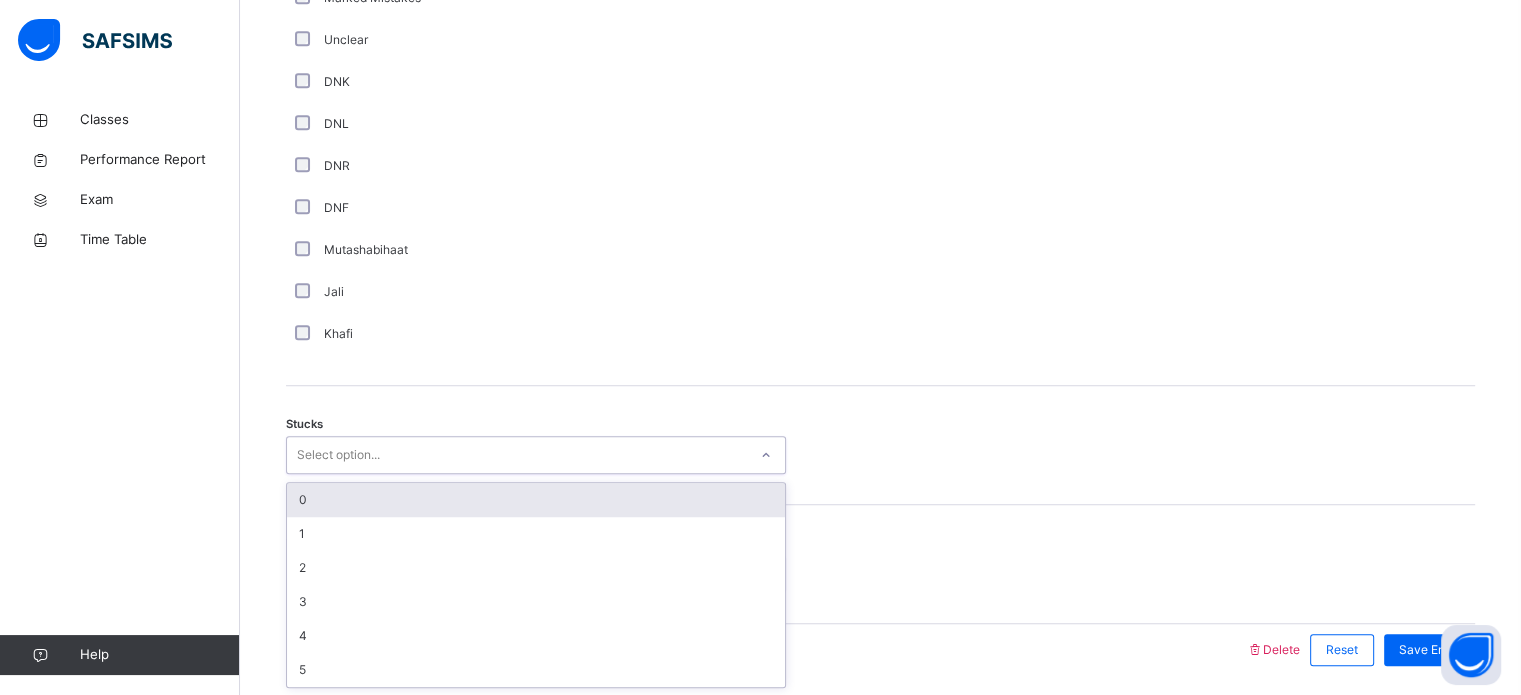 click on "0" at bounding box center (536, 500) 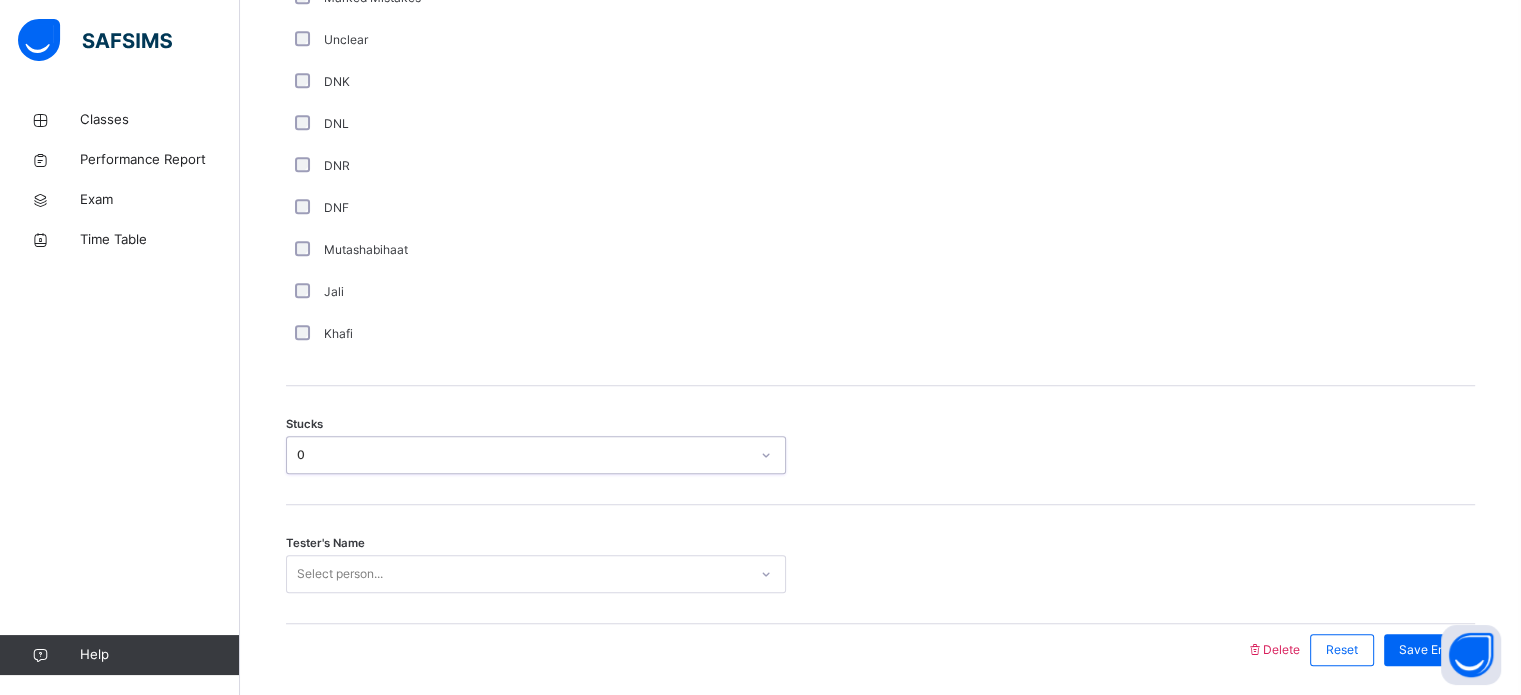 scroll, scrollTop: 1449, scrollLeft: 0, axis: vertical 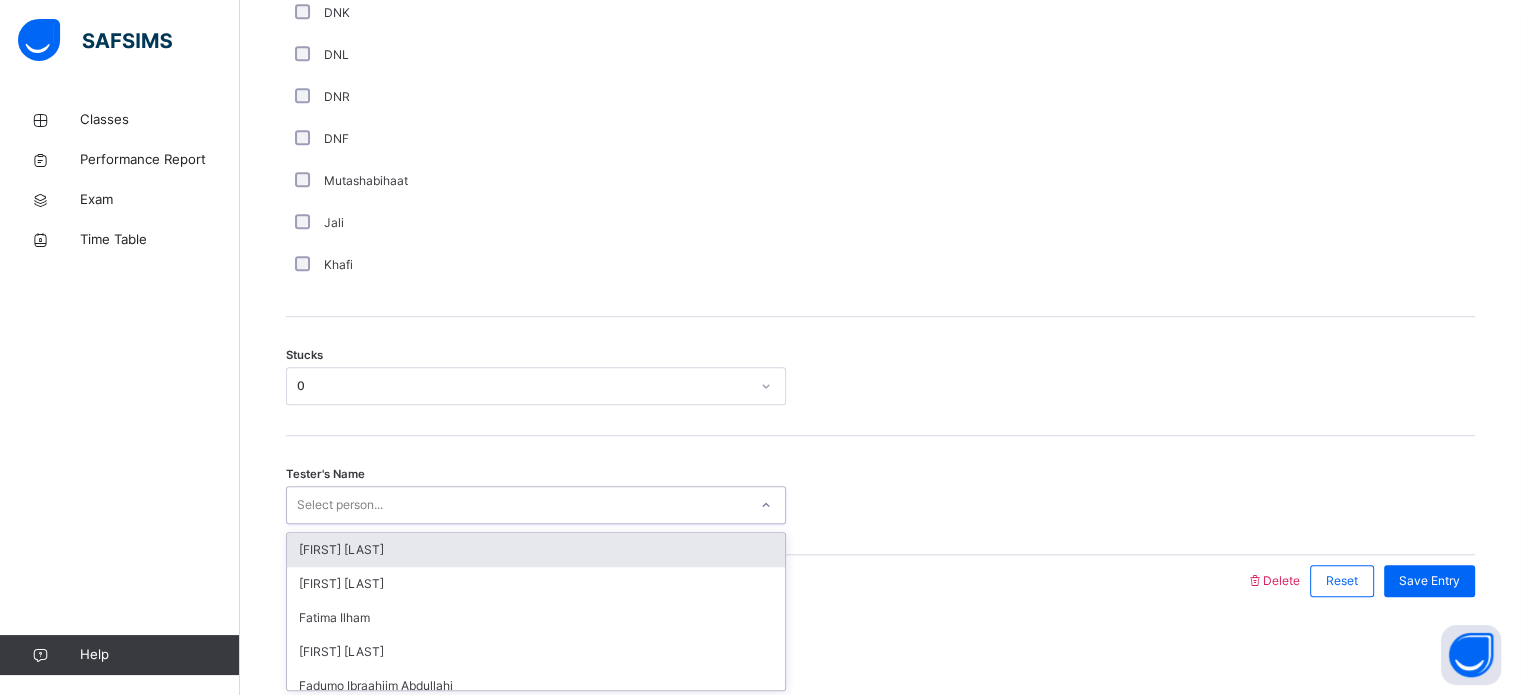 click on "[FIRST] [LAST]" at bounding box center (536, 550) 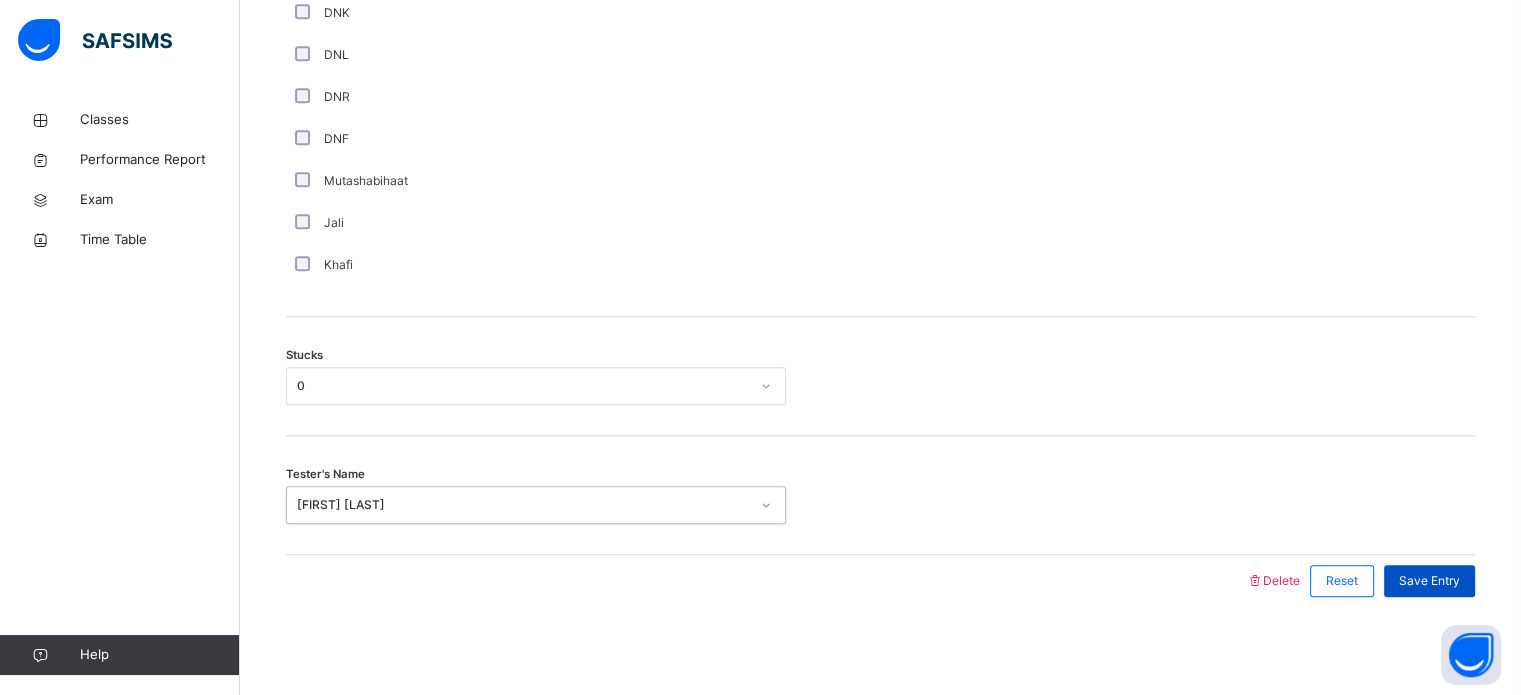 click on "Save Entry" at bounding box center (1429, 581) 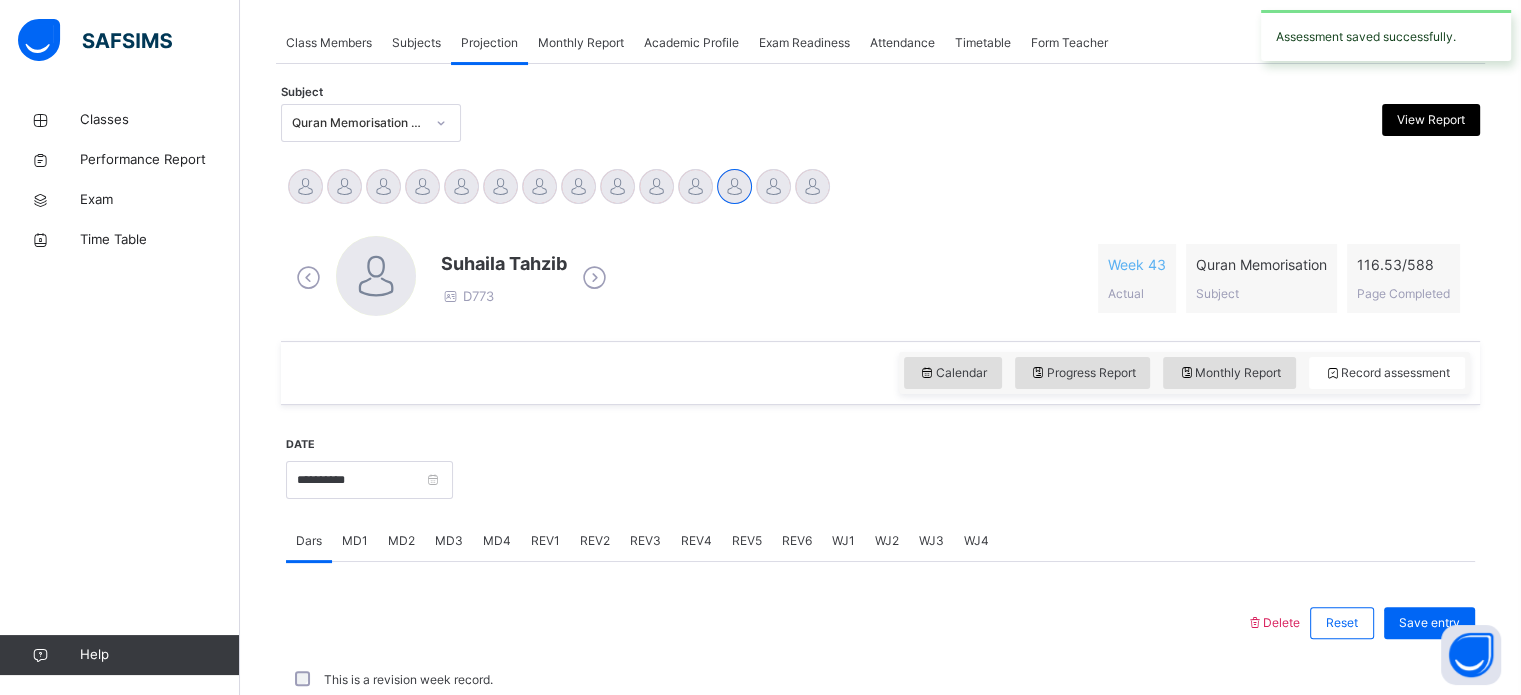 scroll, scrollTop: 806, scrollLeft: 0, axis: vertical 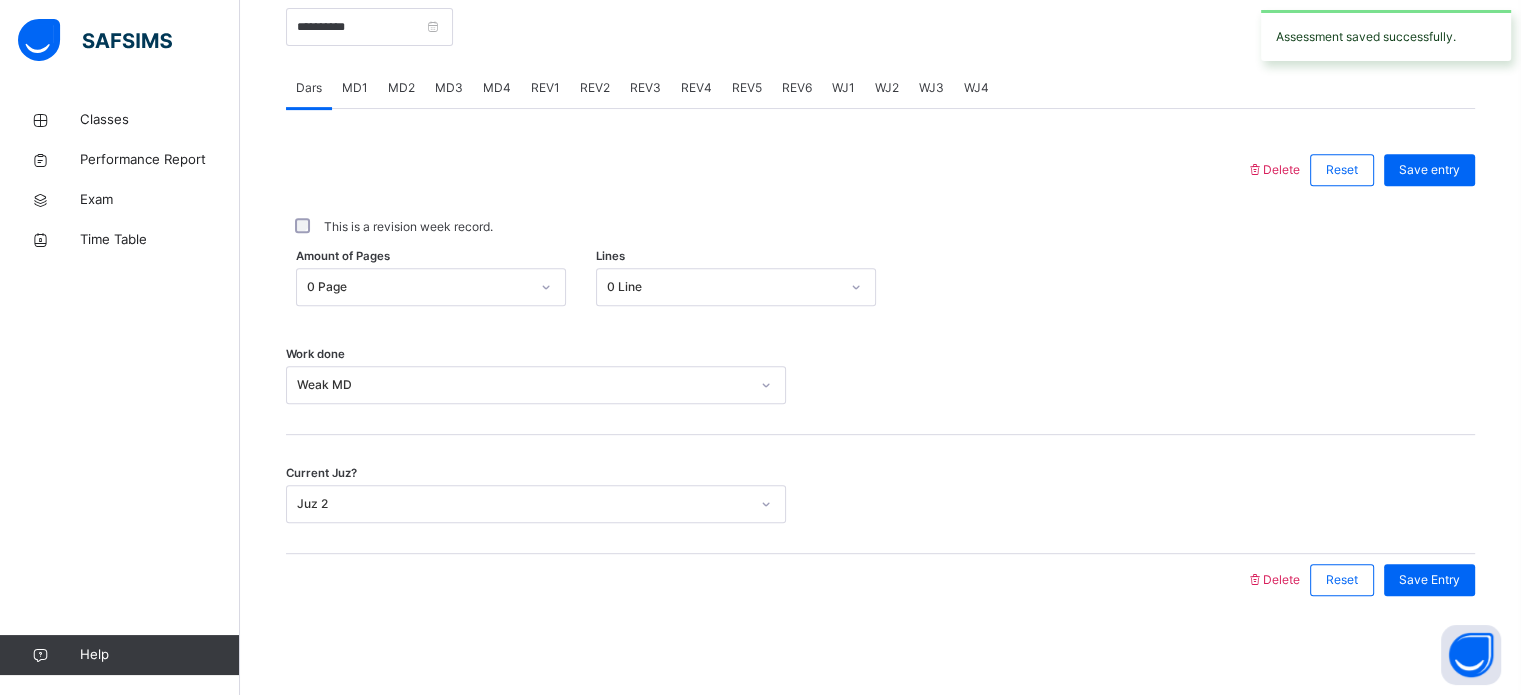 click on "This is a revision week record." at bounding box center [880, 227] 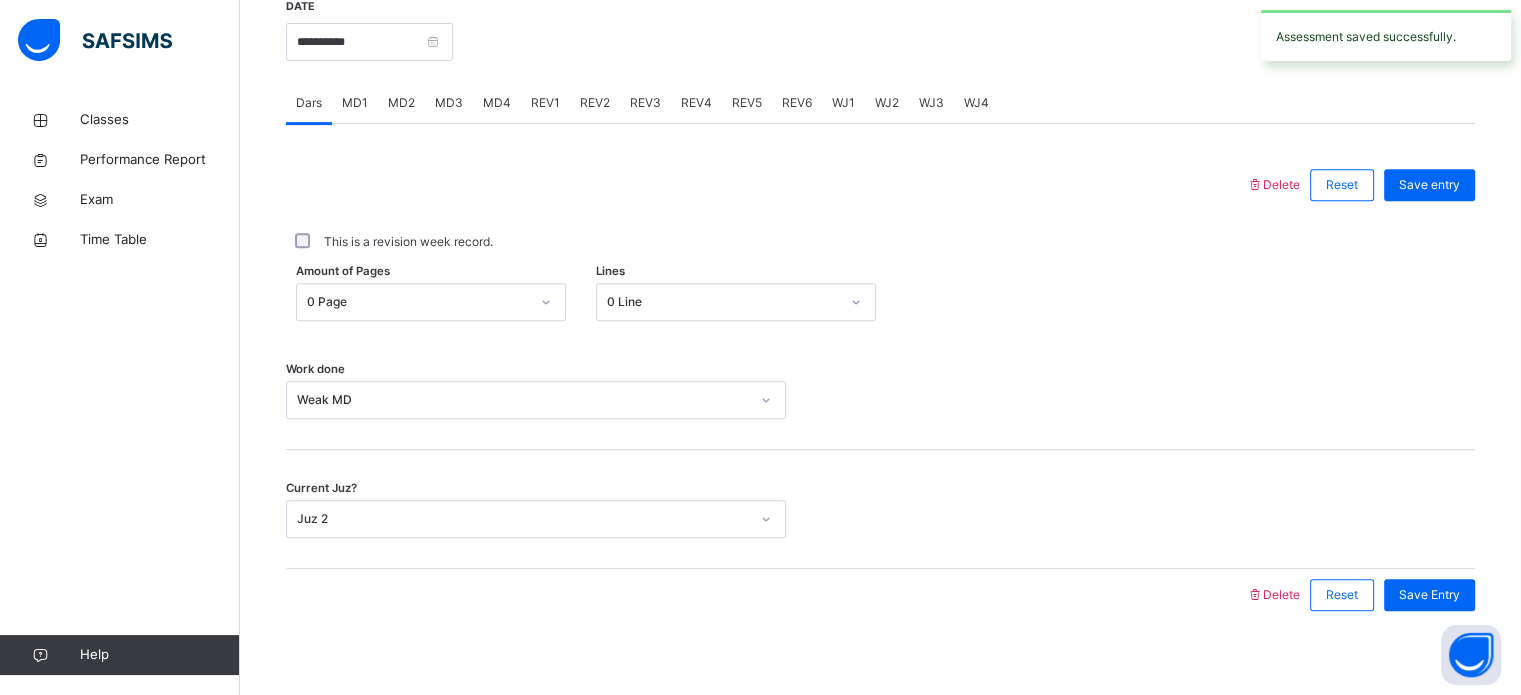 scroll, scrollTop: 782, scrollLeft: 0, axis: vertical 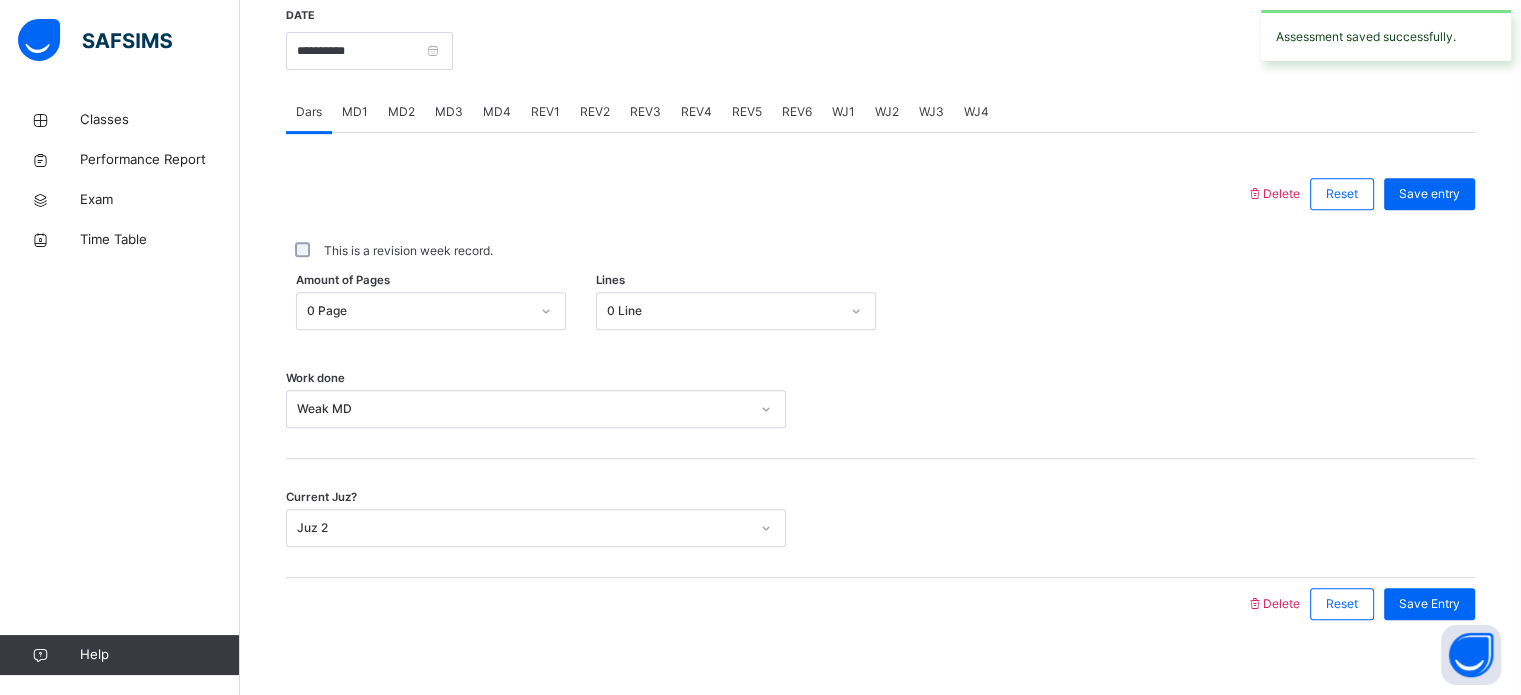 click on "MD4" at bounding box center (497, 112) 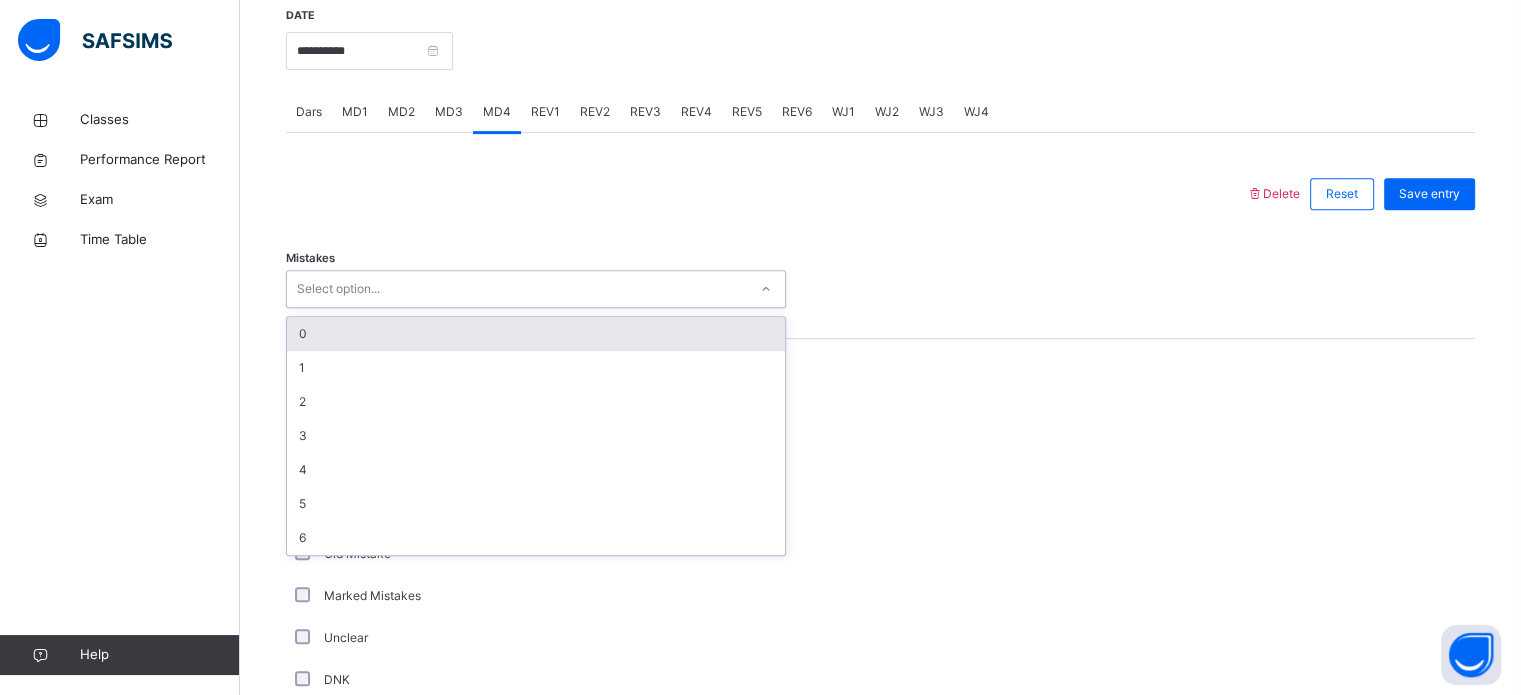 click on "0" at bounding box center [536, 334] 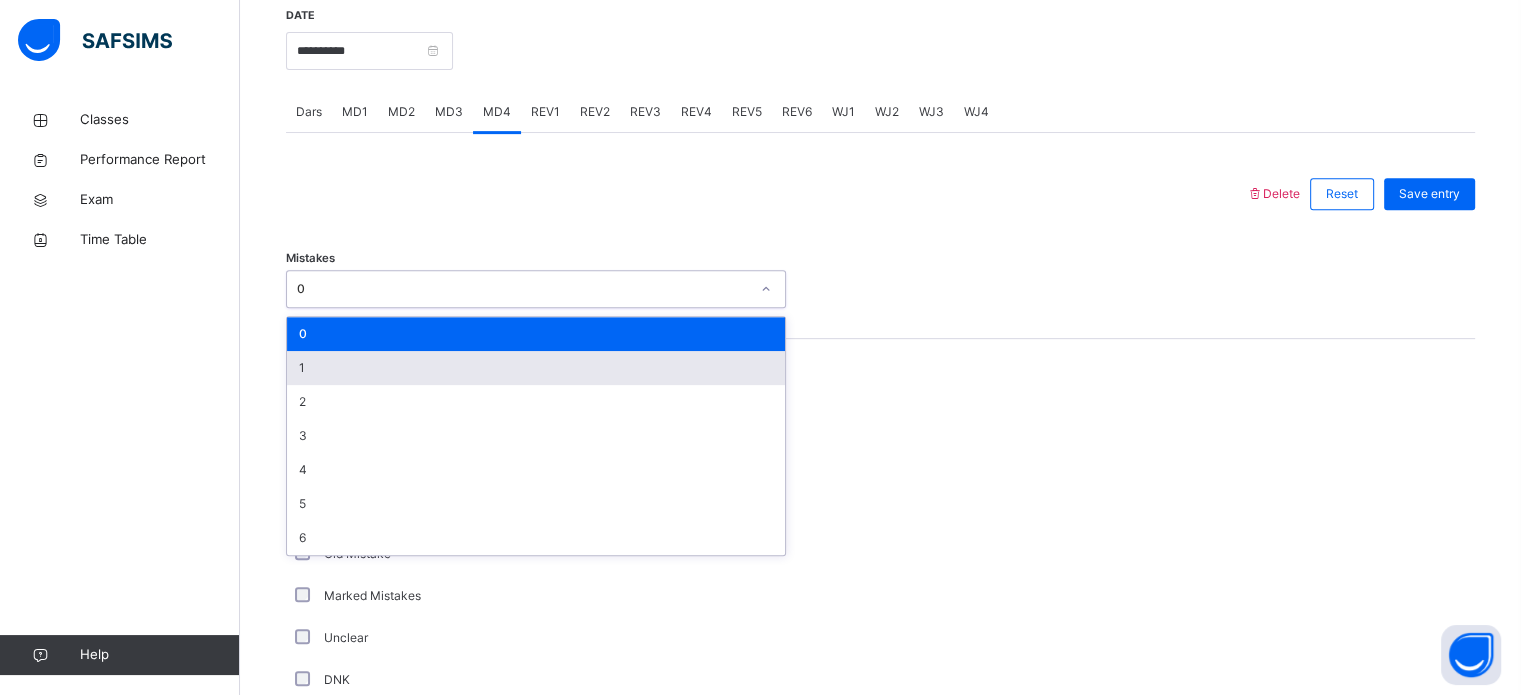 click on "1" at bounding box center [536, 368] 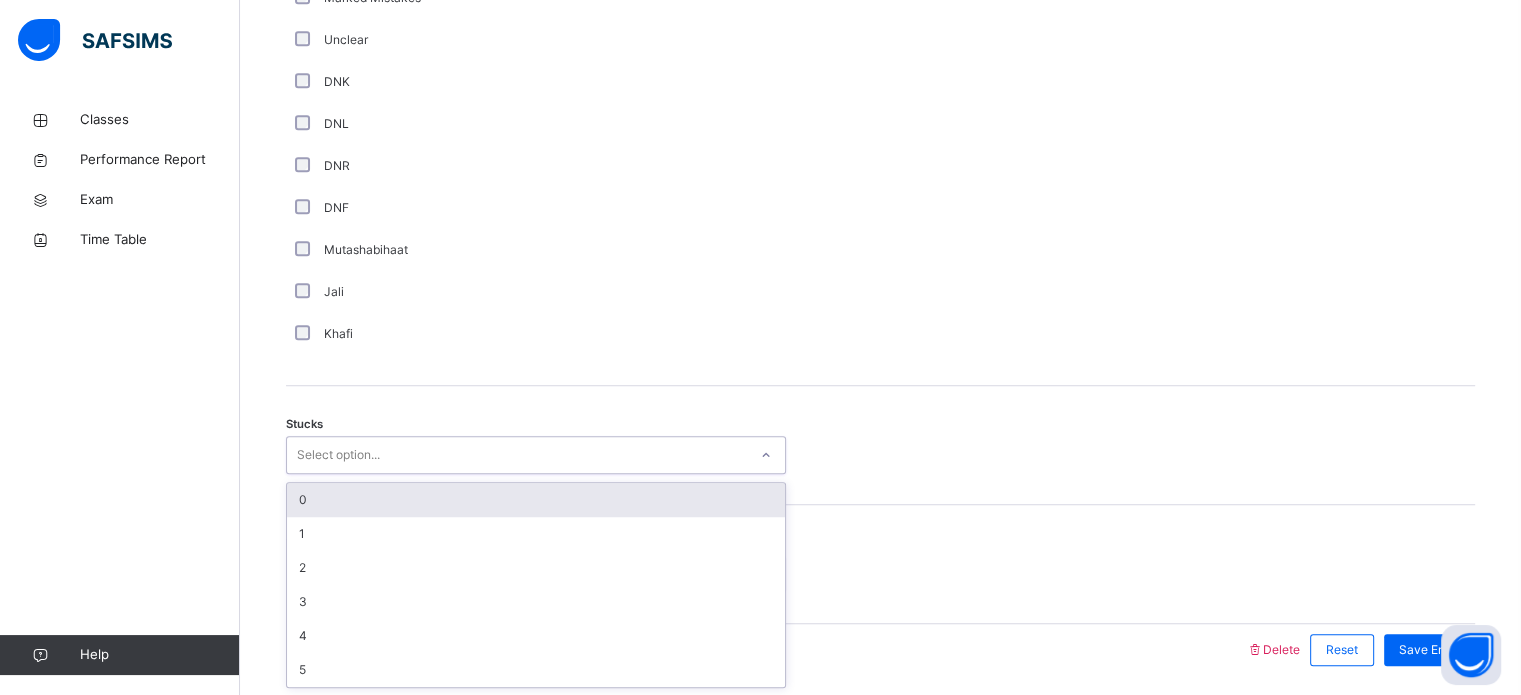 click on "0" at bounding box center (536, 500) 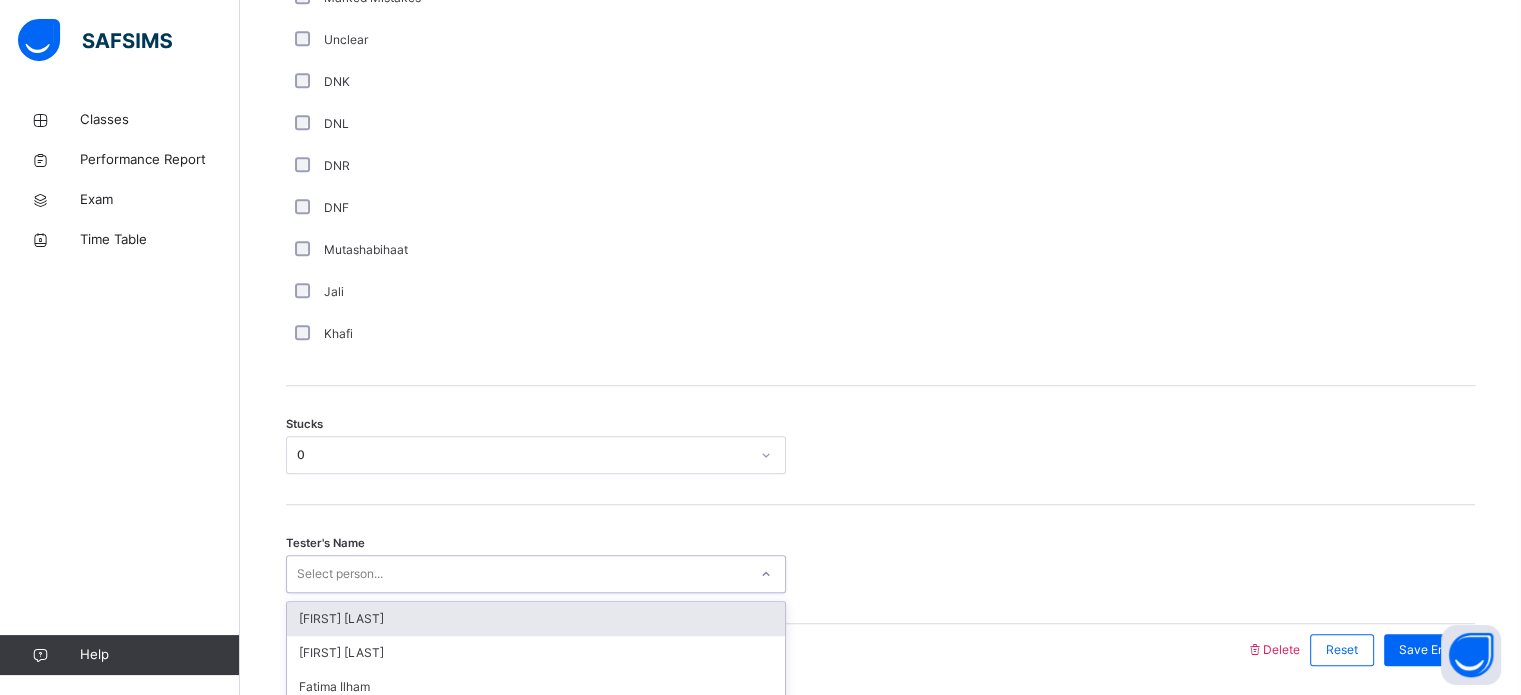 scroll, scrollTop: 1449, scrollLeft: 0, axis: vertical 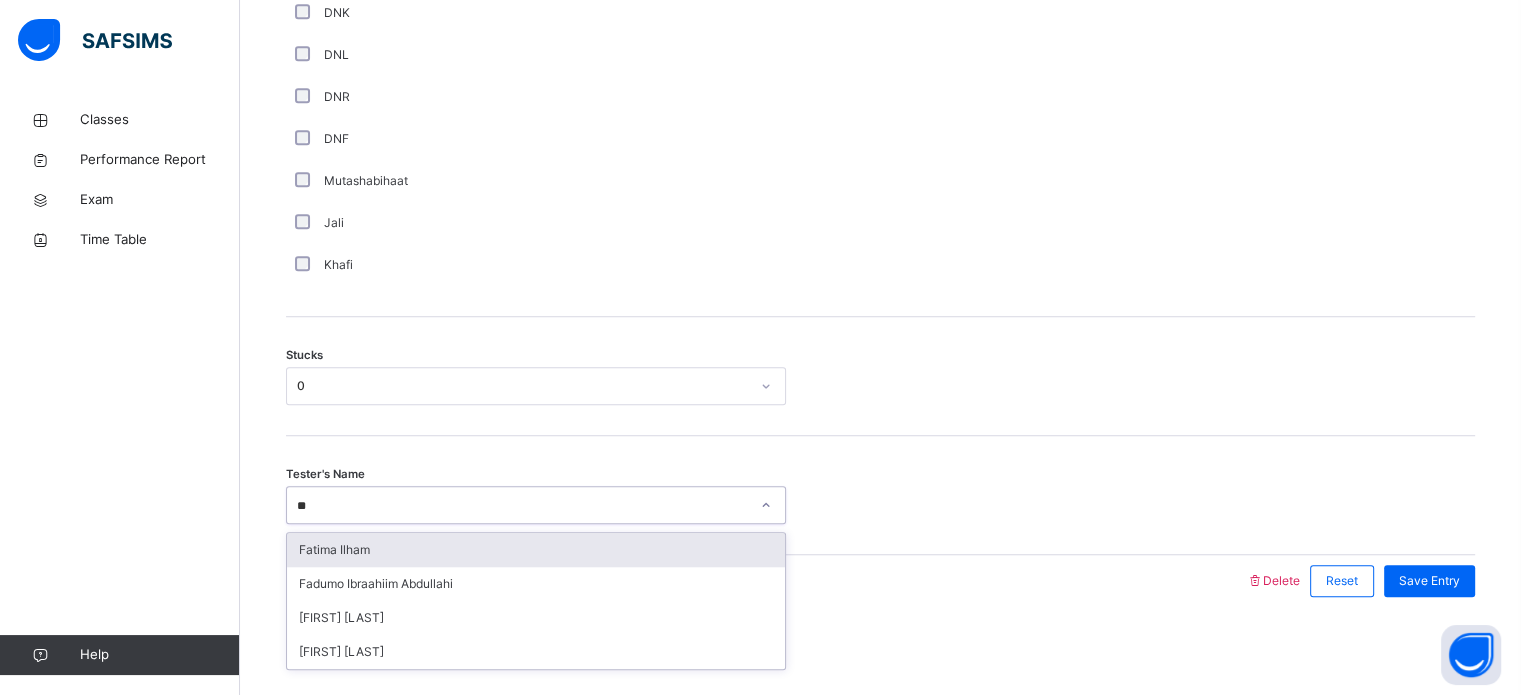 type on "***" 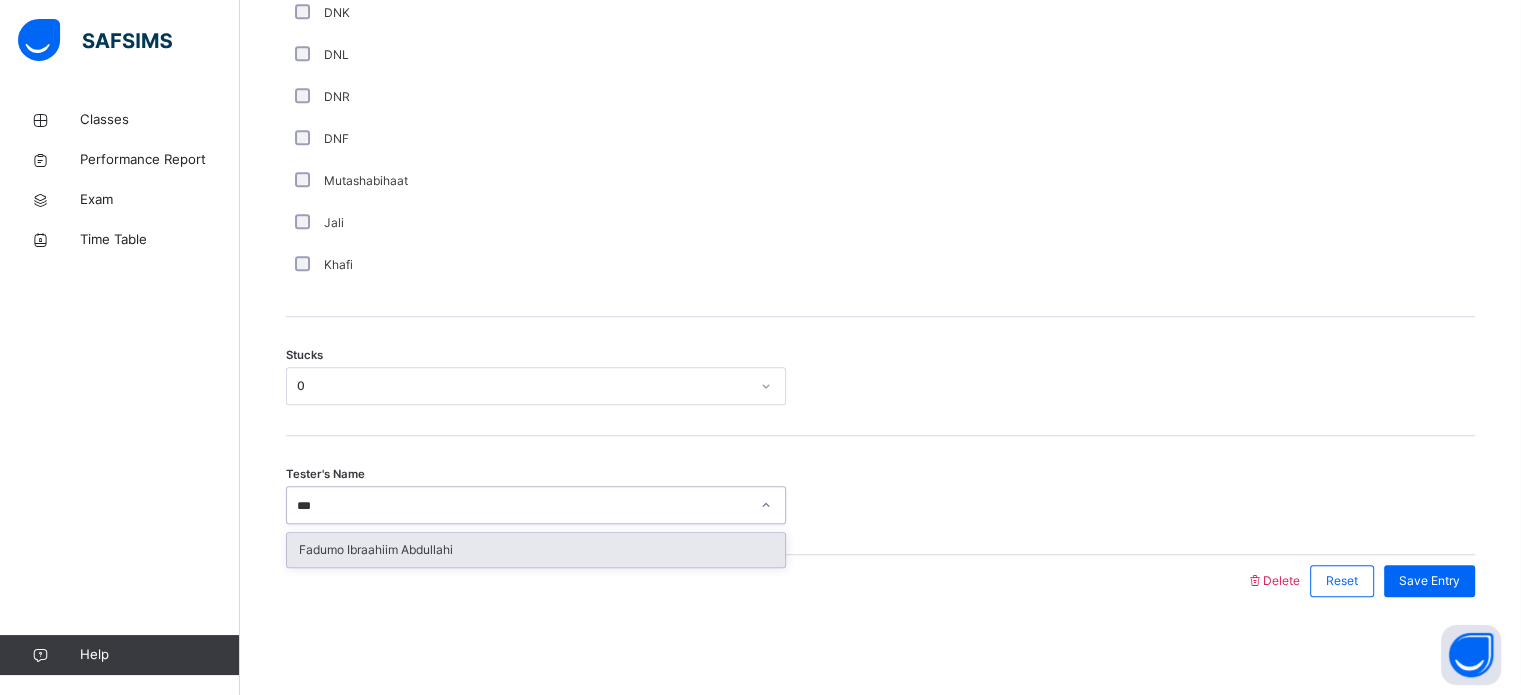 type 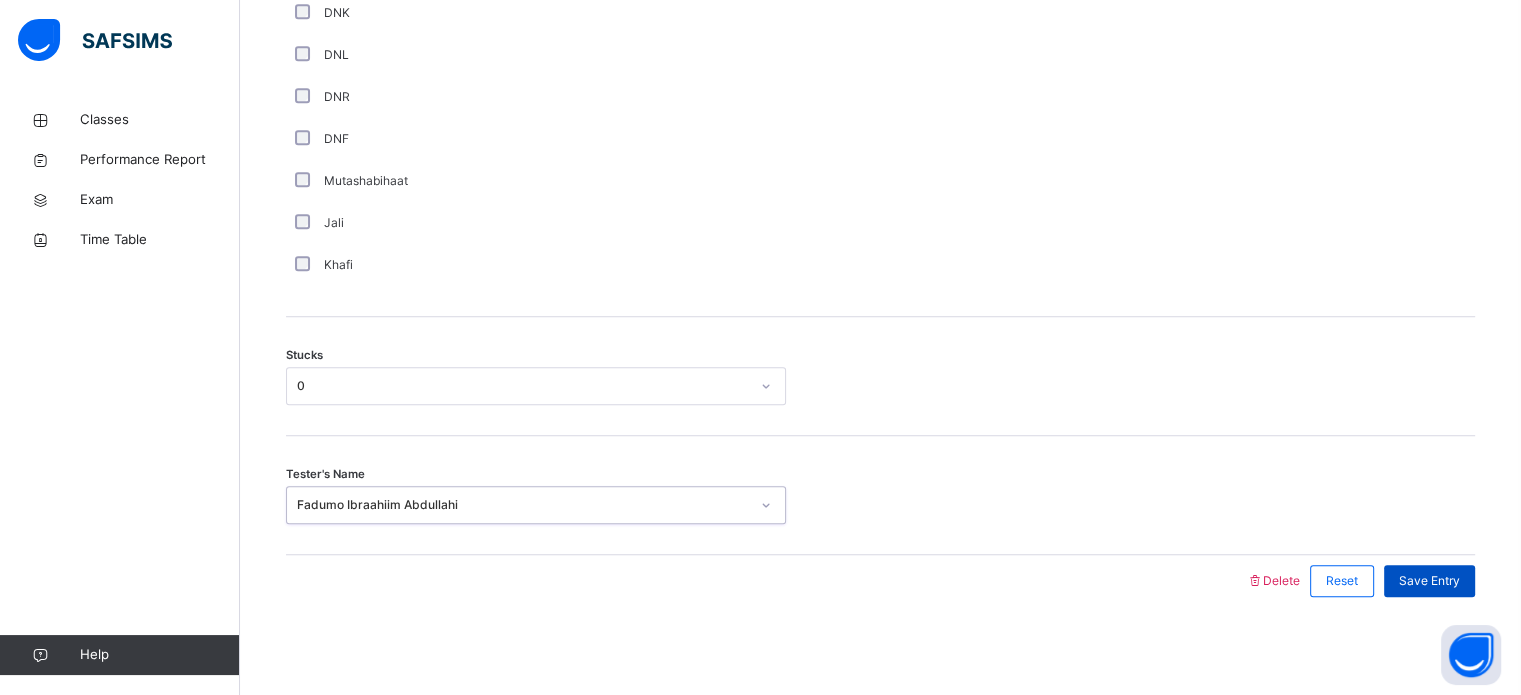 click on "Save Entry" at bounding box center [1429, 581] 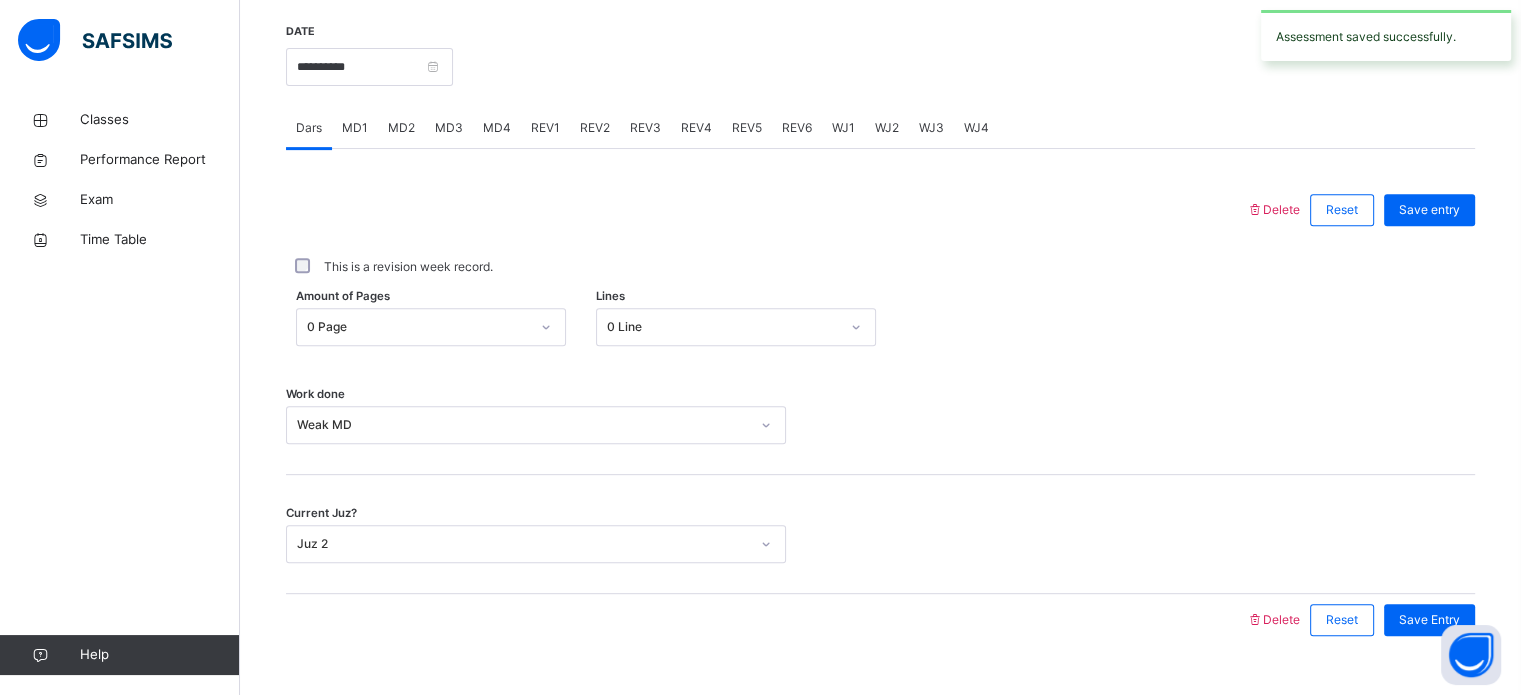 scroll, scrollTop: 713, scrollLeft: 0, axis: vertical 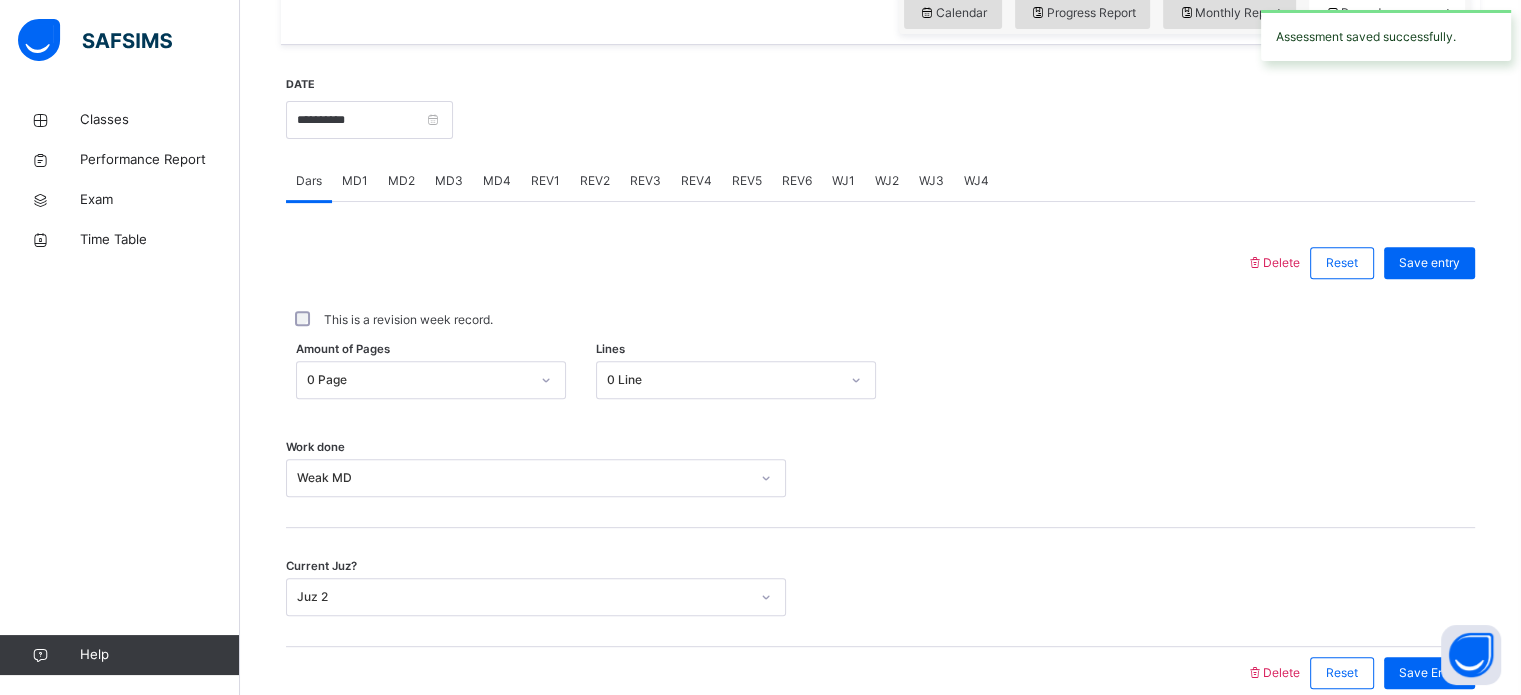 click on "REV1" at bounding box center [545, 181] 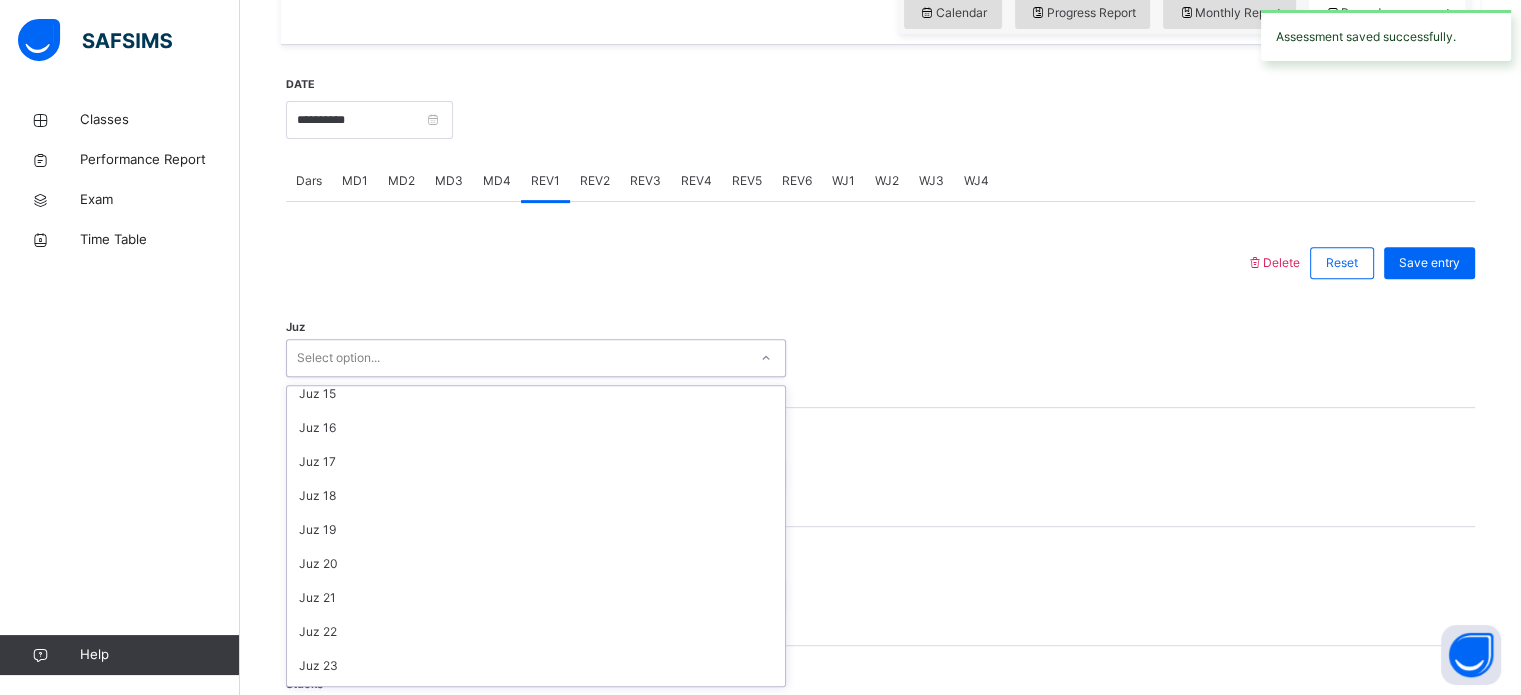 scroll, scrollTop: 720, scrollLeft: 0, axis: vertical 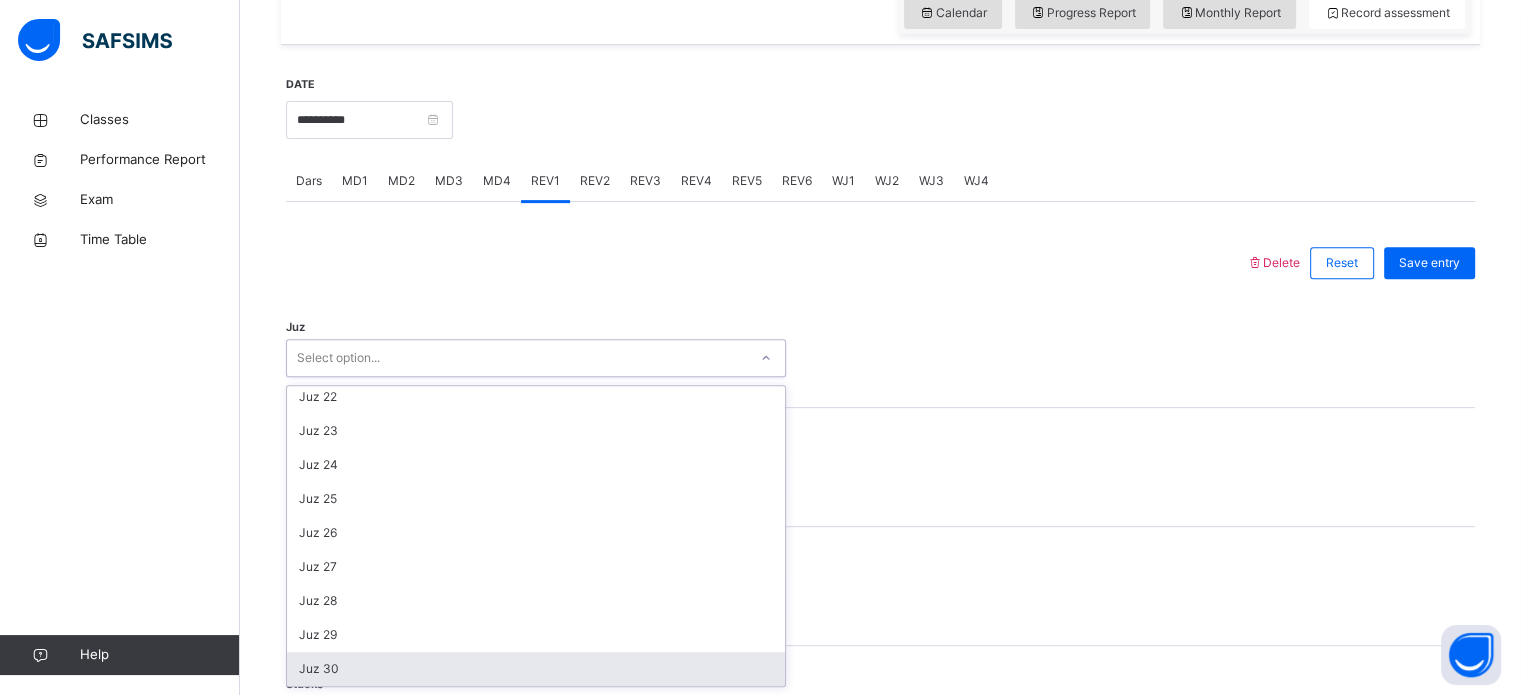 click on "Juz 30" at bounding box center (536, 669) 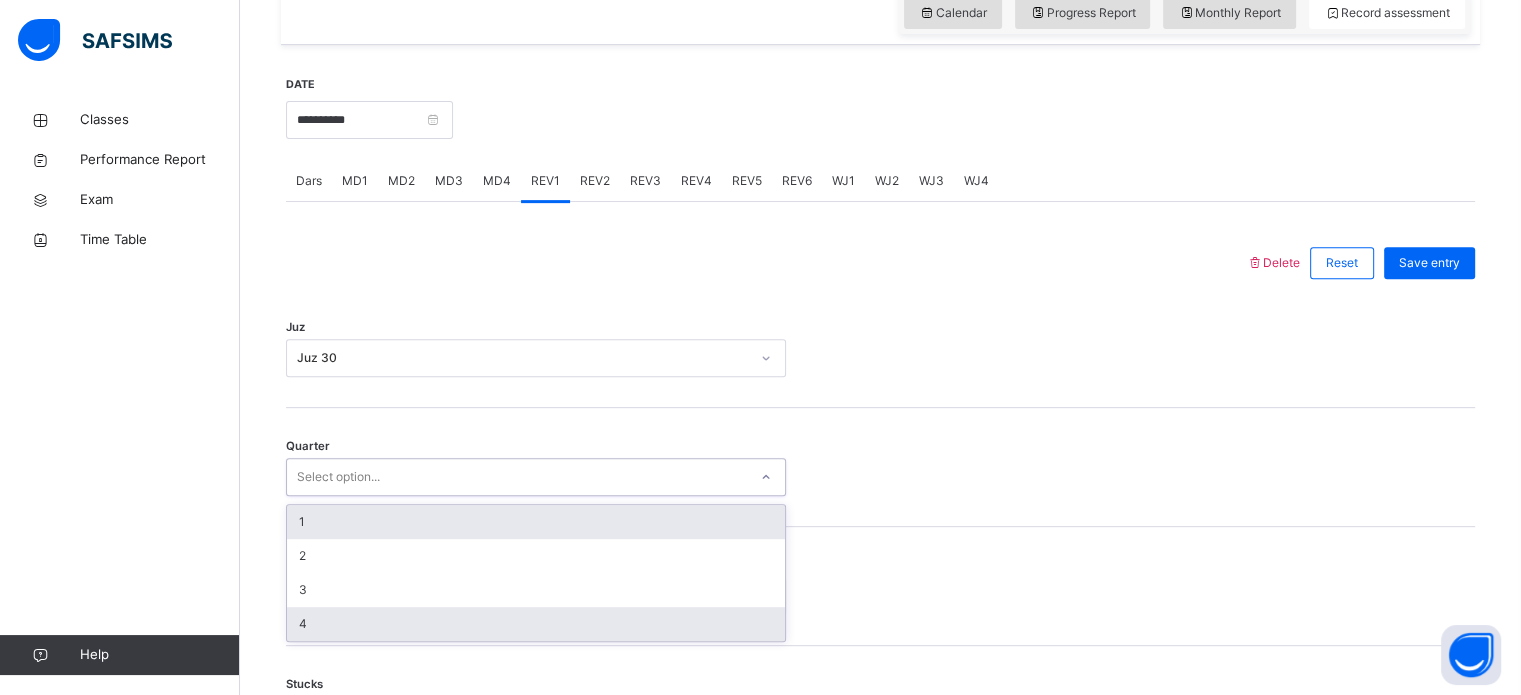 click on "4" at bounding box center (536, 624) 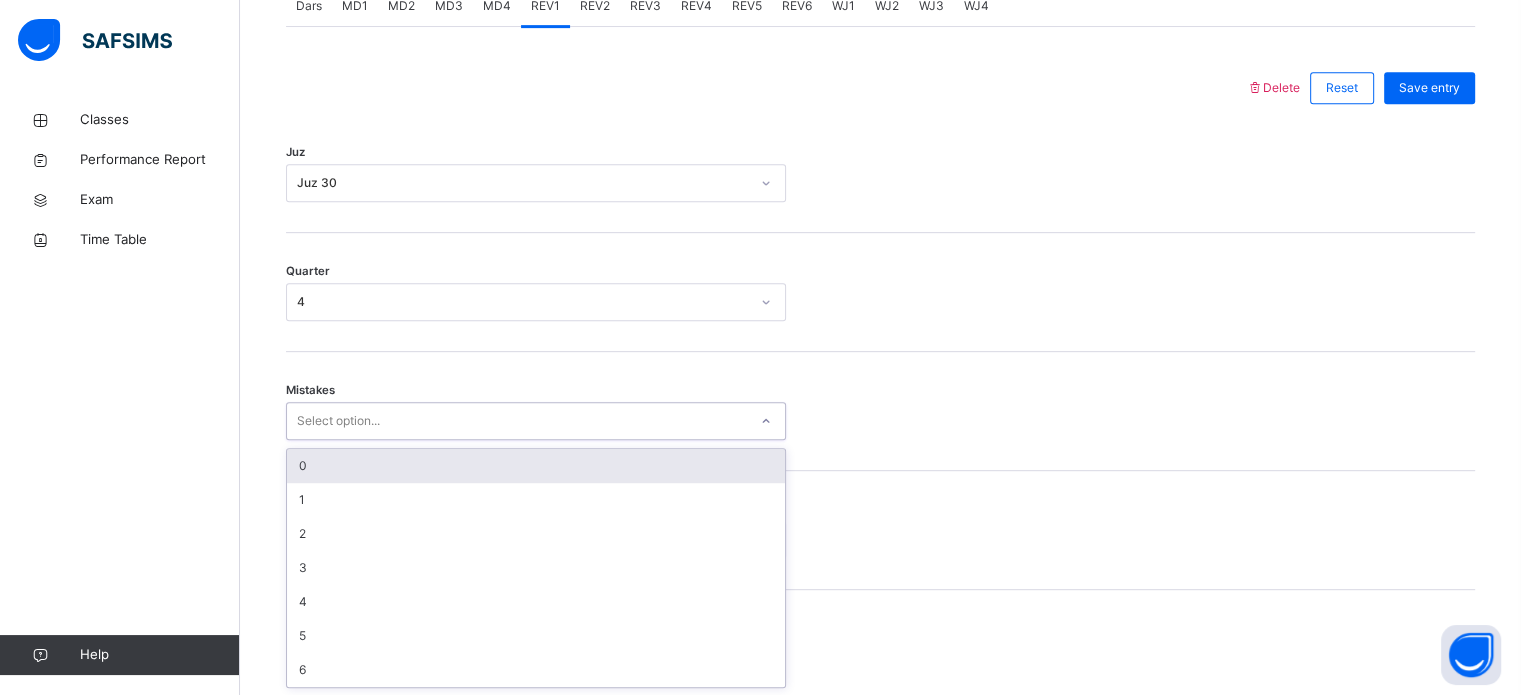 click on "0" at bounding box center (536, 466) 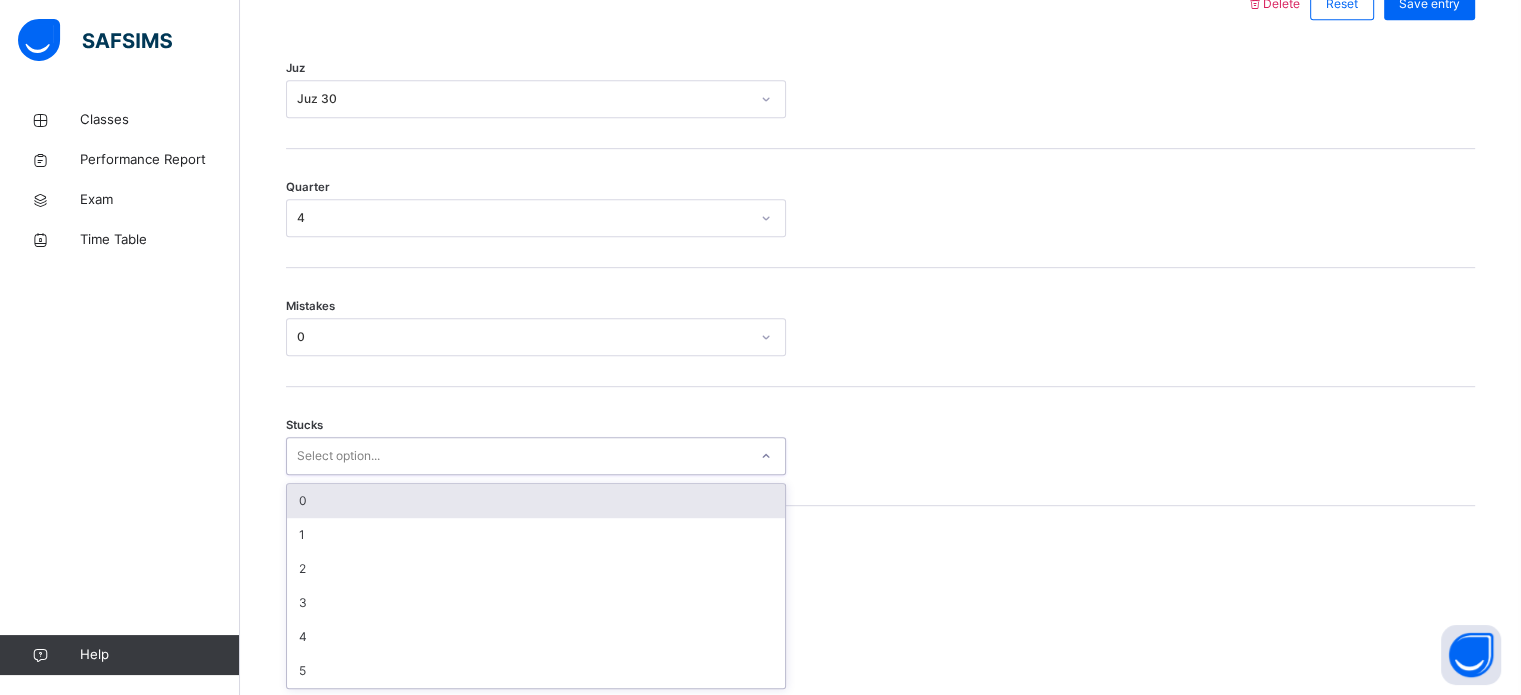 scroll, scrollTop: 972, scrollLeft: 0, axis: vertical 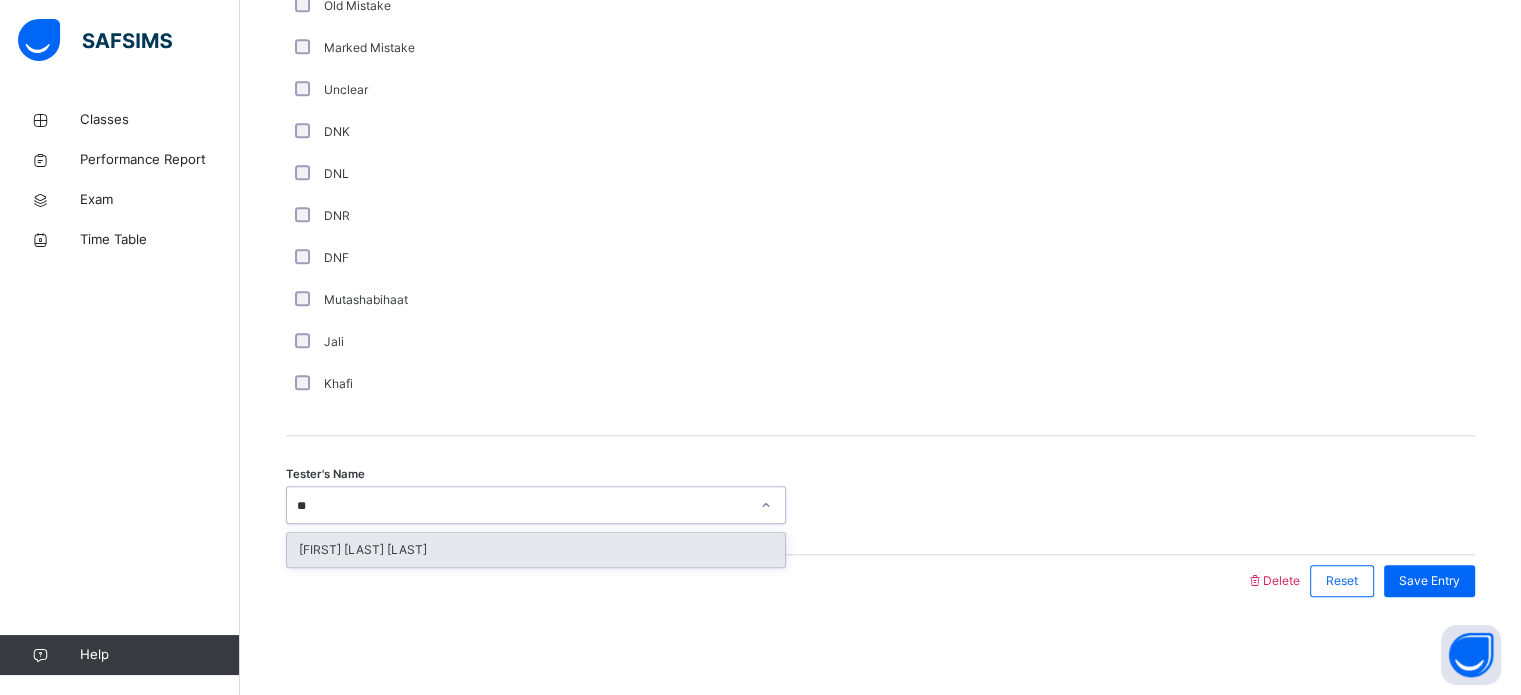 type on "***" 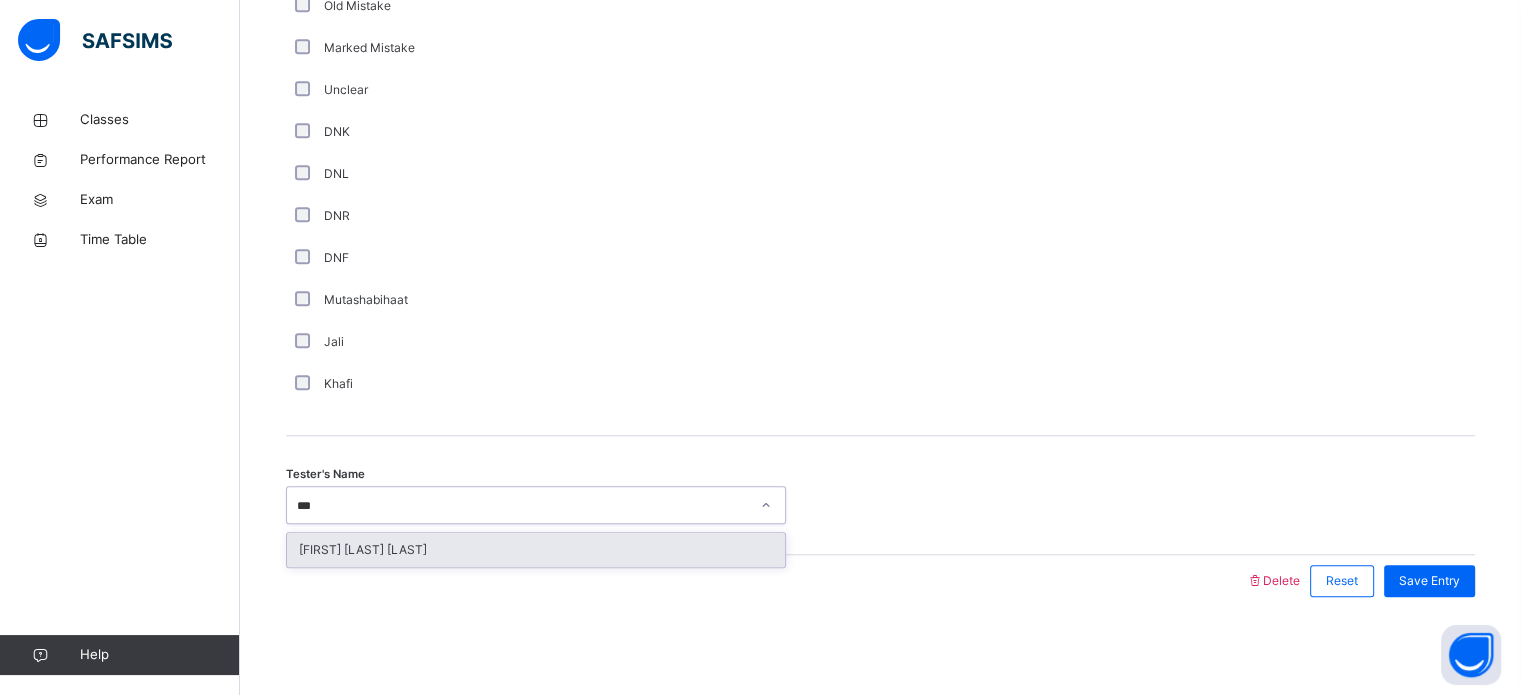 type 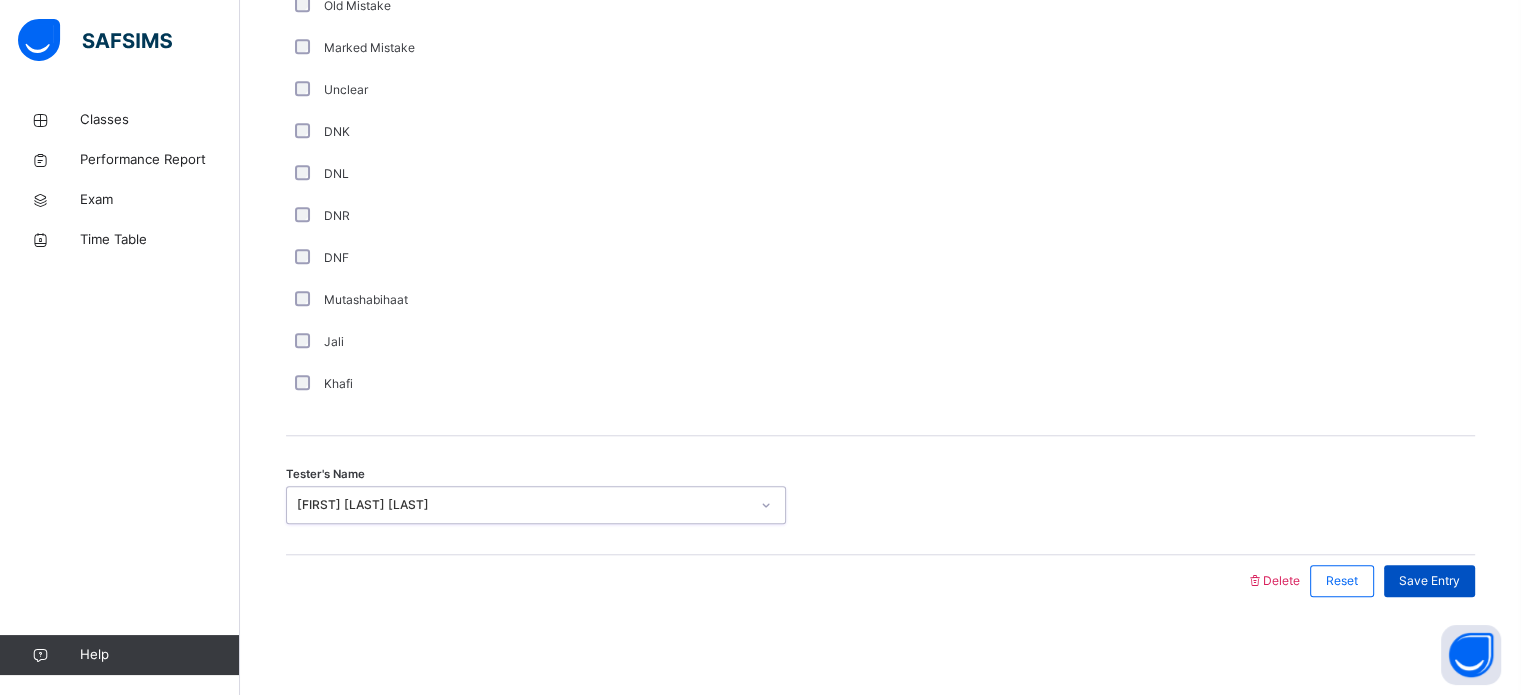 click on "Save Entry" at bounding box center [1429, 581] 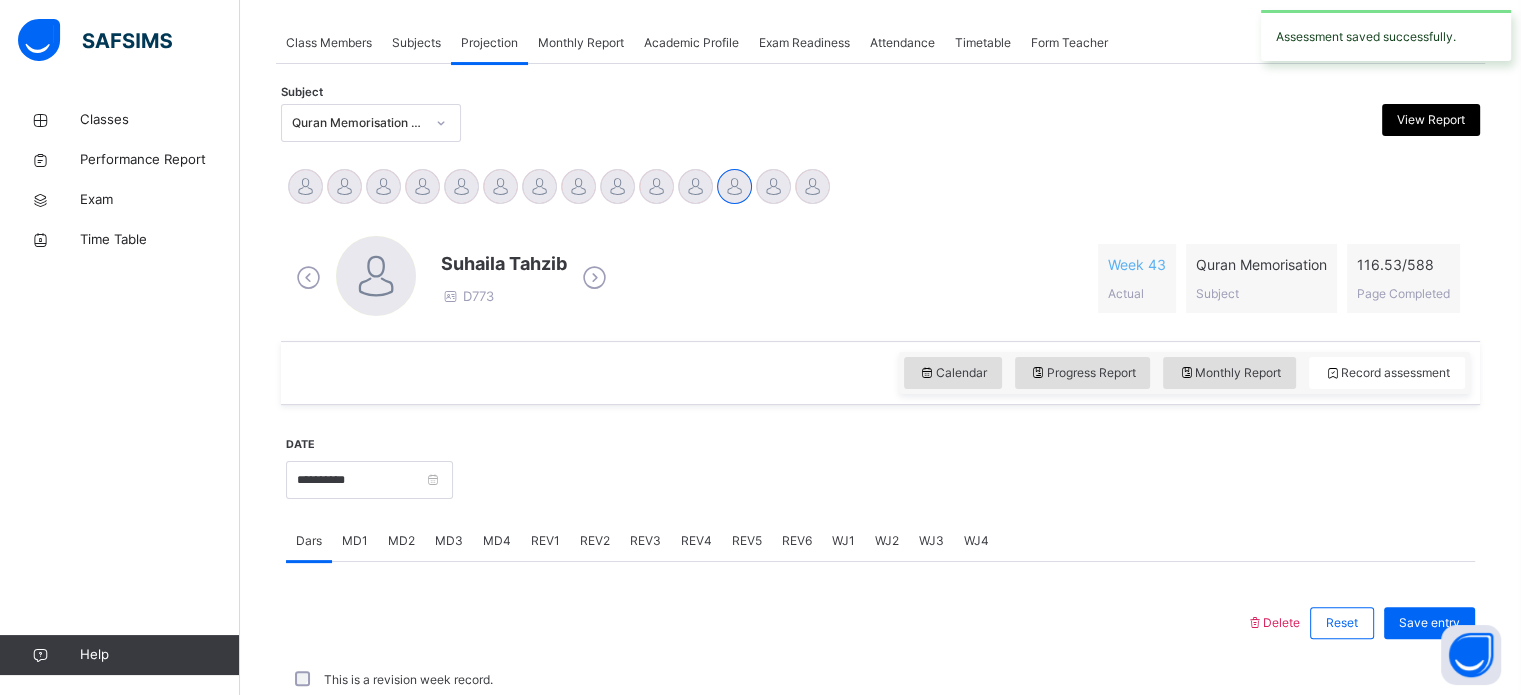 scroll, scrollTop: 806, scrollLeft: 0, axis: vertical 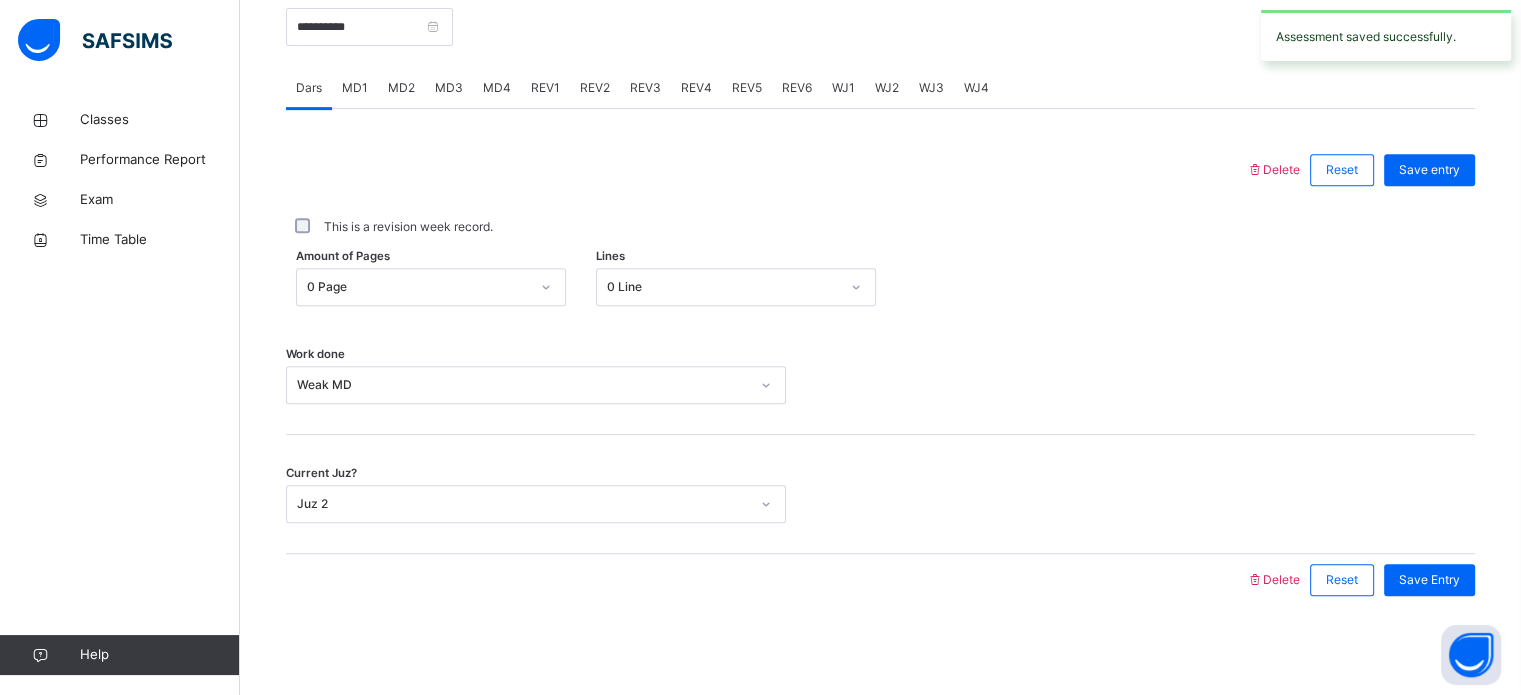 click on "REV2" at bounding box center [595, 88] 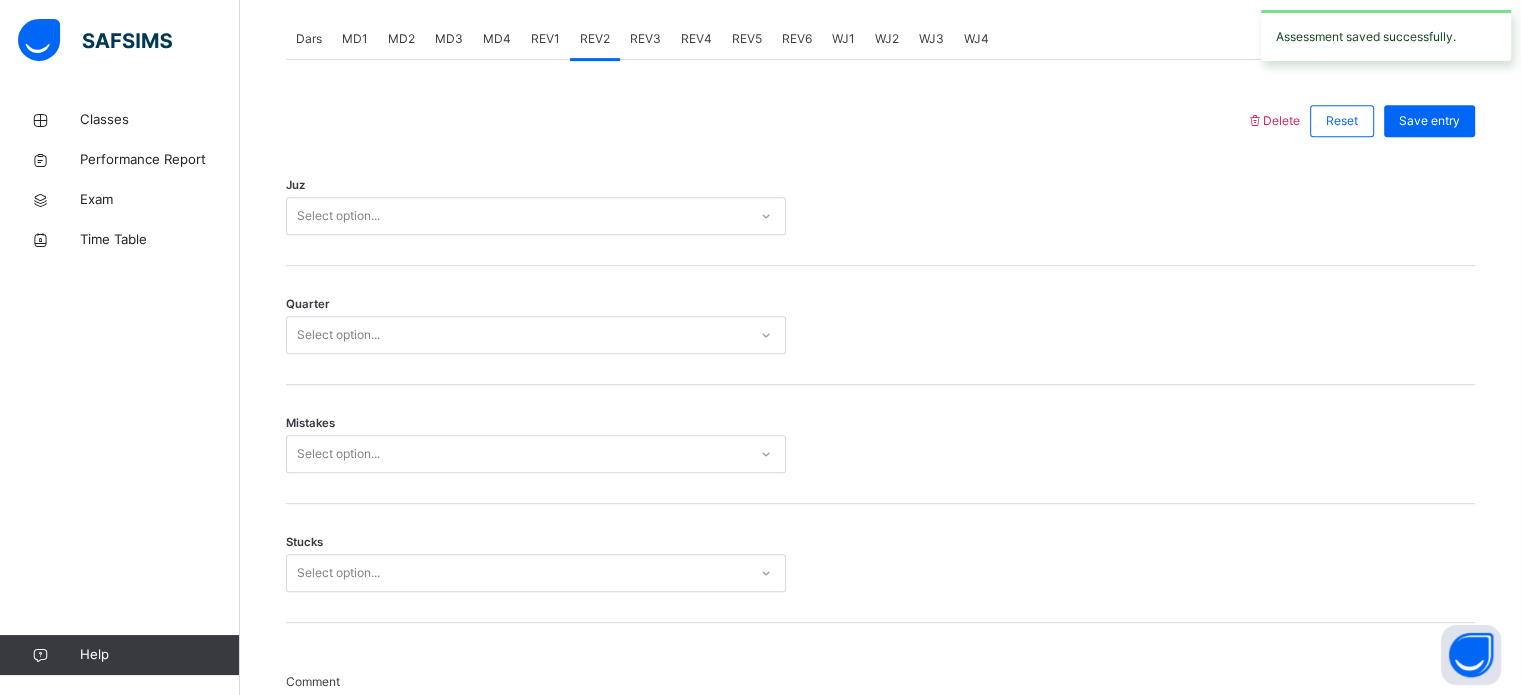 scroll, scrollTop: 818, scrollLeft: 0, axis: vertical 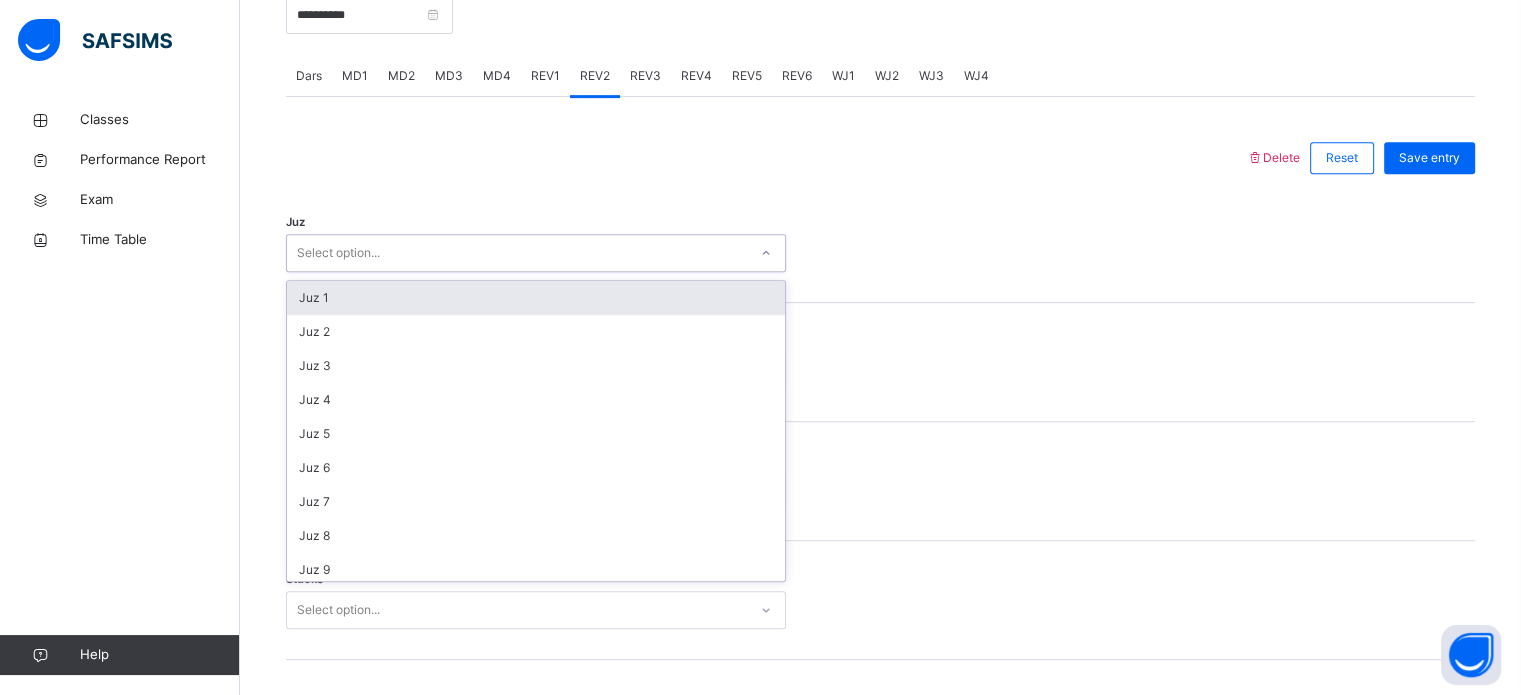 click on "Juz 1" at bounding box center (536, 298) 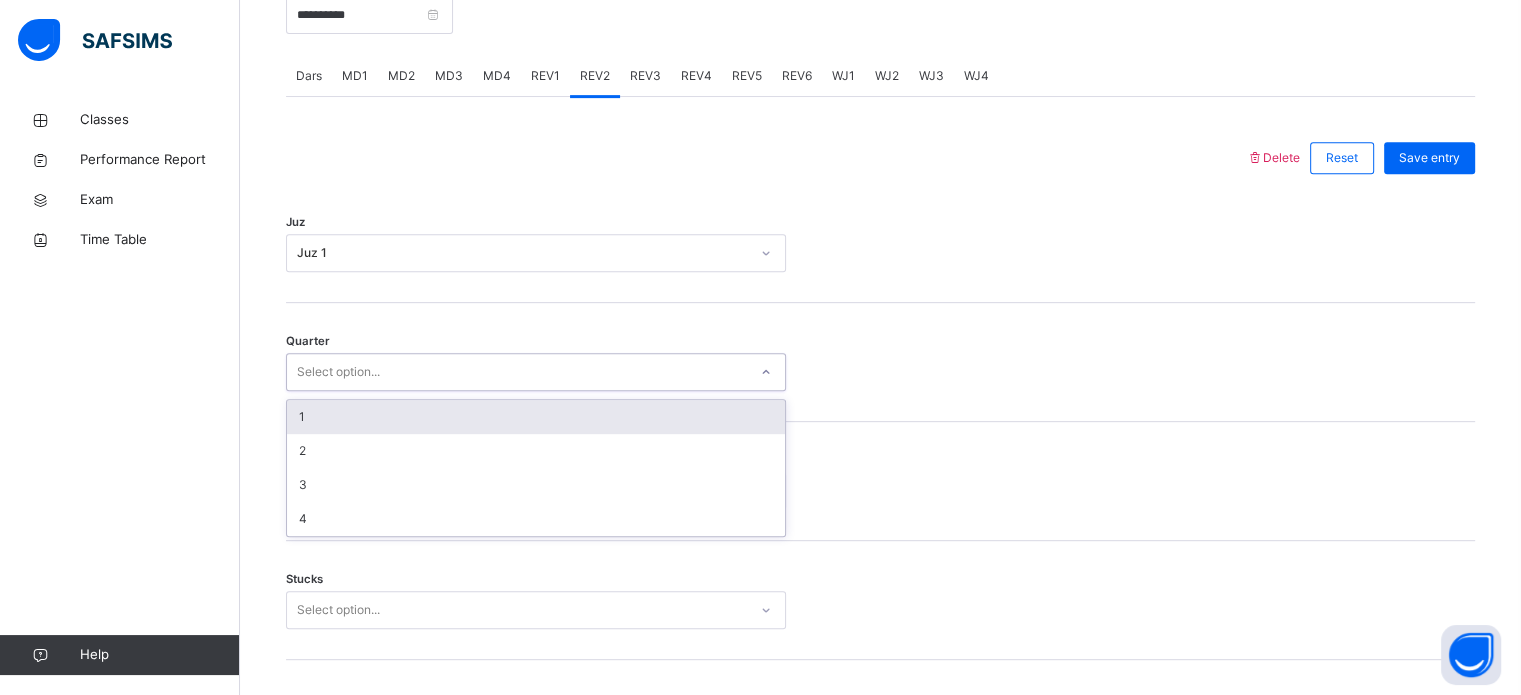 click on "1" at bounding box center [536, 417] 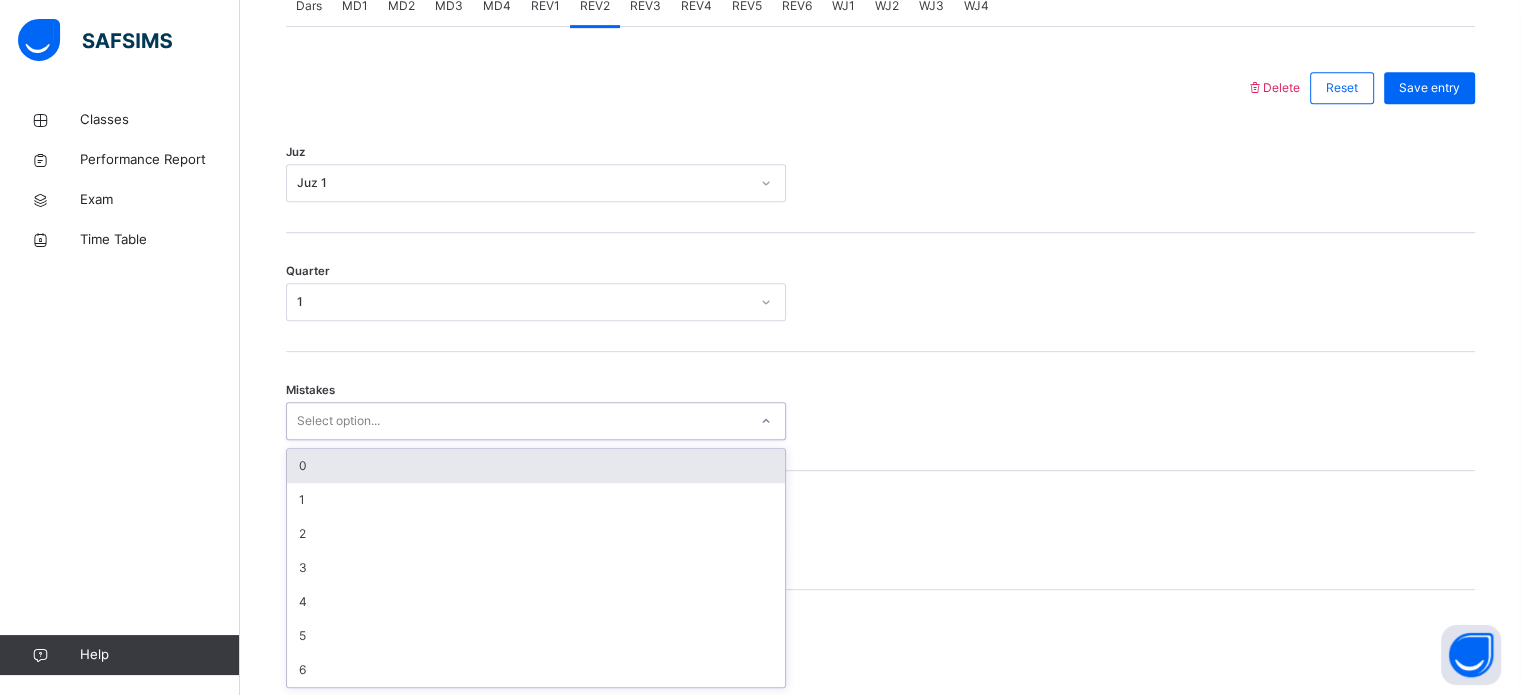 click on "0" at bounding box center (536, 466) 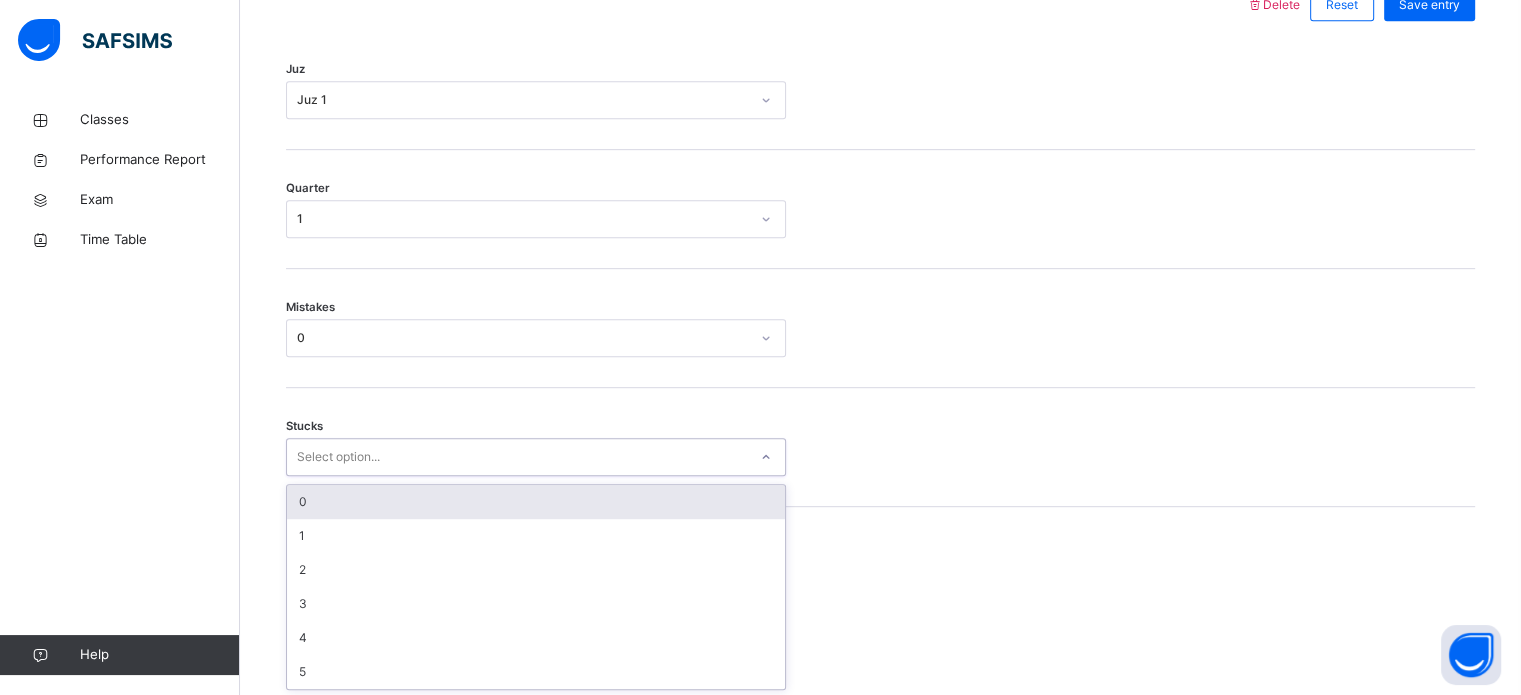 scroll, scrollTop: 972, scrollLeft: 0, axis: vertical 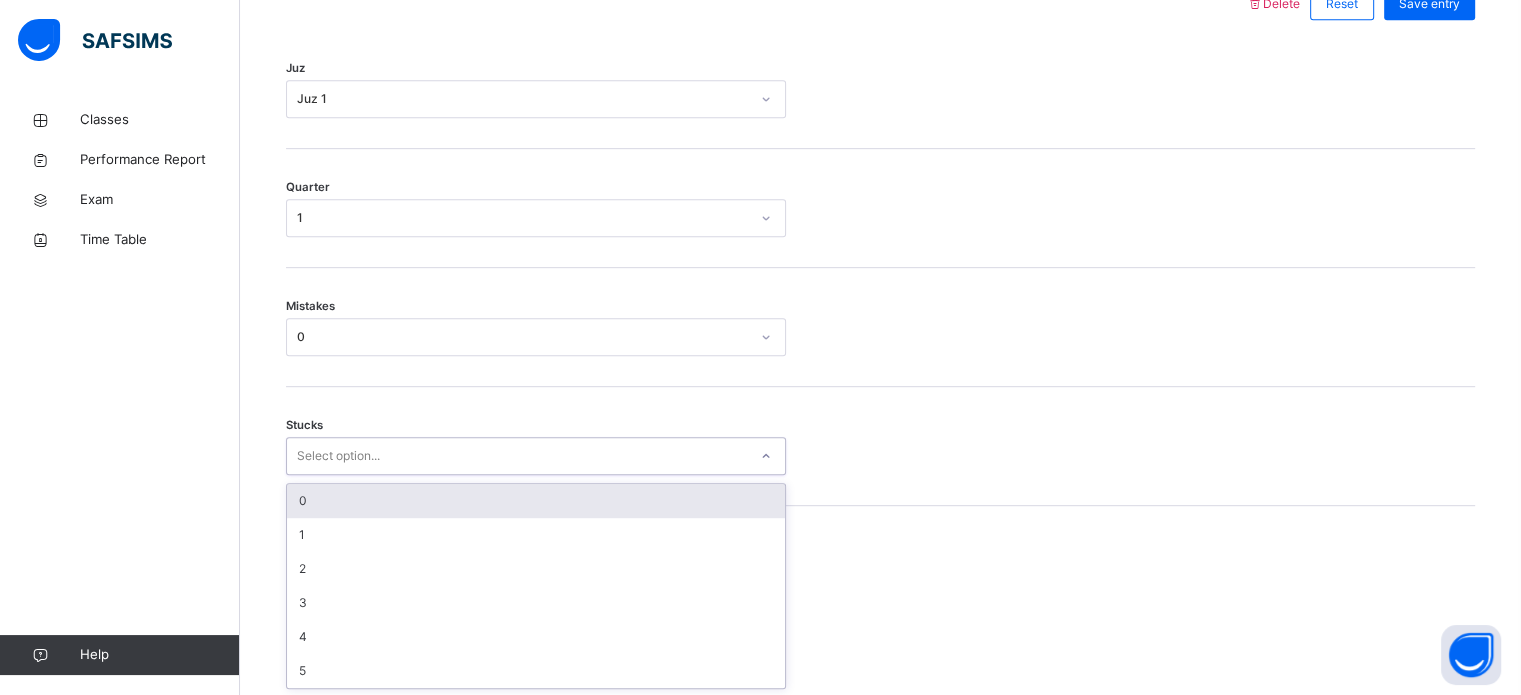 click on "0" at bounding box center [536, 501] 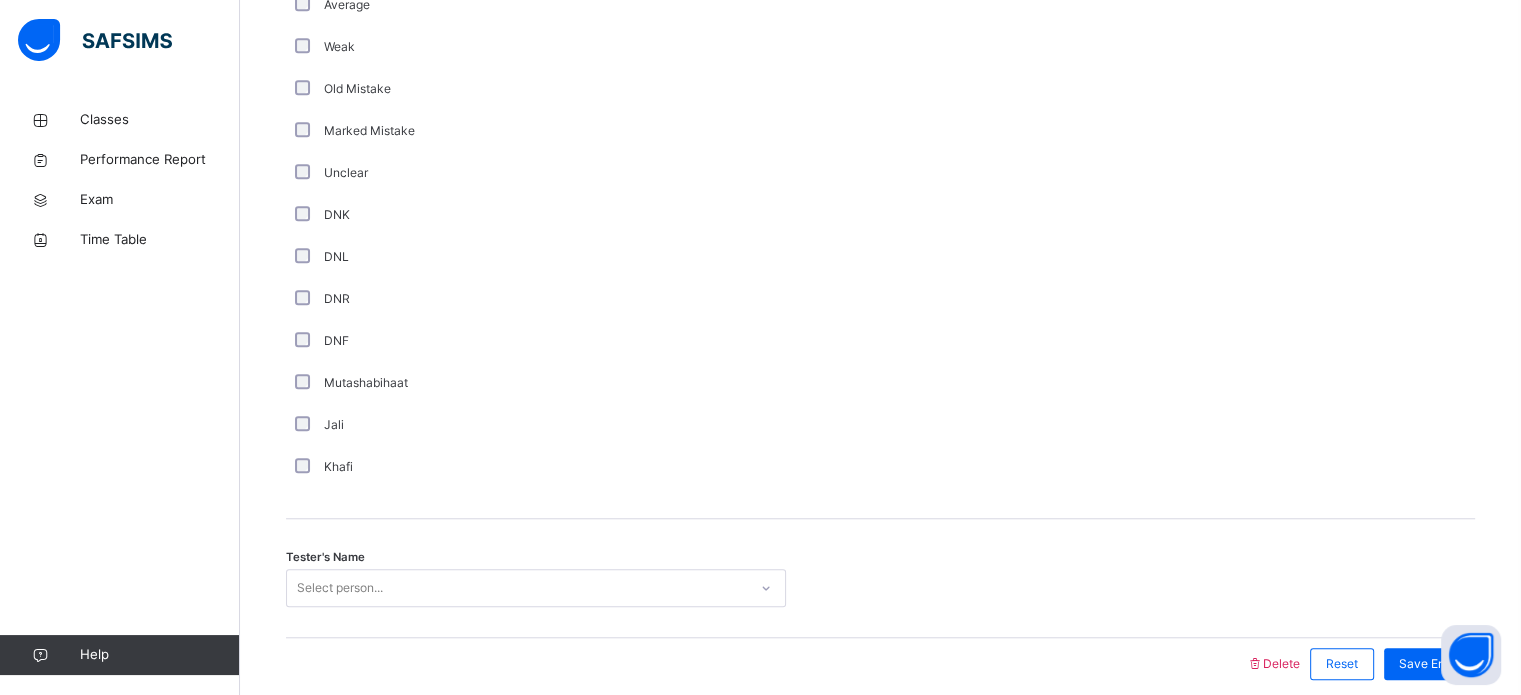 scroll, scrollTop: 1687, scrollLeft: 0, axis: vertical 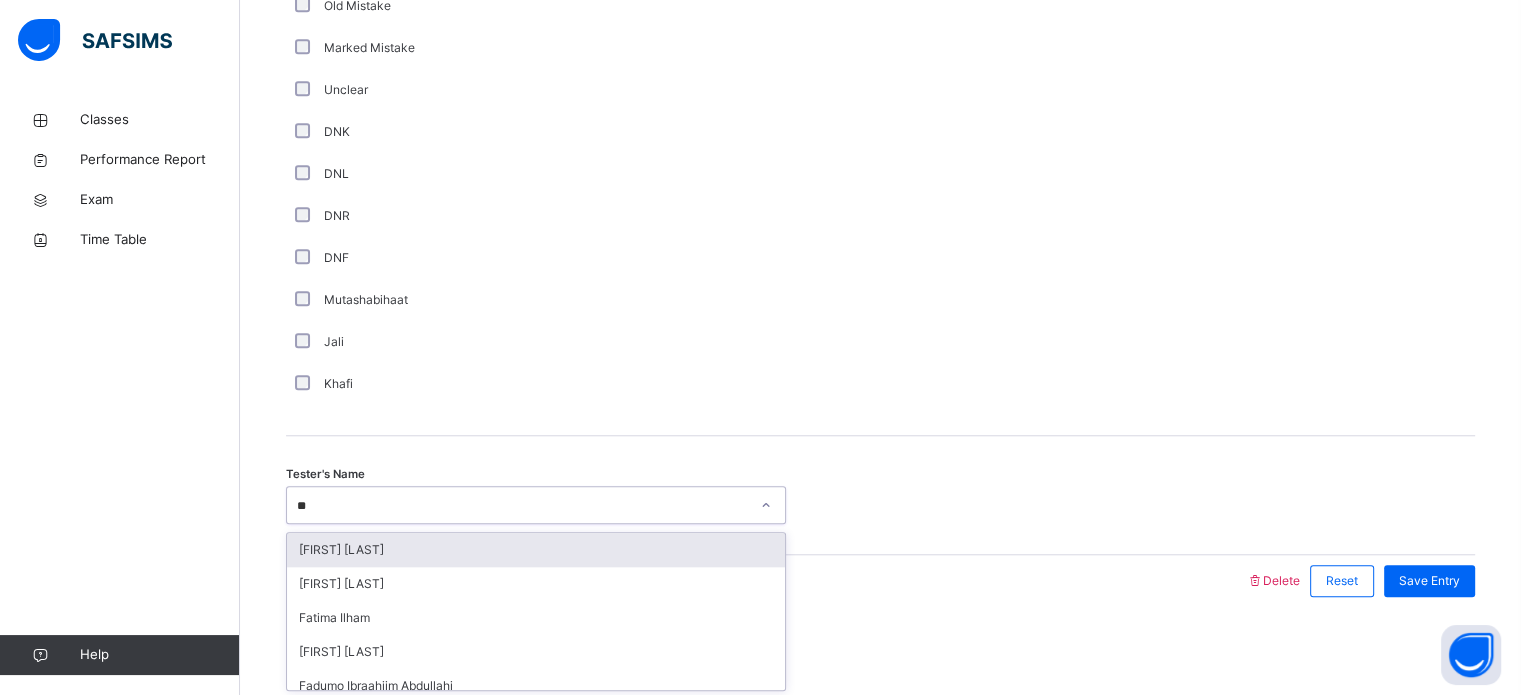type on "***" 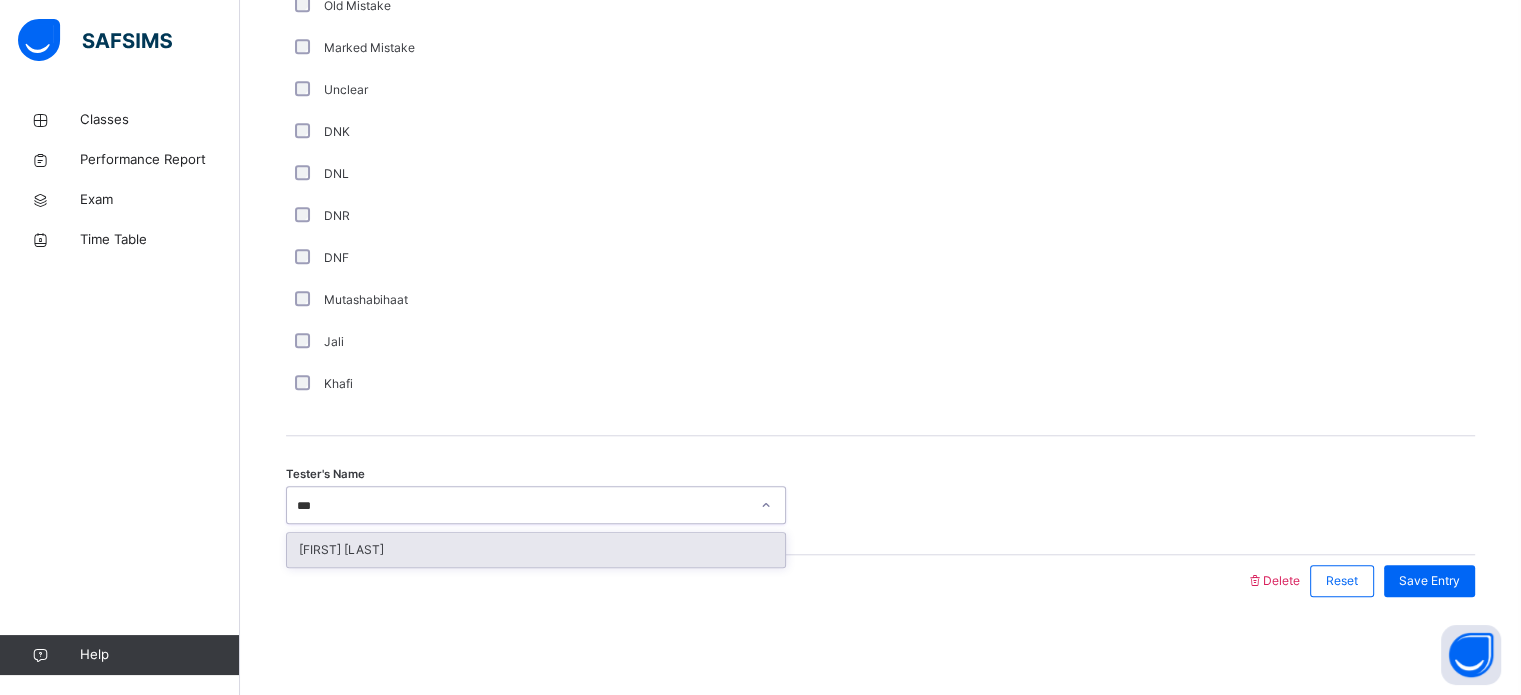 type 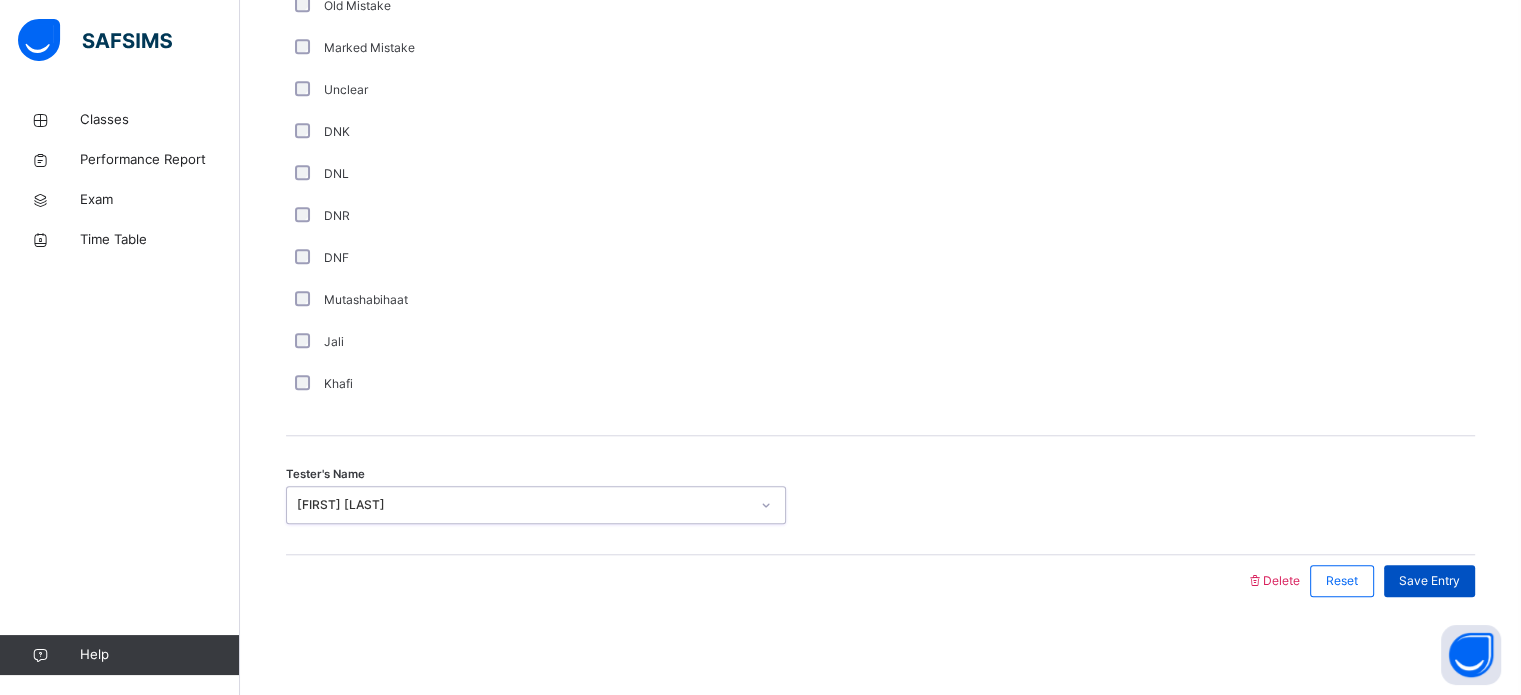 click on "Save Entry" at bounding box center [1429, 581] 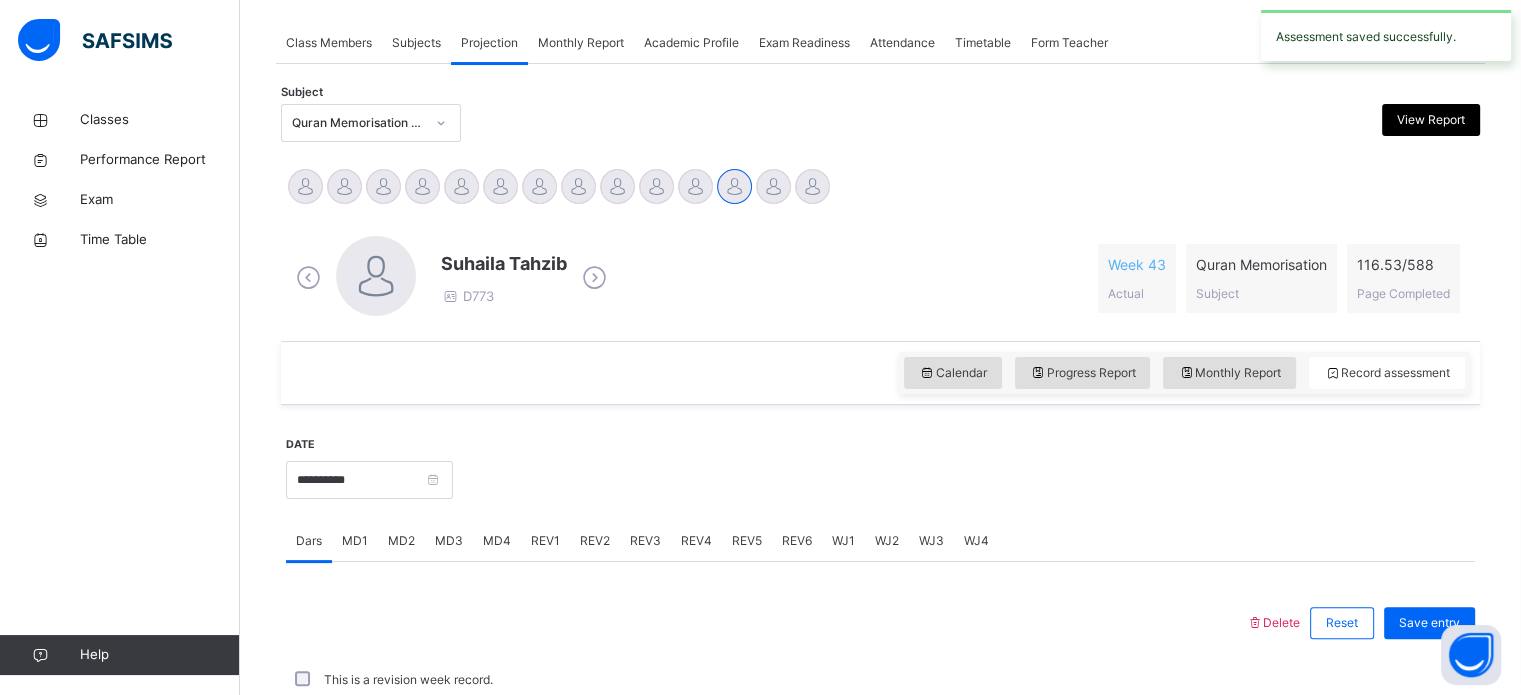 scroll, scrollTop: 806, scrollLeft: 0, axis: vertical 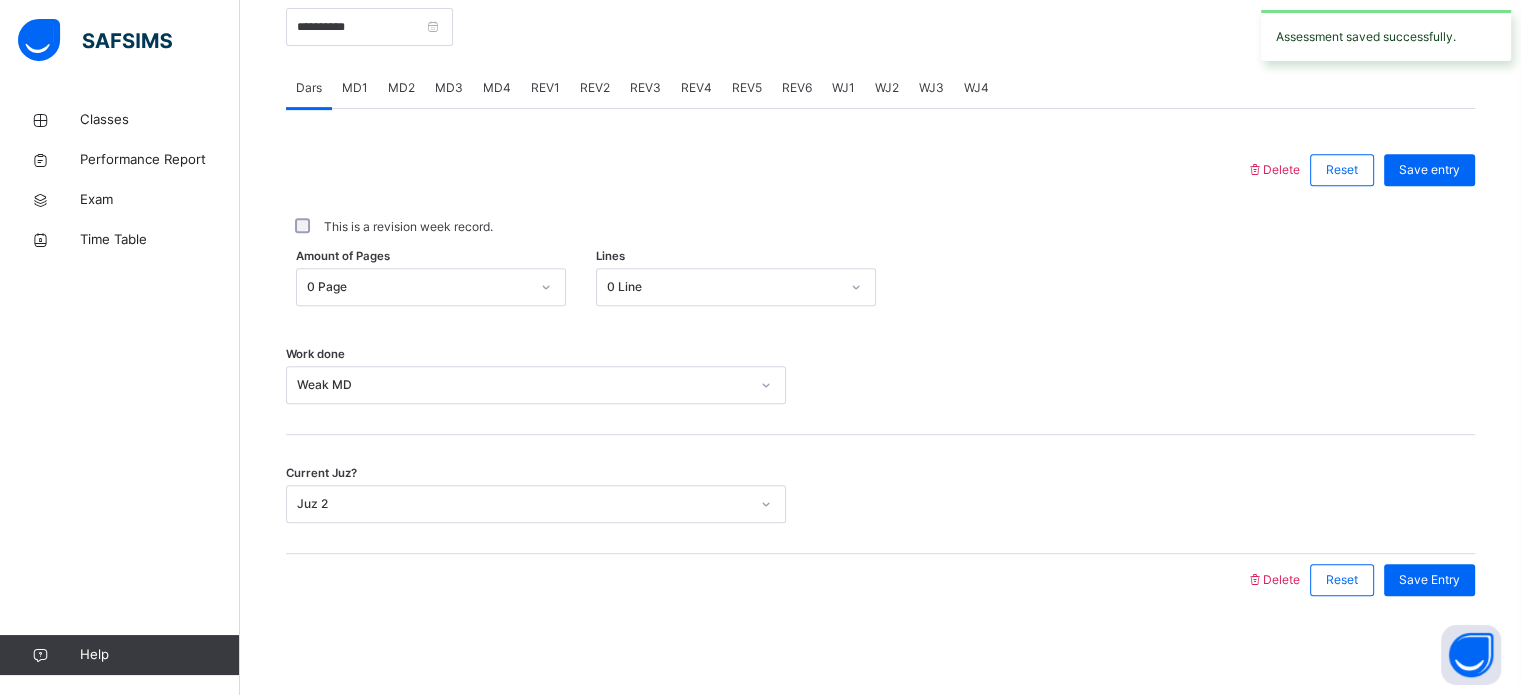 click on "REV3" at bounding box center (645, 88) 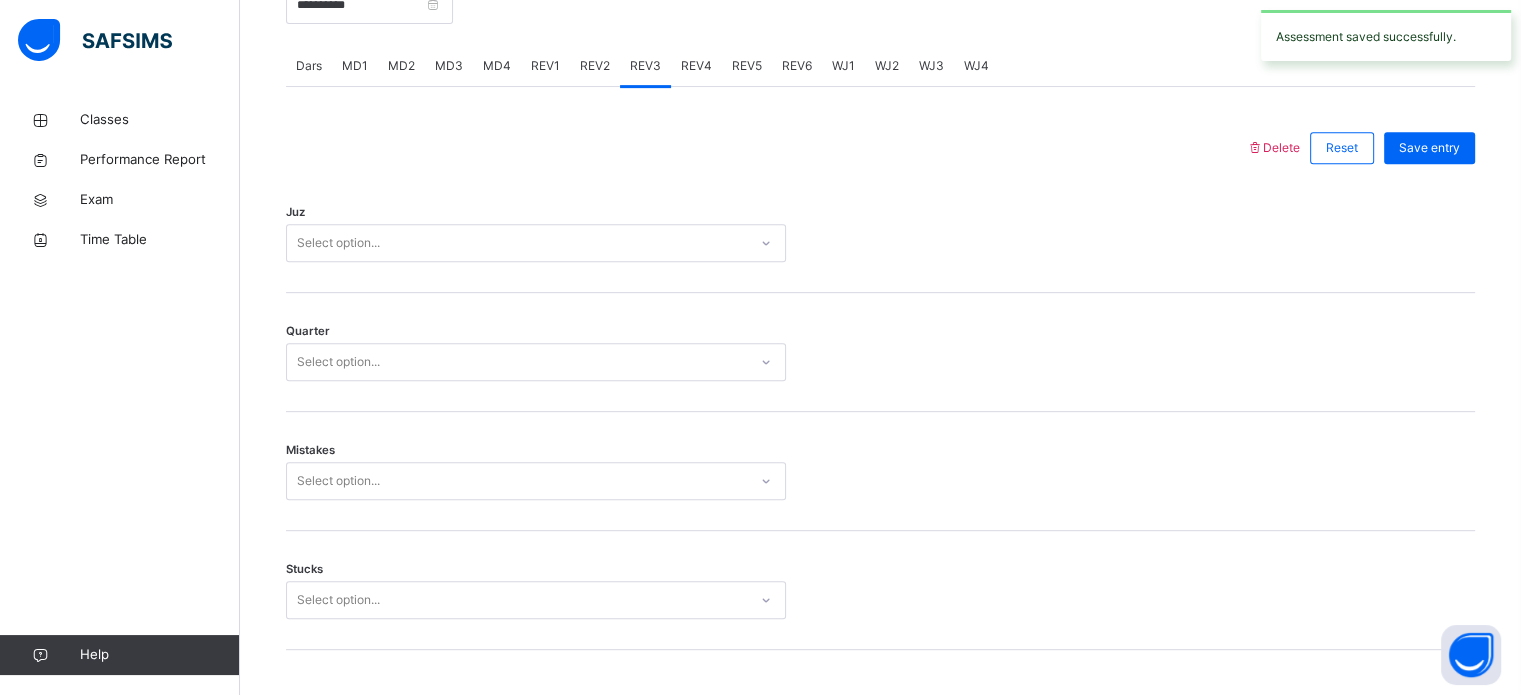 scroll, scrollTop: 828, scrollLeft: 0, axis: vertical 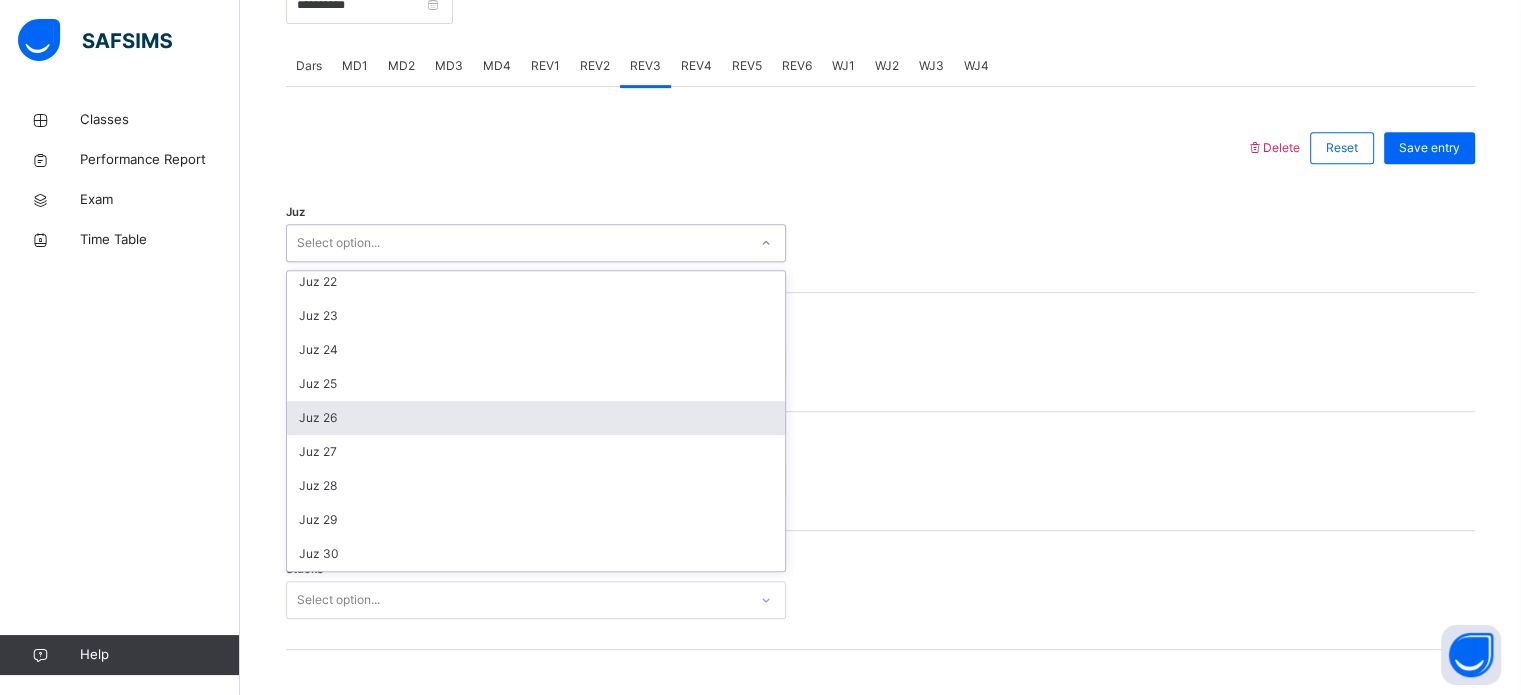 click on "Juz 26" at bounding box center [536, 418] 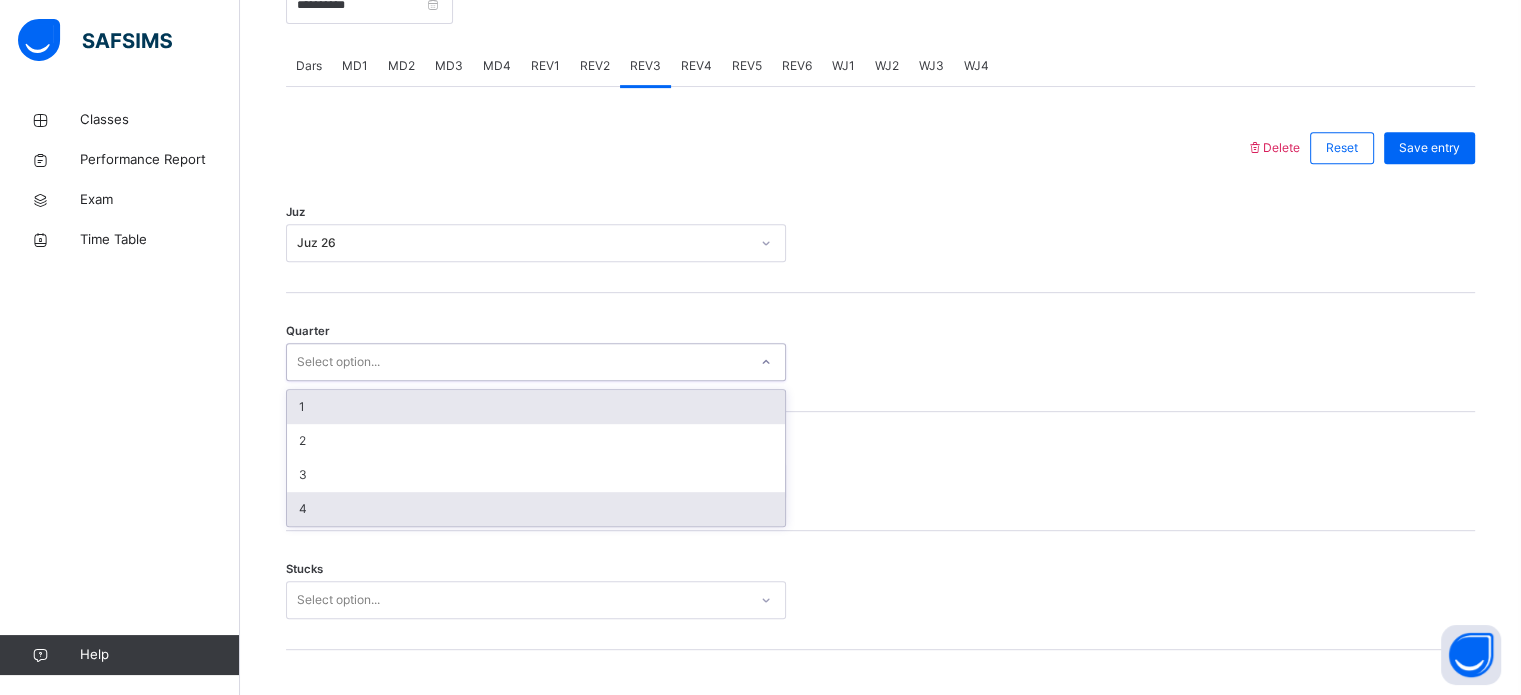 click on "4" at bounding box center (536, 509) 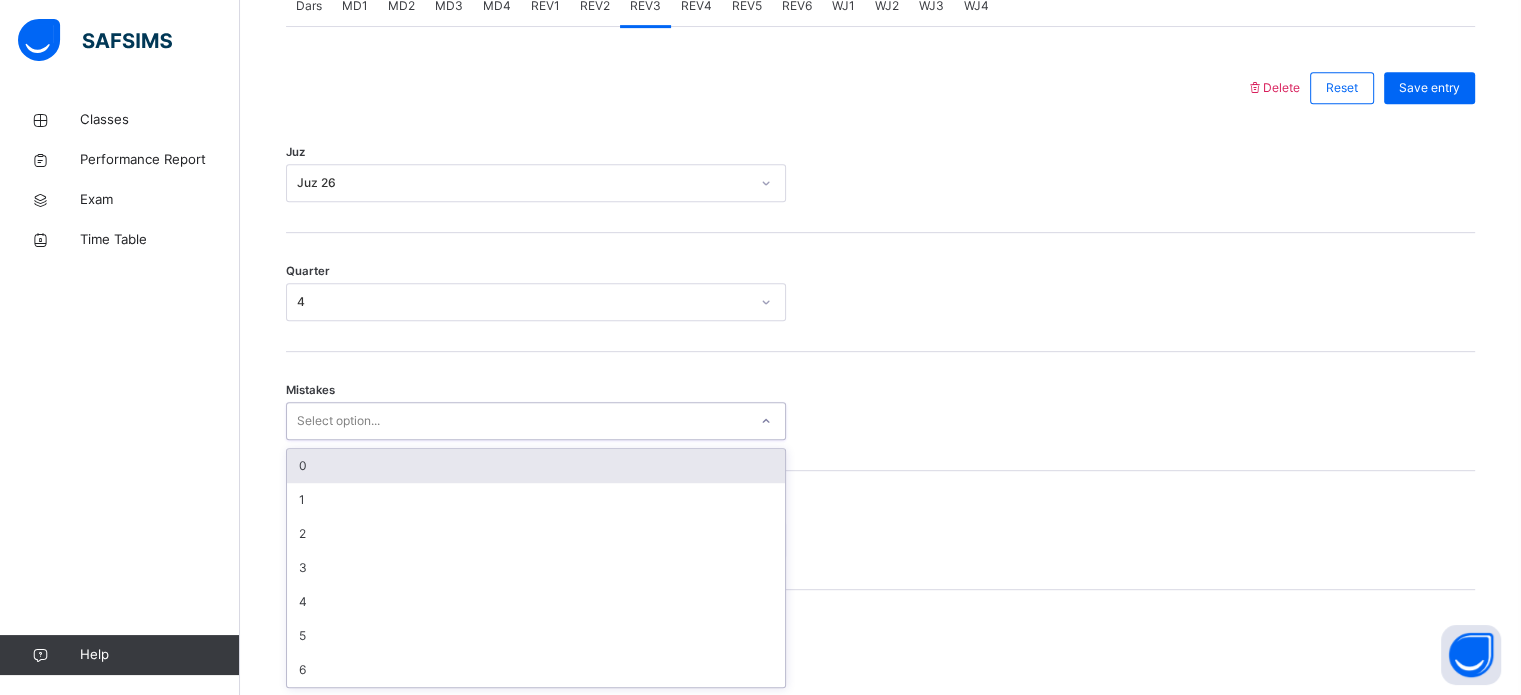 click on "0" at bounding box center (536, 466) 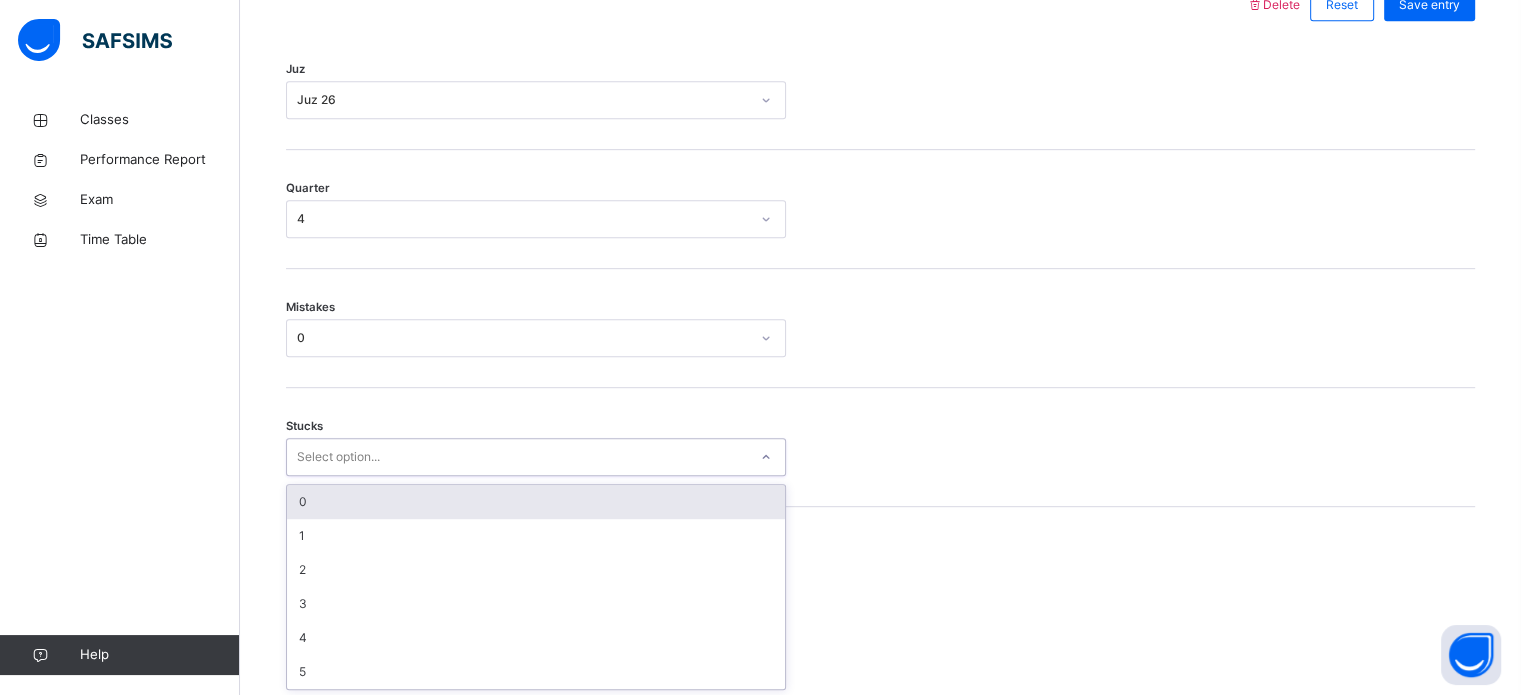 scroll, scrollTop: 972, scrollLeft: 0, axis: vertical 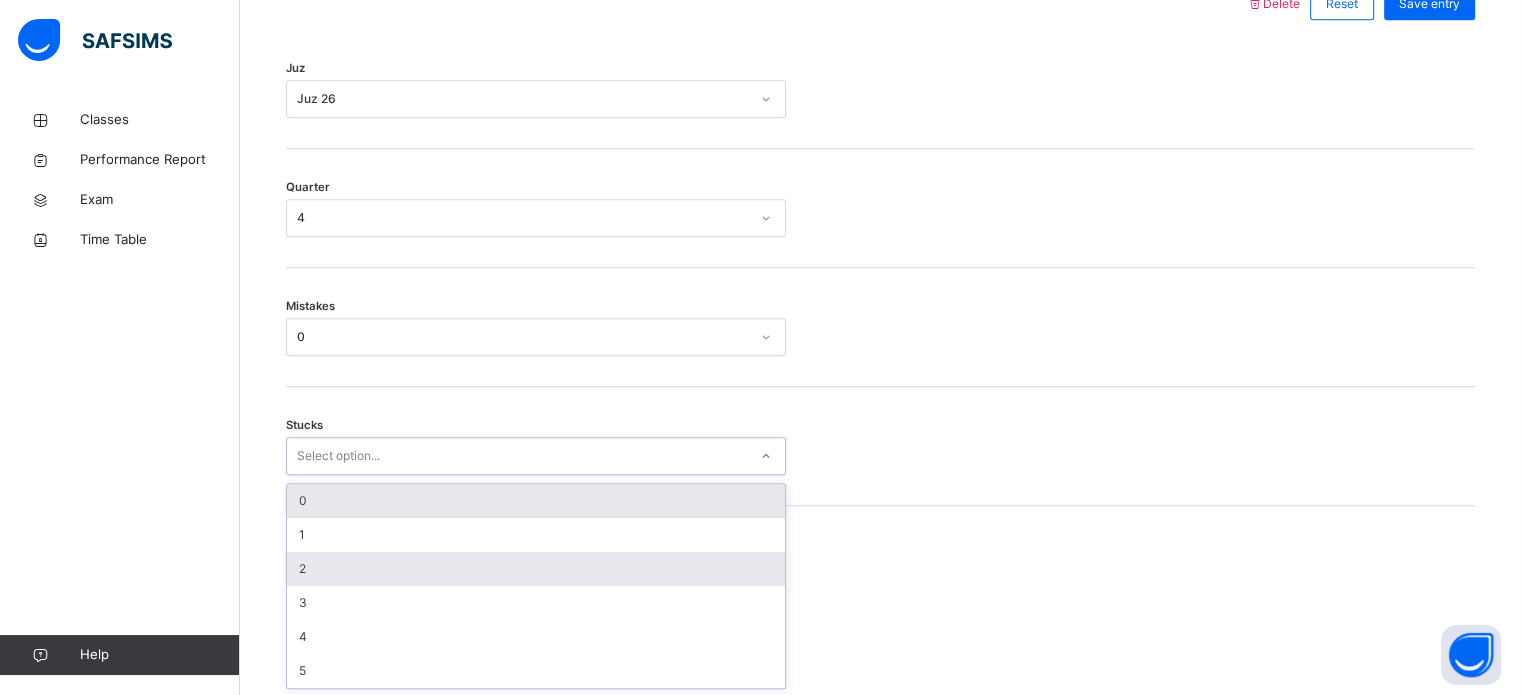 click on "2" at bounding box center [536, 569] 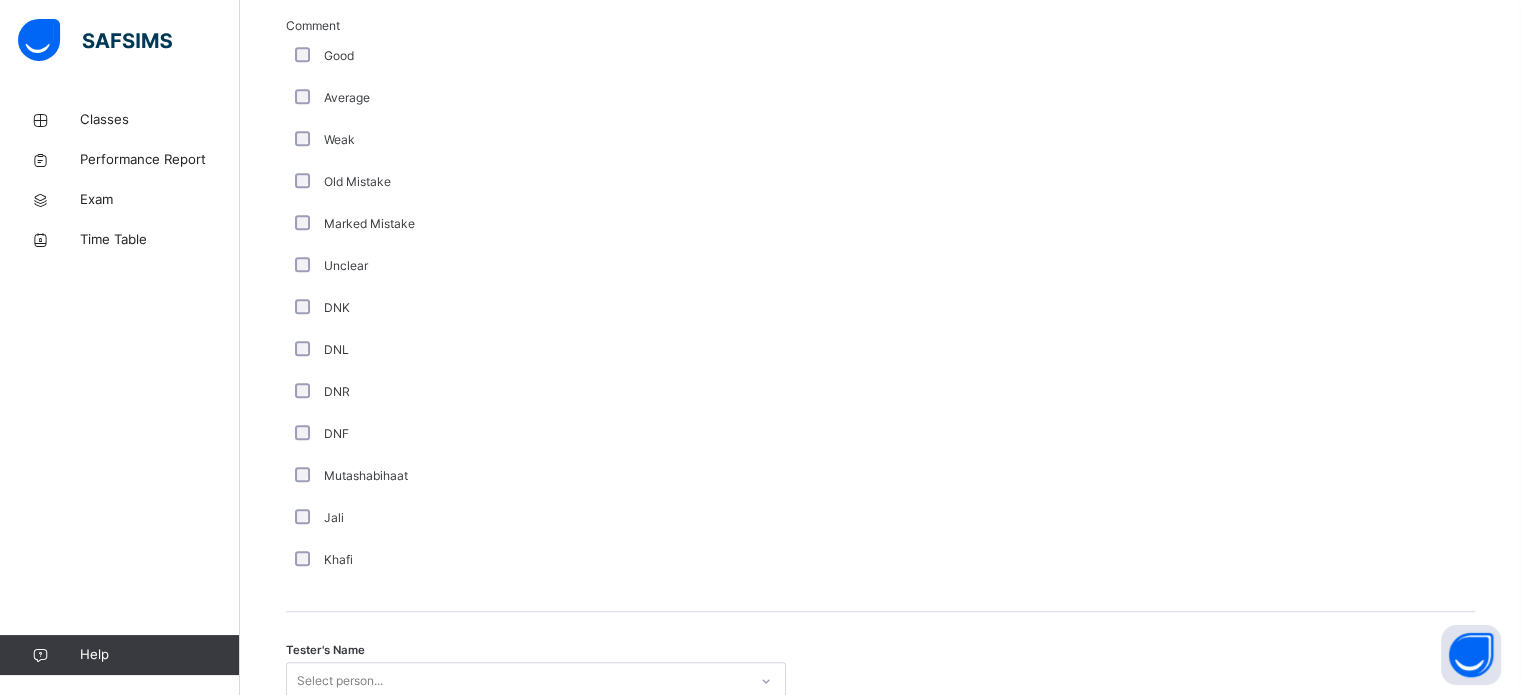 scroll, scrollTop: 1687, scrollLeft: 0, axis: vertical 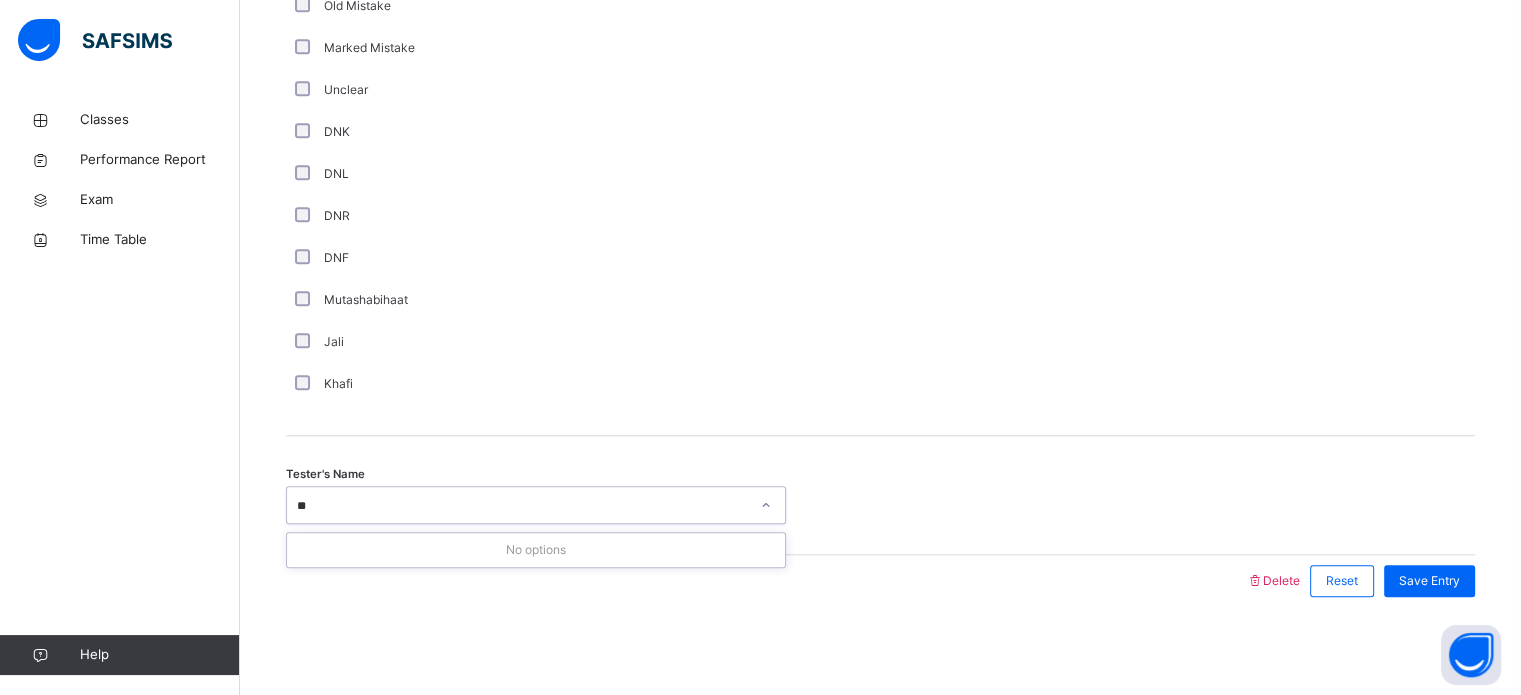type on "*" 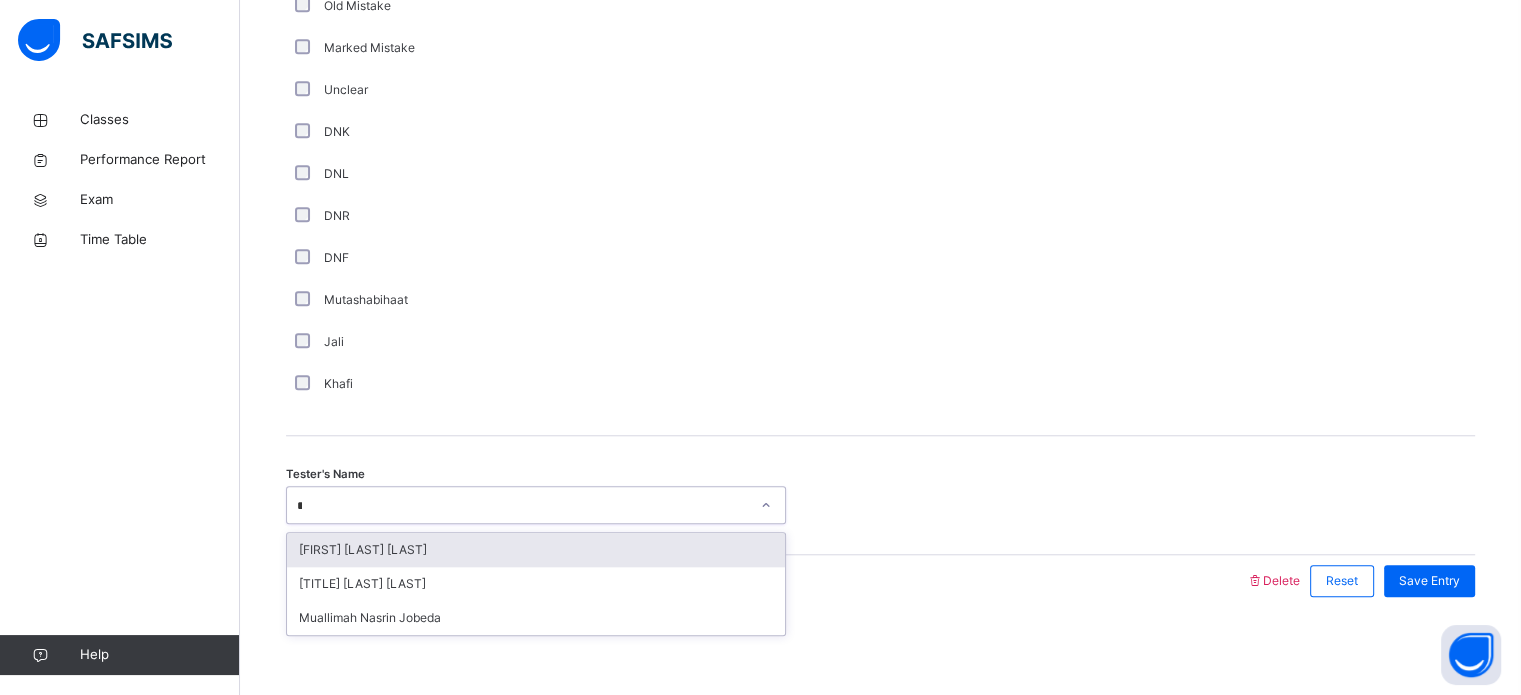 type on "**" 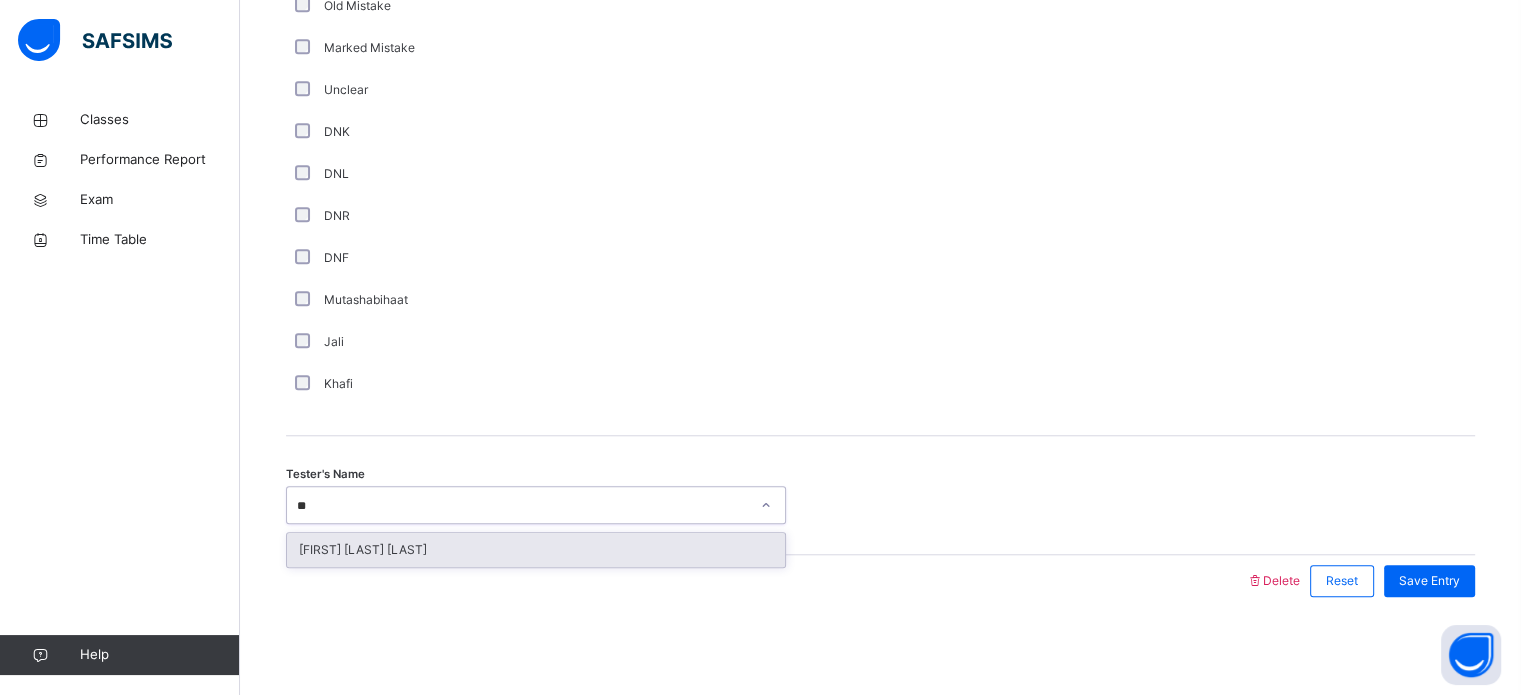 type 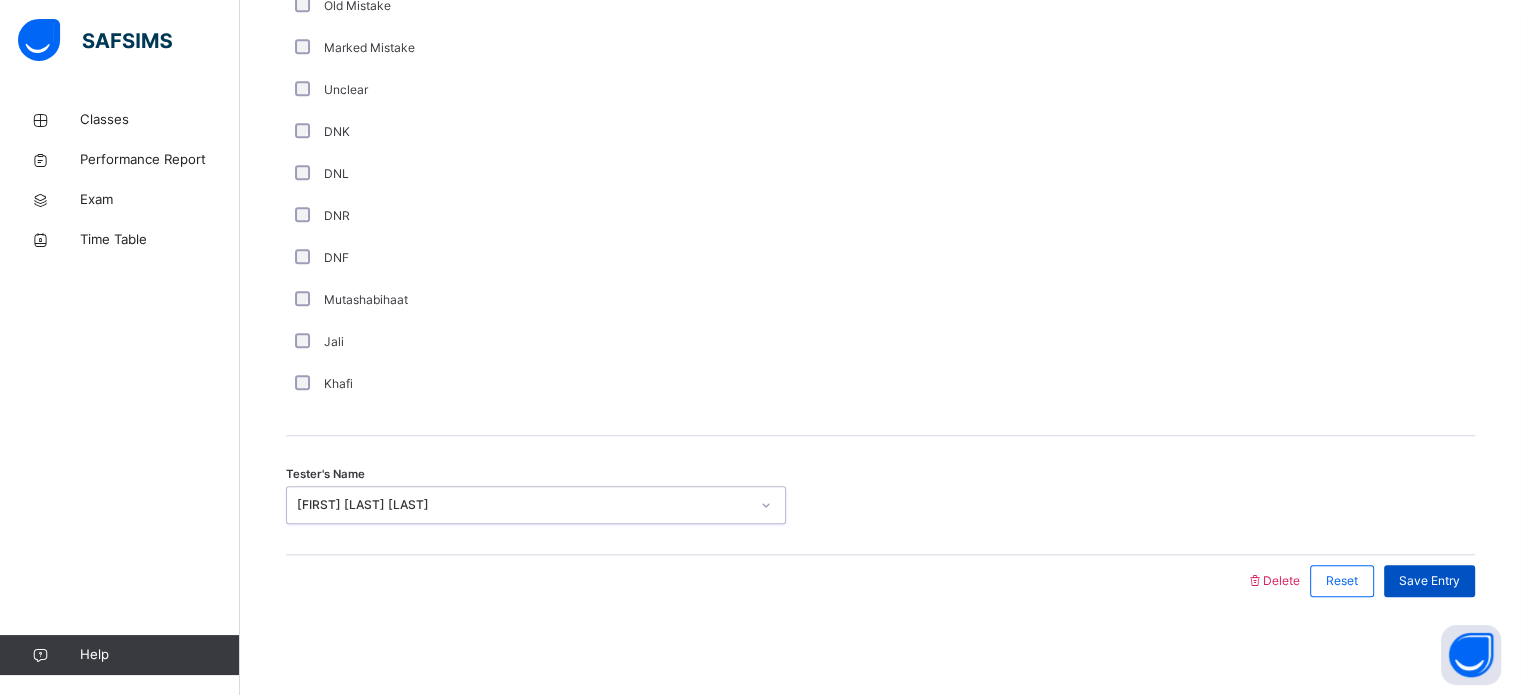 click on "Save Entry" at bounding box center (1429, 581) 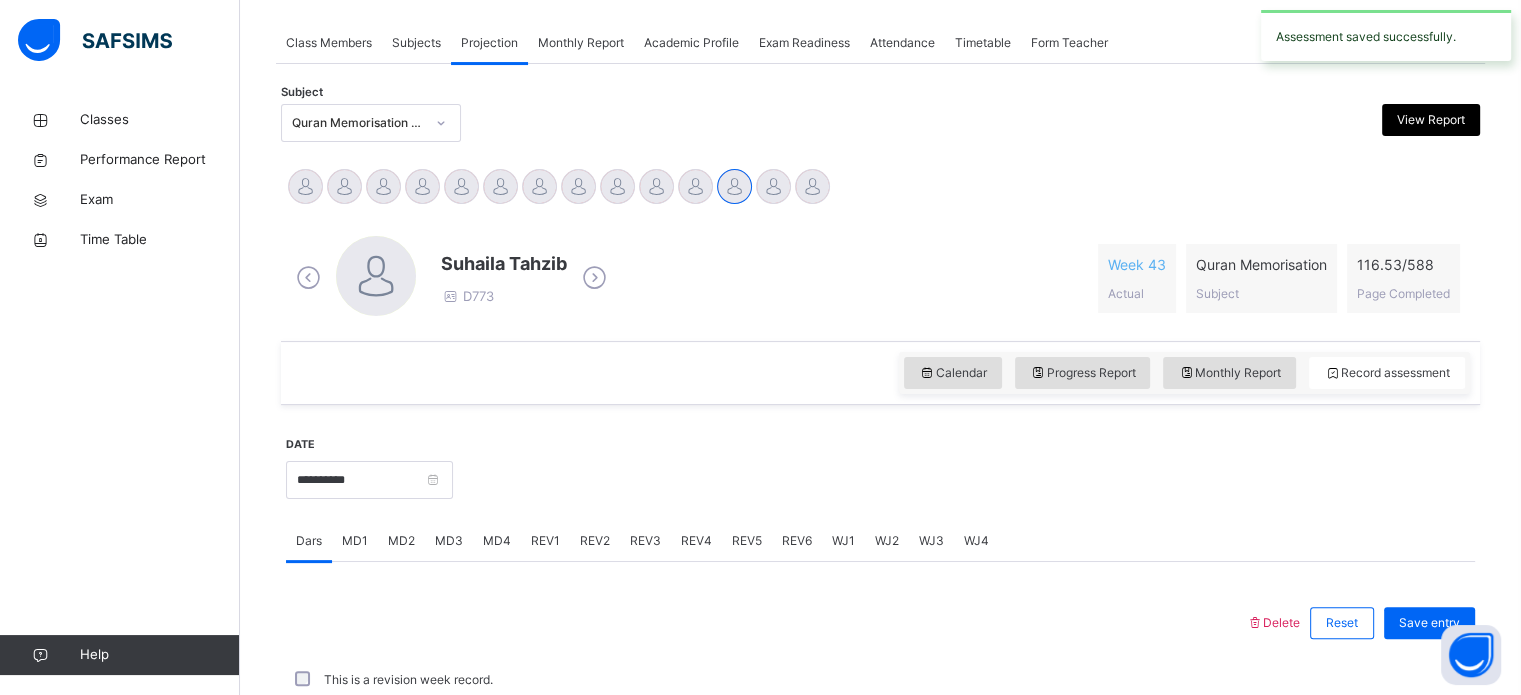 scroll, scrollTop: 806, scrollLeft: 0, axis: vertical 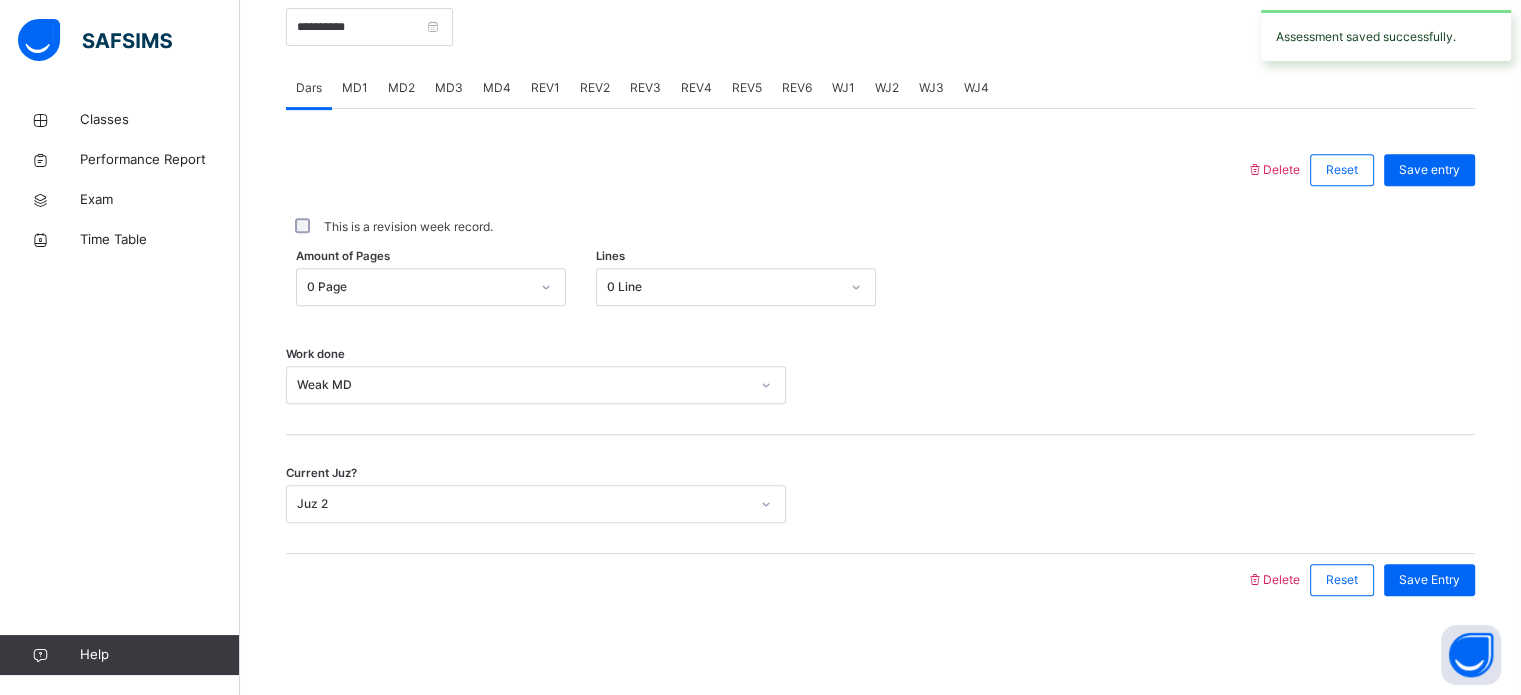click on "REV4" at bounding box center (696, 88) 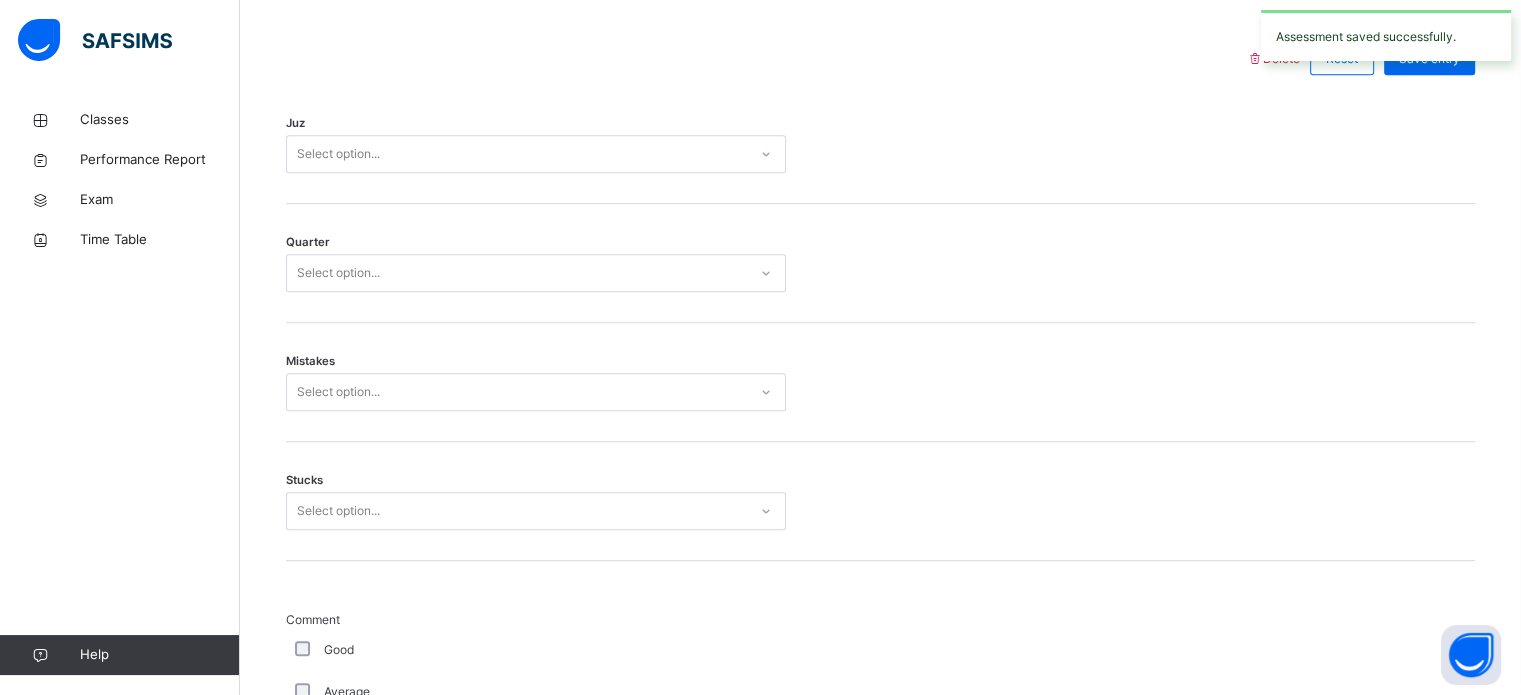 scroll, scrollTop: 918, scrollLeft: 0, axis: vertical 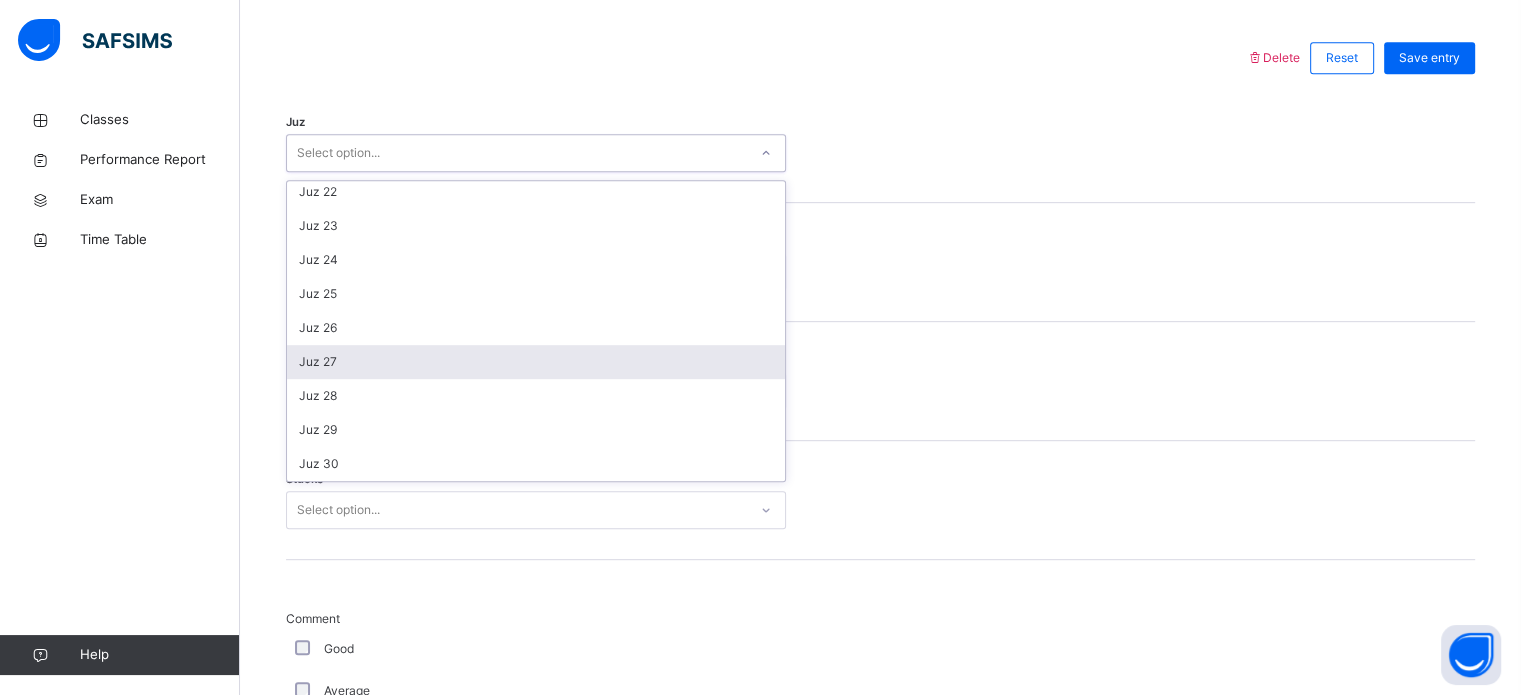 click on "Juz 27" at bounding box center [536, 362] 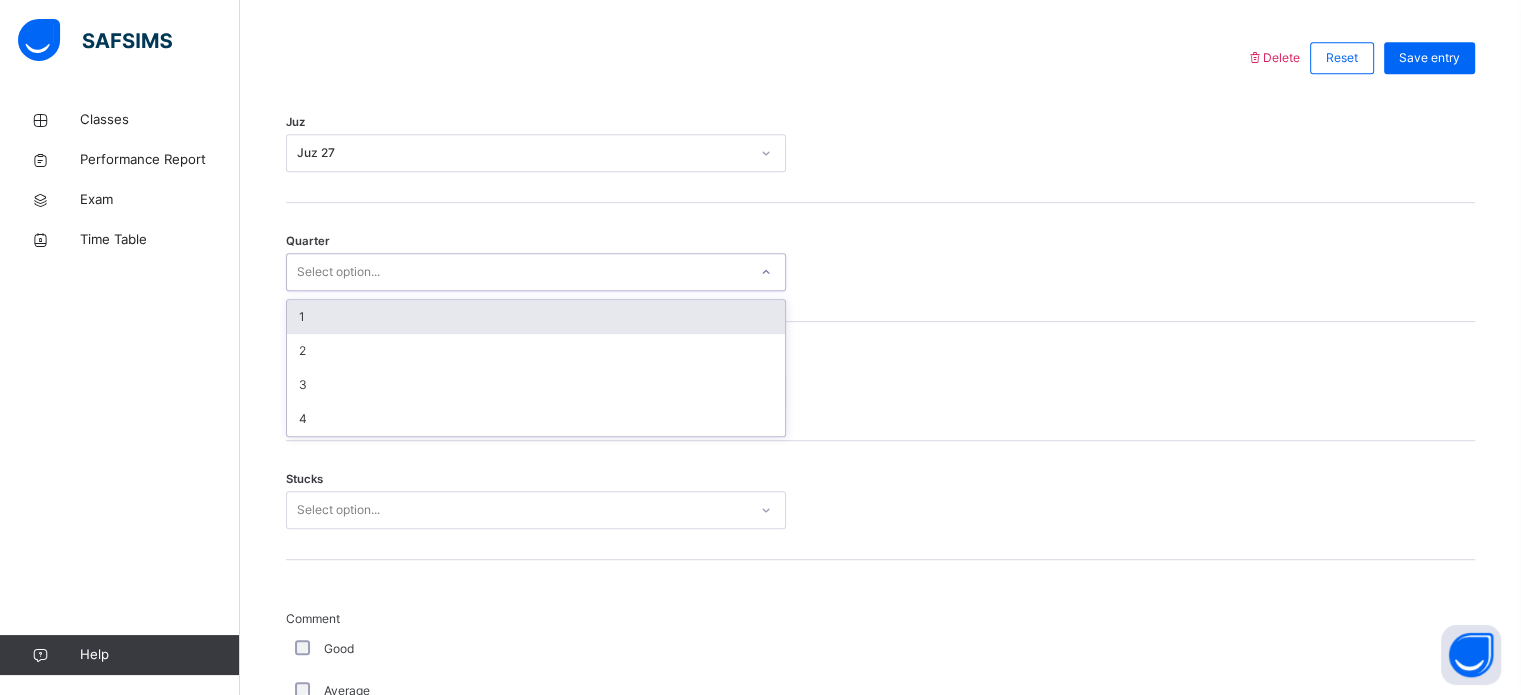 click on "1" at bounding box center [536, 317] 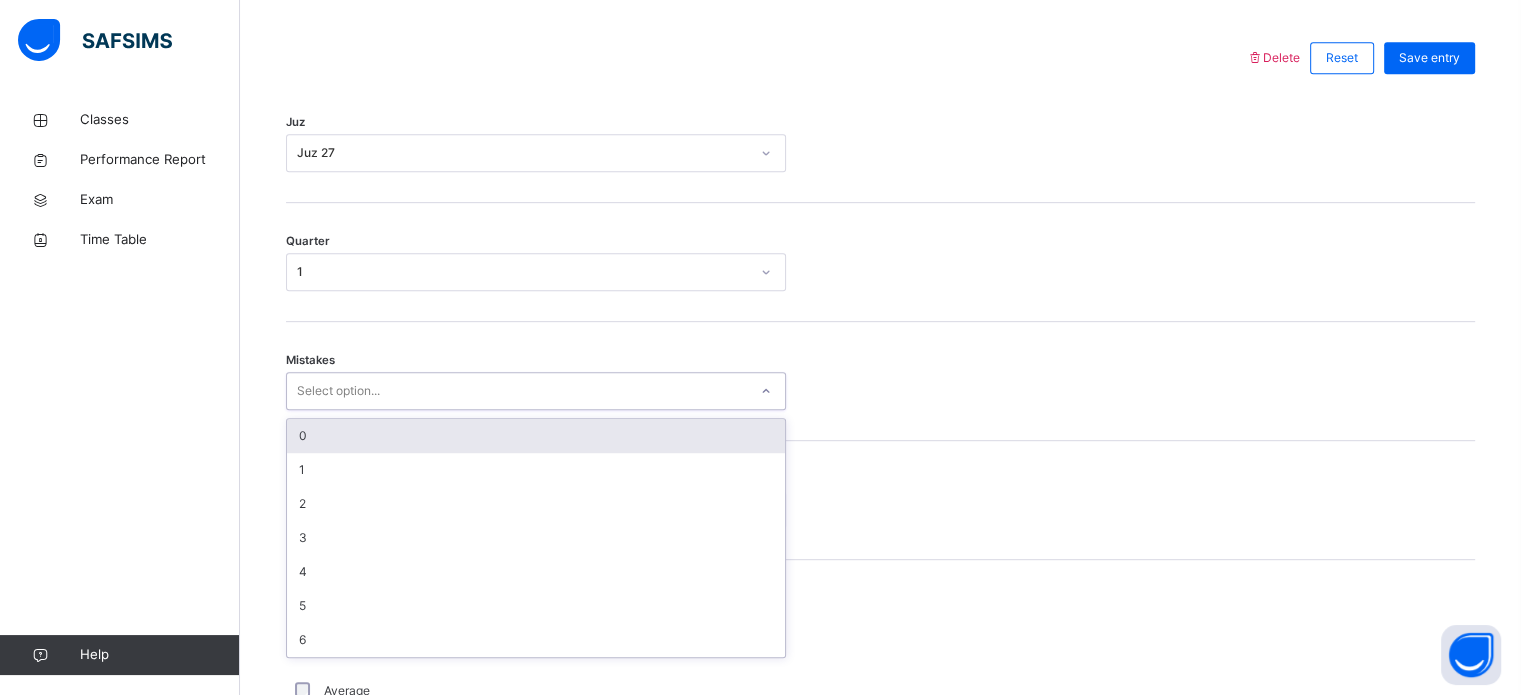 click on "0" at bounding box center [536, 436] 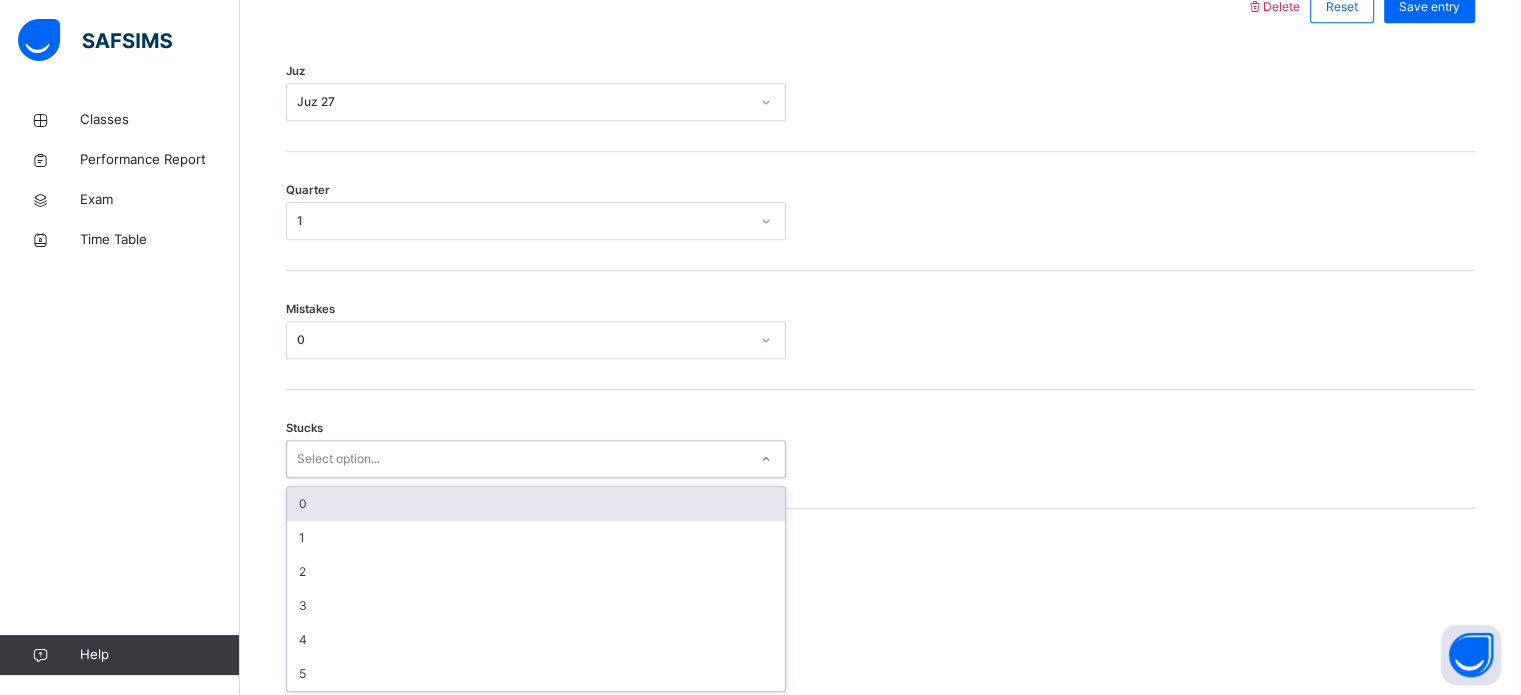 scroll, scrollTop: 972, scrollLeft: 0, axis: vertical 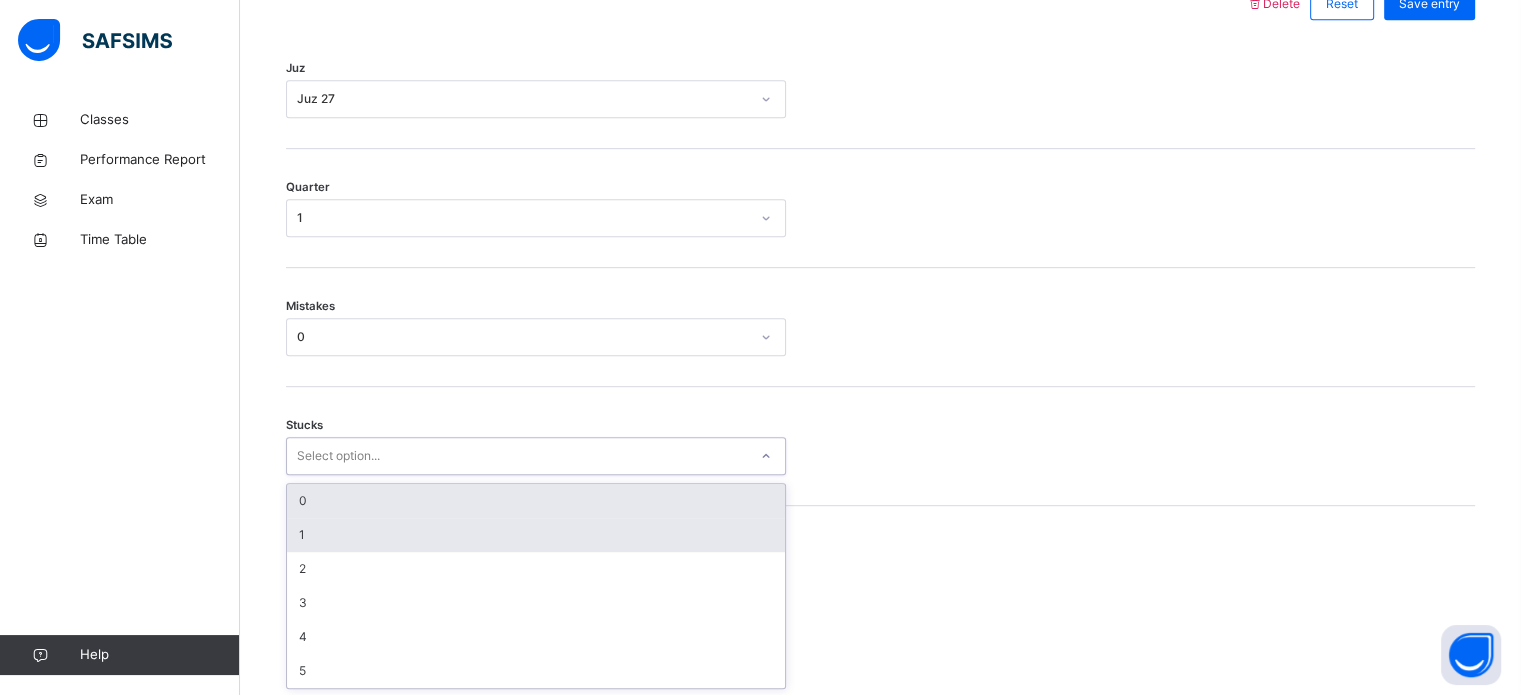 click on "1" at bounding box center [536, 535] 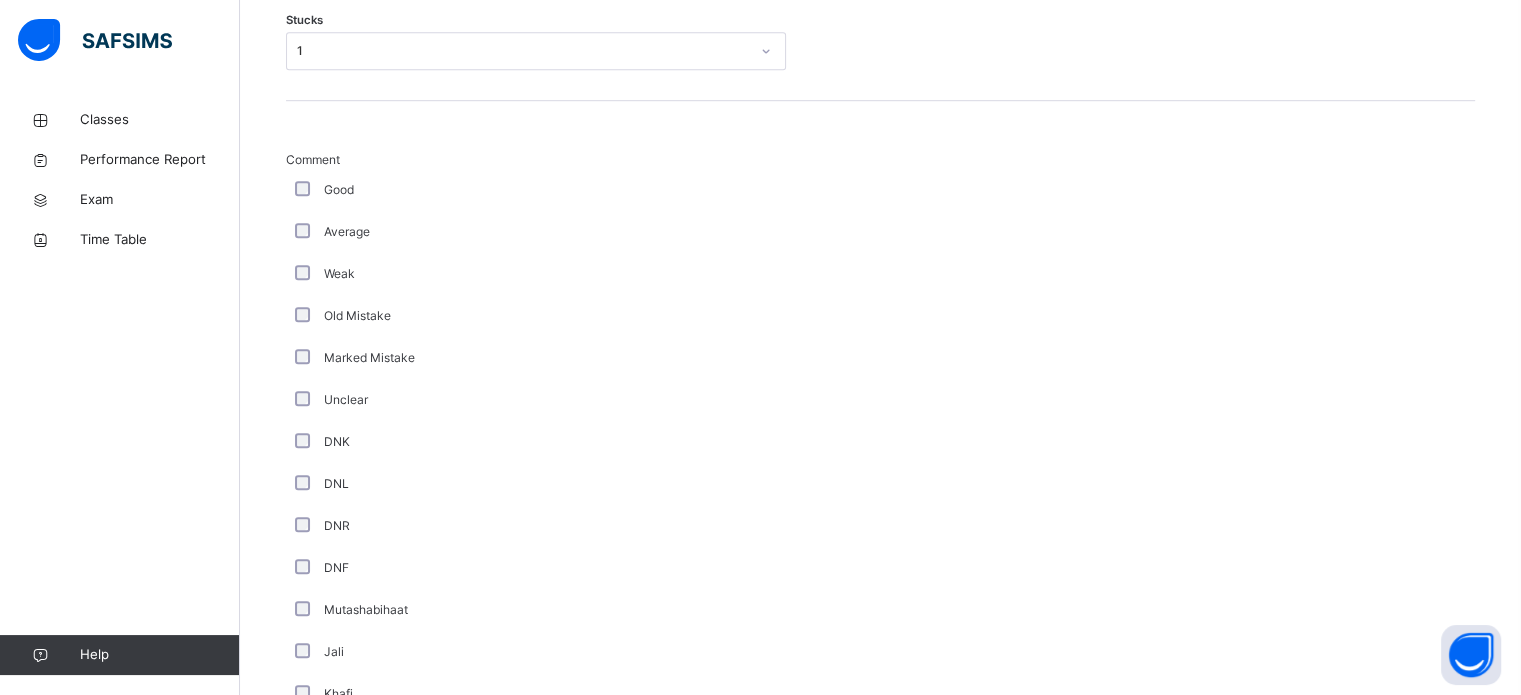 scroll, scrollTop: 1687, scrollLeft: 0, axis: vertical 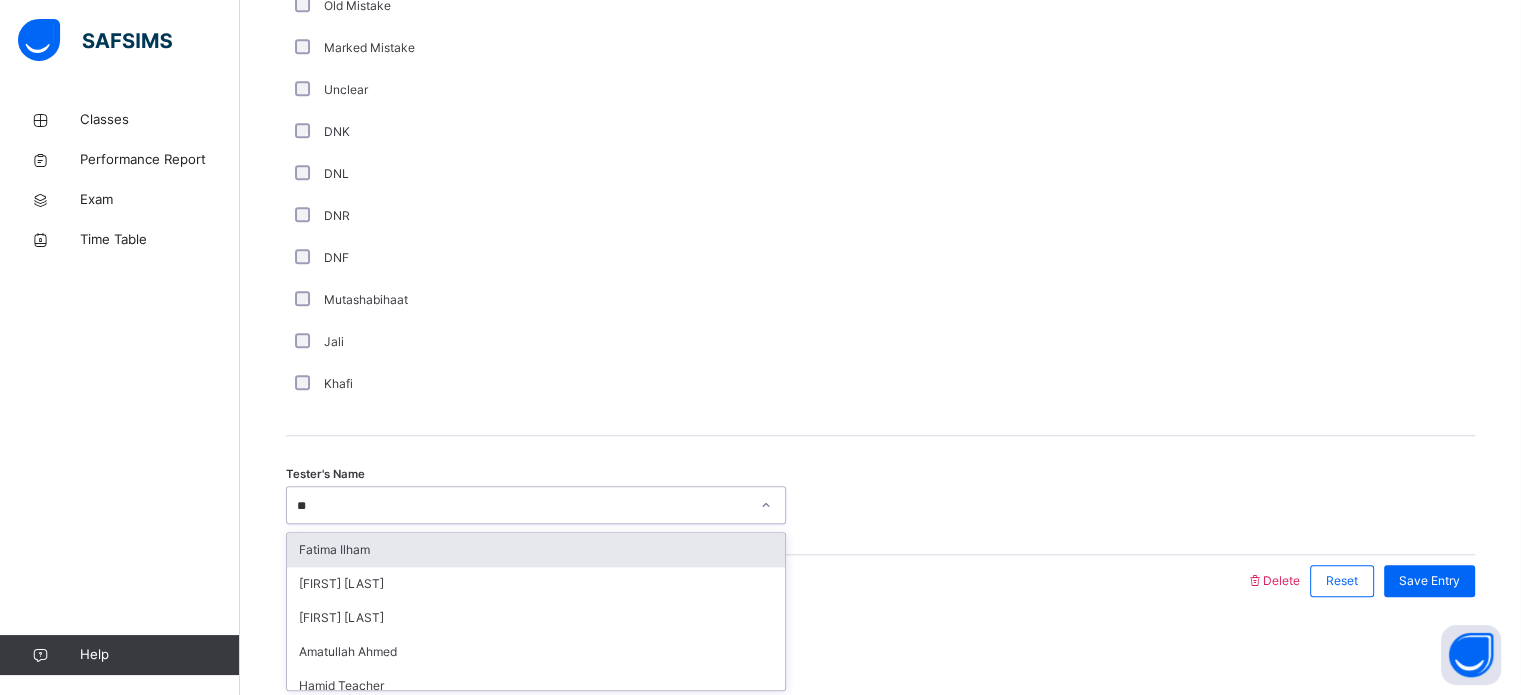 type on "***" 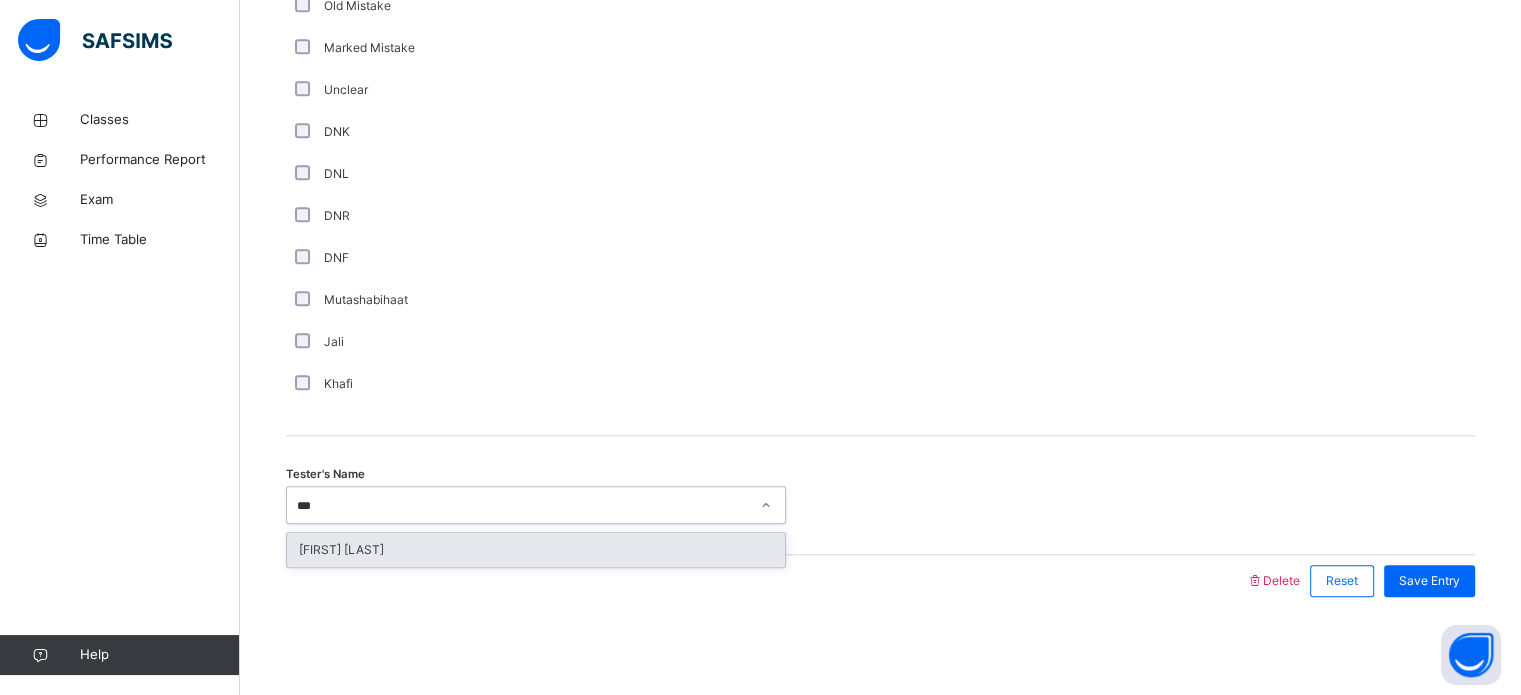 type 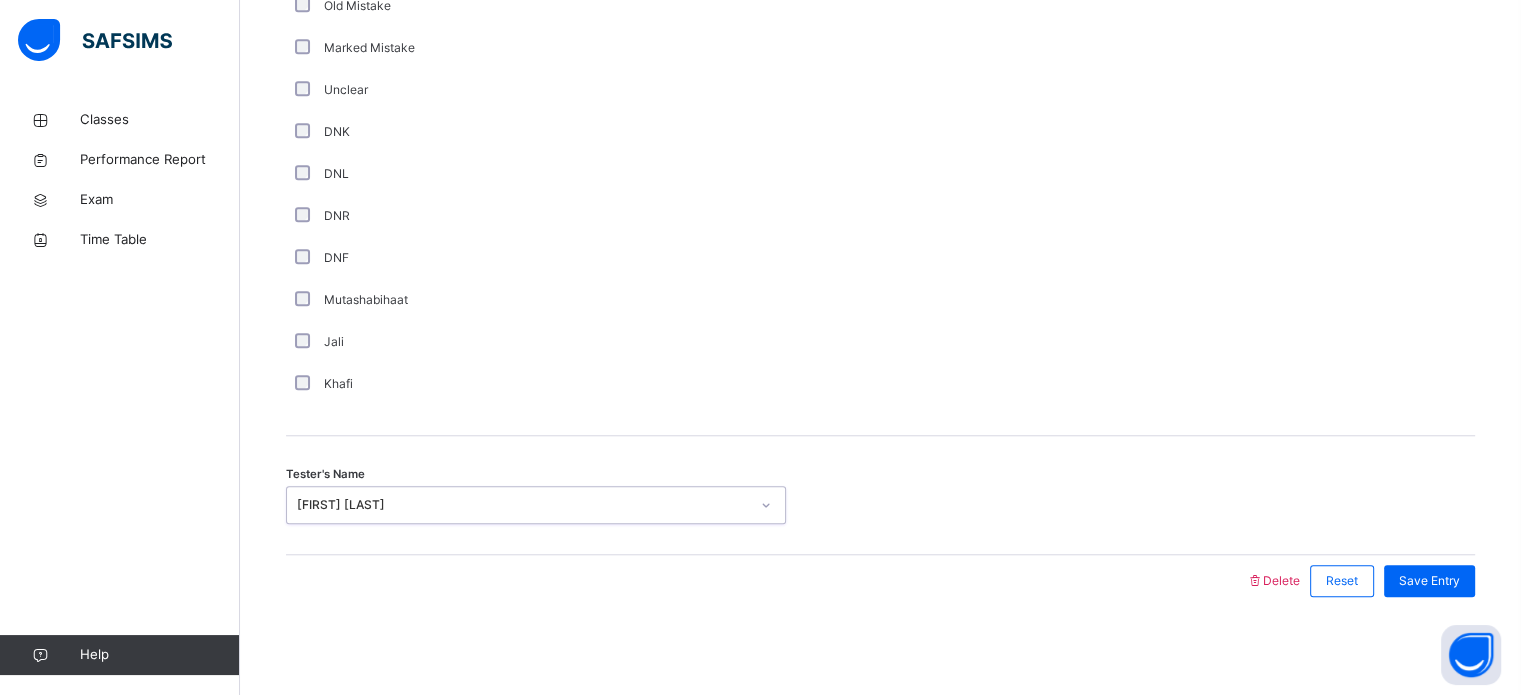 click on "**********" at bounding box center [880, -146] 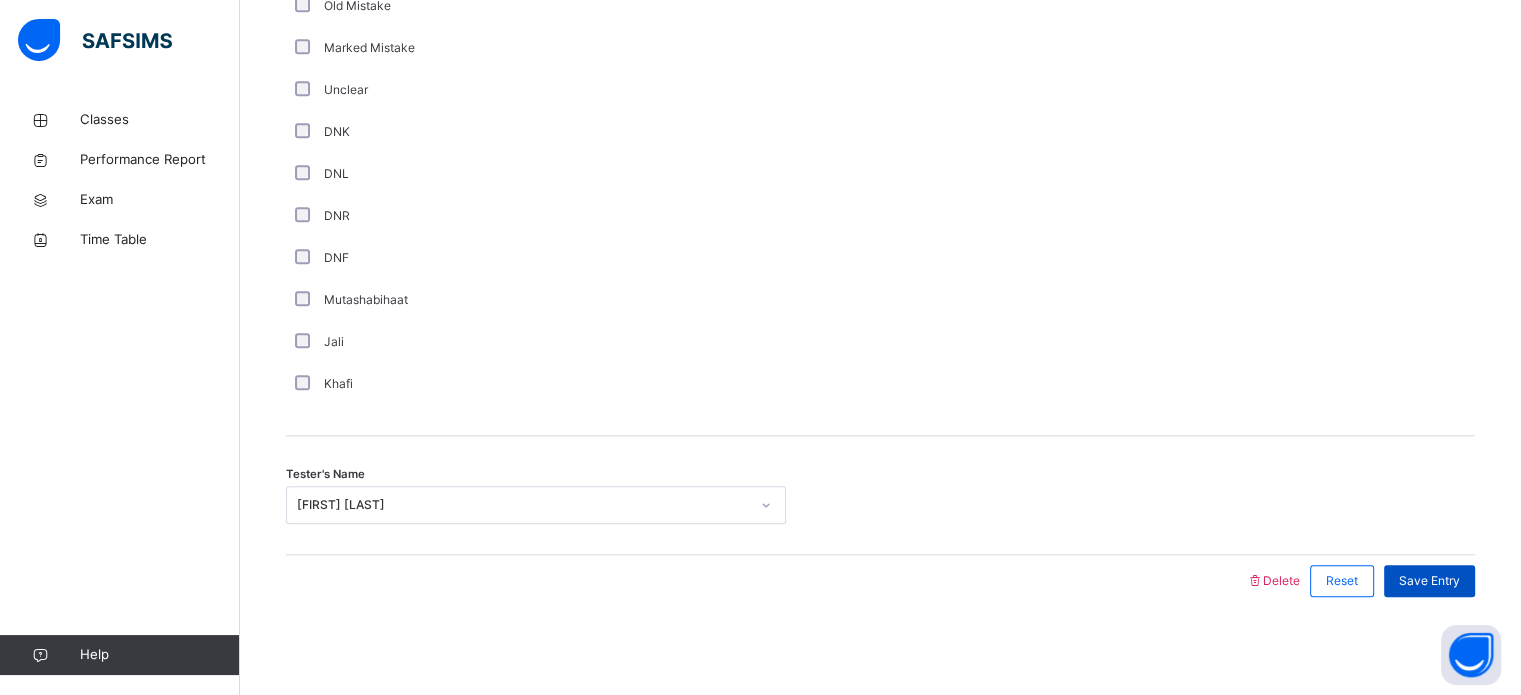 click on "Save Entry" at bounding box center (1429, 581) 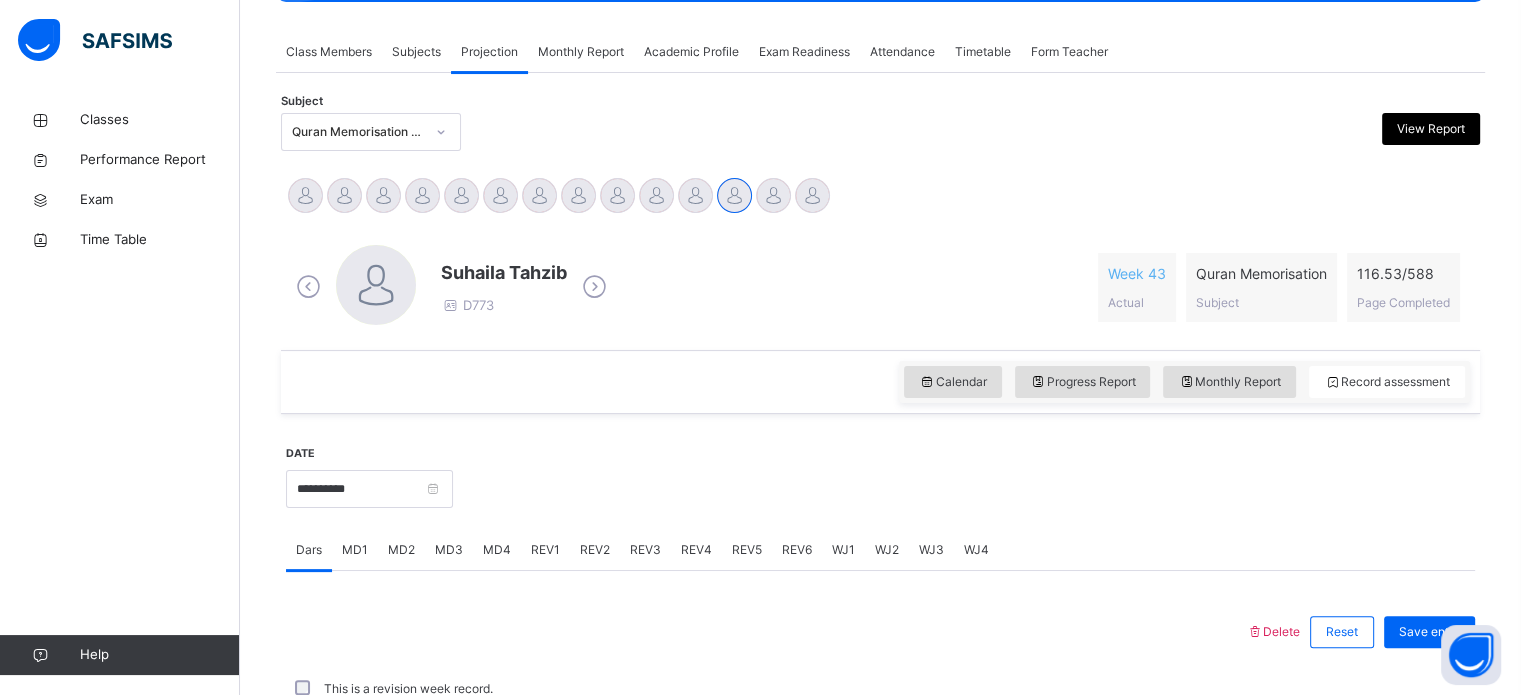 scroll, scrollTop: 294, scrollLeft: 0, axis: vertical 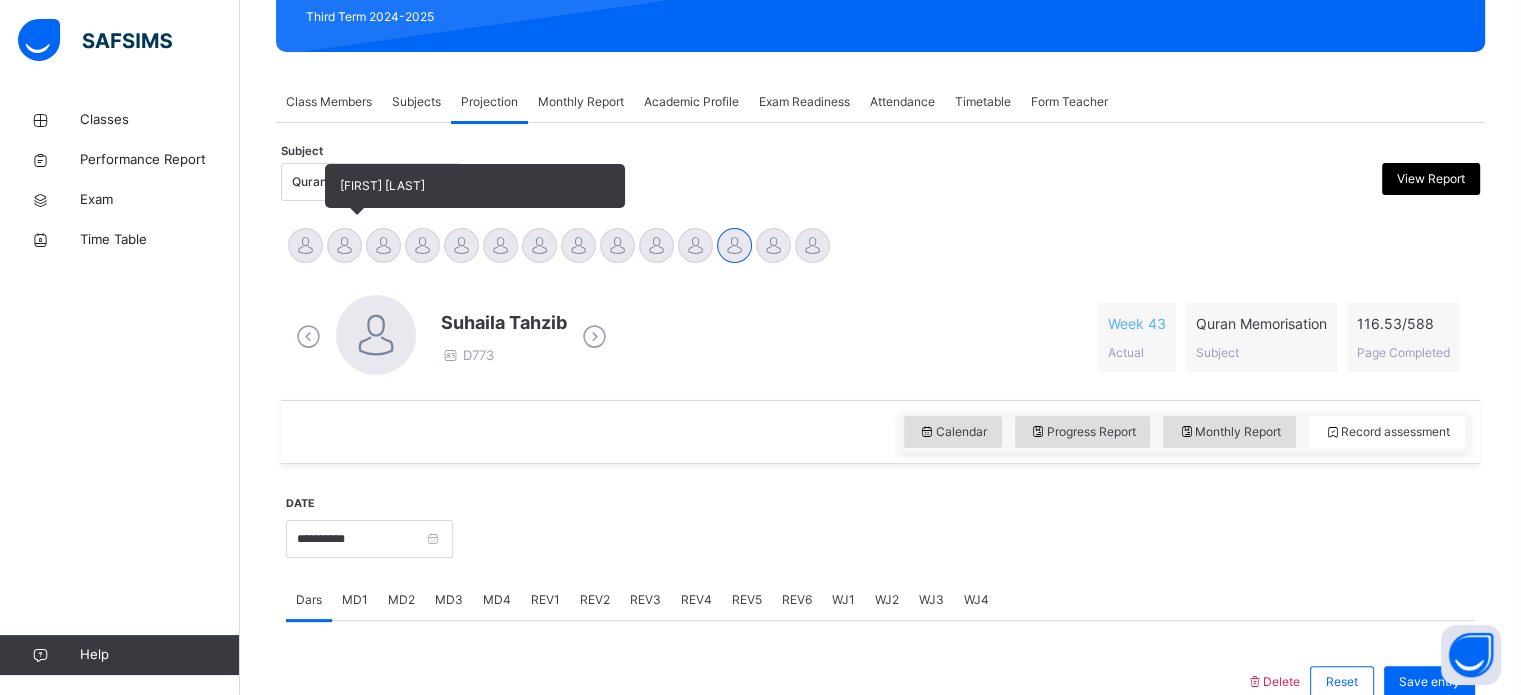 click at bounding box center [344, 245] 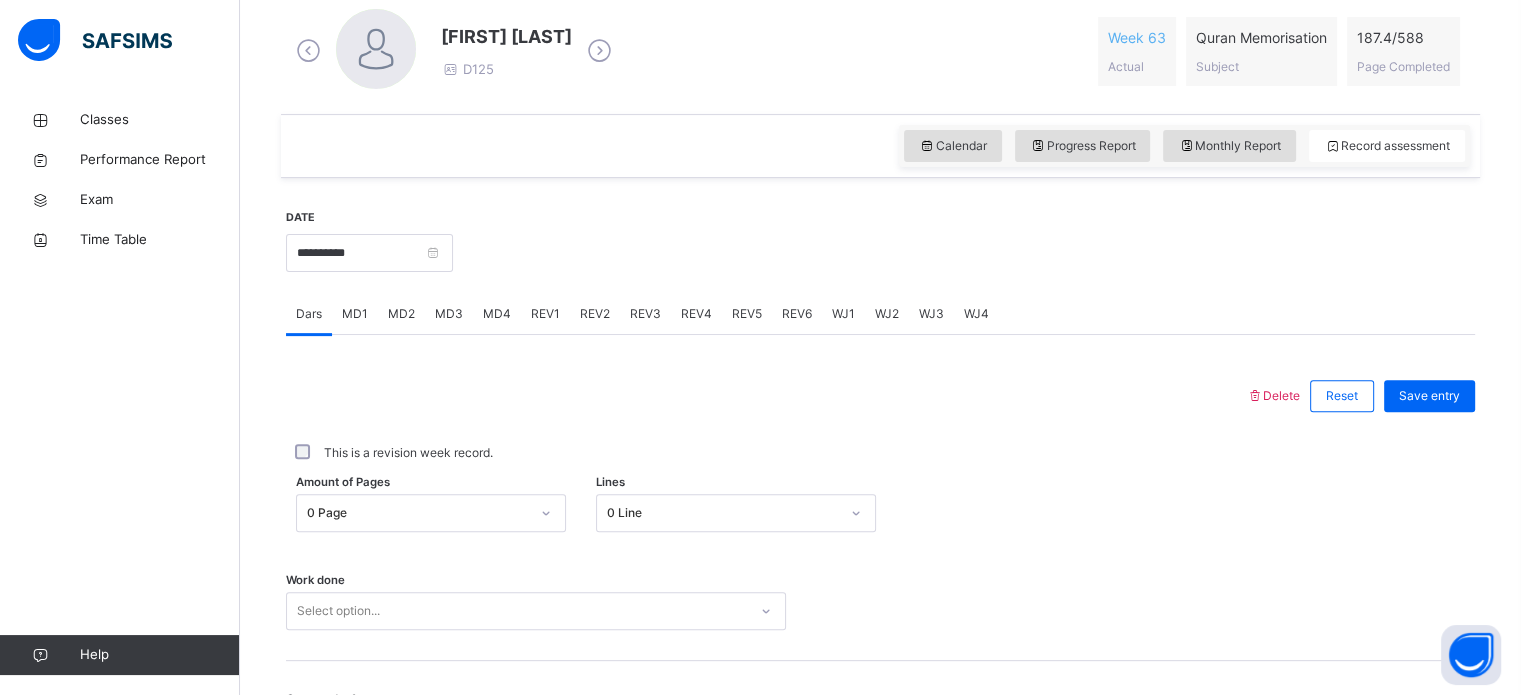 scroll, scrollTop: 642, scrollLeft: 0, axis: vertical 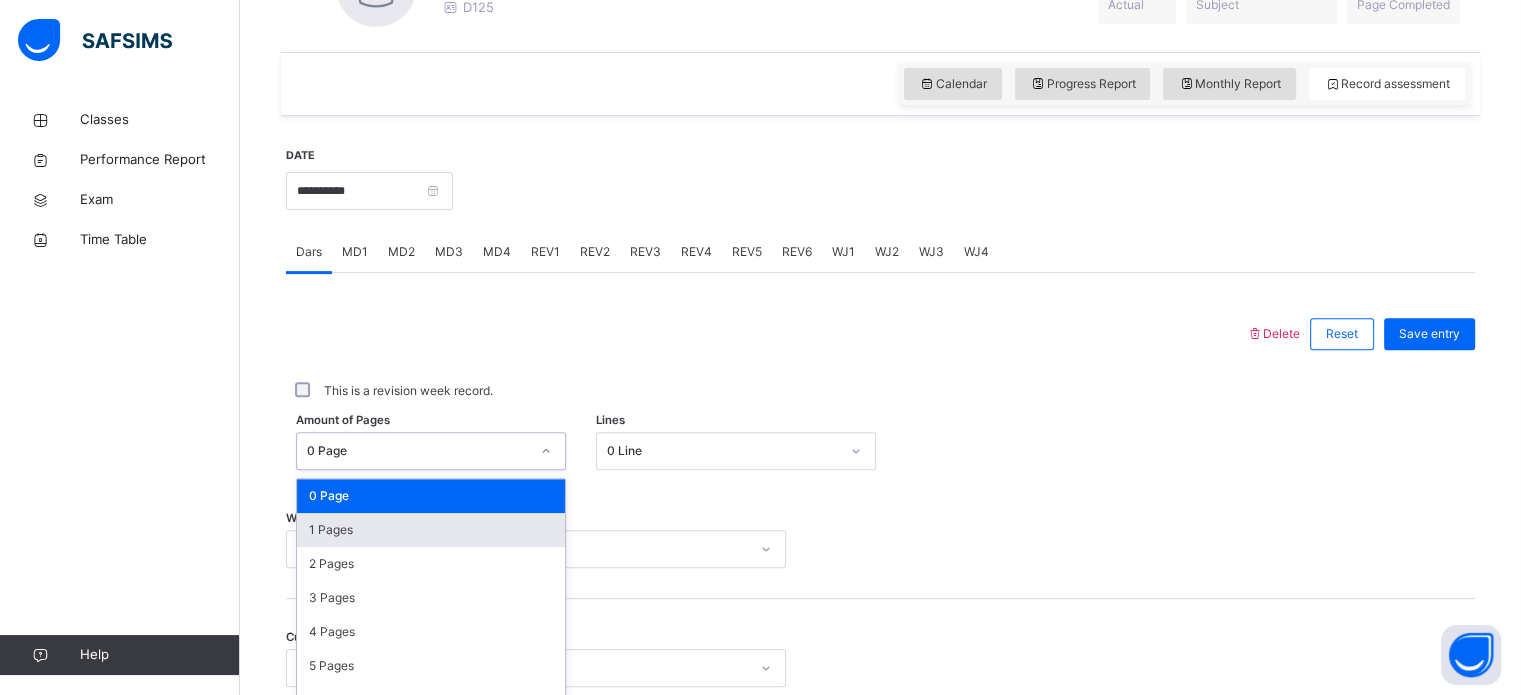 click on "option 1 Pages focused, 2 of 589. 589 results available. Use Up and Down to choose options, press Enter to select the currently focused option, press Escape to exit the menu, press Tab to select the option and exit the menu. 0 Page 0 Page 1 Pages 2 Pages 3 Pages 4 Pages 5 Pages 6 Pages 7 Pages 8 Pages 9 Pages 10 Pages 11 Pages 12 Pages 13 Pages 14 Pages 15 Pages 16 Pages 17 Pages 18 Pages 19 Pages 20 Pages 21 Pages 22 Pages 23 Pages 24 Pages 25 Pages 26 Pages 27 Pages 28 Pages 29 Pages 30 Pages 31 Pages 32 Pages 33 Pages 34 Pages 35 Pages 36 Pages 37 Pages 38 Pages 39 Pages 40 Pages 41 Pages 42 Pages 43 Pages 44 Pages 45 Pages 46 Pages 47 Pages 48 Pages 49 Pages 50 Pages 51 Pages 52 Pages 53 Pages 54 Pages 55 Pages 56 Pages 57 Pages 58 Pages 59 Pages 60 Pages 61 Pages 62 Pages 63 Pages 64 Pages 65 Pages 66 Pages 67 Pages 68 Pages 69 Pages 70 Pages 71 Pages 72 Pages 73 Pages 74 Pages 75 Pages 76 Pages 77 Pages 78 Pages 79 Pages 80 Pages 81 Pages 82 Pages 83 Pages 84 Pages 85 Pages 86 Pages 87 Pages" at bounding box center (431, 451) 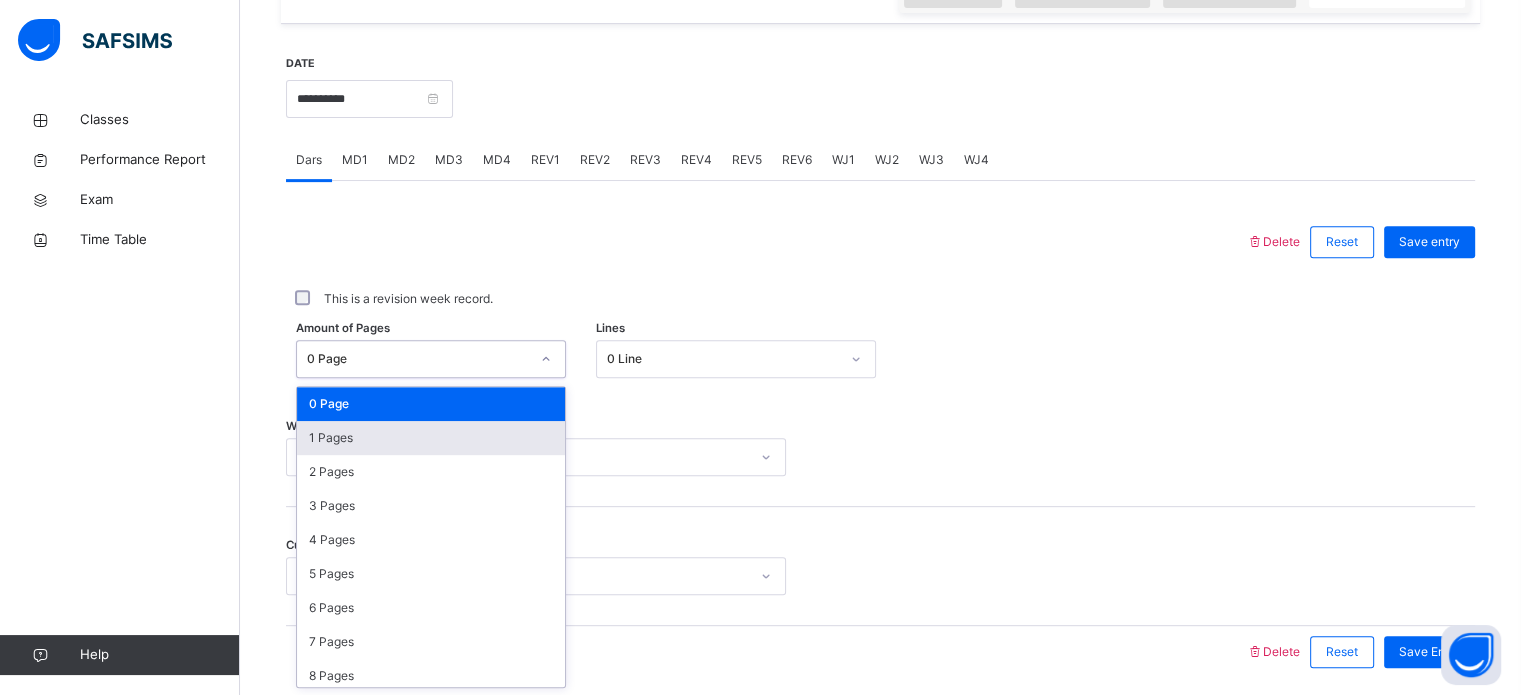 click on "1 Pages" at bounding box center (431, 438) 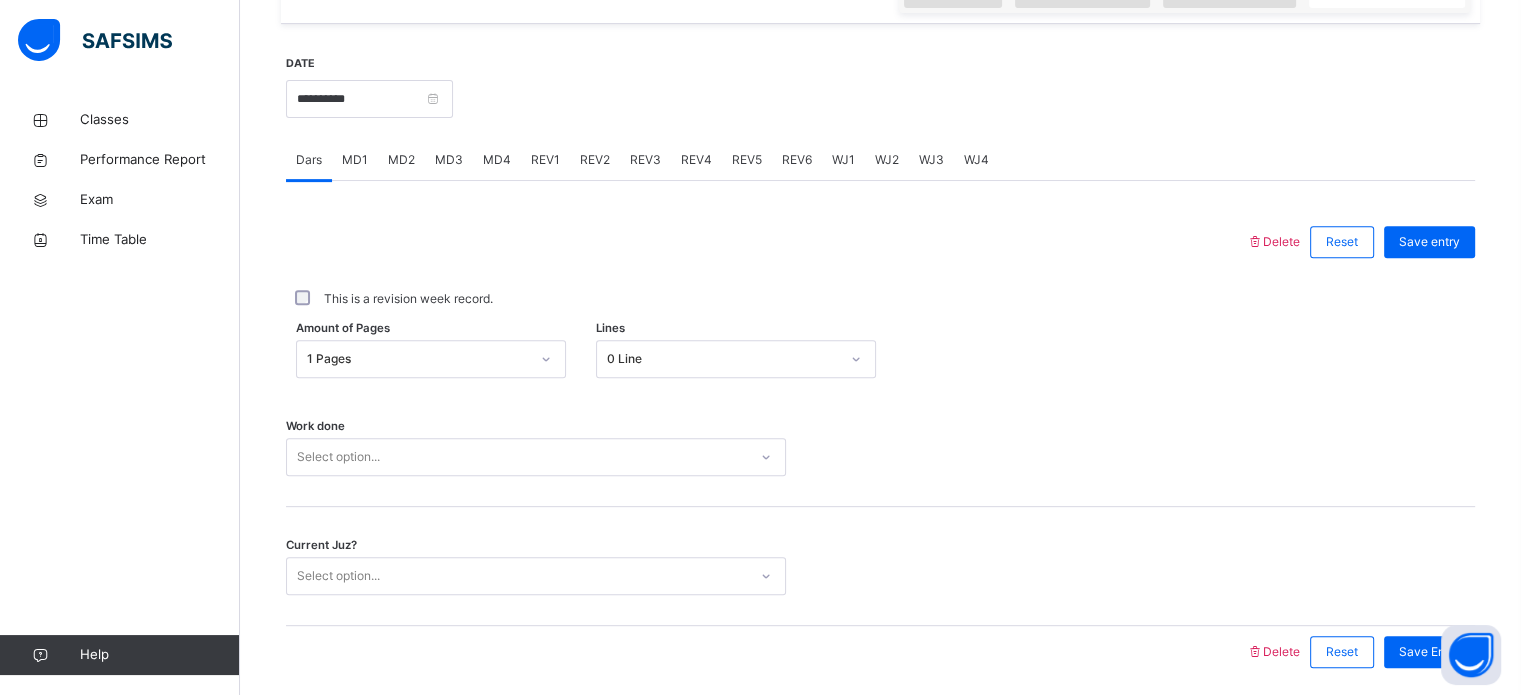 click on "Amount of Pages 1 Pages Lines 0 Line" at bounding box center (880, 359) 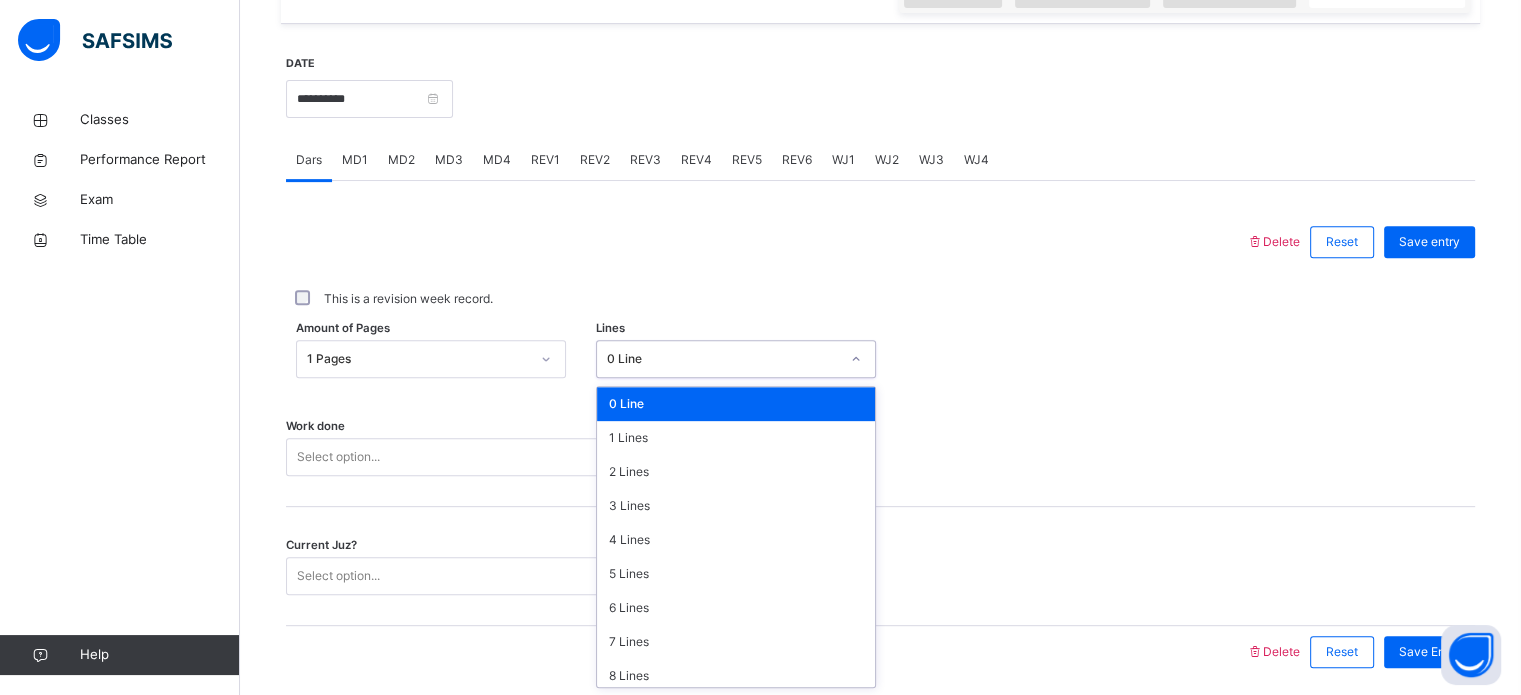 click on "0 Line" at bounding box center [723, 359] 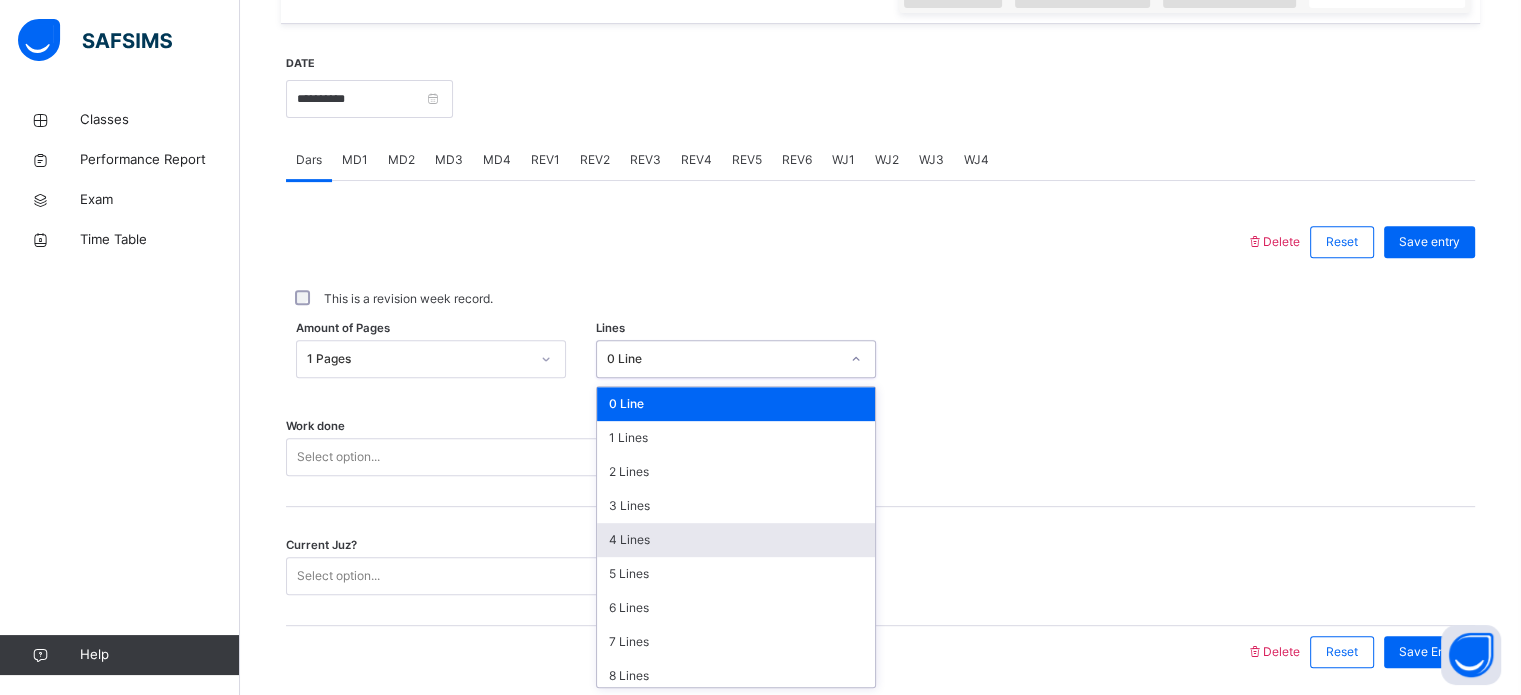 click on "4 Lines" at bounding box center [736, 540] 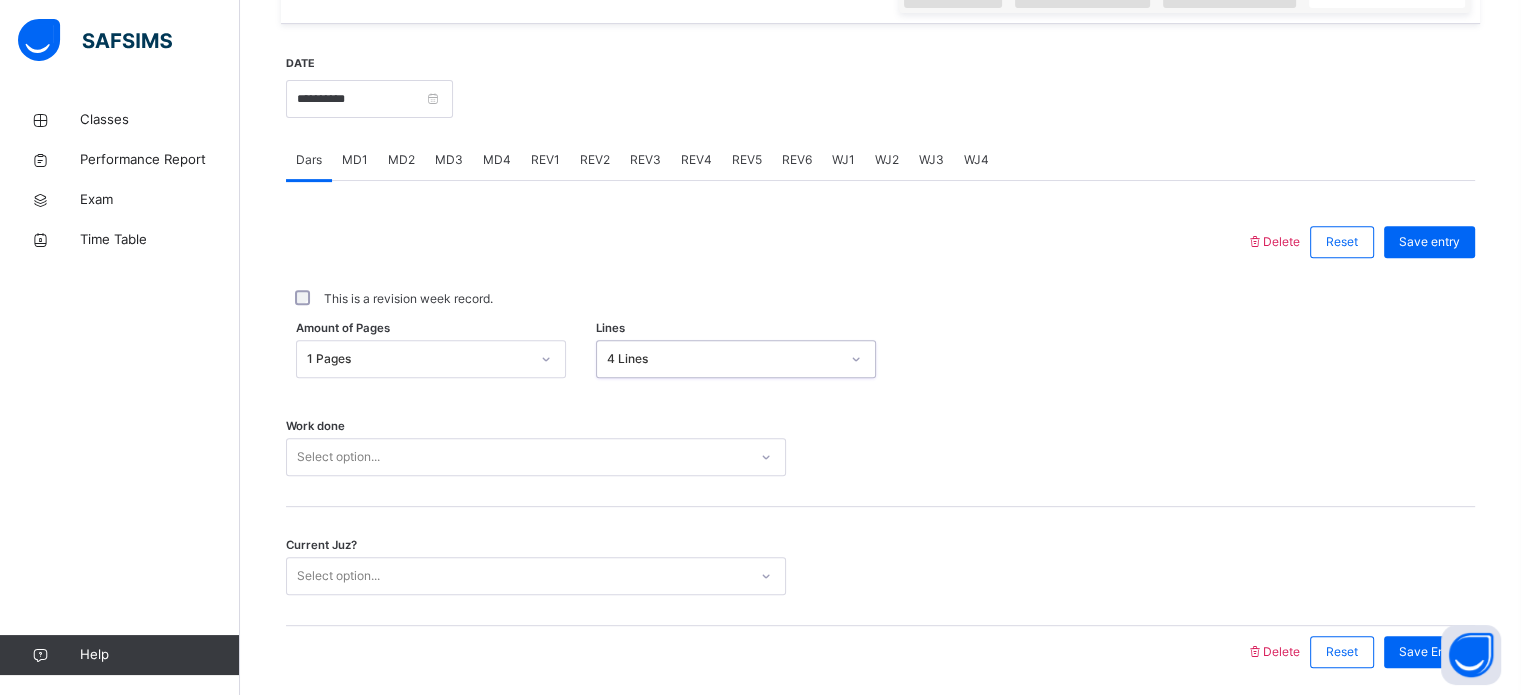 scroll, scrollTop: 806, scrollLeft: 0, axis: vertical 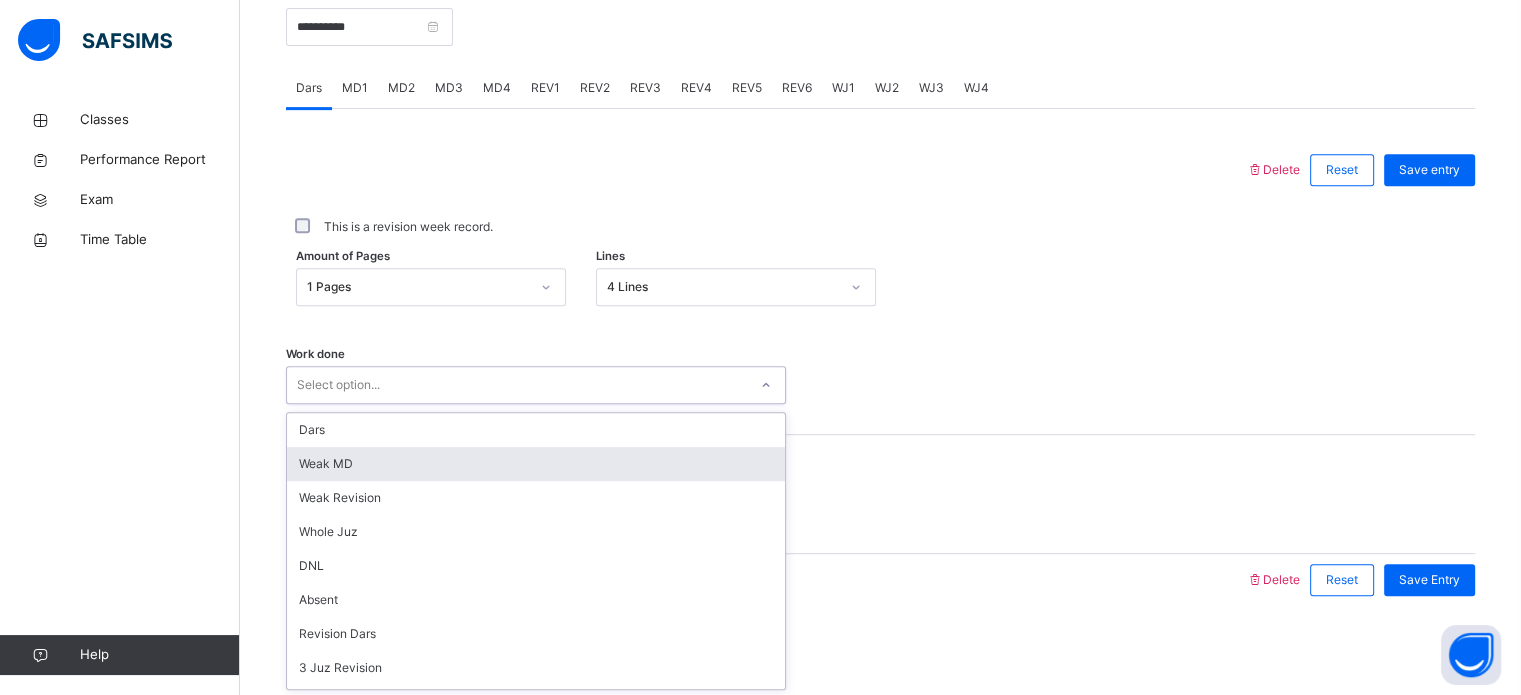 click on "option Weak MD focused, 2 of 14. 14 results available. Use Up and Down to choose options, press Enter to select the currently focused option, press Escape to exit the menu, press Tab to select the option and exit the menu. Select option... Dars Weak MD Weak Revision Whole Juz DNL Absent Revision Dars 3 Juz Revision 5 Juz Revision Quran Revision Not Reading Suspension Dec/Feb/Termly Rev Talqeen Program" at bounding box center (536, 385) 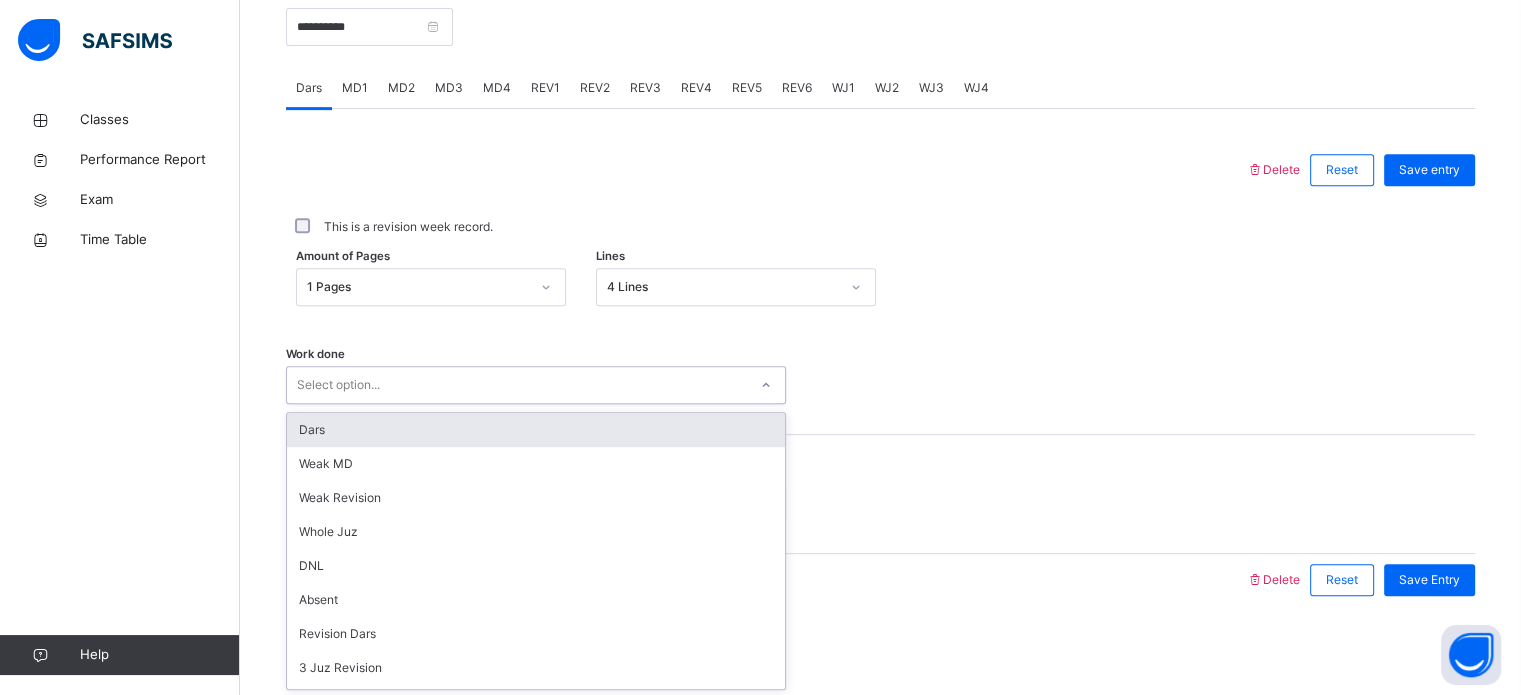 click on "Dars" at bounding box center (536, 430) 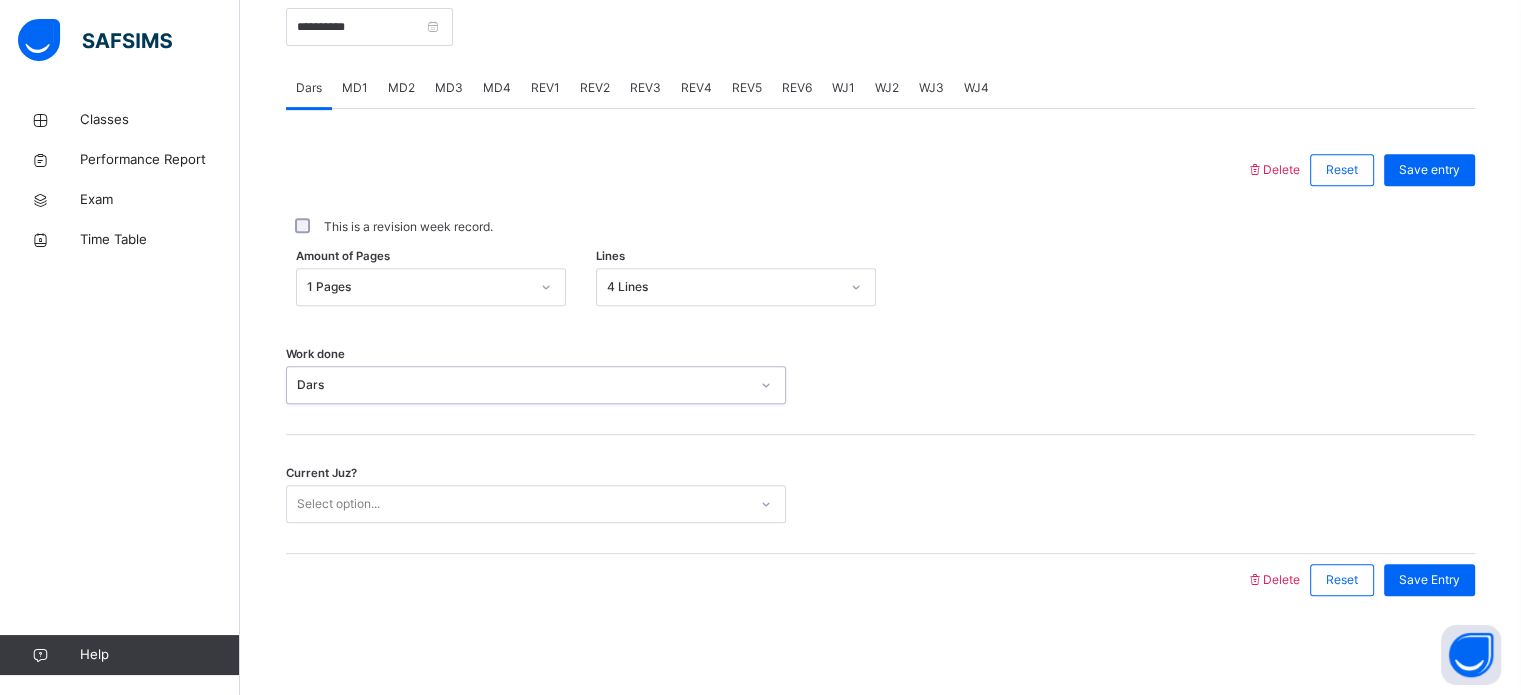 click on "Current Juz? Select option..." at bounding box center (880, 494) 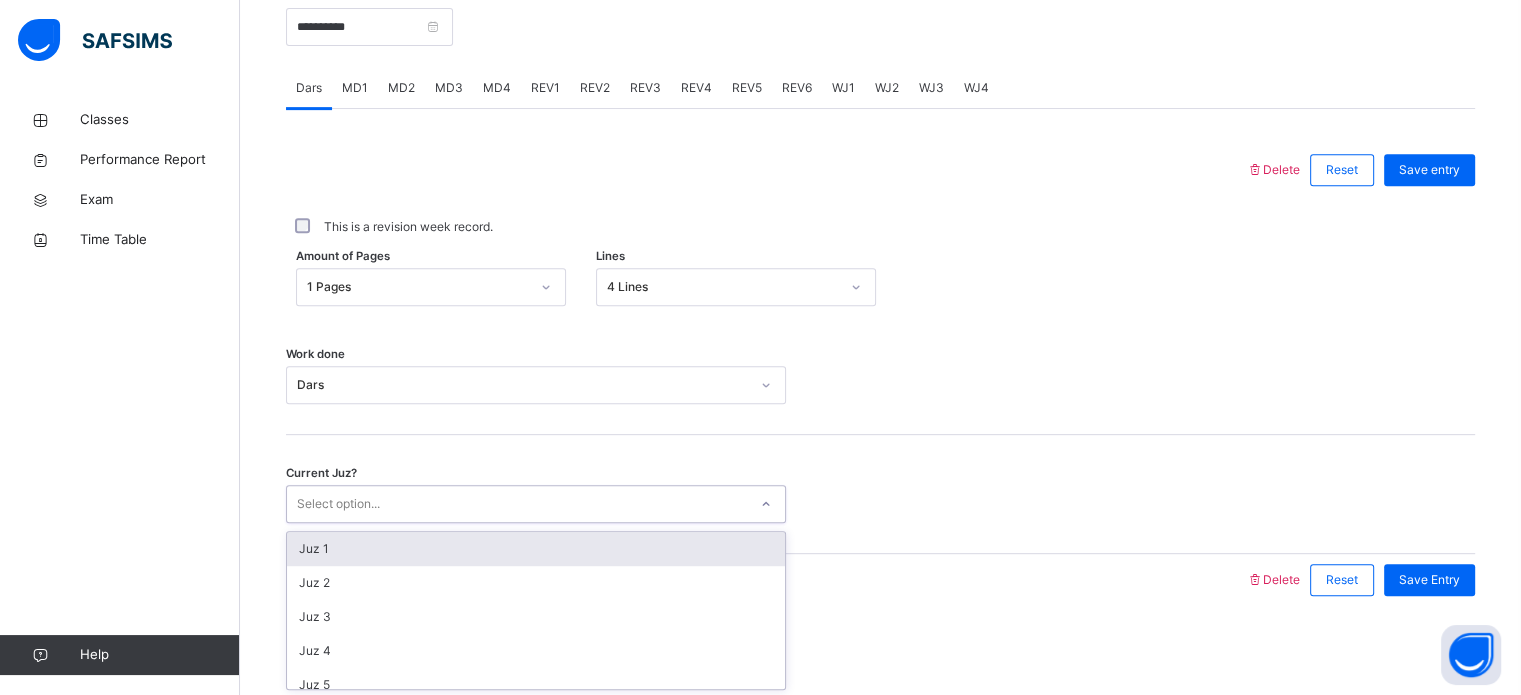 click on "Select option..." at bounding box center [517, 504] 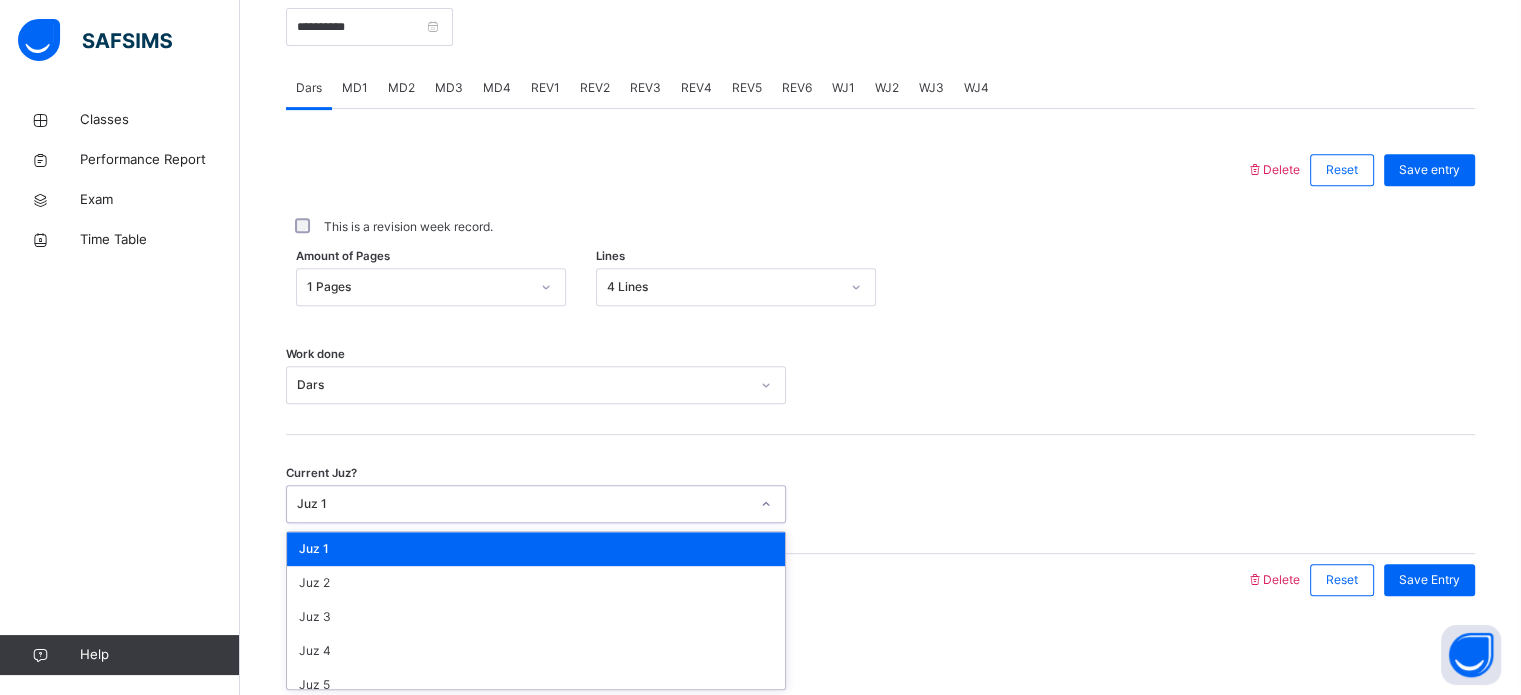 click on "Juz 1" at bounding box center (523, 504) 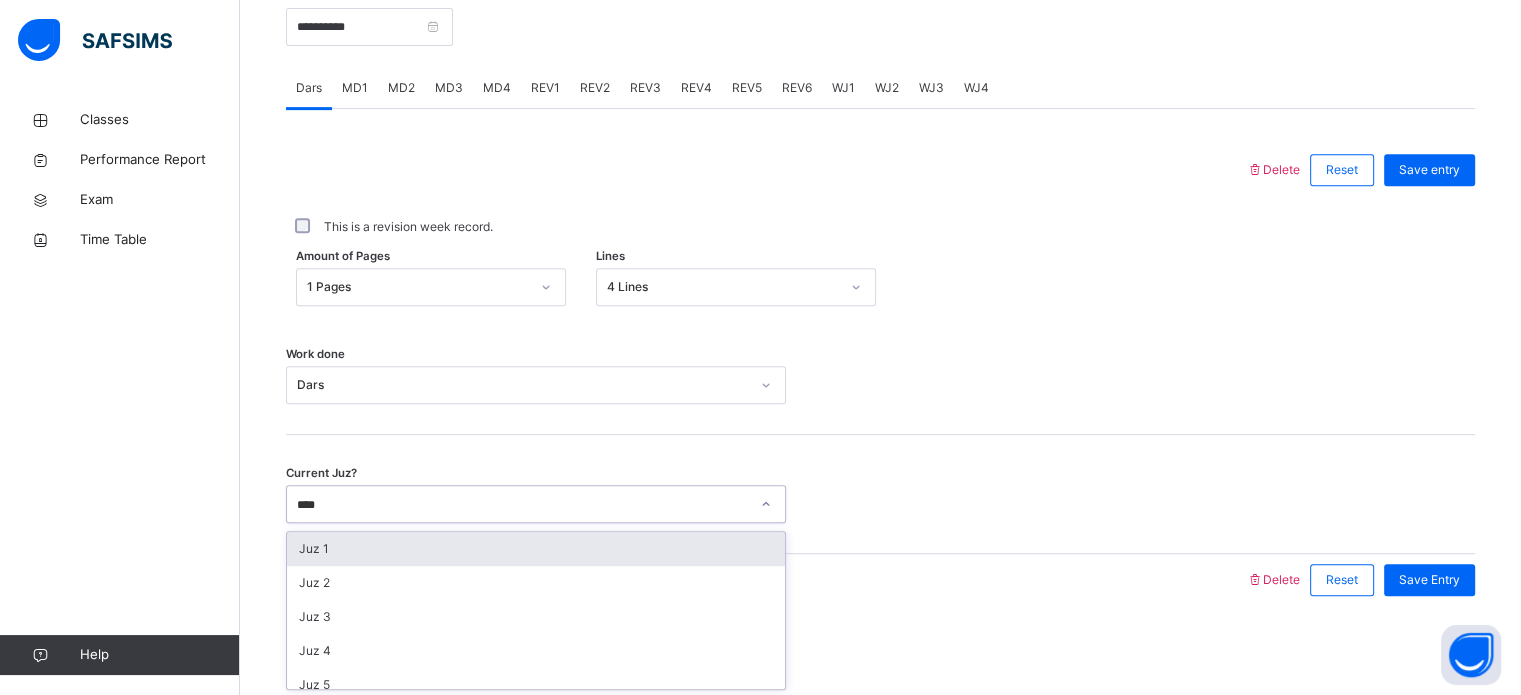 type on "*****" 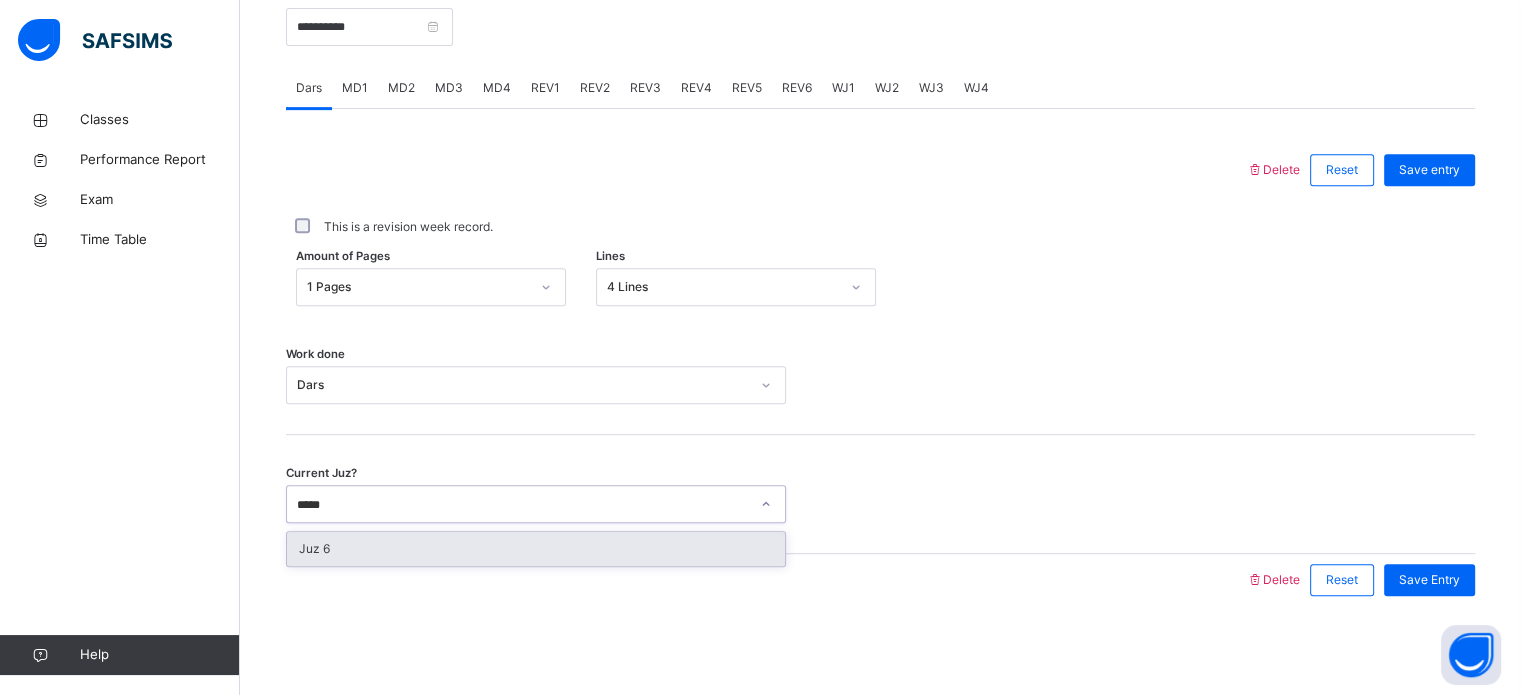 type 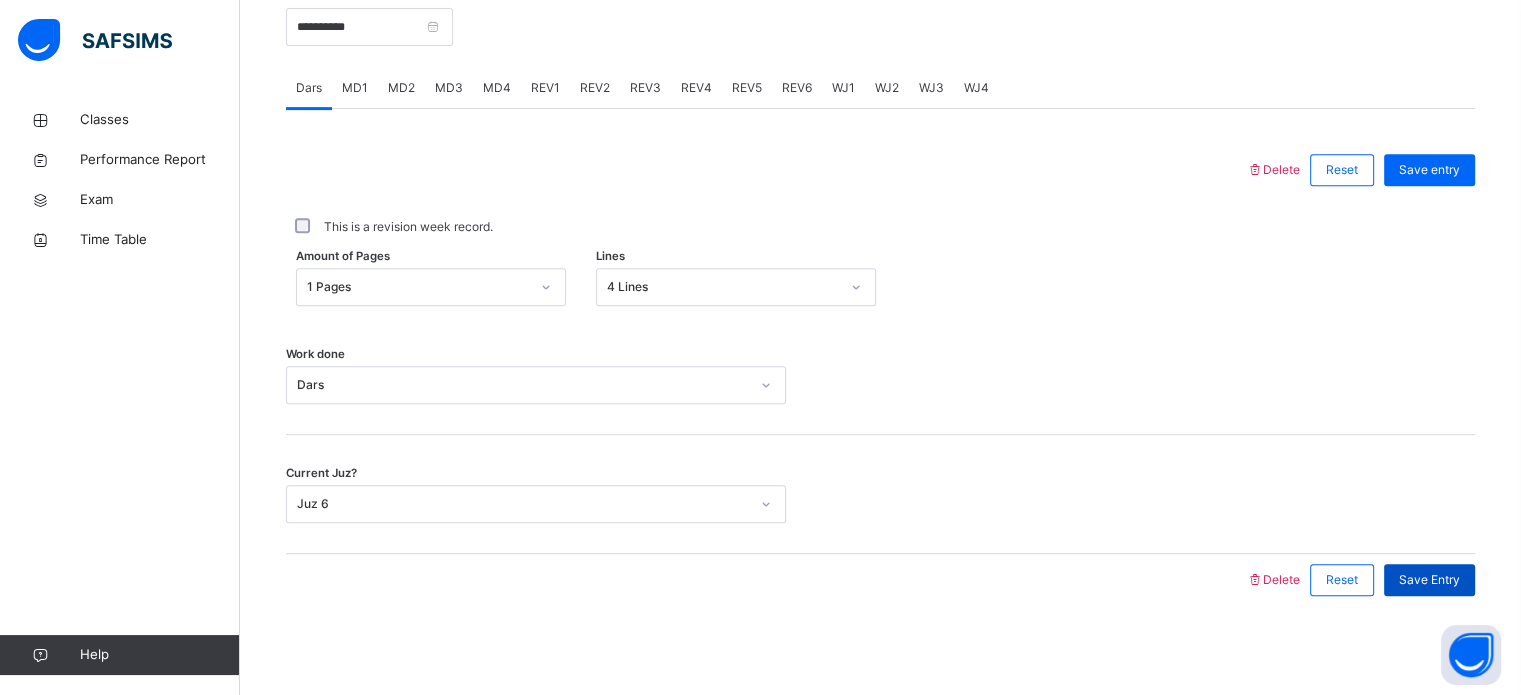 click on "Save Entry" at bounding box center (1429, 580) 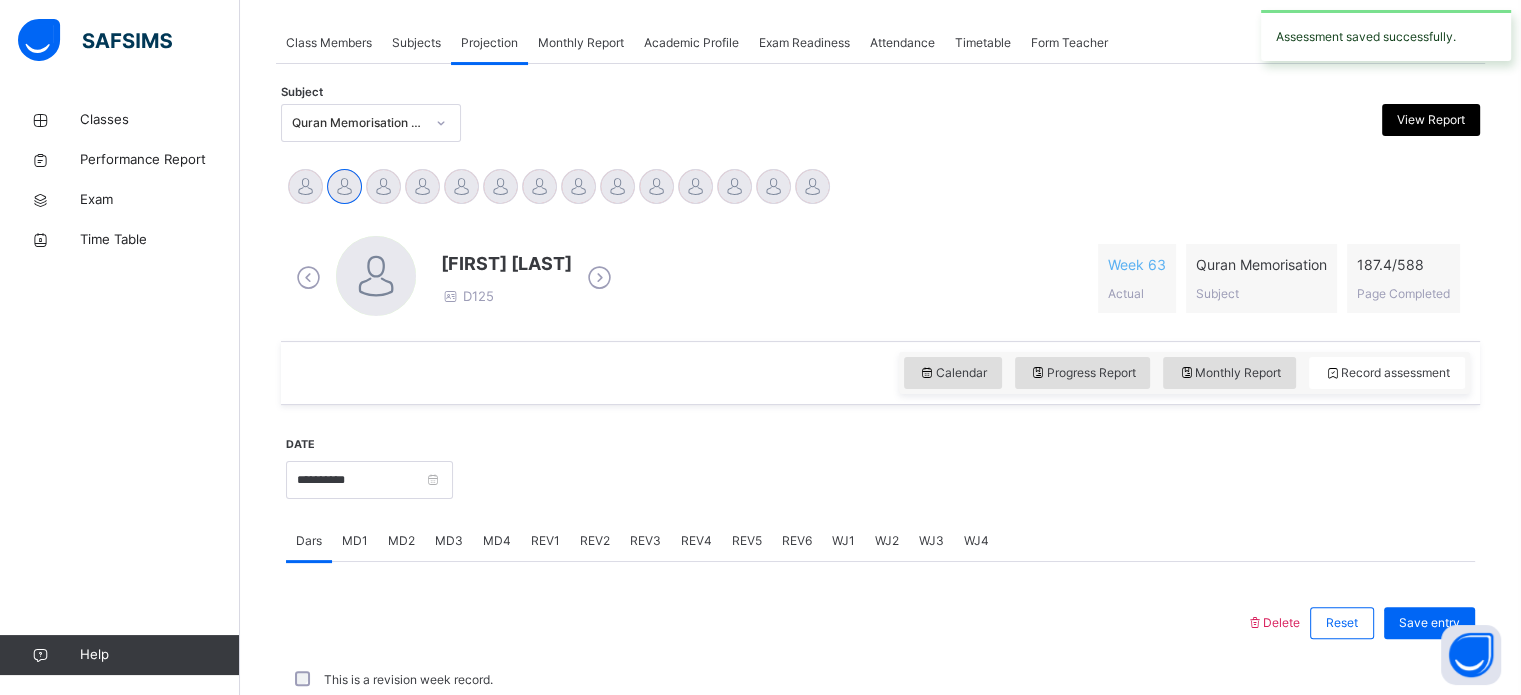 scroll, scrollTop: 806, scrollLeft: 0, axis: vertical 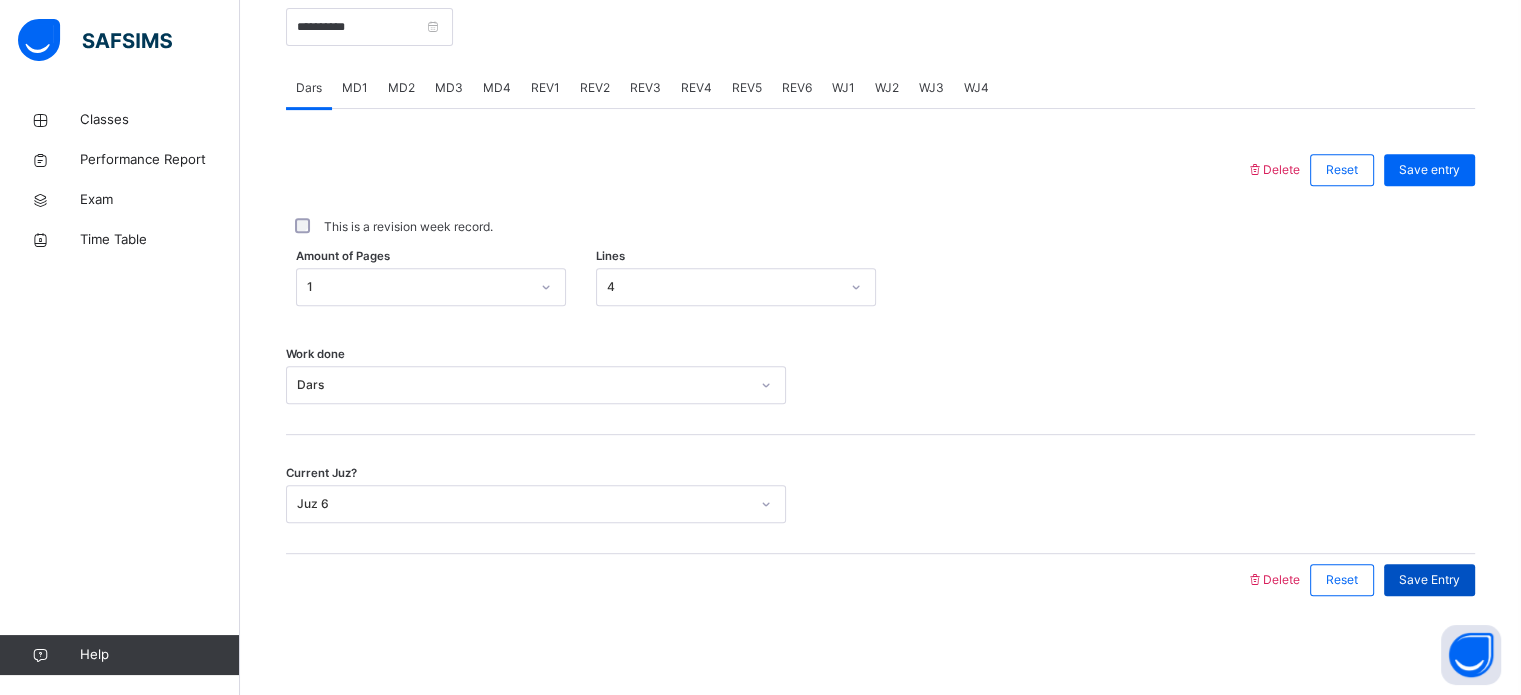 click on "Save Entry" at bounding box center (1429, 580) 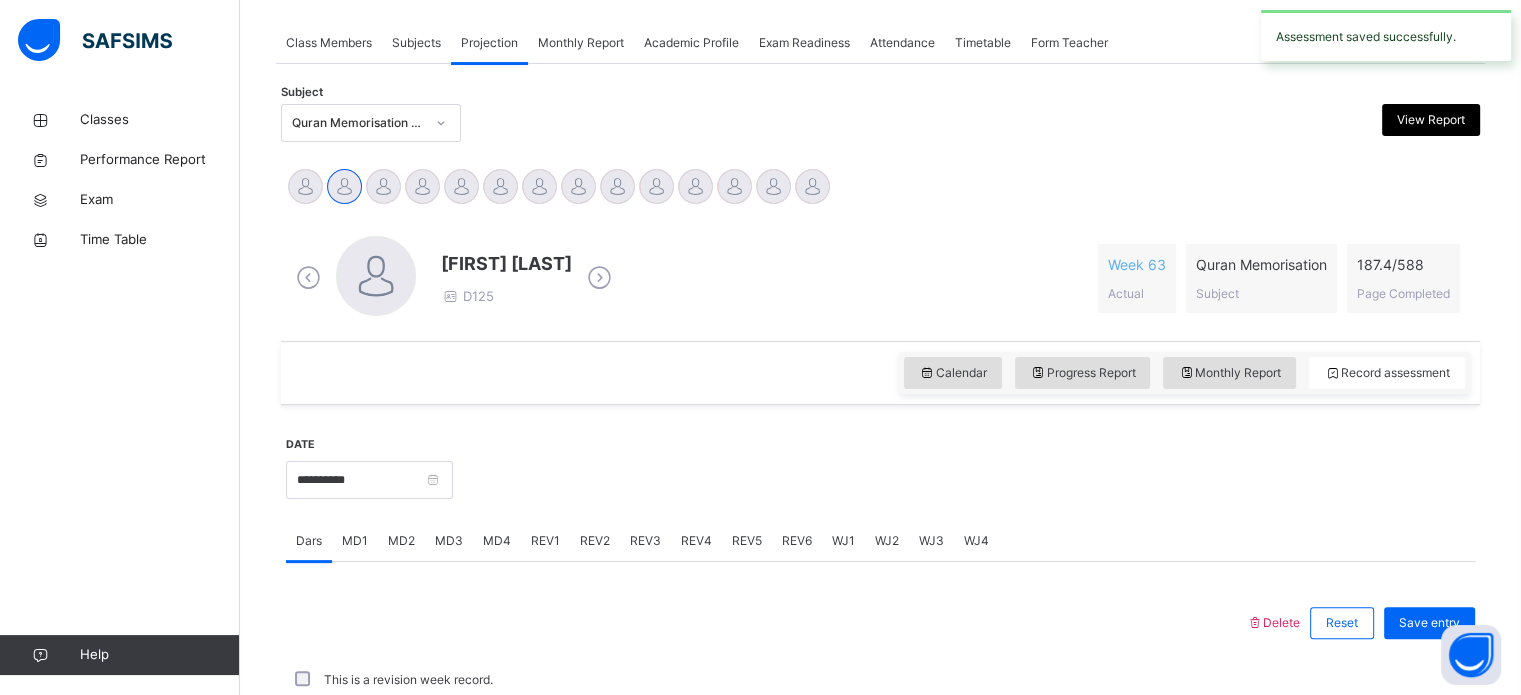 scroll, scrollTop: 806, scrollLeft: 0, axis: vertical 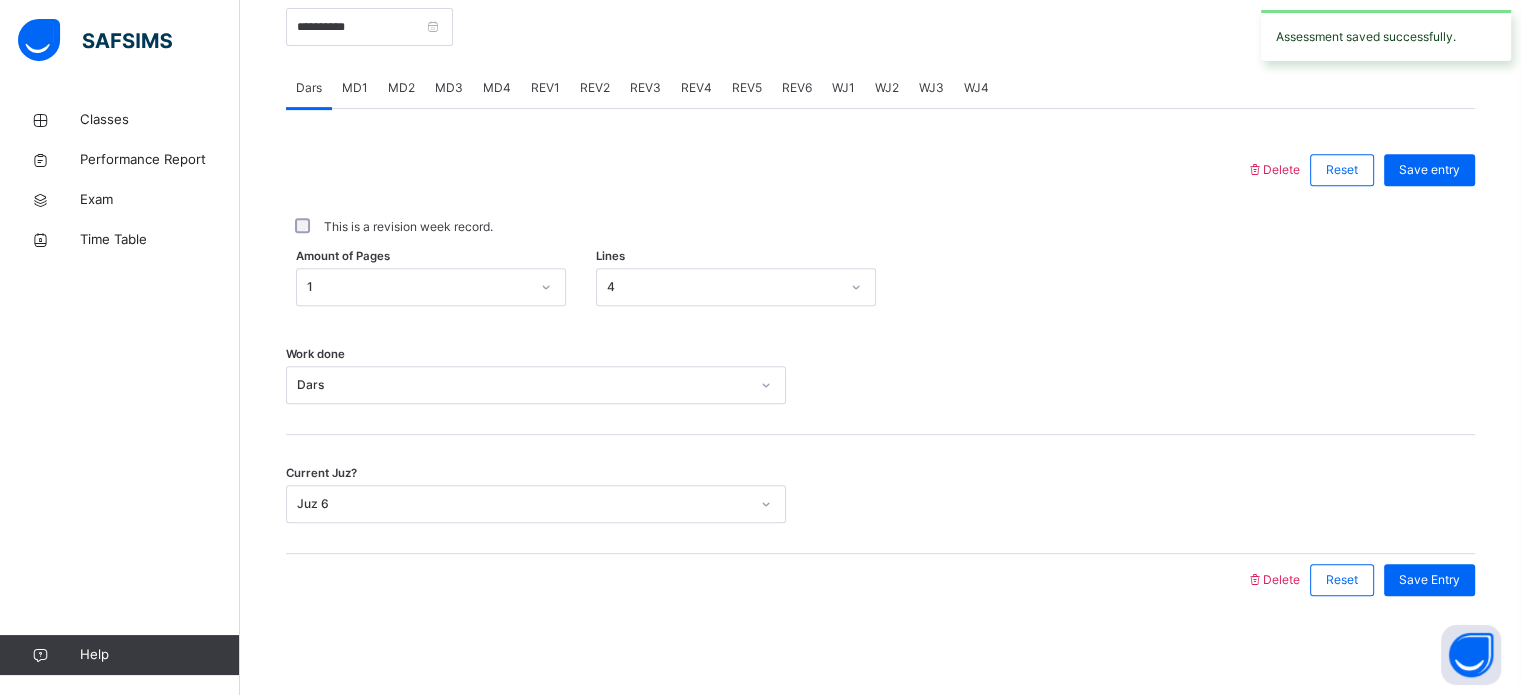 click on "Save Entry" at bounding box center (1429, 580) 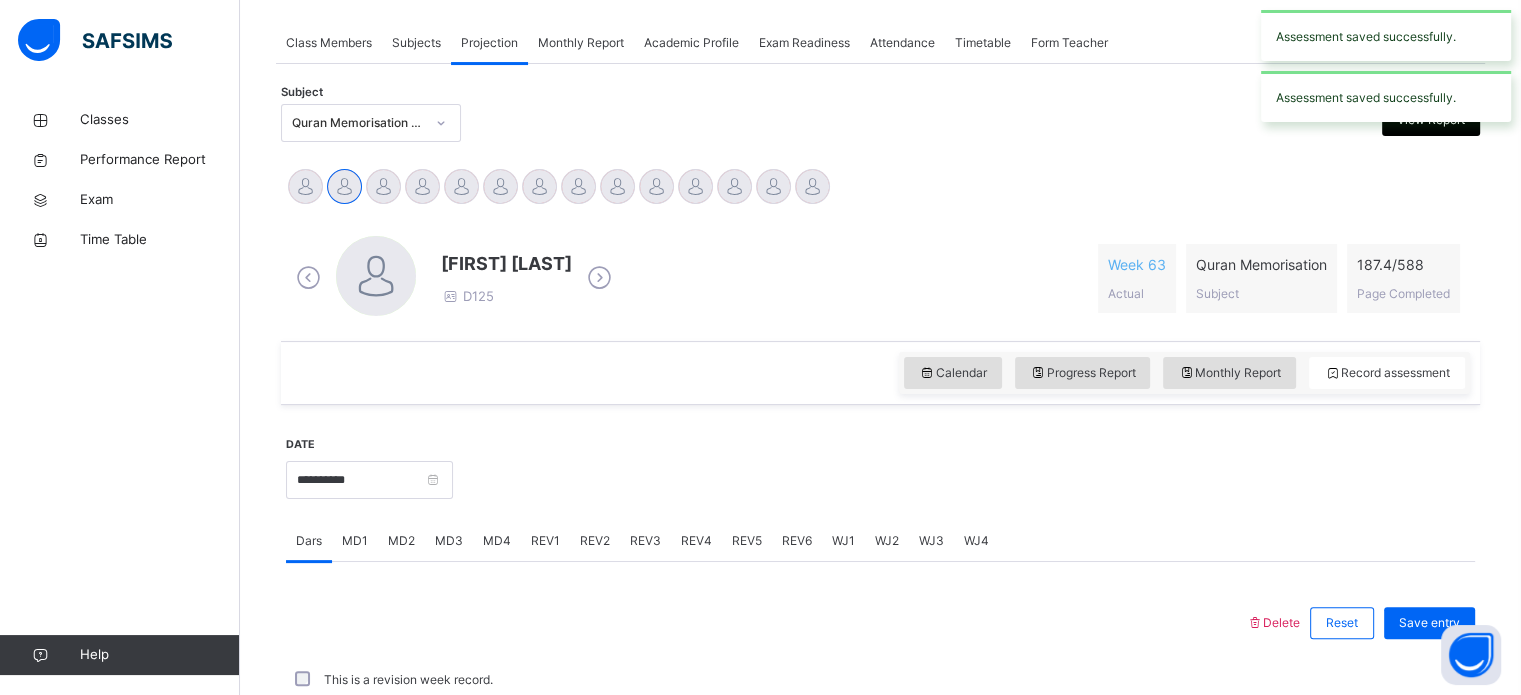 scroll, scrollTop: 806, scrollLeft: 0, axis: vertical 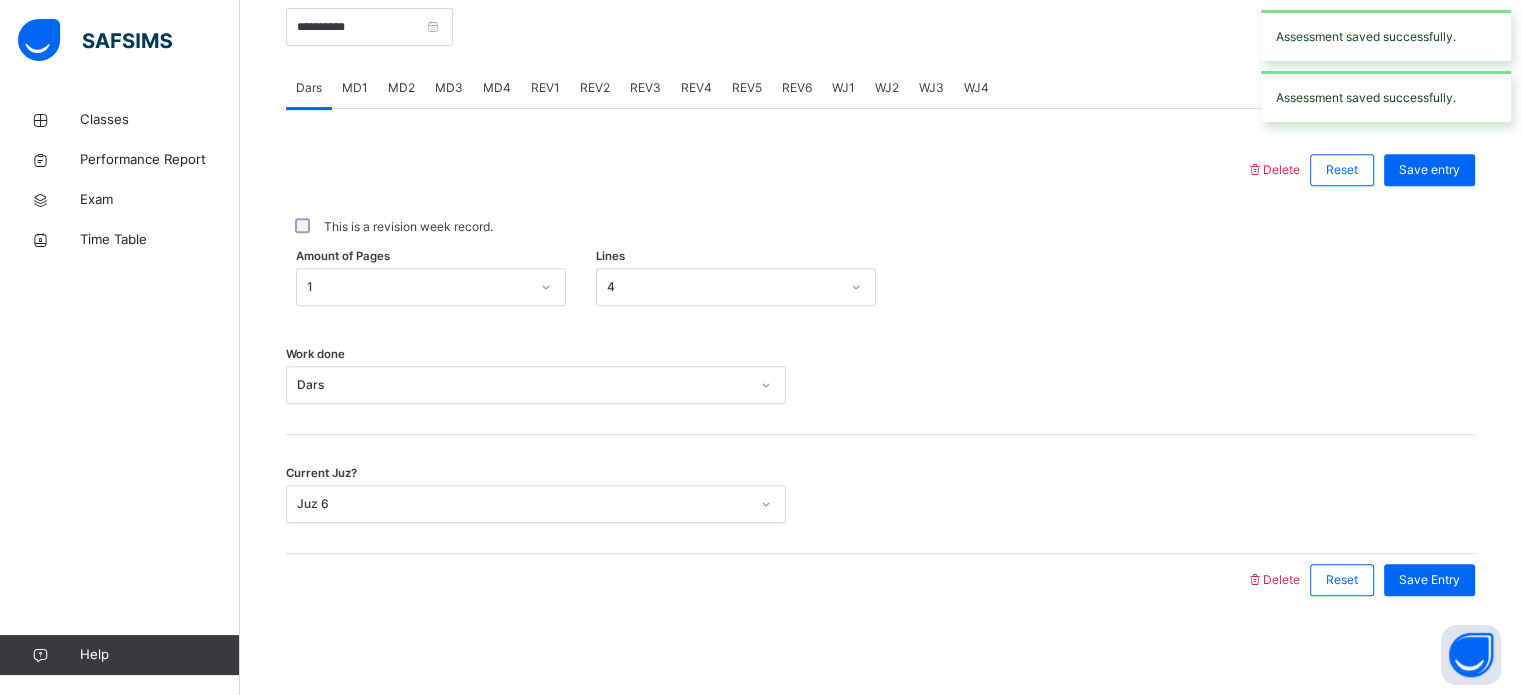 click on "Save Entry" at bounding box center (1429, 580) 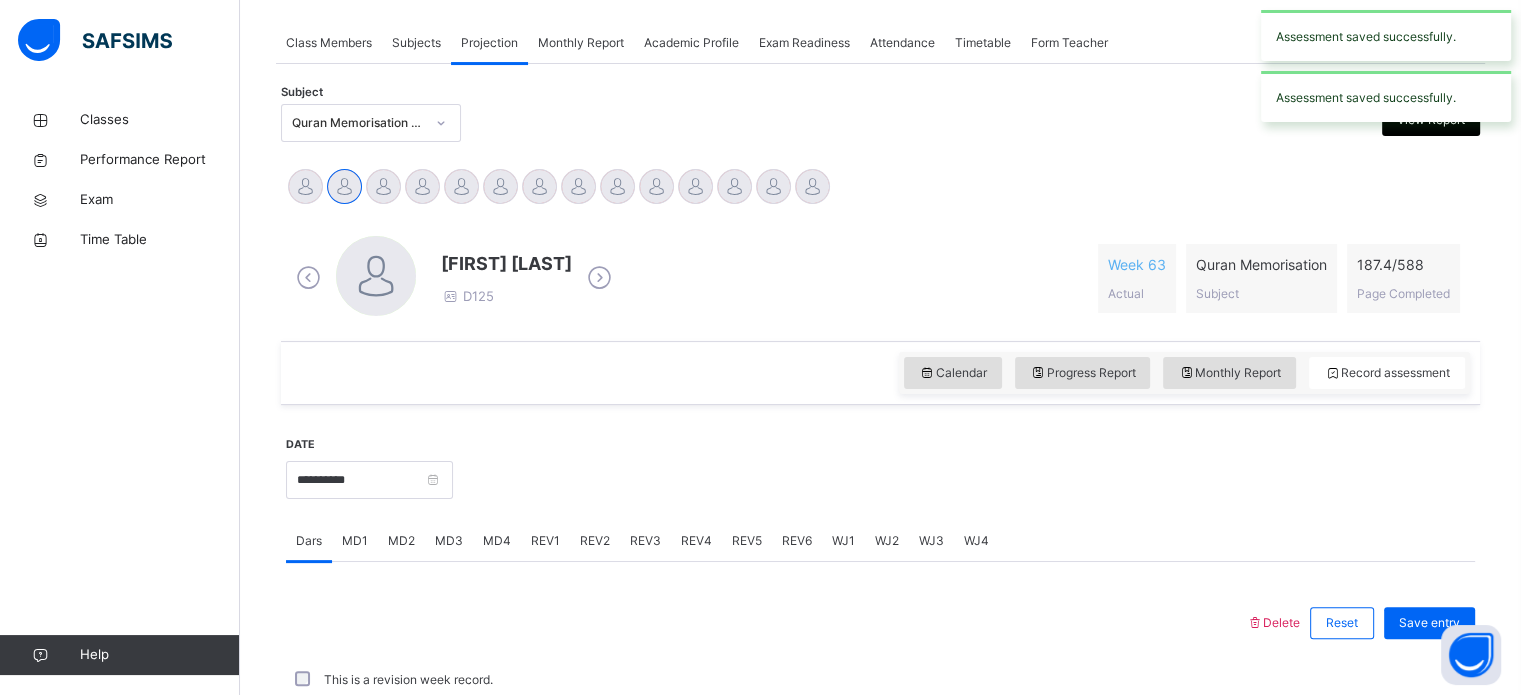 scroll, scrollTop: 806, scrollLeft: 0, axis: vertical 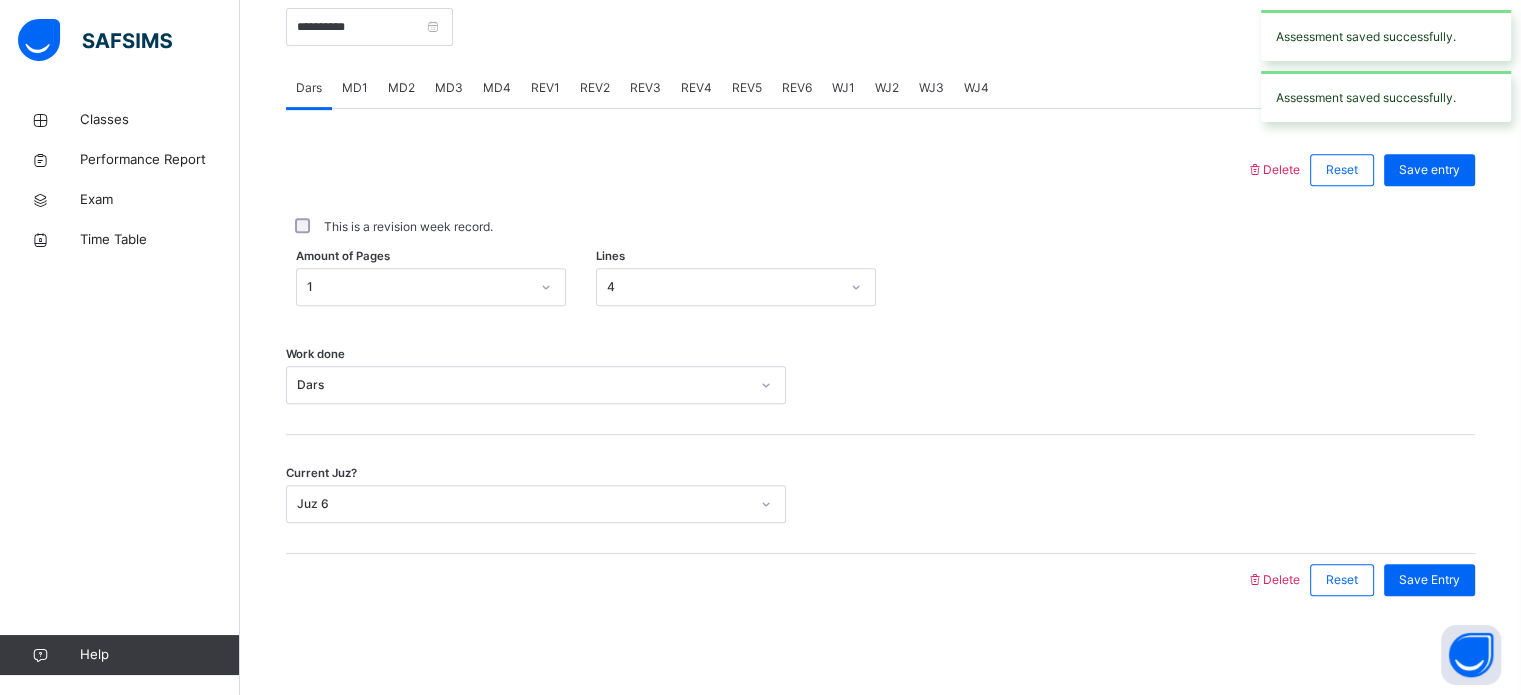 click on "Save Entry" at bounding box center (1429, 580) 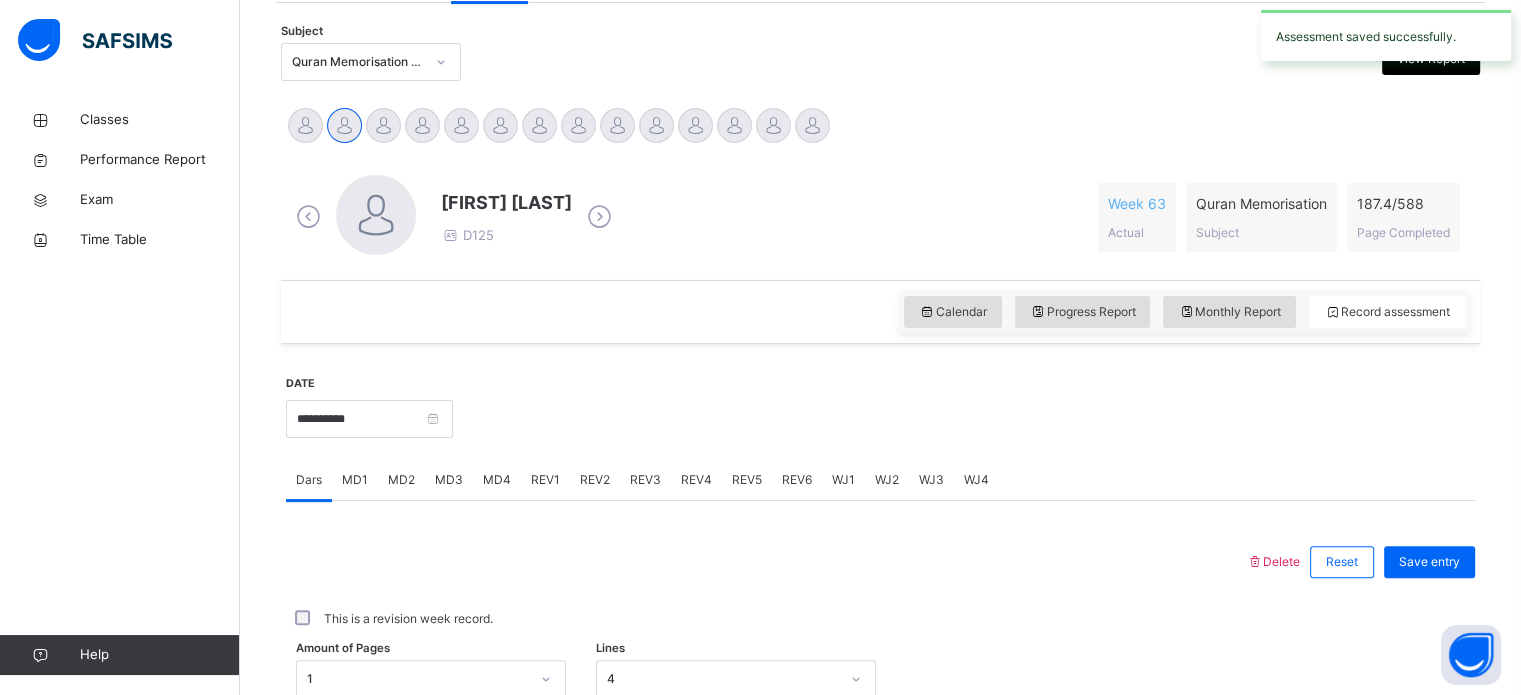 scroll, scrollTop: 400, scrollLeft: 0, axis: vertical 